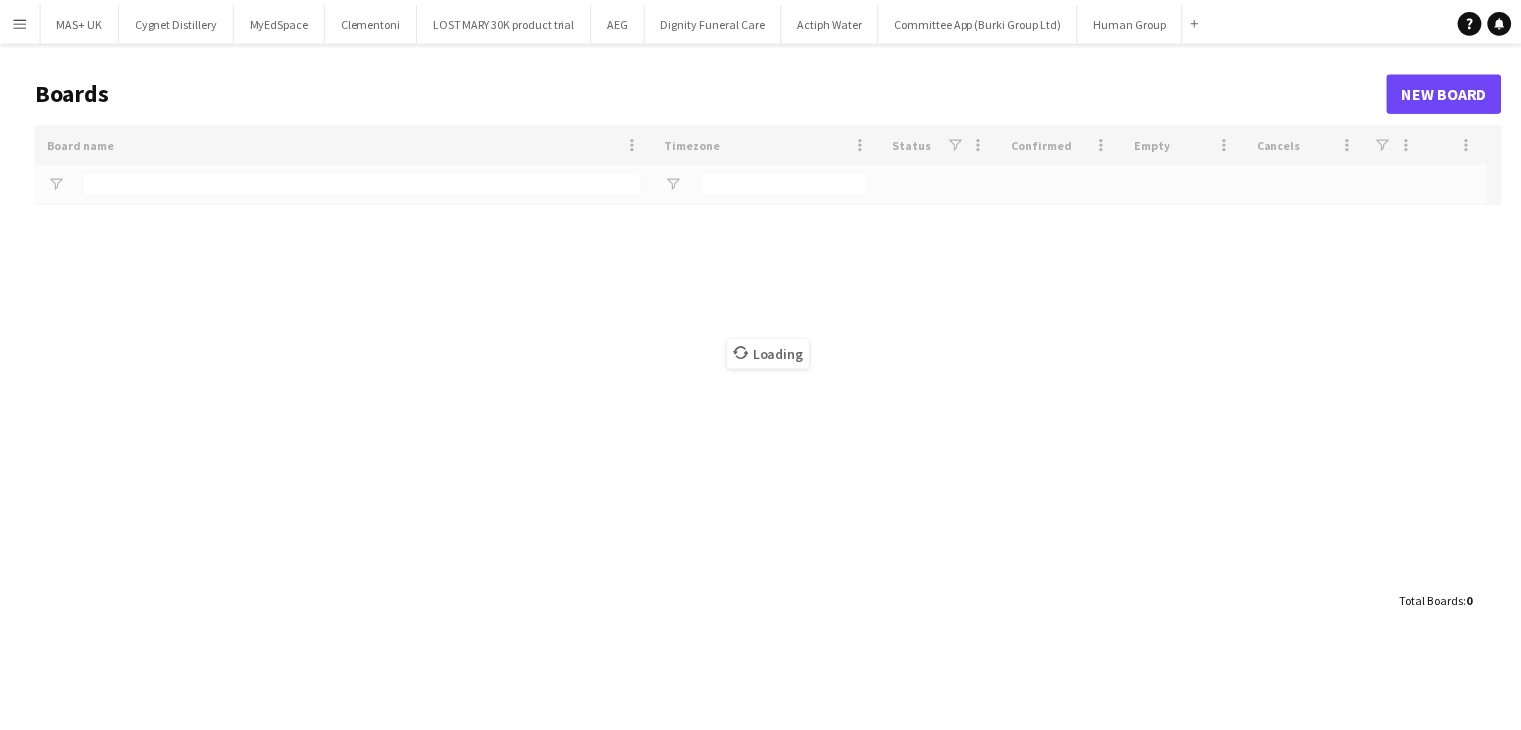 scroll, scrollTop: 0, scrollLeft: 0, axis: both 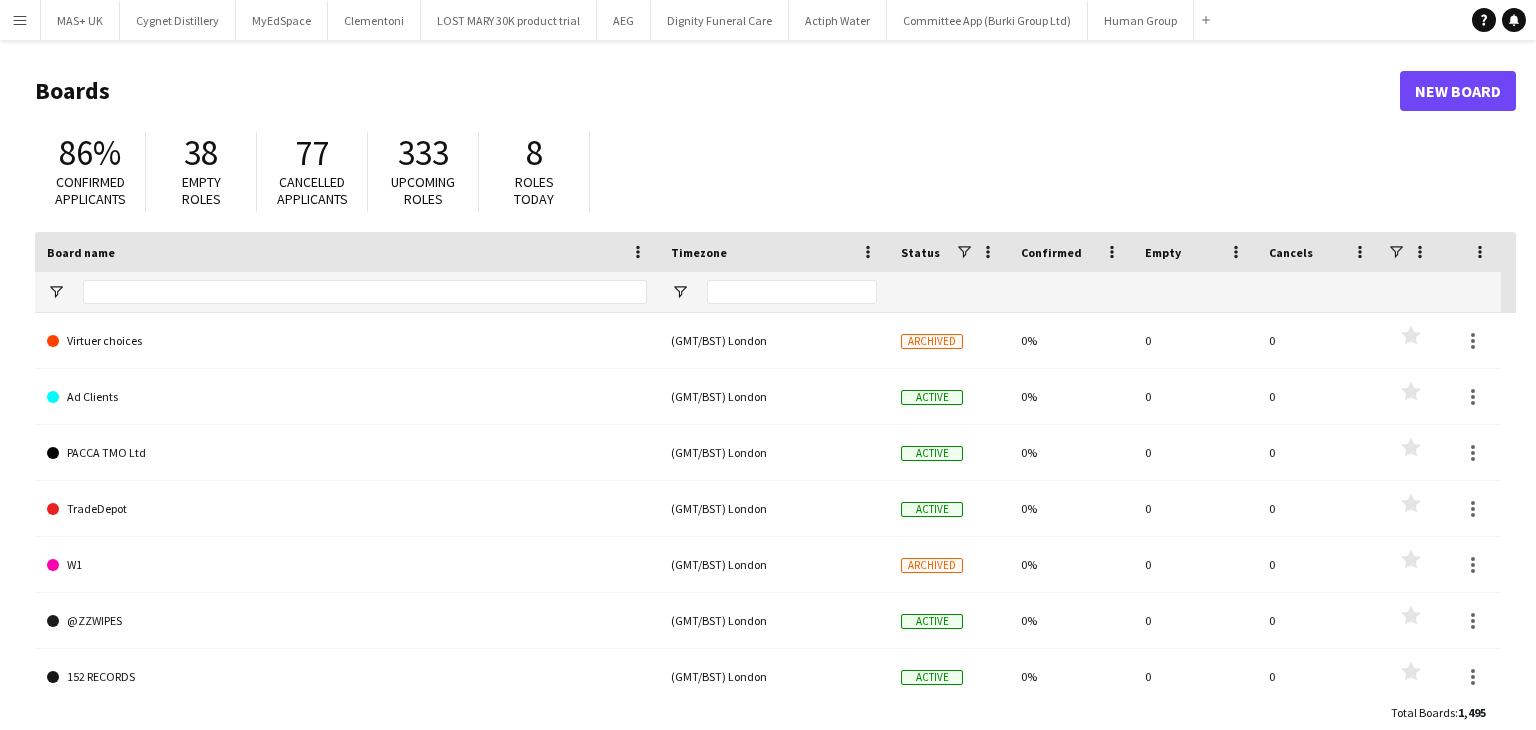 type on "**********" 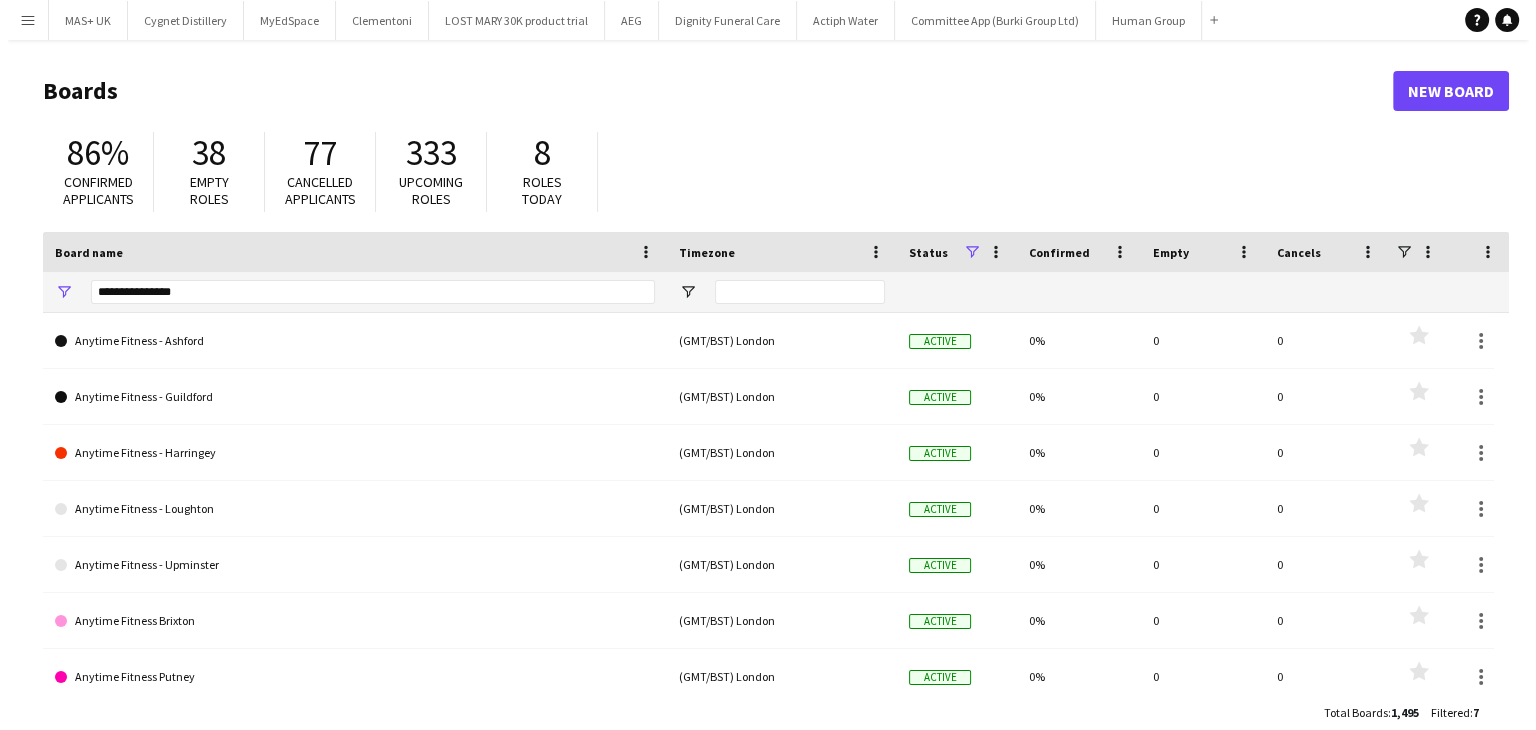 scroll, scrollTop: 0, scrollLeft: 0, axis: both 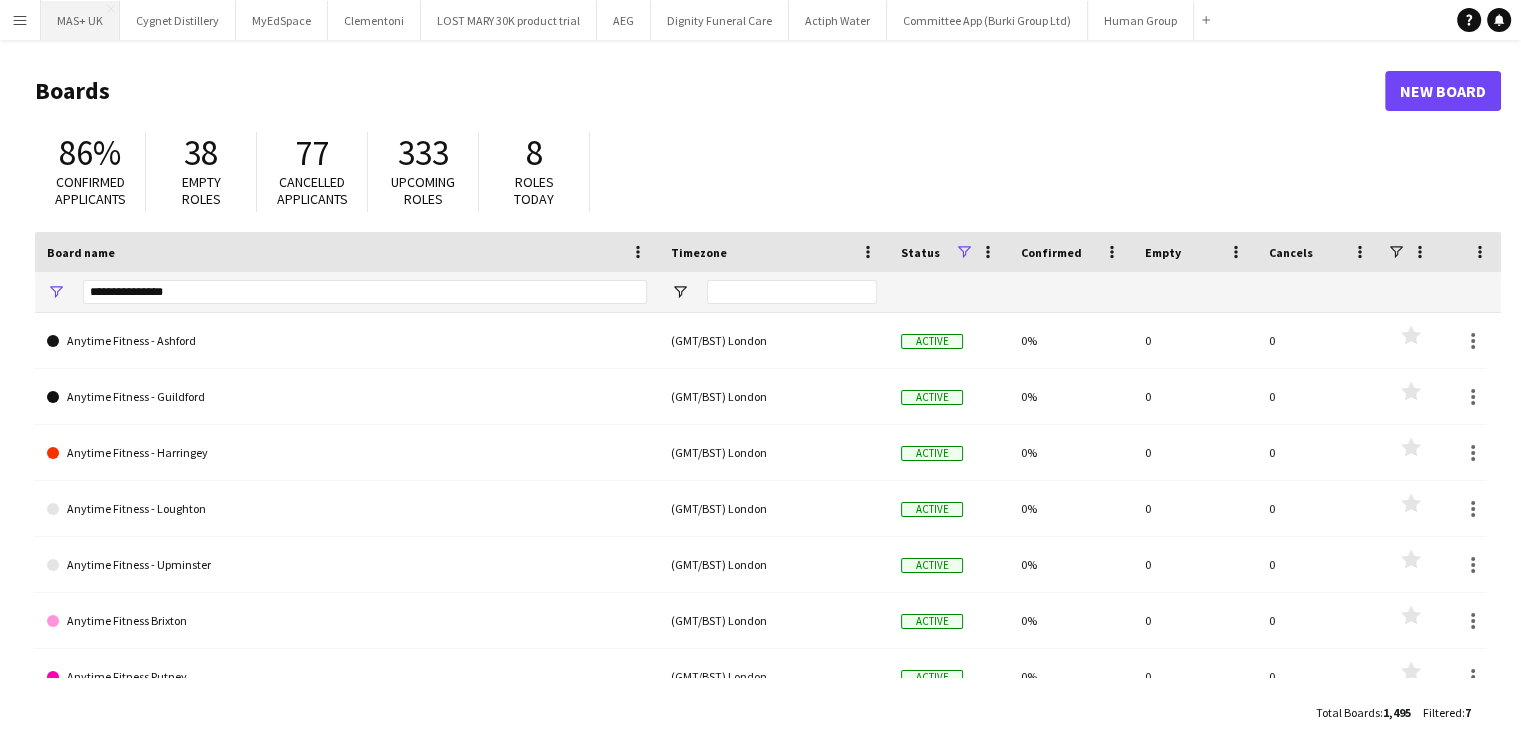 click on "MAS+ UK
Close" at bounding box center (80, 20) 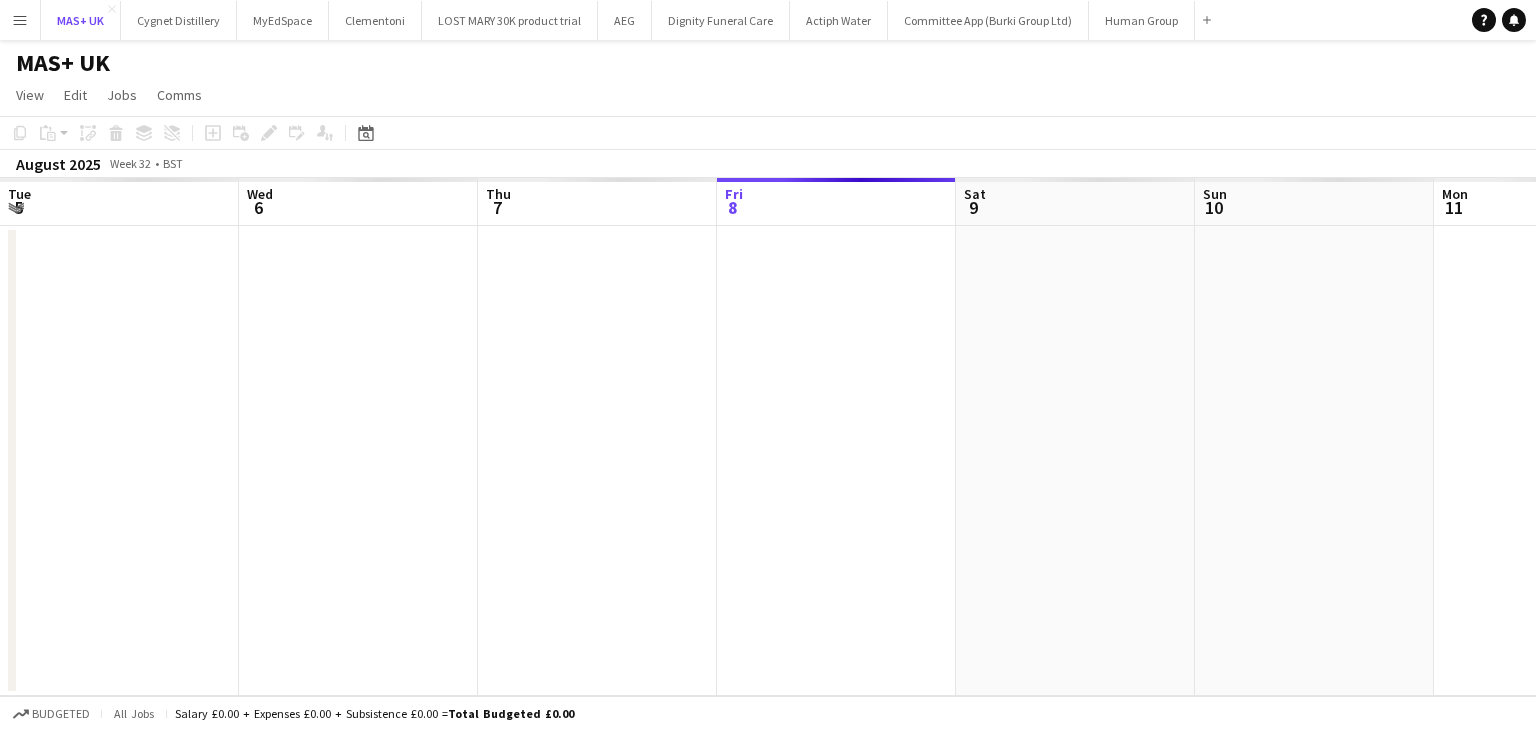 scroll, scrollTop: 0, scrollLeft: 478, axis: horizontal 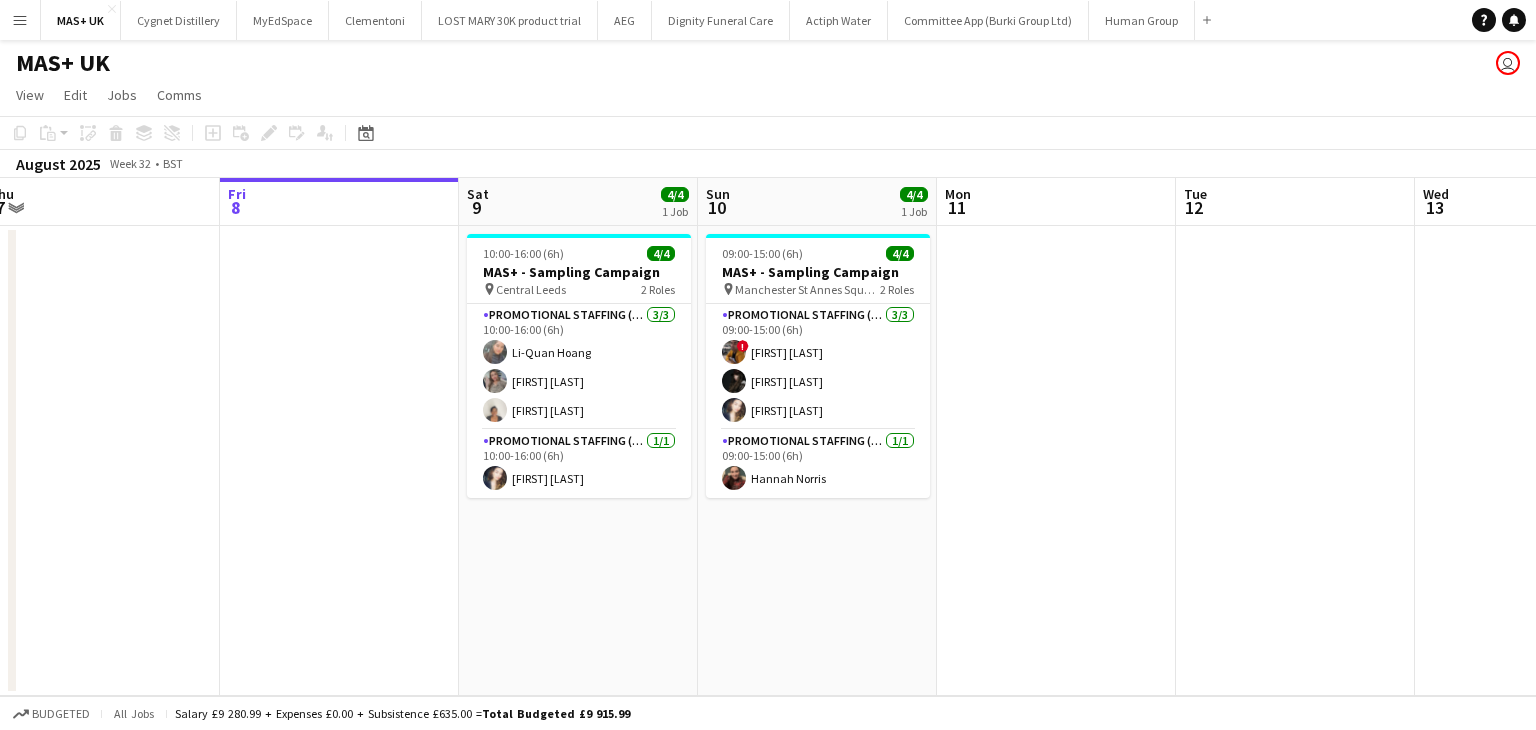drag, startPoint x: 1070, startPoint y: 470, endPoint x: 1044, endPoint y: 477, distance: 26.925823 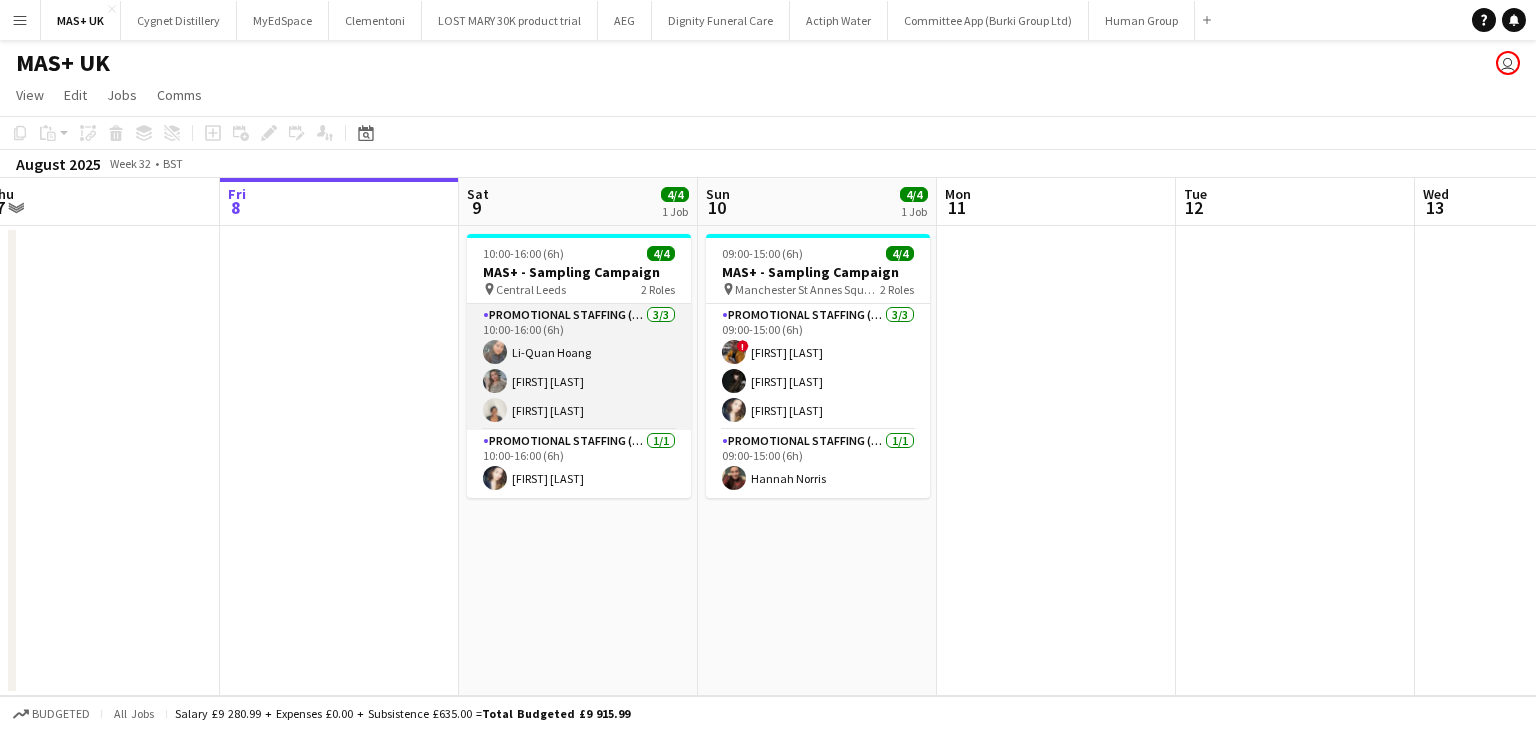 click on "Promotional Staffing (Brand Ambassadors)   3/3   10:00-16:00 (6h)
[FIRST] [LAST] [FIRST] [LAST] [FIRST] [LAST]" at bounding box center [579, 367] 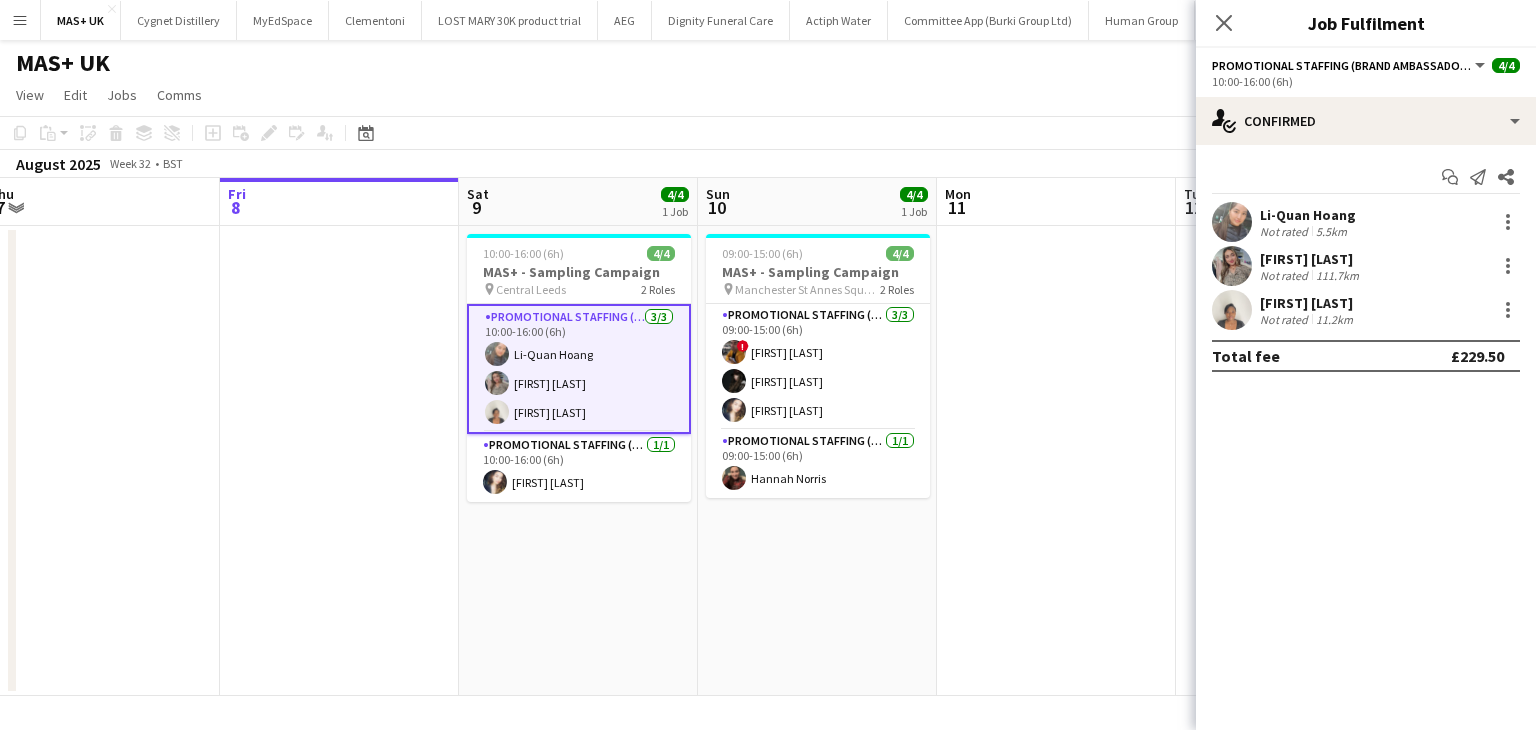click on "11.2km" at bounding box center [1334, 319] 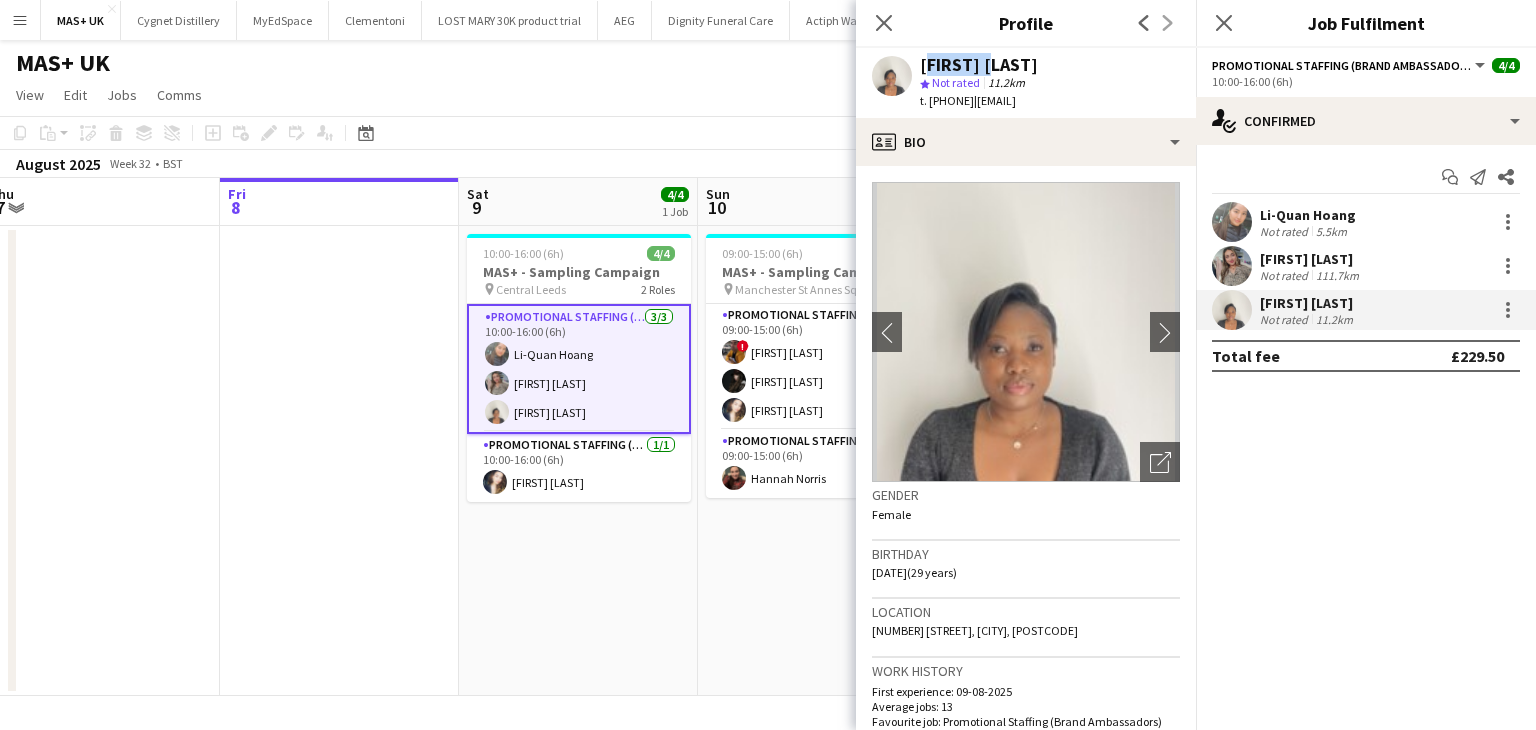 drag, startPoint x: 997, startPoint y: 60, endPoint x: 920, endPoint y: 67, distance: 77.31753 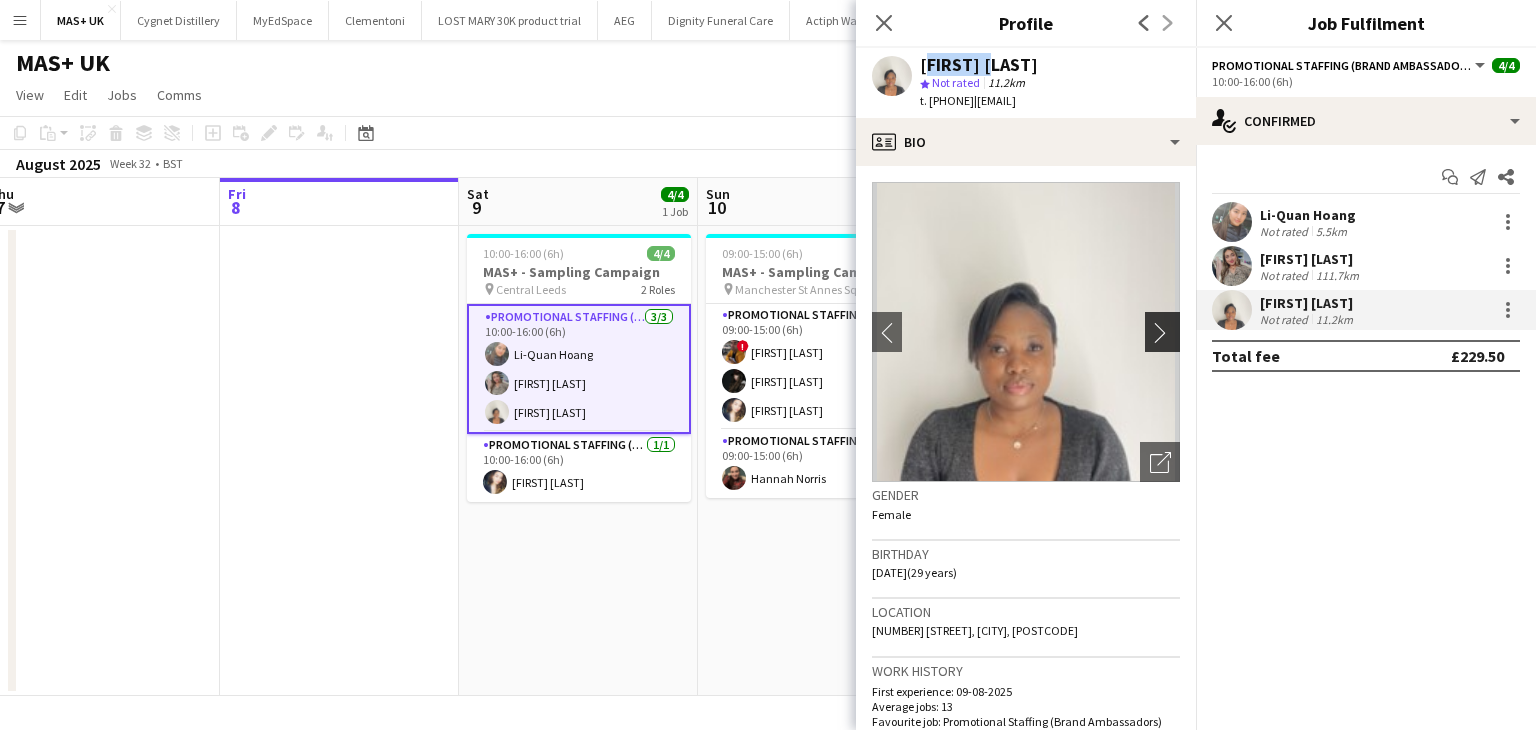 click on "chevron-right" 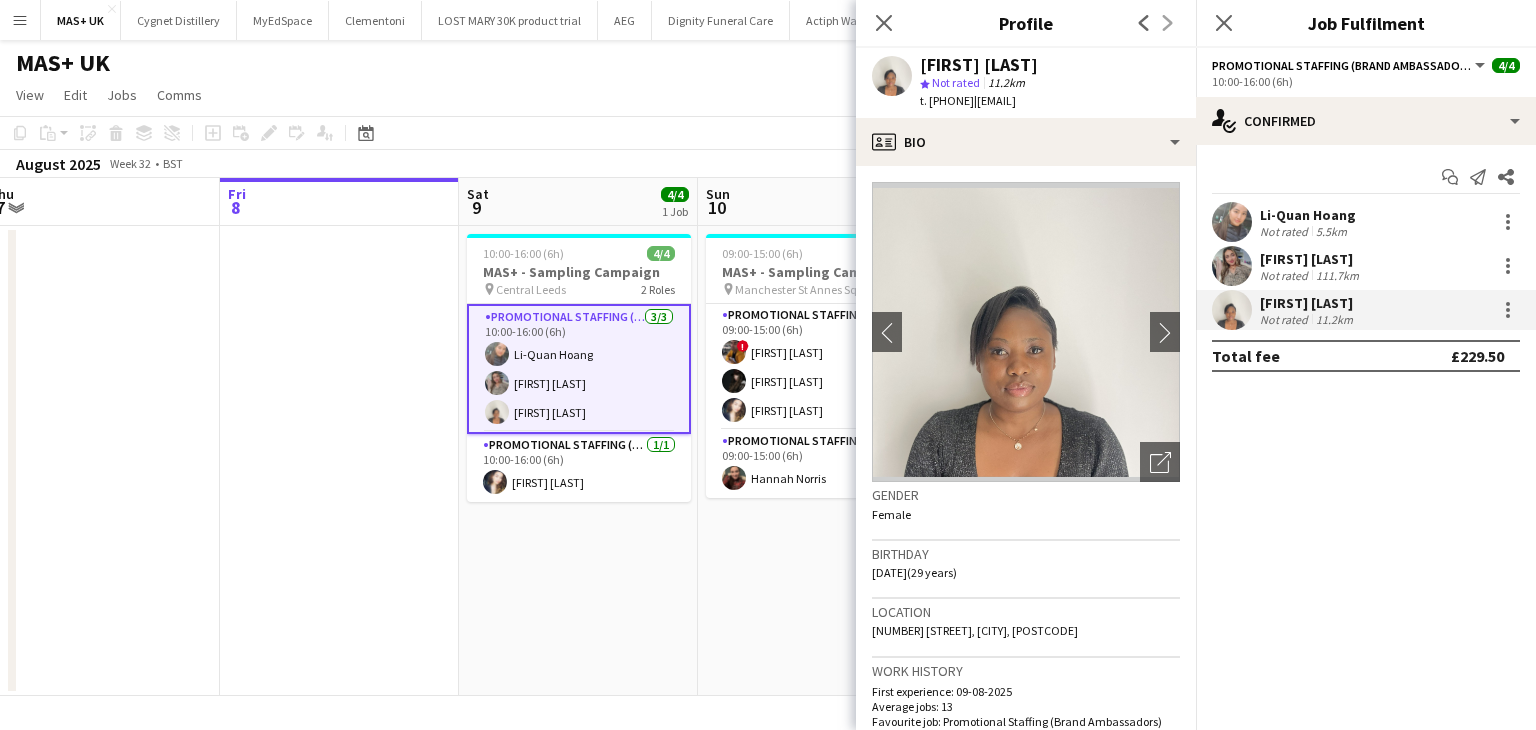 click on "[FIRST] [LAST]   Not rated   111.7km" at bounding box center (1366, 266) 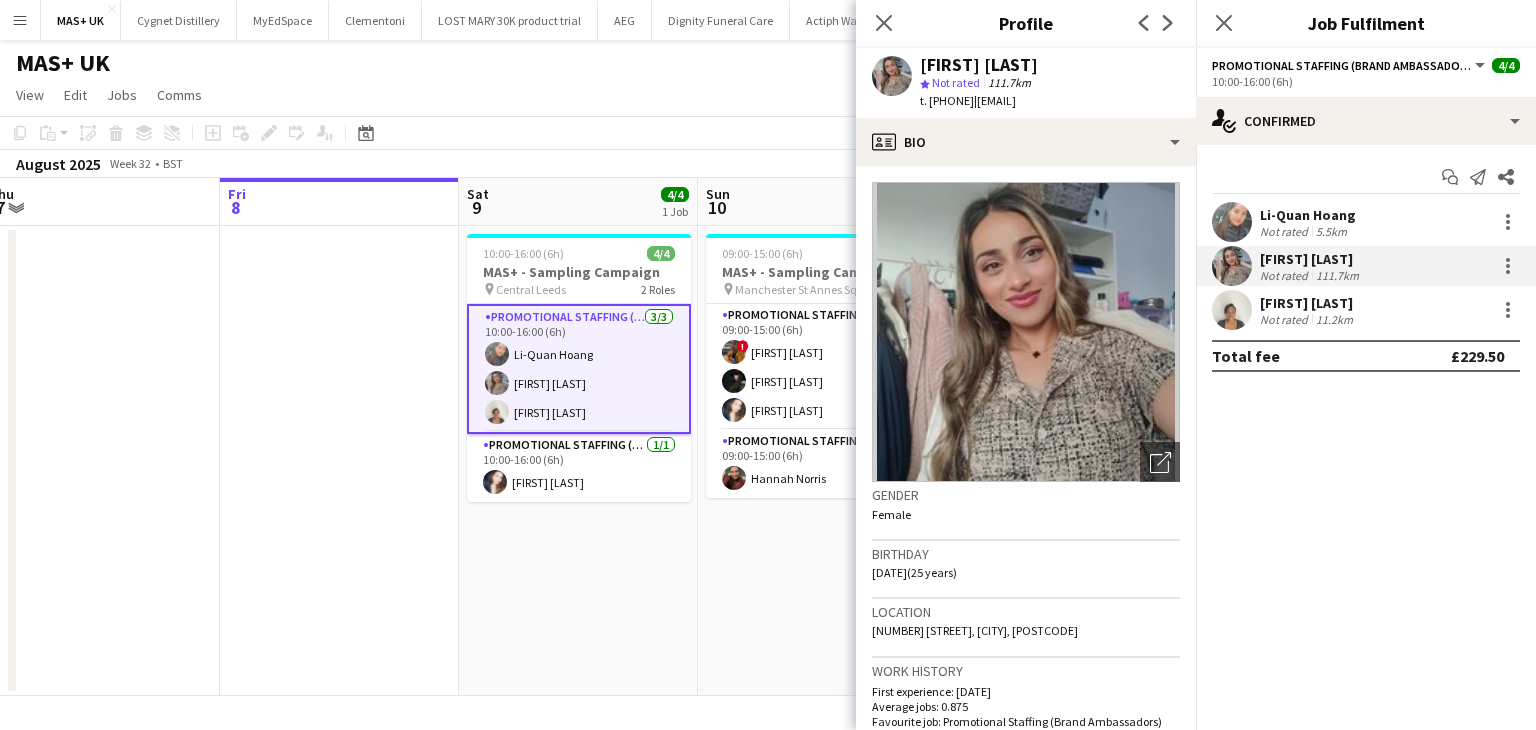 click on "5.5km" at bounding box center (1331, 231) 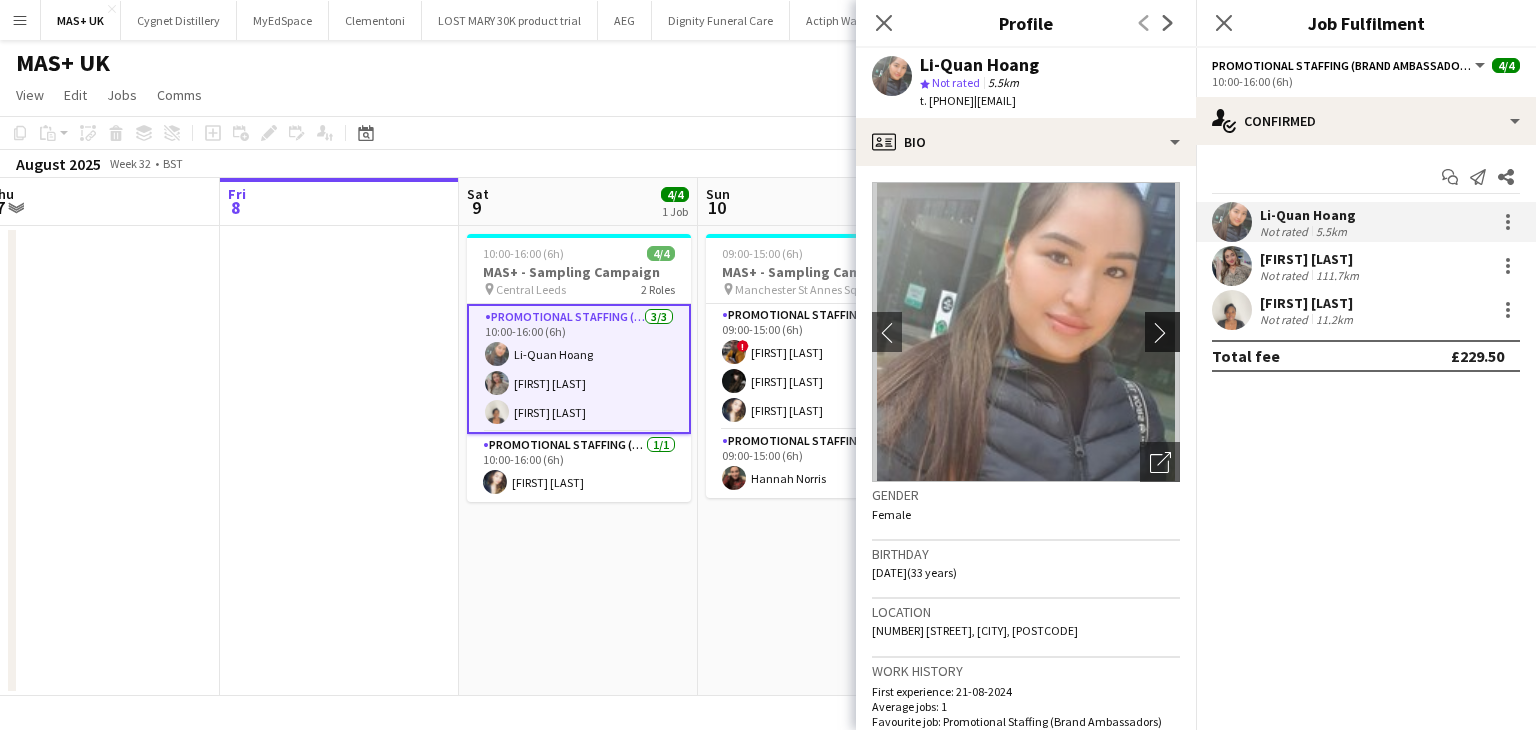 click on "chevron-right" 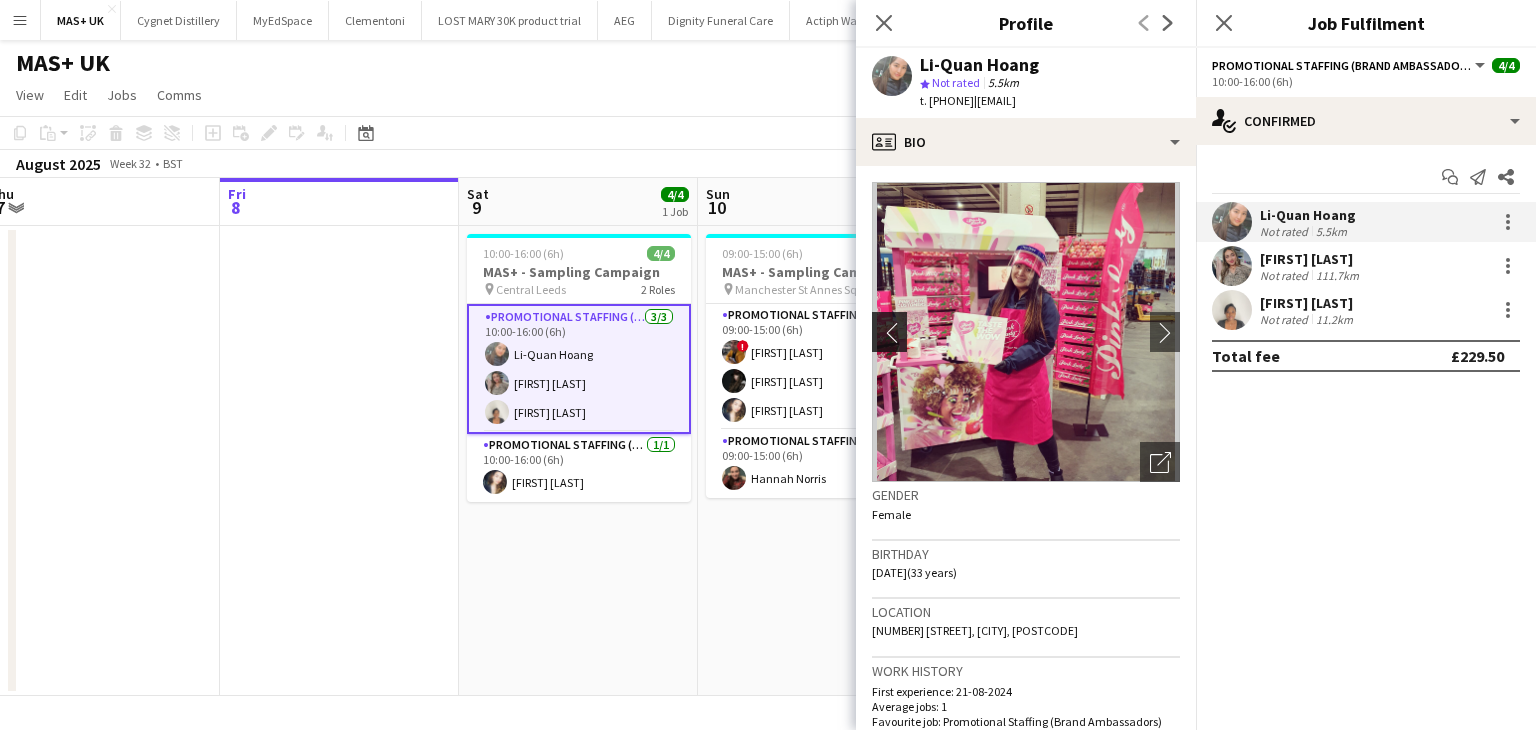 click on "chevron-left" 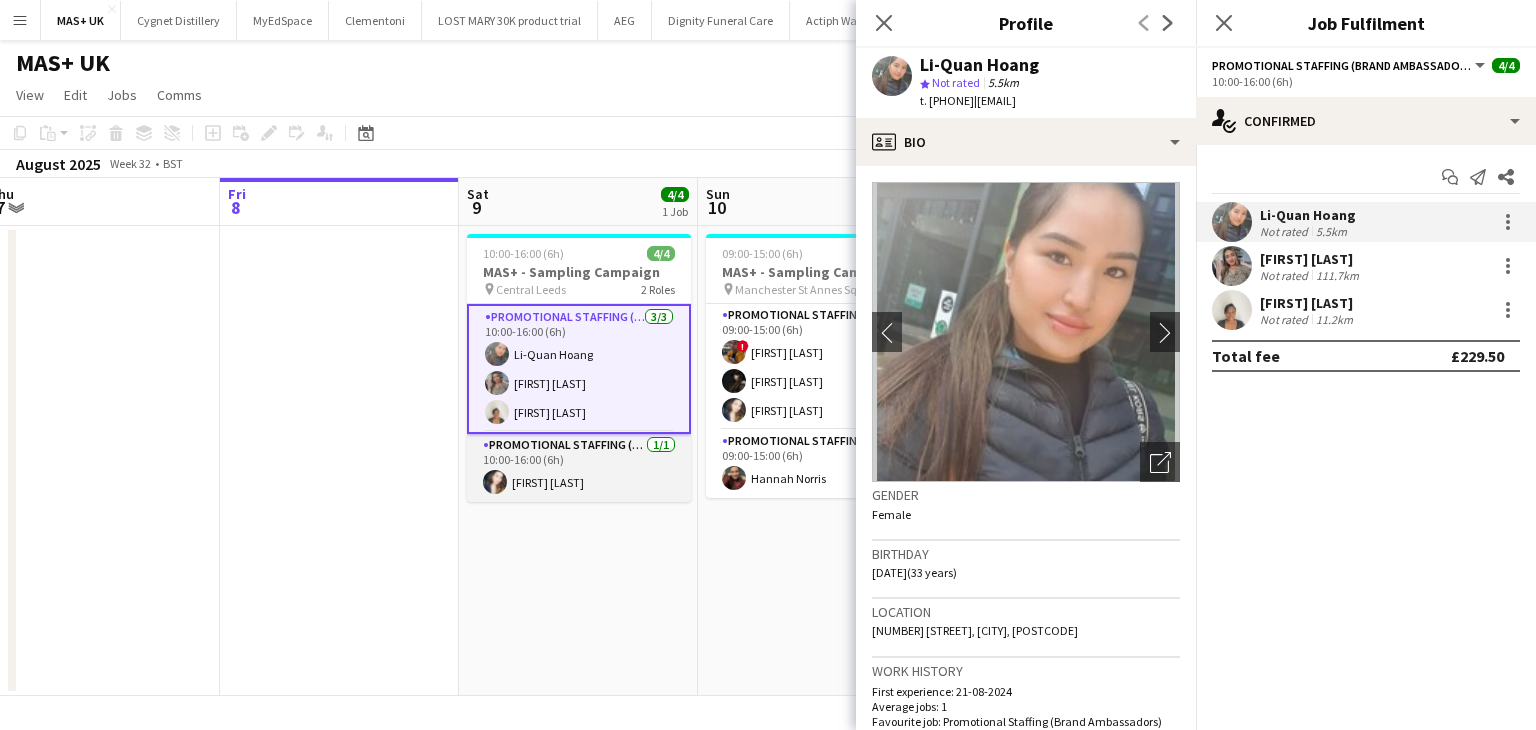click on "Promotional Staffing (Team Leader)   1/1   10:00-16:00 (6h)
Meriem Bouabid" at bounding box center [579, 468] 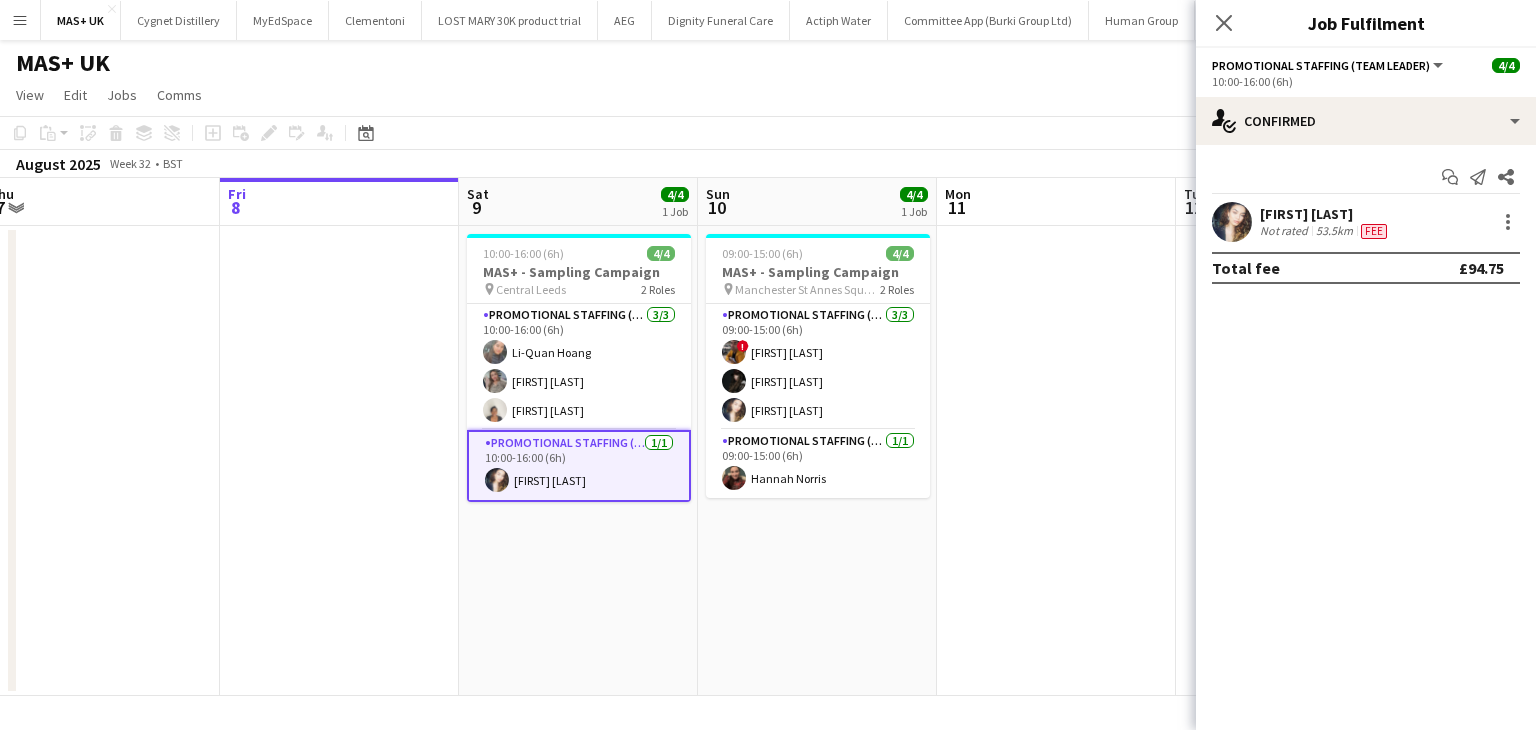 click on "Meriem Bouabid" at bounding box center (1325, 214) 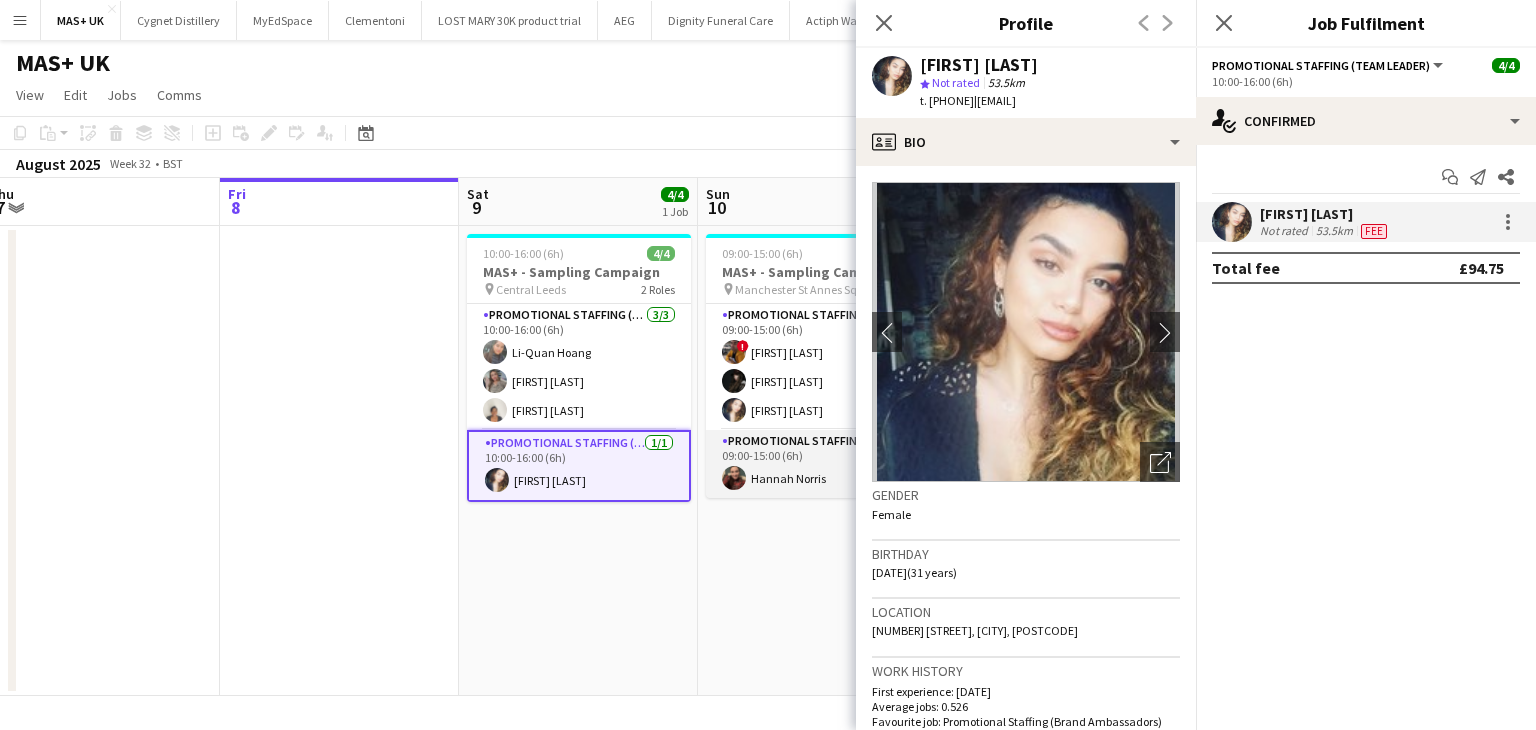 click on "Promotional Staffing (Team Leader)   1/1   09:00-15:00 (6h)
Hannah Norris" at bounding box center [818, 464] 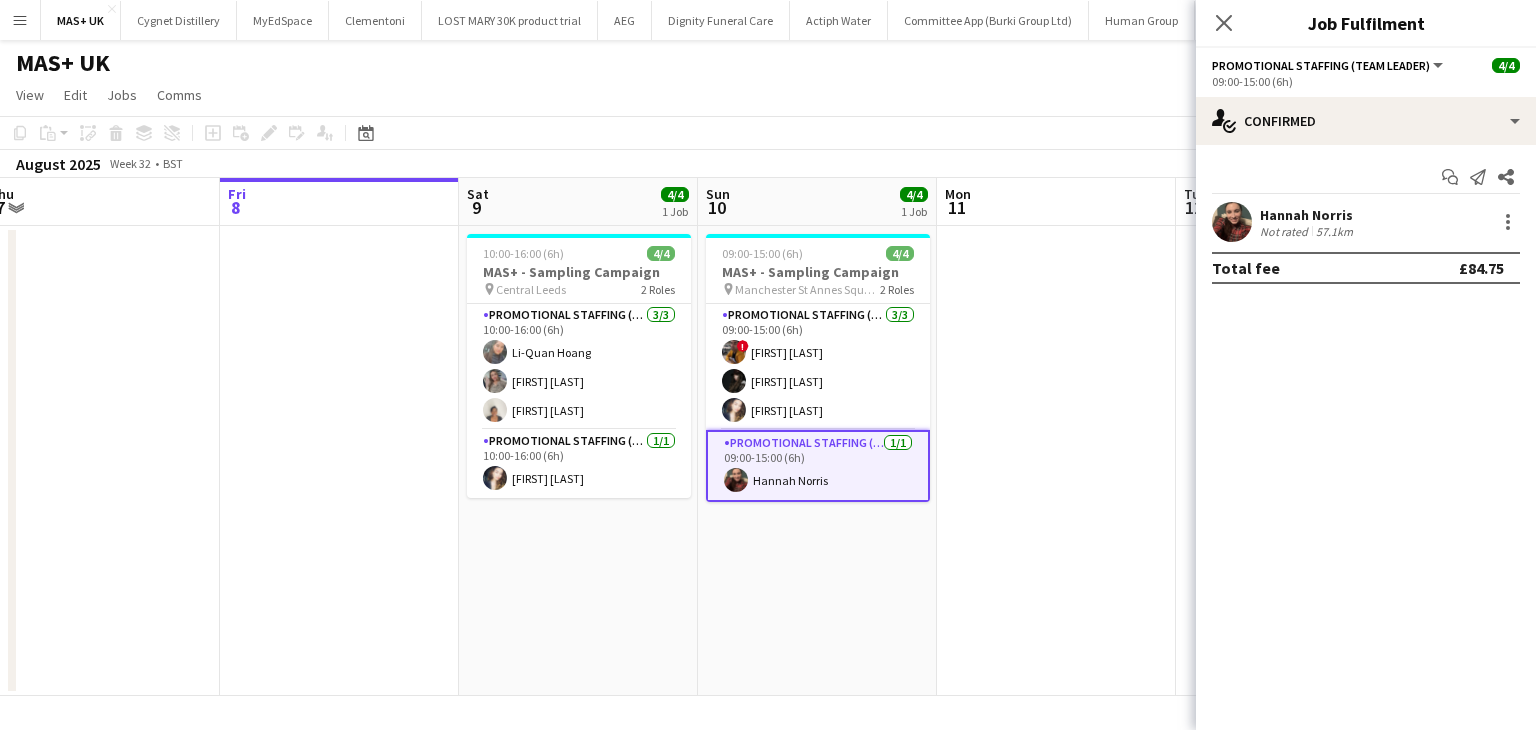 click on "Not rated" at bounding box center [1286, 231] 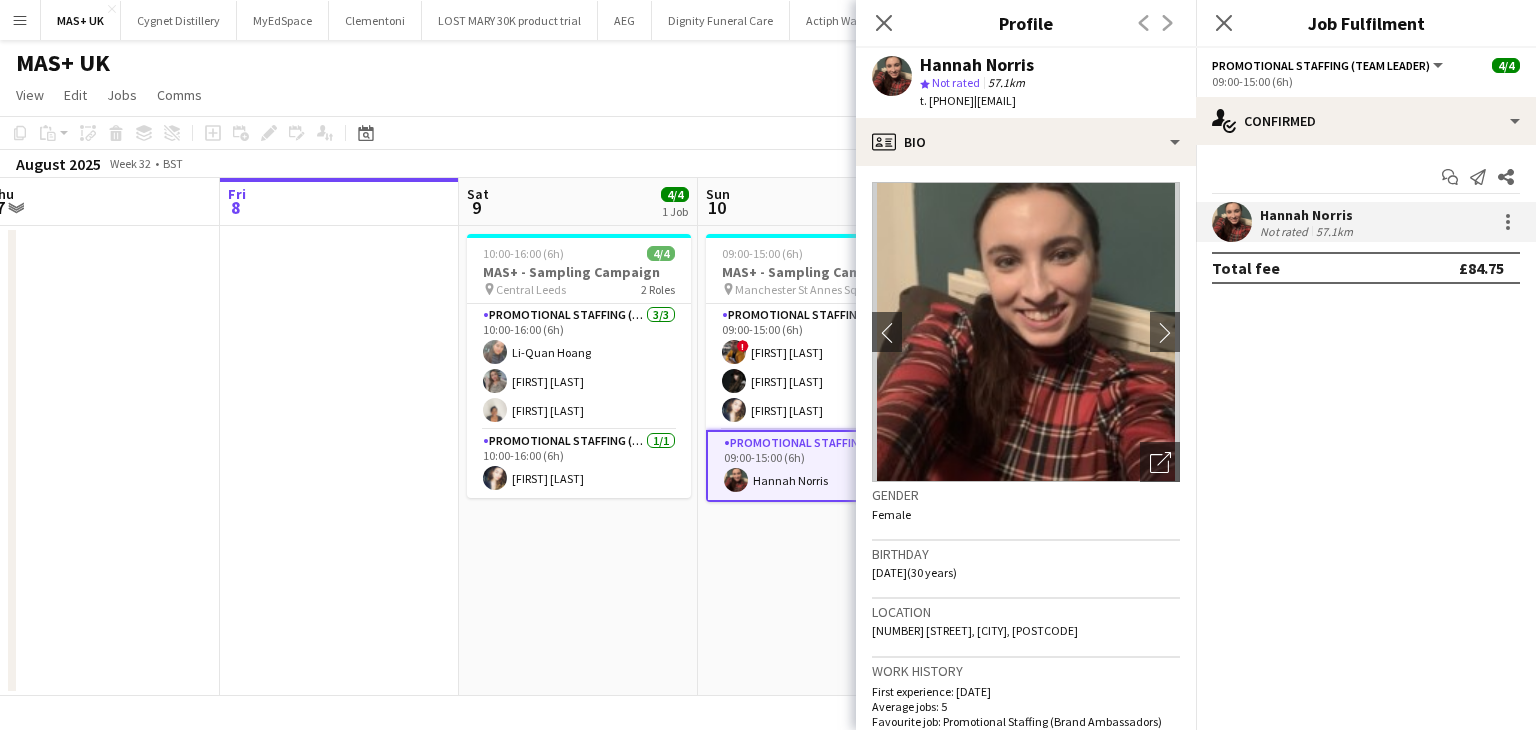 drag, startPoint x: 1044, startPoint y: 326, endPoint x: 1024, endPoint y: 323, distance: 20.22375 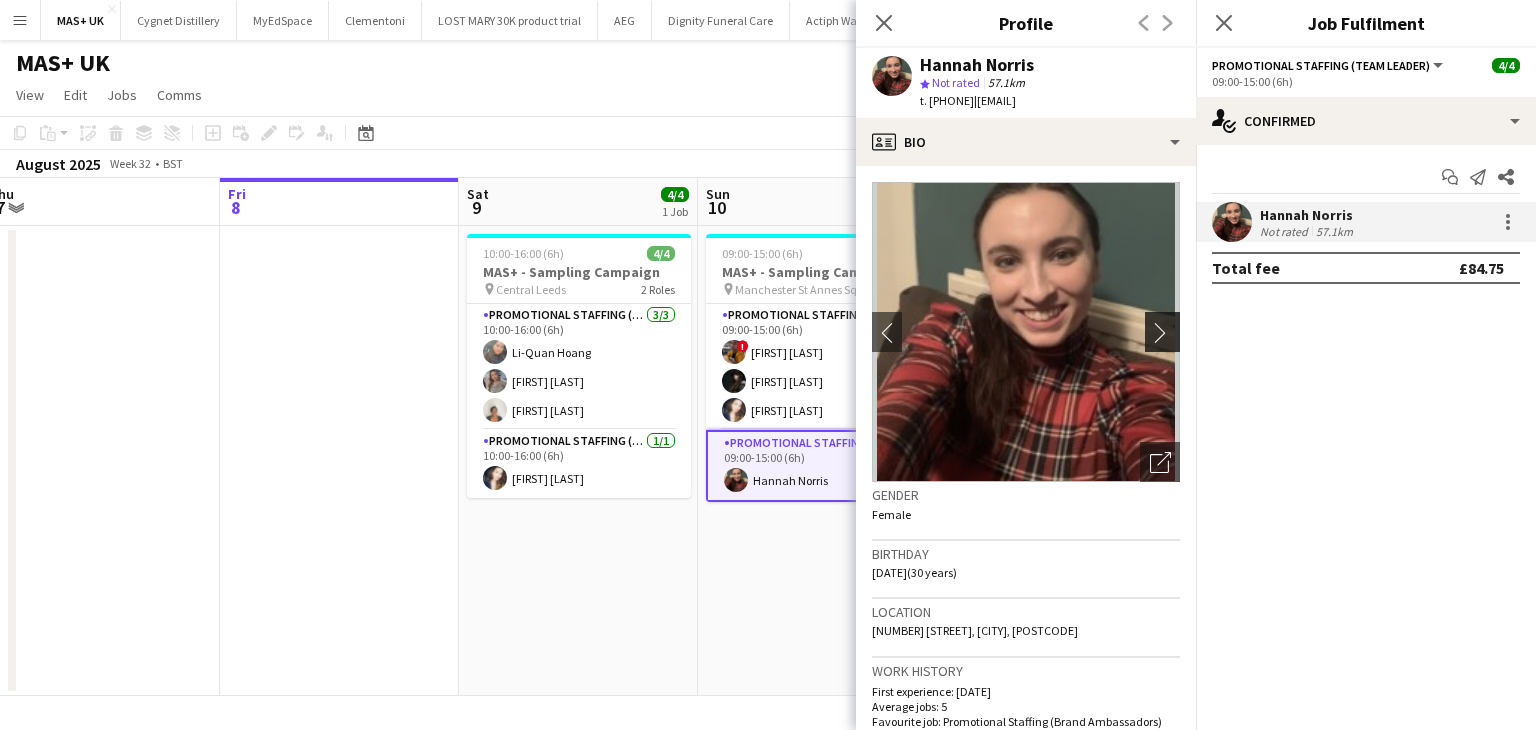 click on "chevron-right" 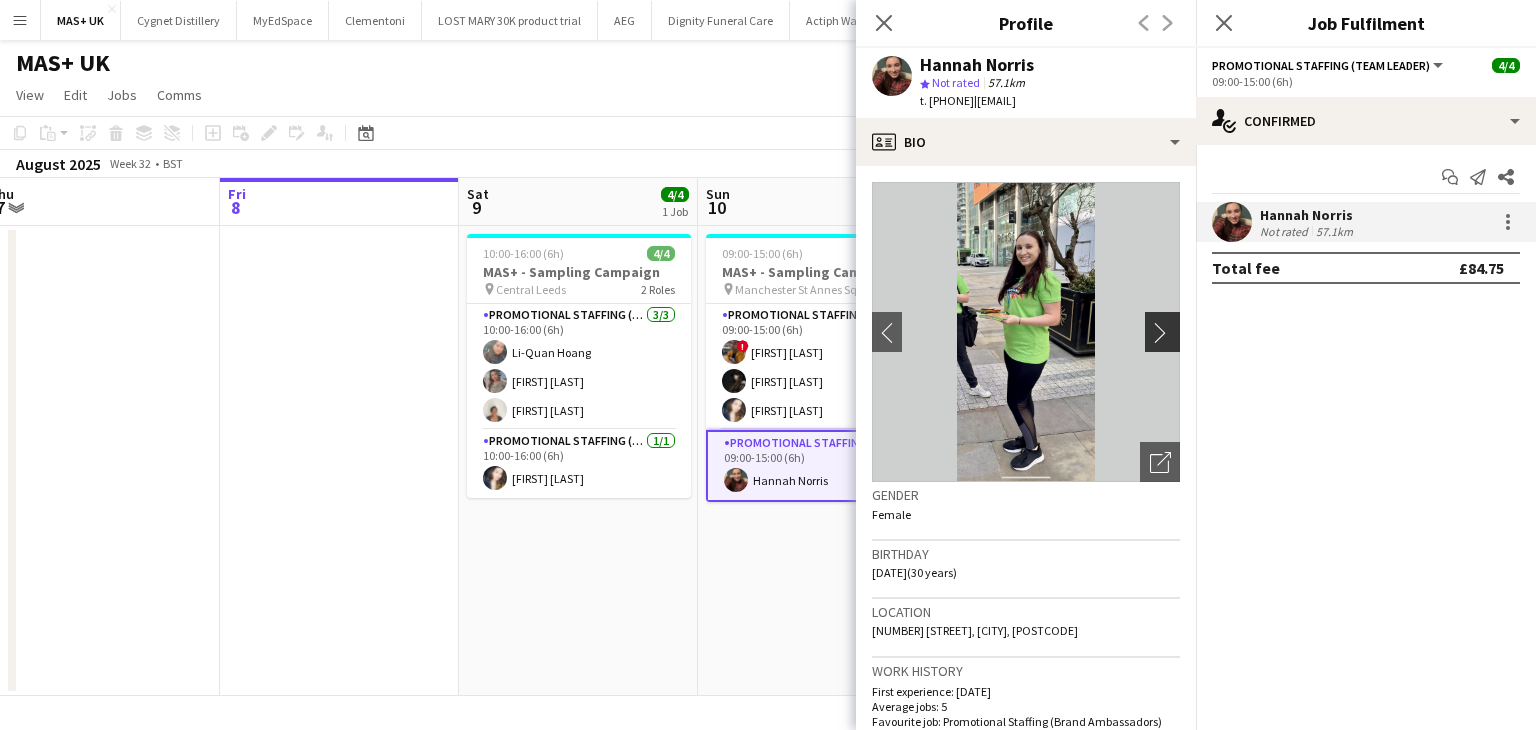 click on "chevron-right" 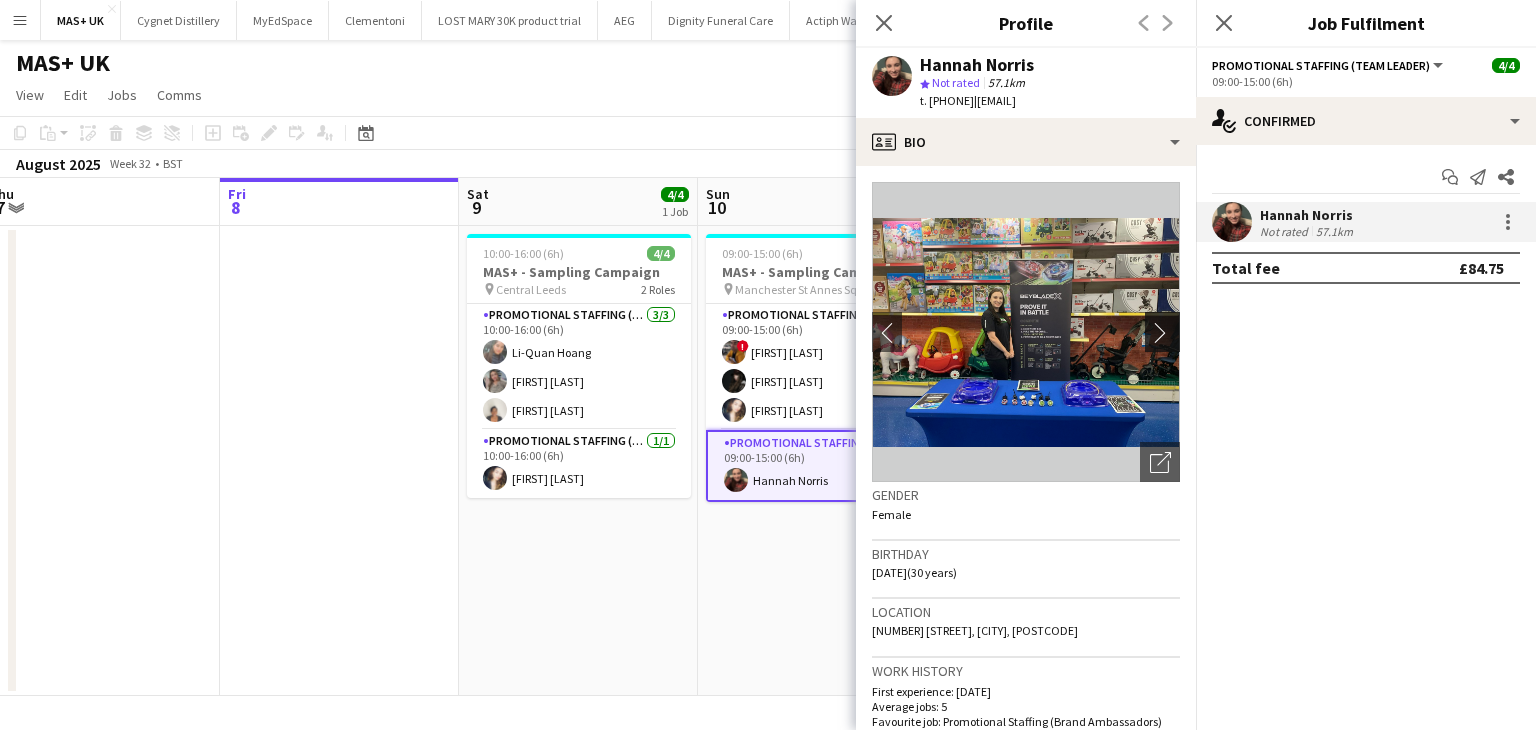click on "chevron-right" 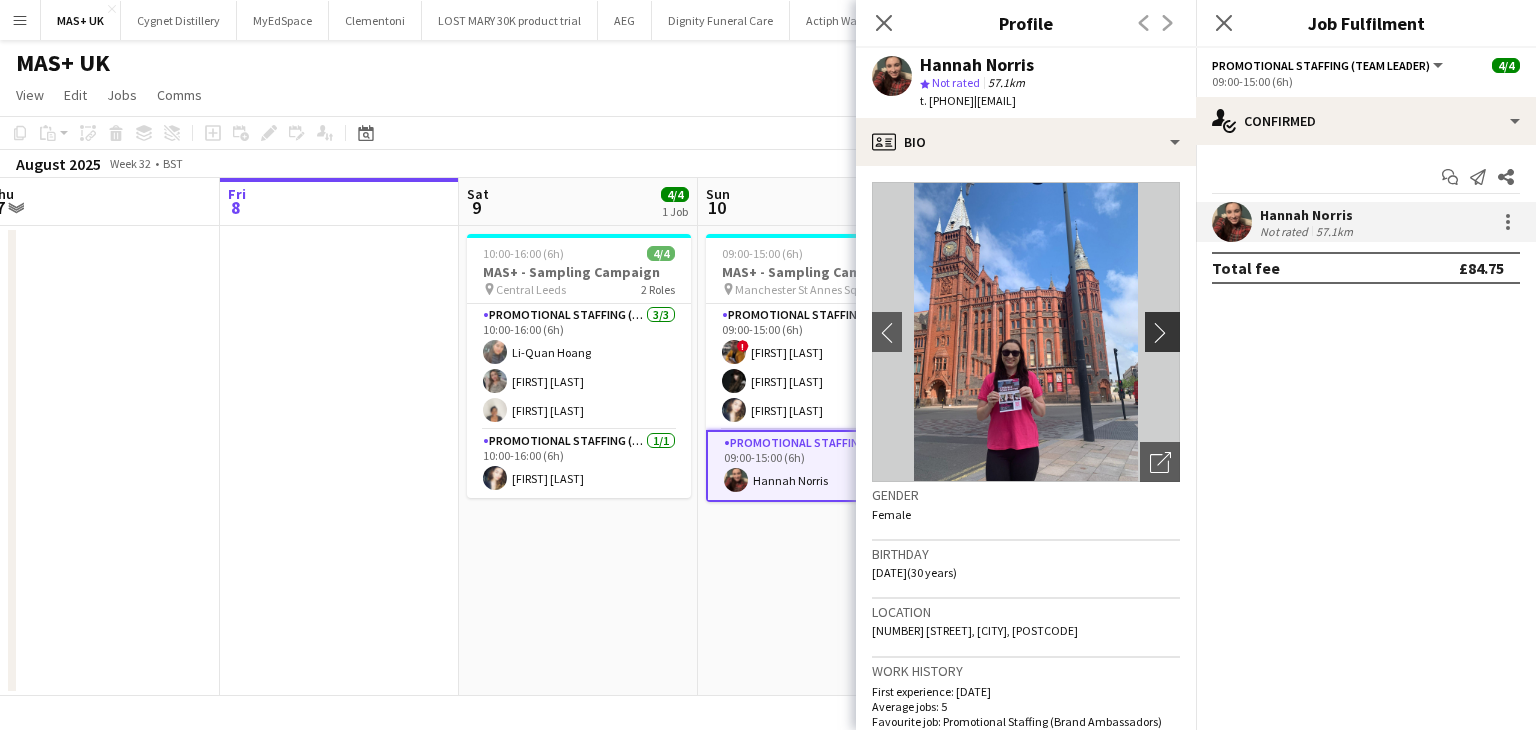 click on "chevron-right" 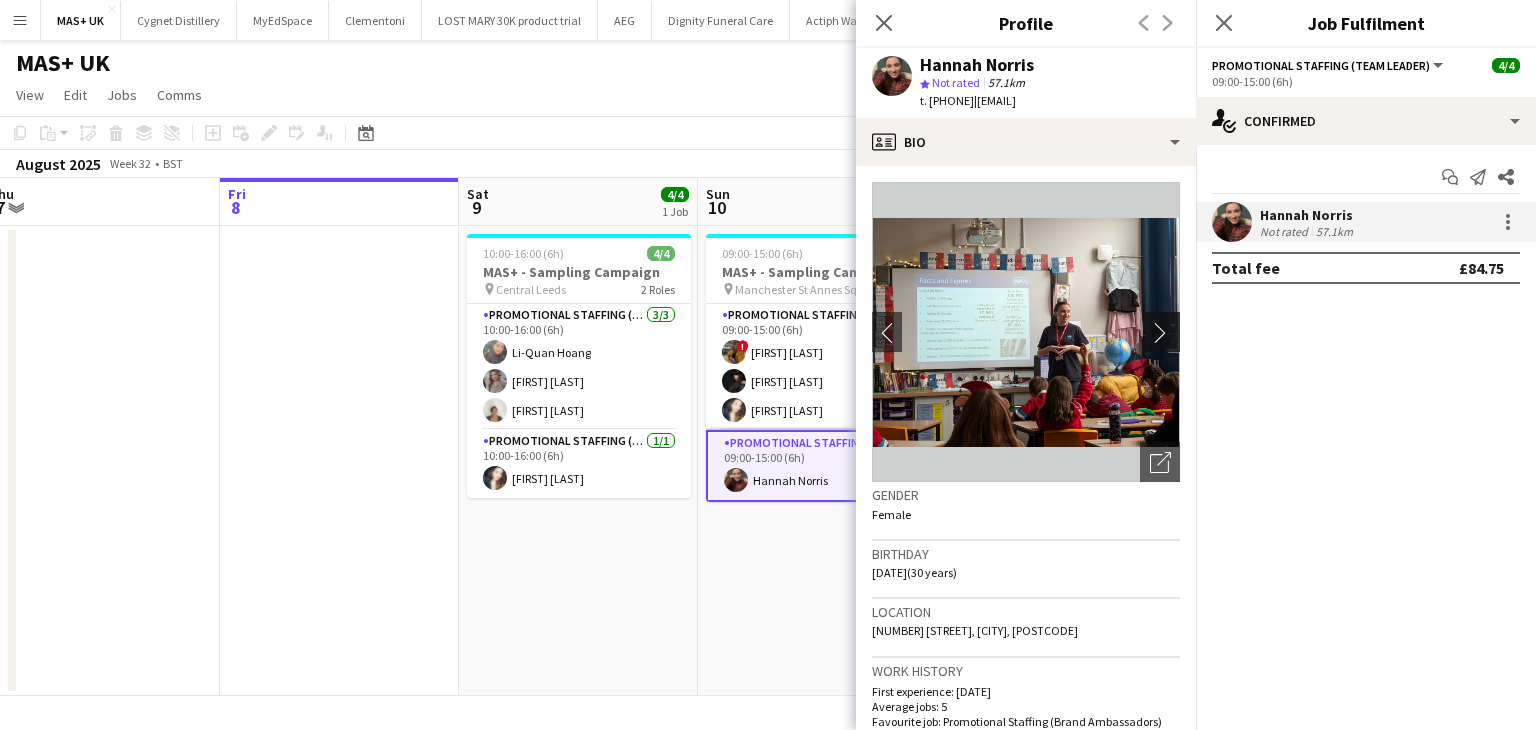 click on "chevron-right" 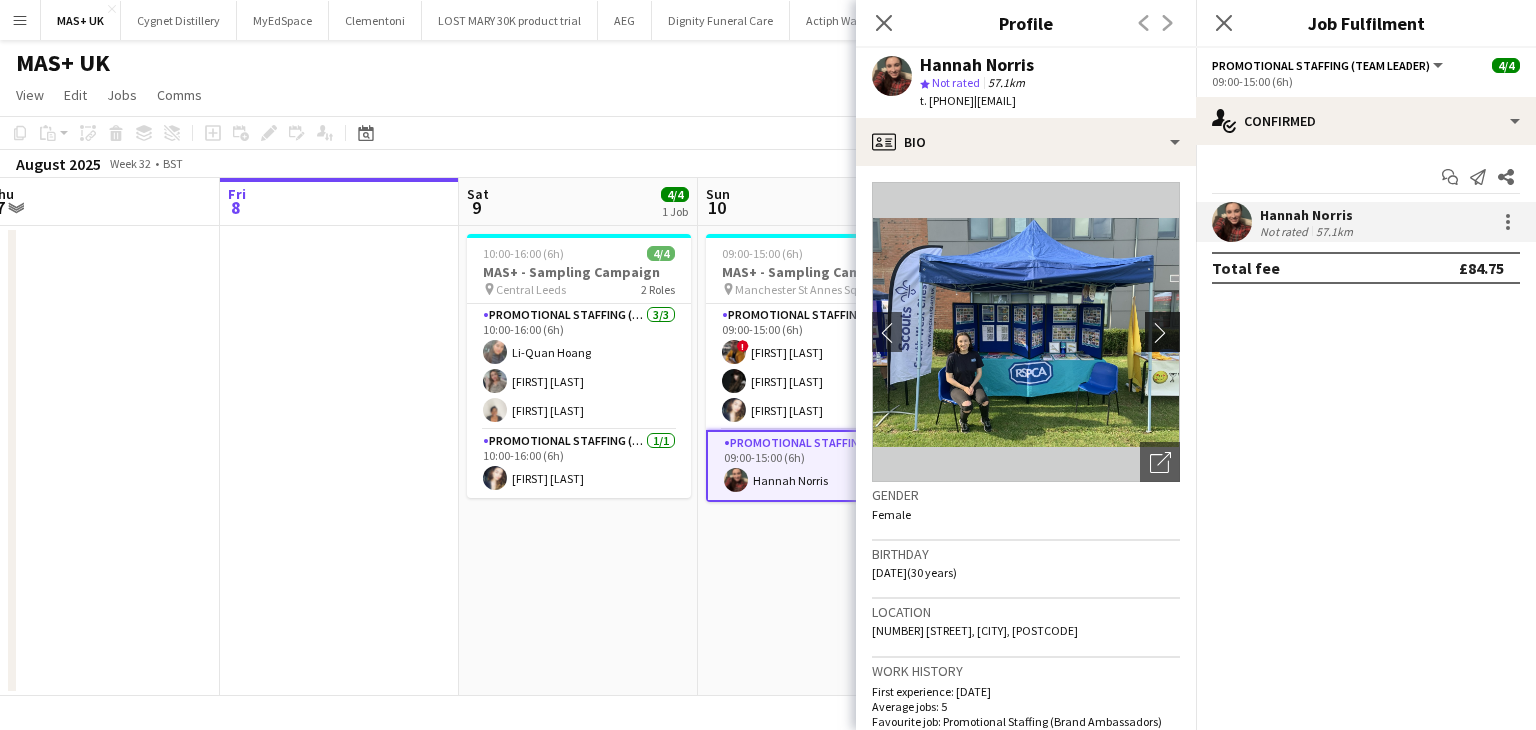 click on "chevron-right" 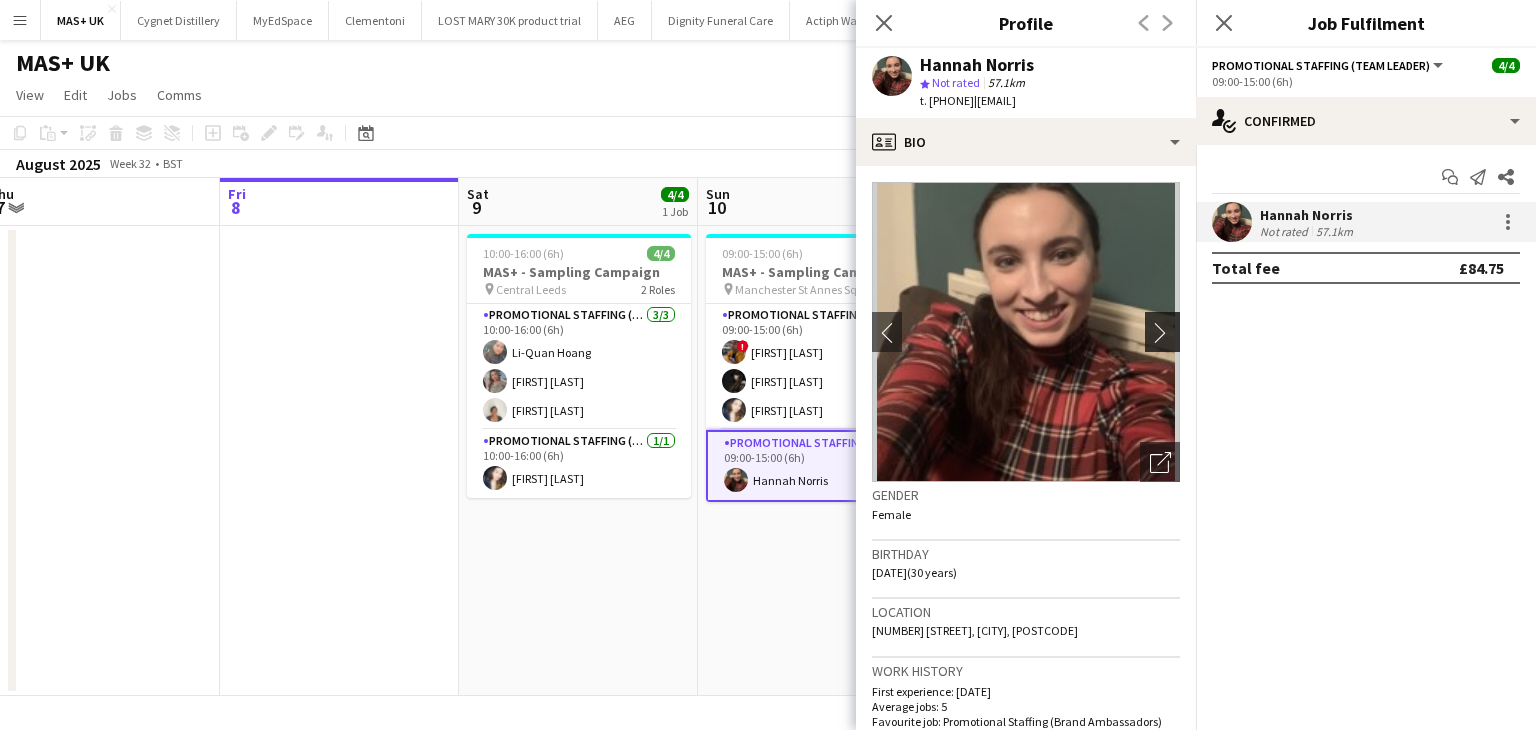 click on "chevron-right" 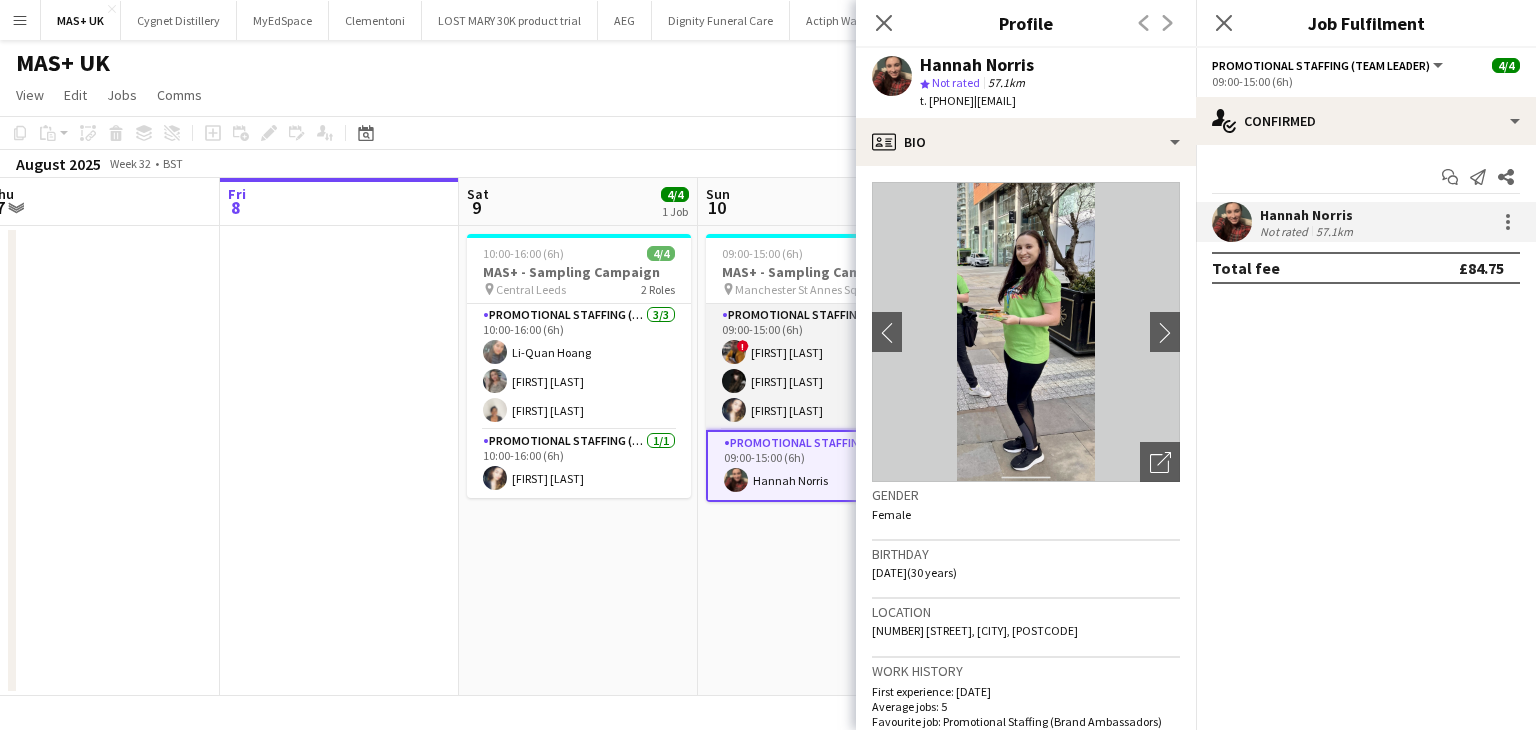 click on "Promotional Staffing (Brand Ambassadors)   3/3   09:00-15:00 (6h)
! Sean Porter Oleta Omar Meriem Bouabid" at bounding box center [818, 367] 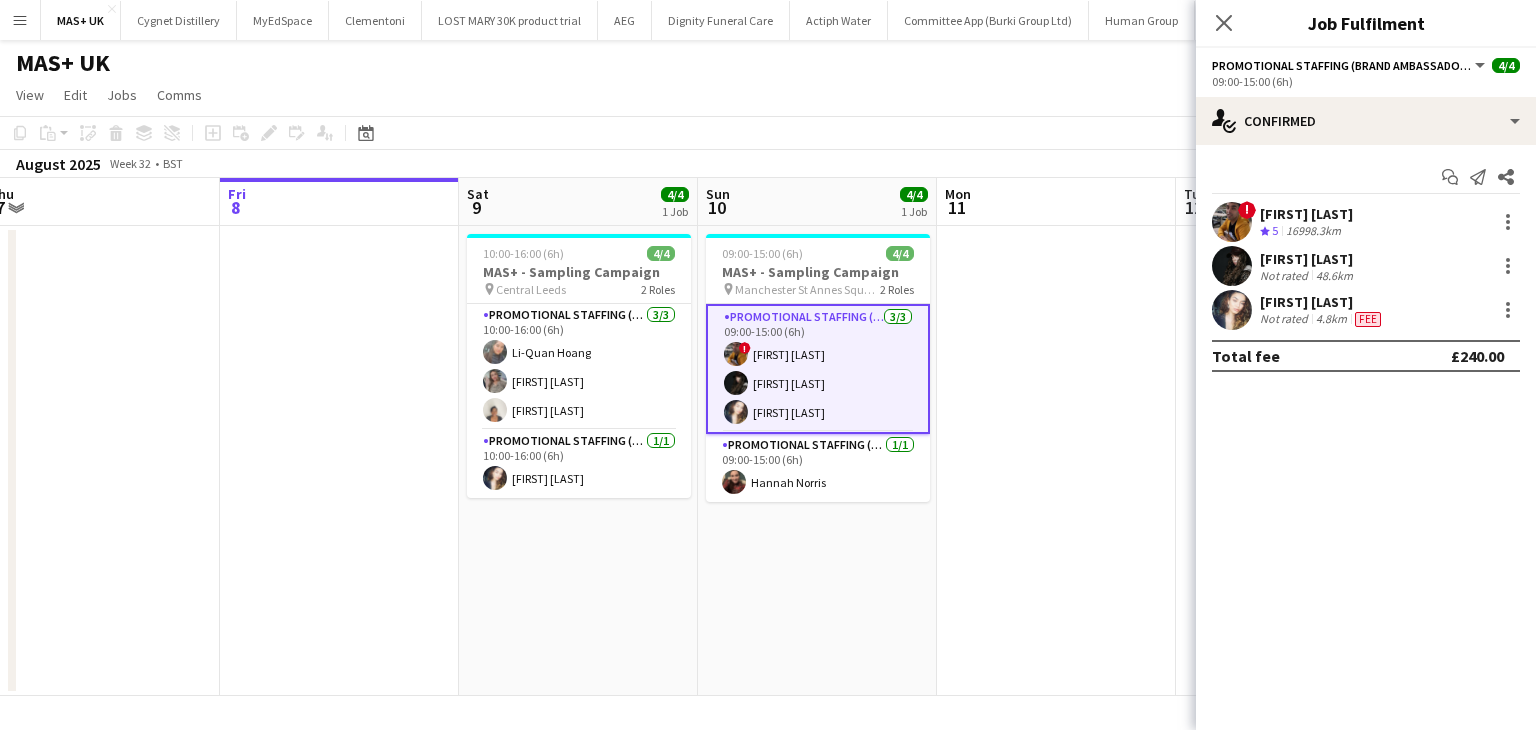click on "Meriem Bouabid" at bounding box center (1322, 302) 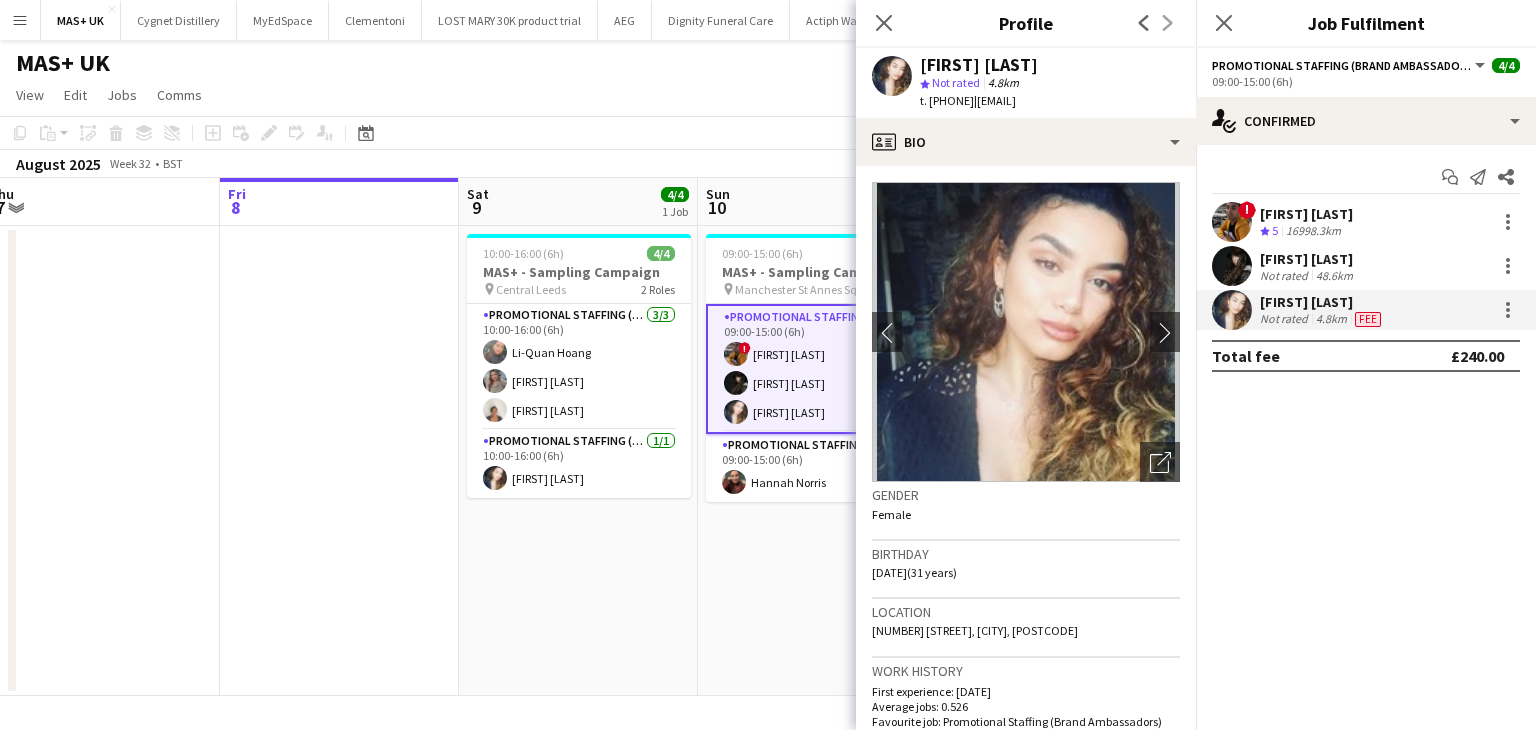 click on "Oleta Omar" at bounding box center [1308, 259] 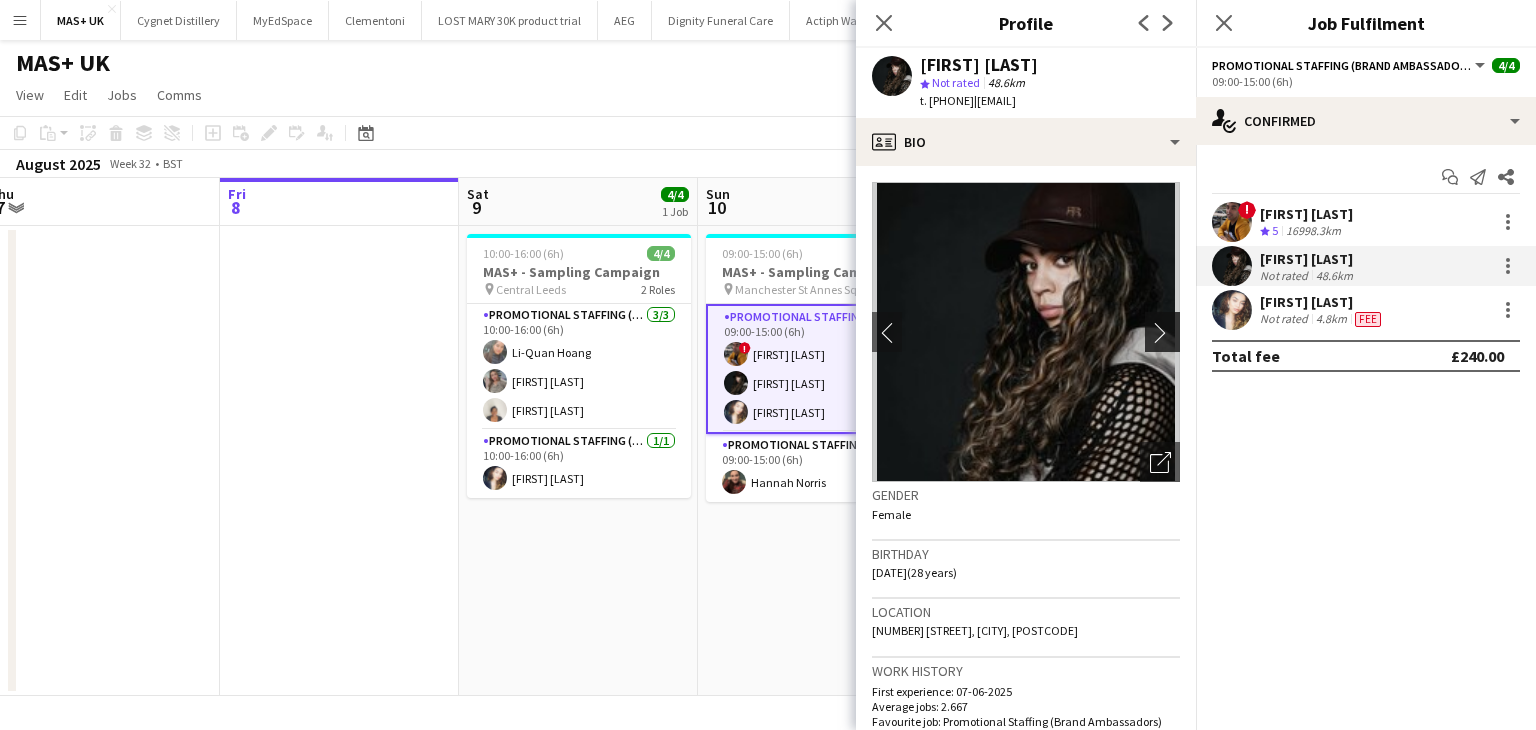click on "chevron-right" 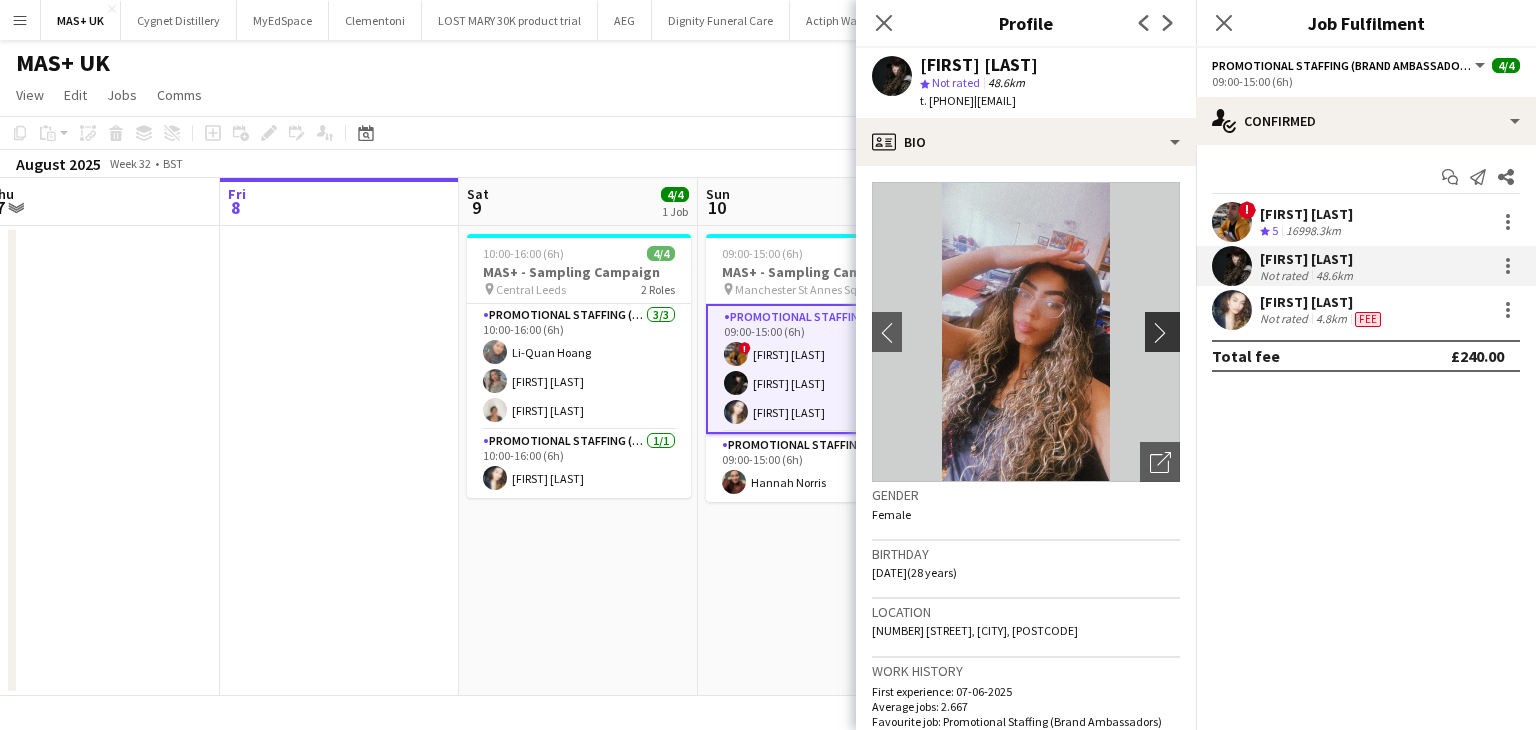 click on "chevron-right" 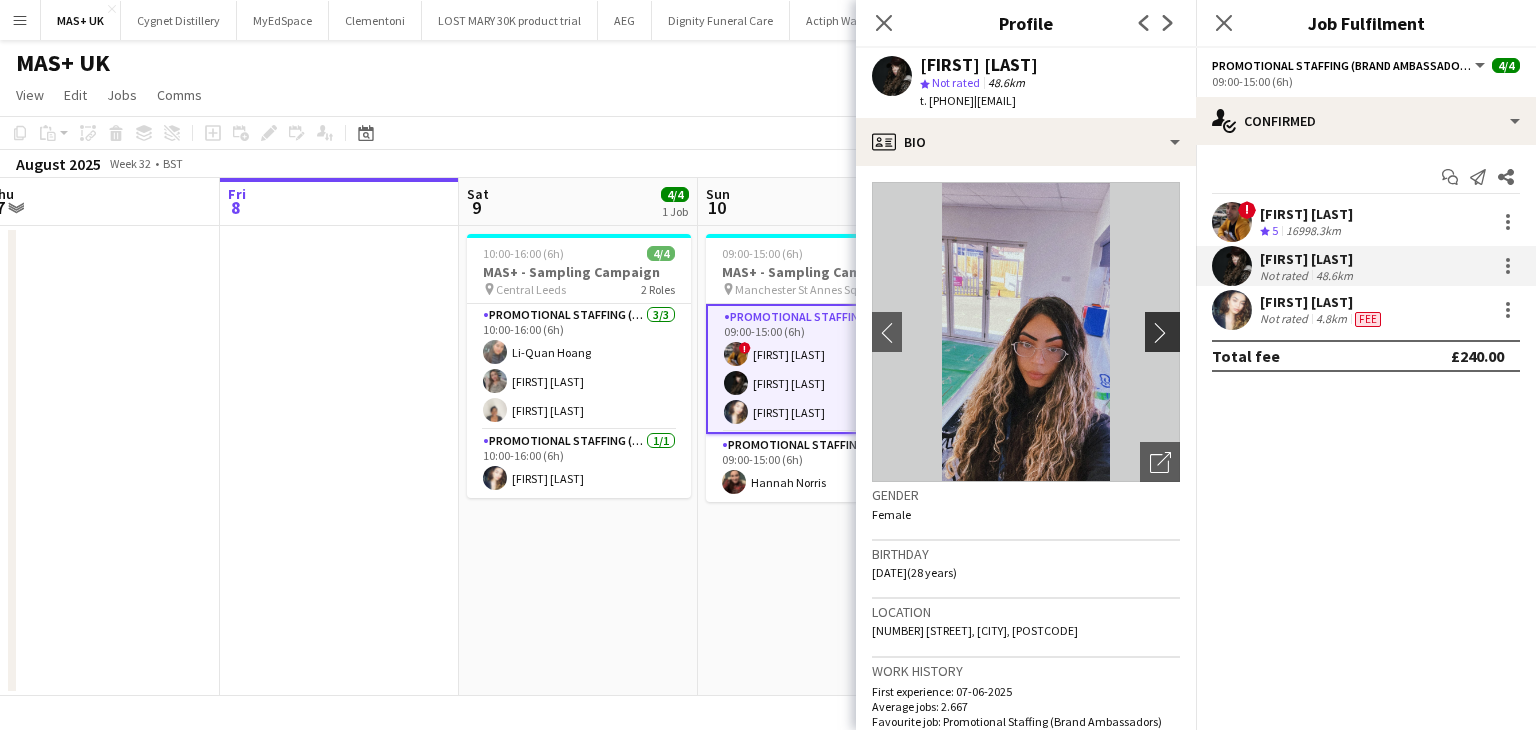 click on "chevron-right" 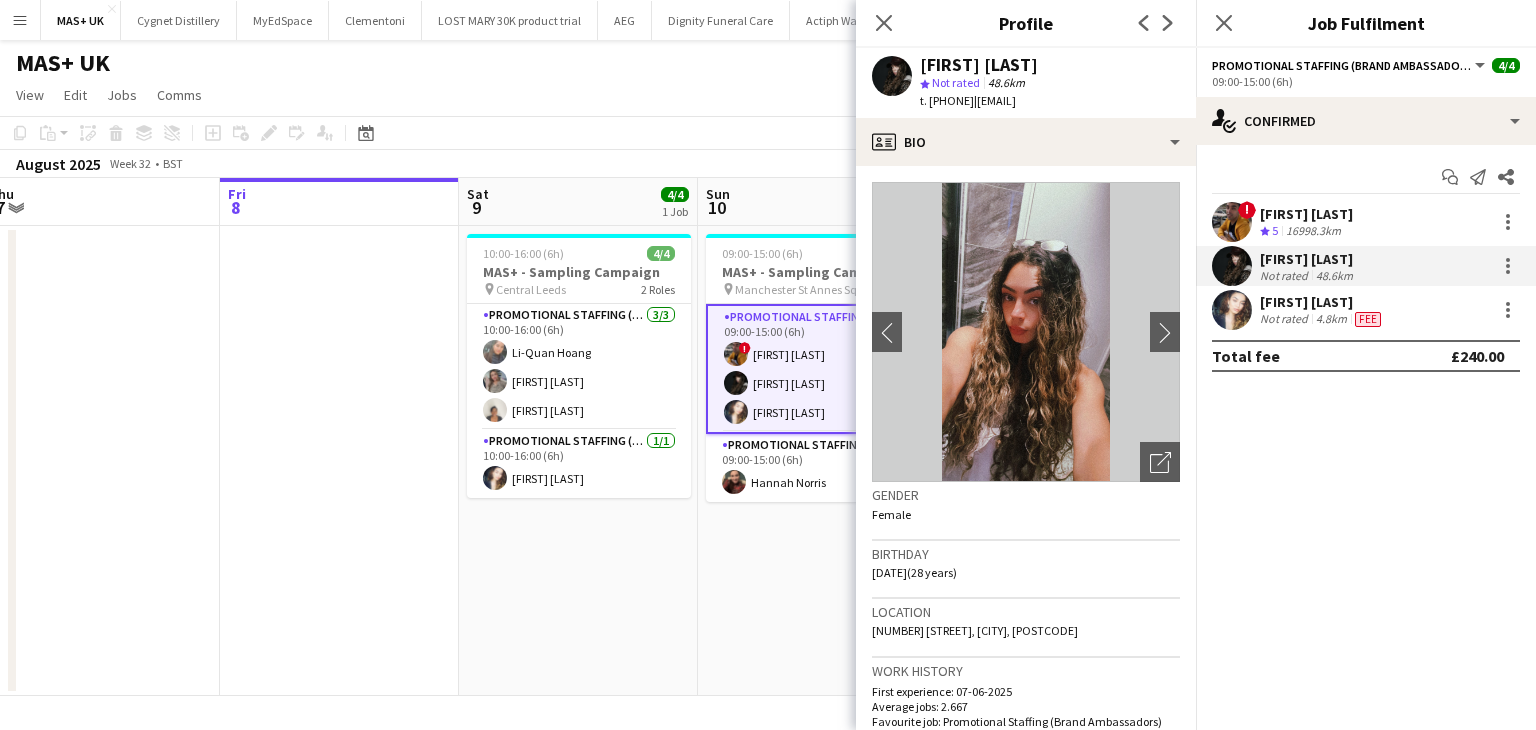 click on "Sean Porter" at bounding box center [1306, 214] 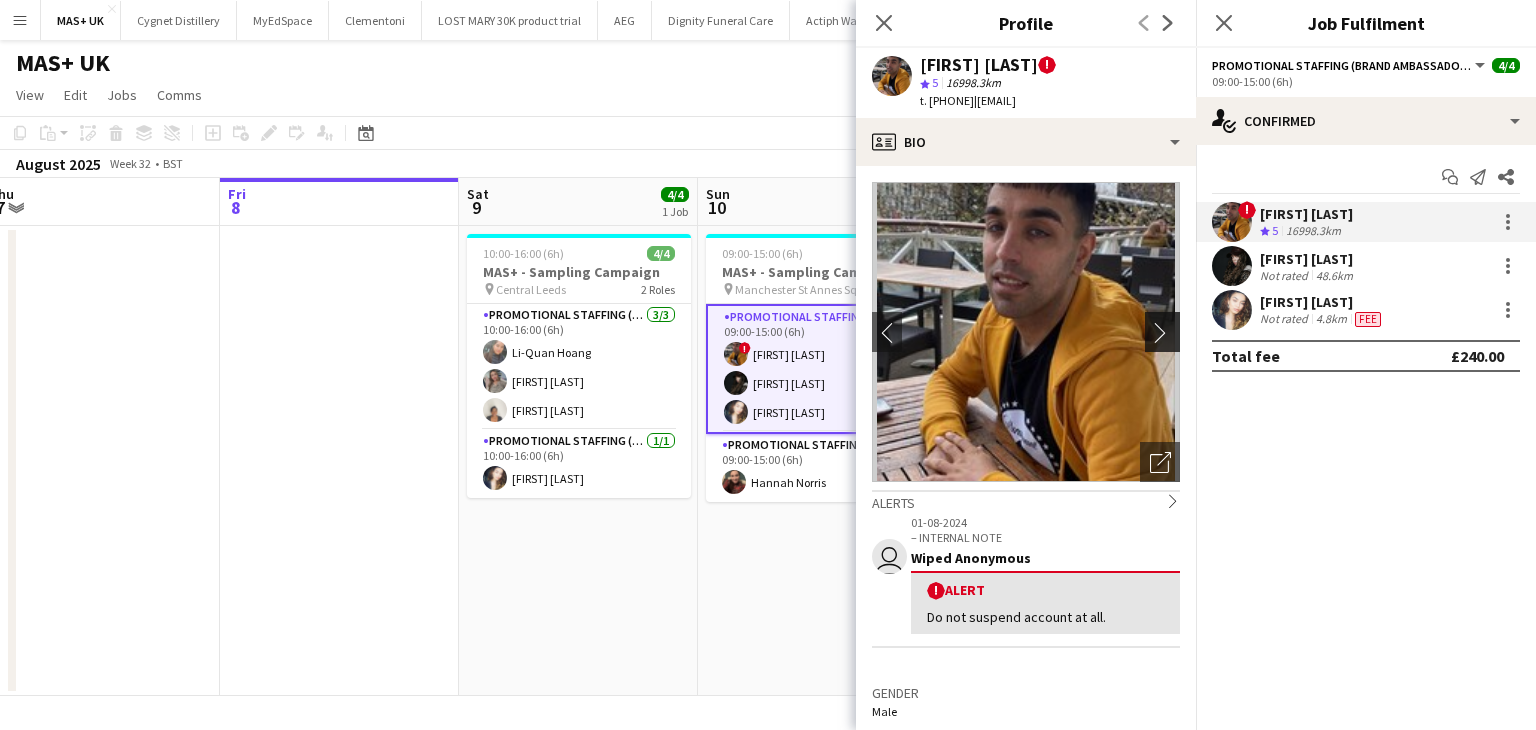 click on "chevron-right" 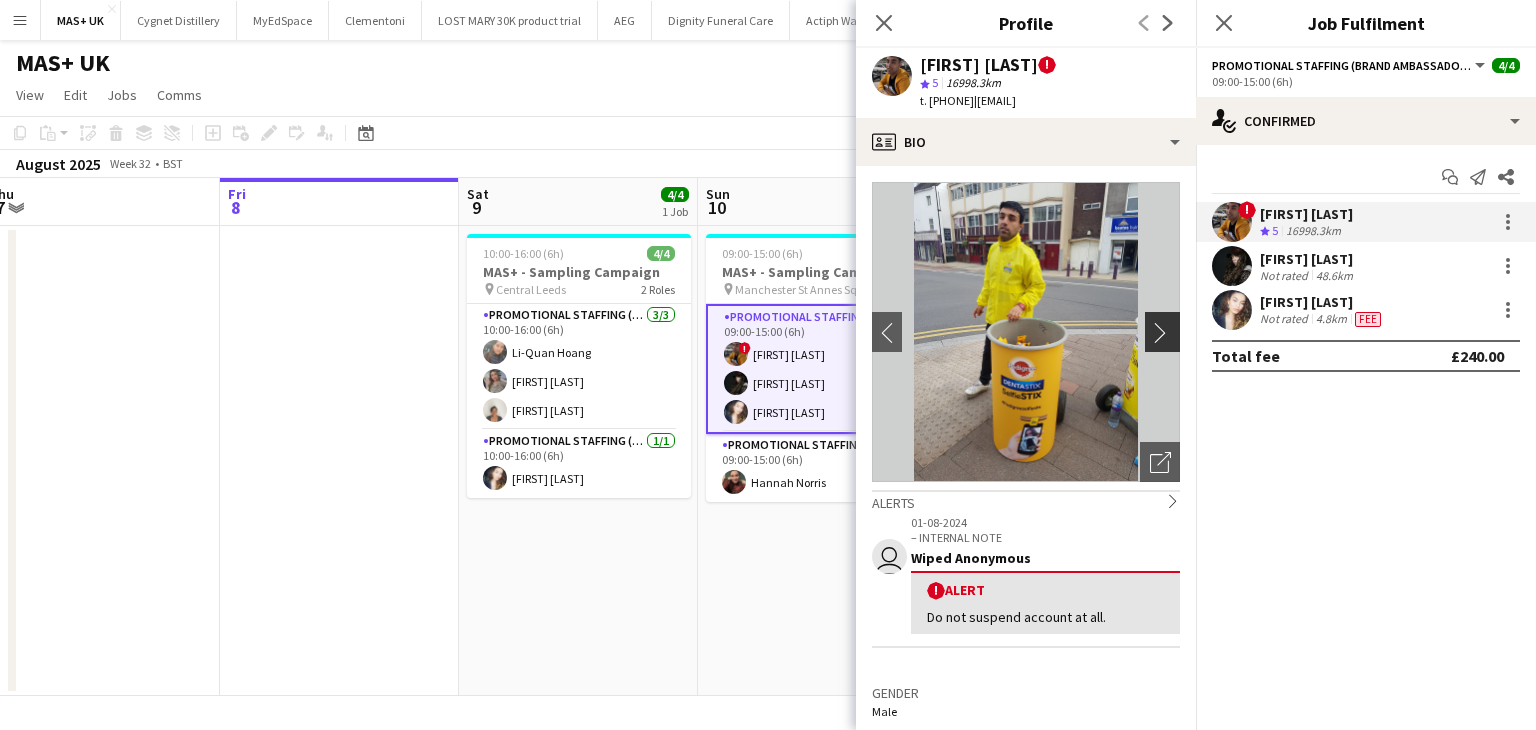 click on "chevron-right" 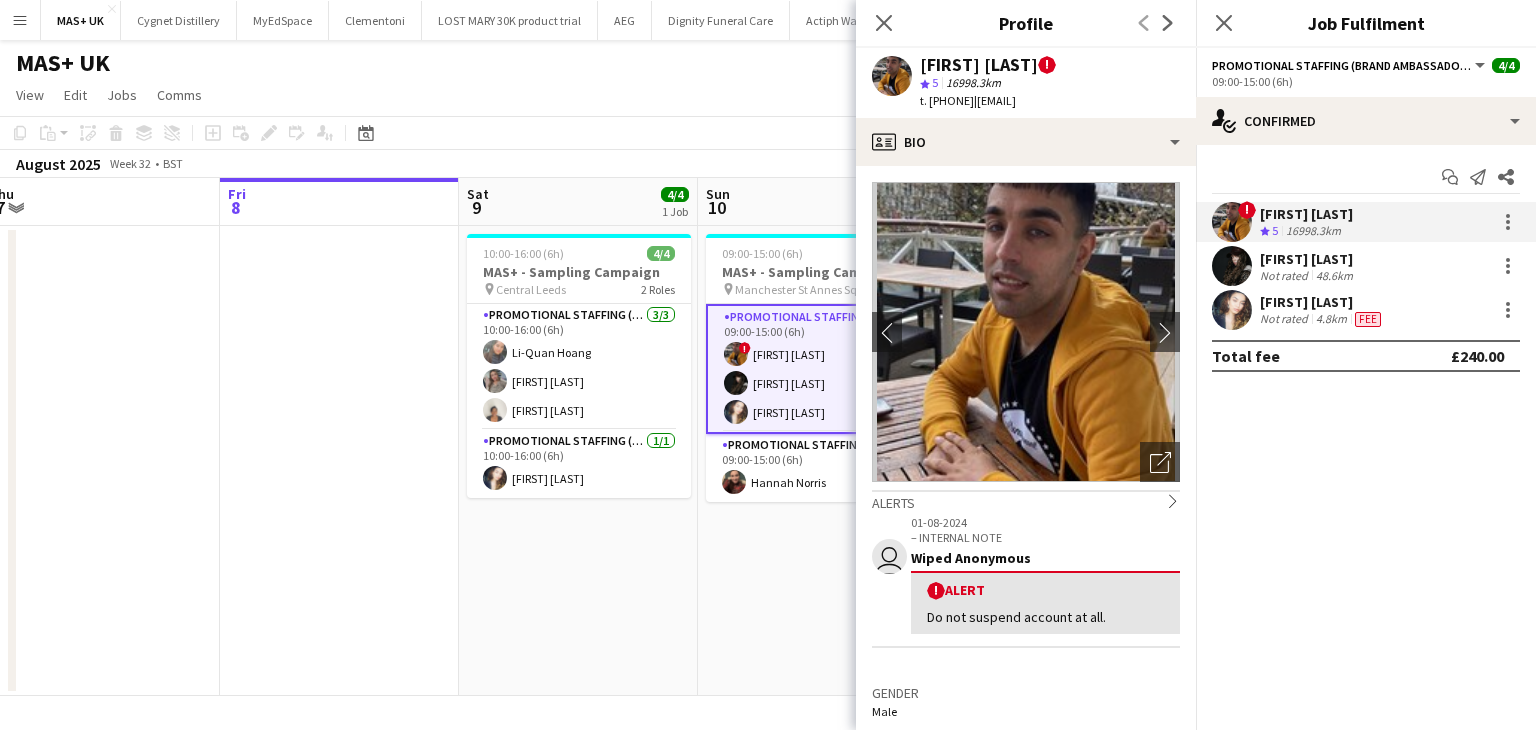 click on "10:00-16:00 (6h)    4/4   MAS+ - Sampling Campaign
pin
Central Leeds    2 Roles   Promotional Staffing (Brand Ambassadors)   3/3   10:00-16:00 (6h)
Li-Quan Hoang Eima Karim Thandeka Mashazi  Promotional Staffing (Team Leader)   1/1   10:00-16:00 (6h)
Meriem Bouabid" at bounding box center [578, 461] 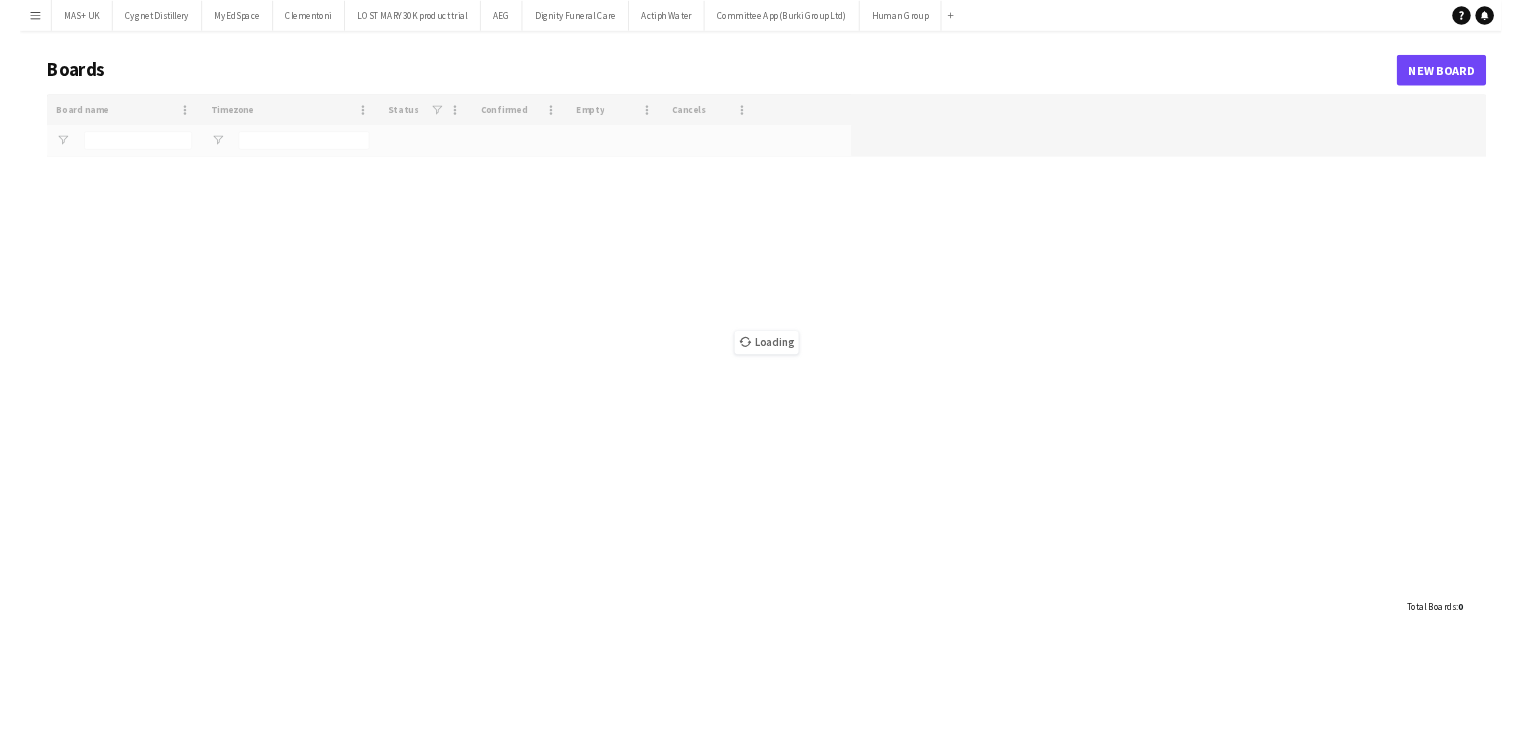 scroll, scrollTop: 0, scrollLeft: 0, axis: both 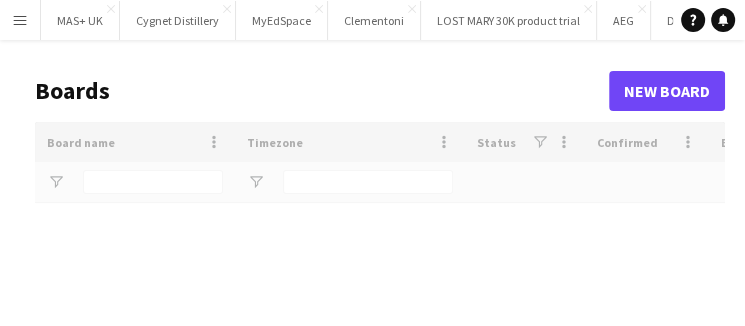 type on "**********" 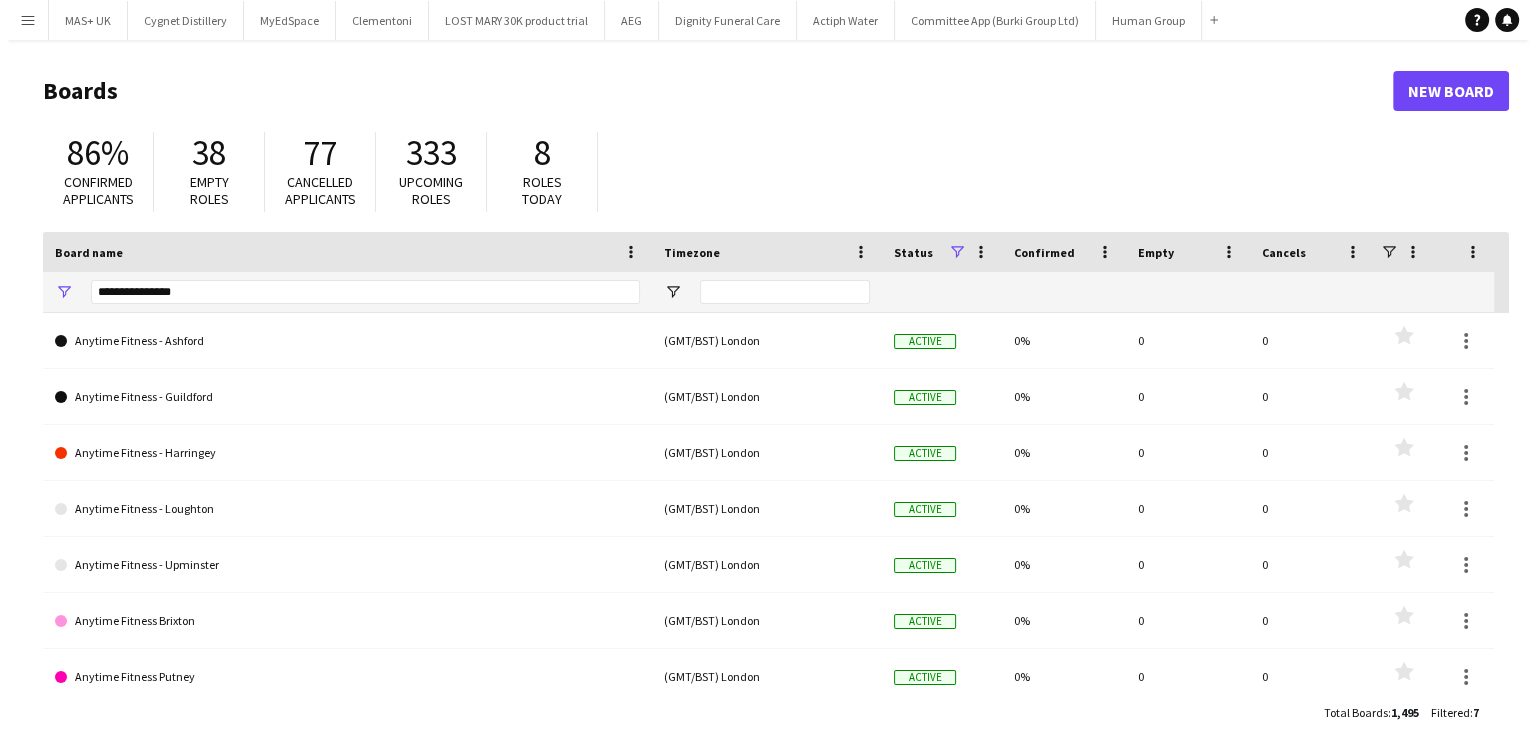 scroll, scrollTop: 0, scrollLeft: 0, axis: both 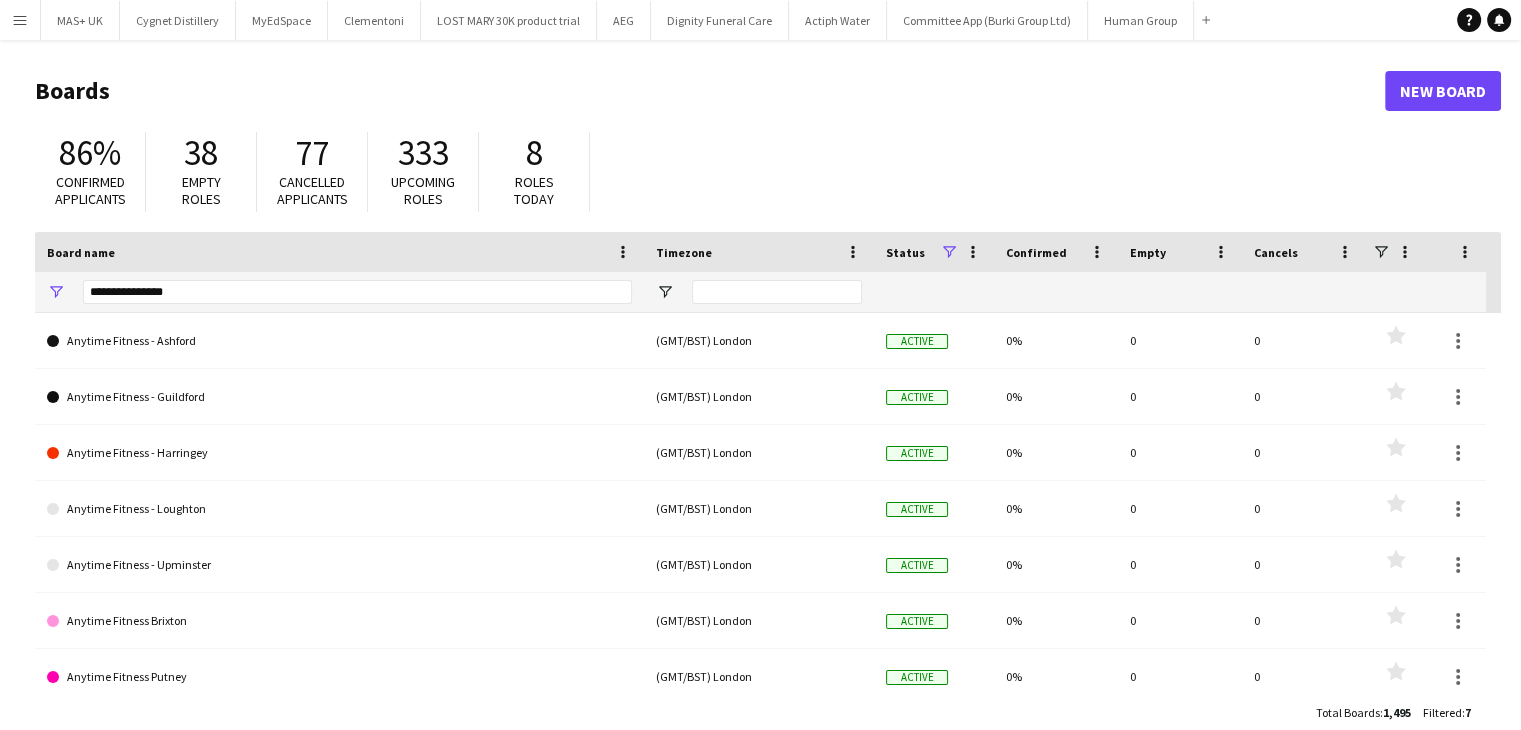 click on "Menu" at bounding box center [20, 20] 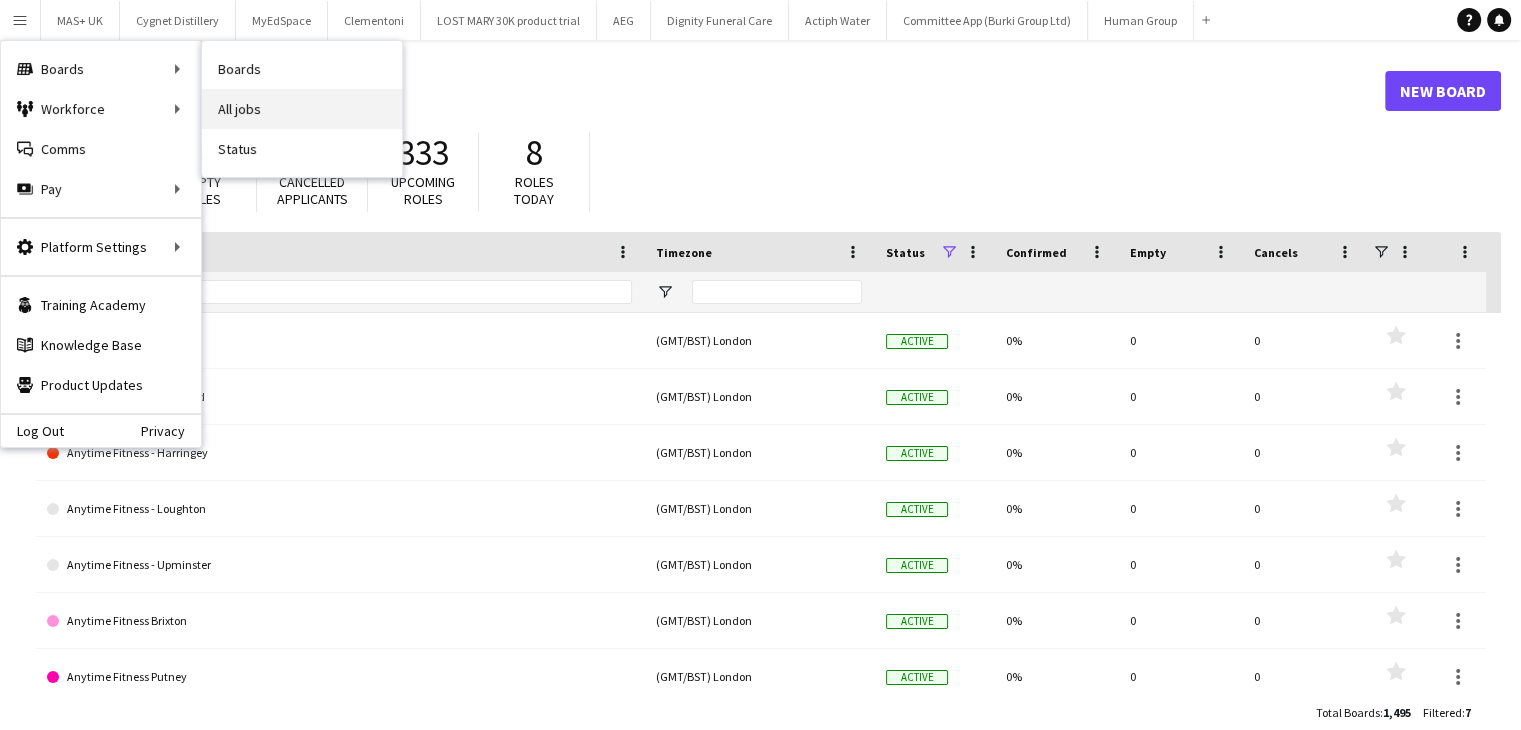 click on "All jobs" at bounding box center [302, 109] 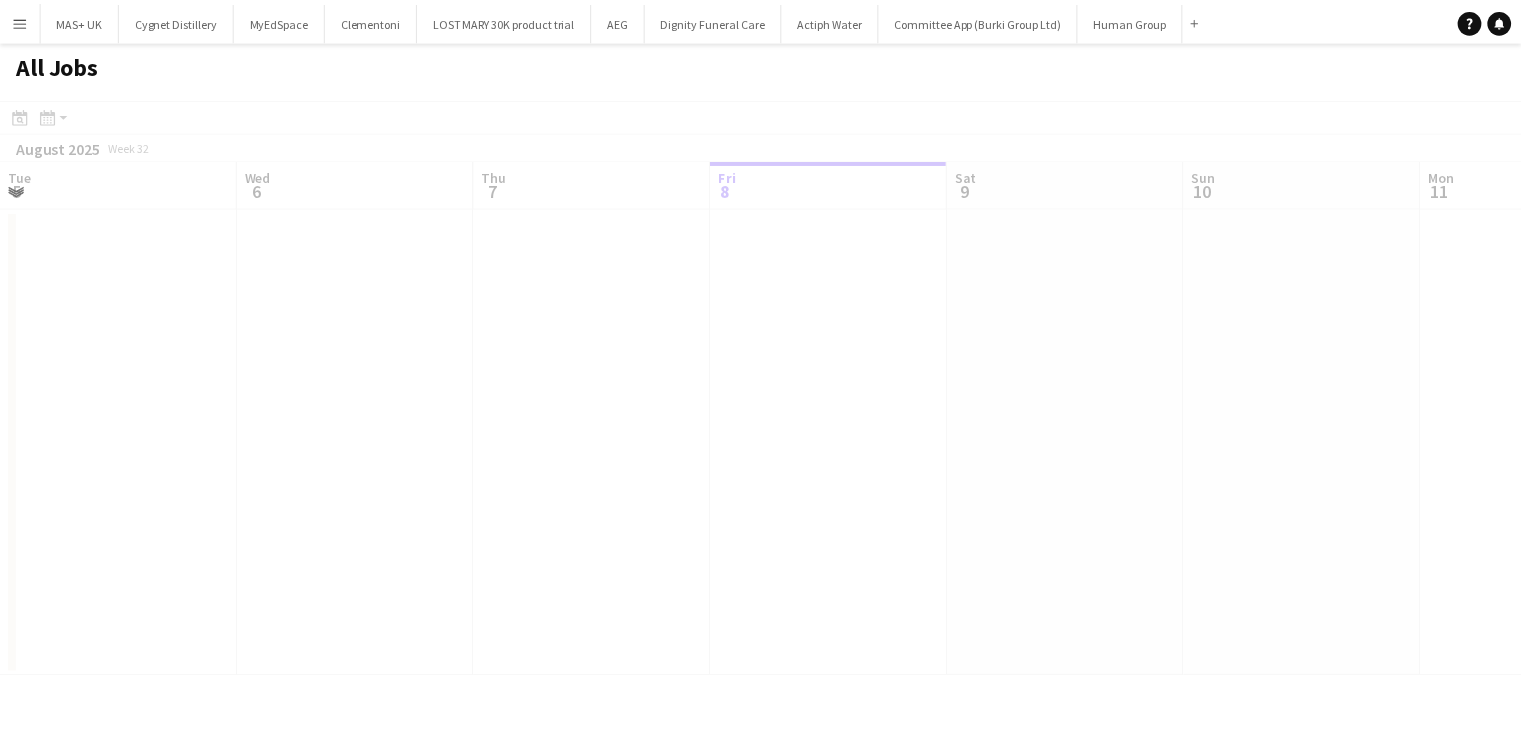 scroll, scrollTop: 0, scrollLeft: 478, axis: horizontal 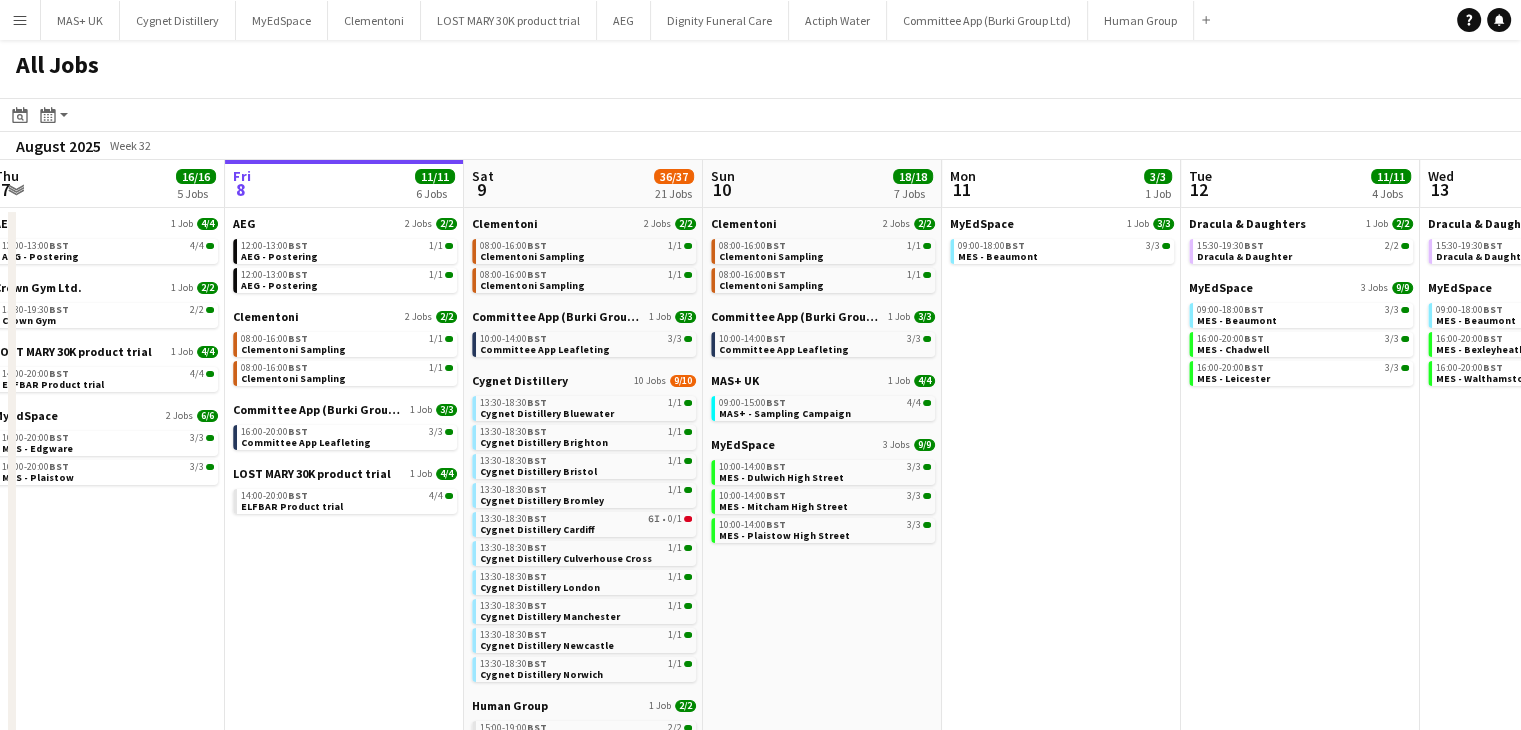 drag, startPoint x: 1049, startPoint y: 511, endPoint x: 1035, endPoint y: 511, distance: 14 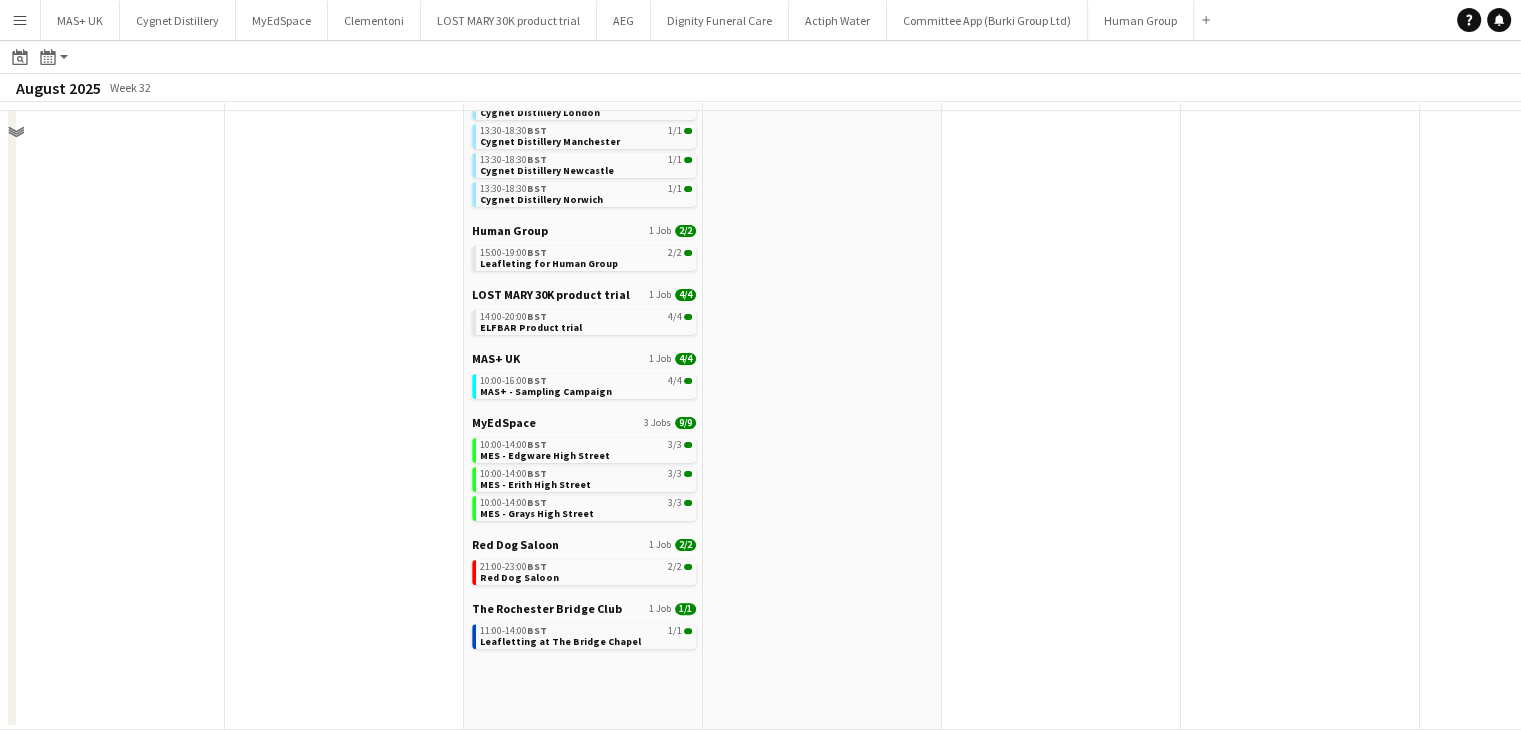 scroll, scrollTop: 0, scrollLeft: 0, axis: both 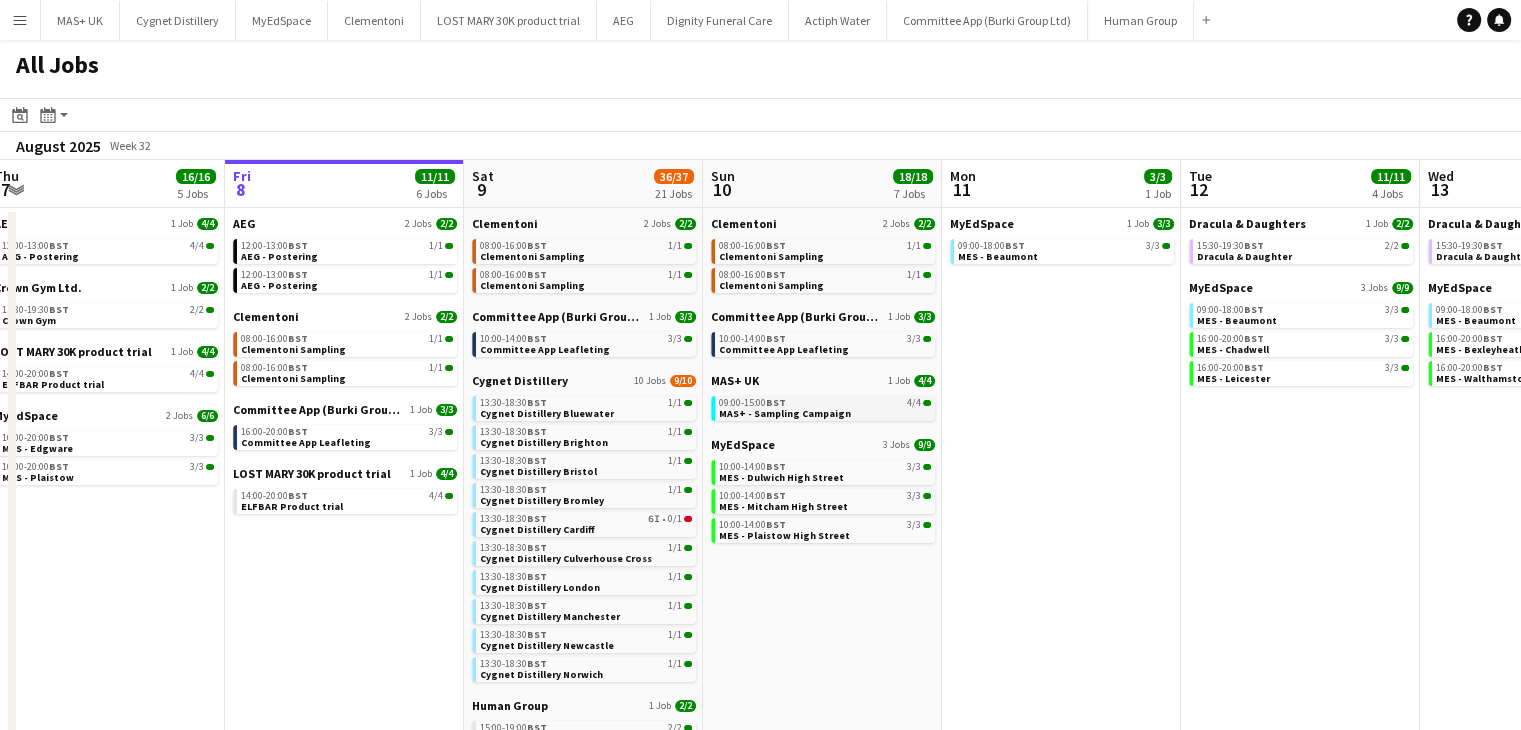 click on "MAS+ - Sampling Campaign" at bounding box center (785, 413) 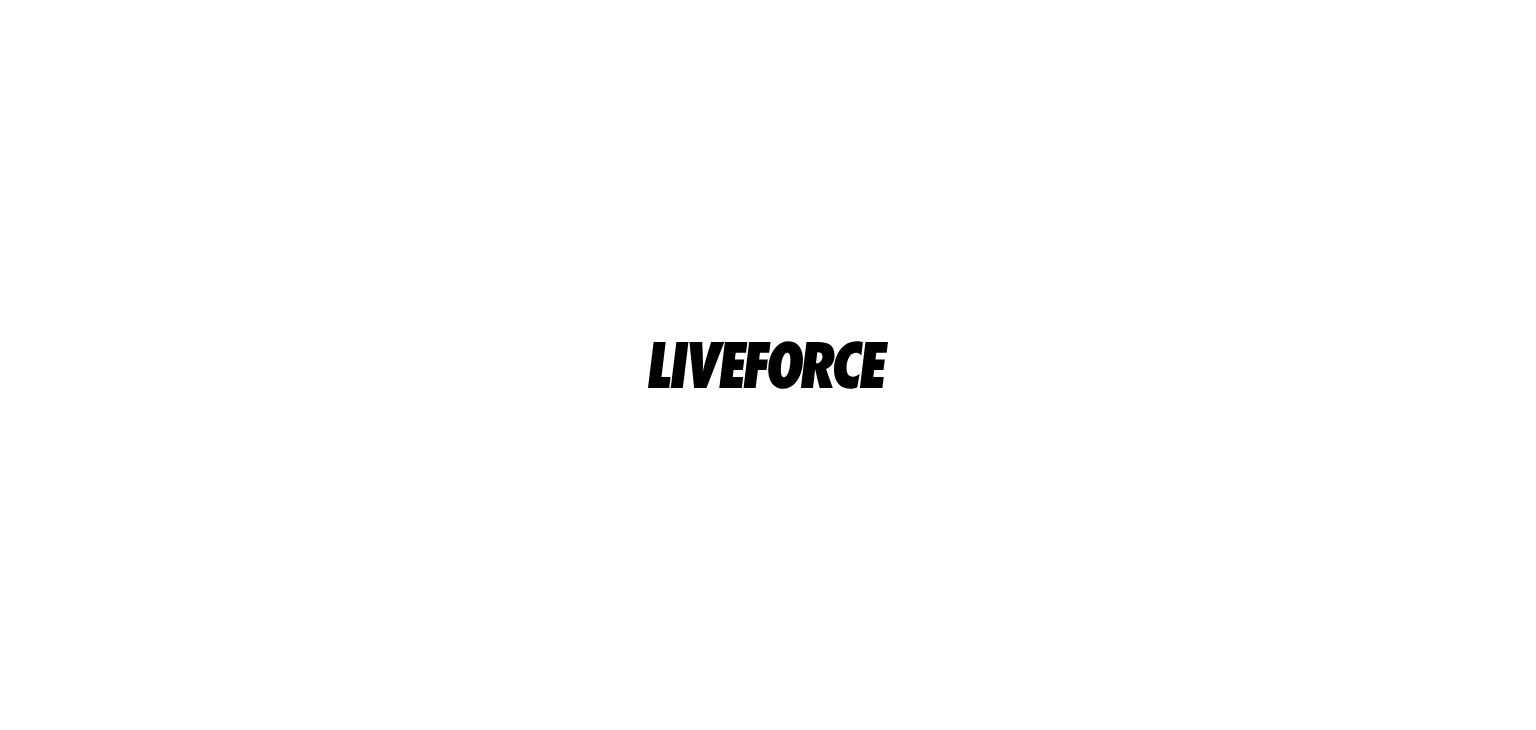 scroll, scrollTop: 0, scrollLeft: 0, axis: both 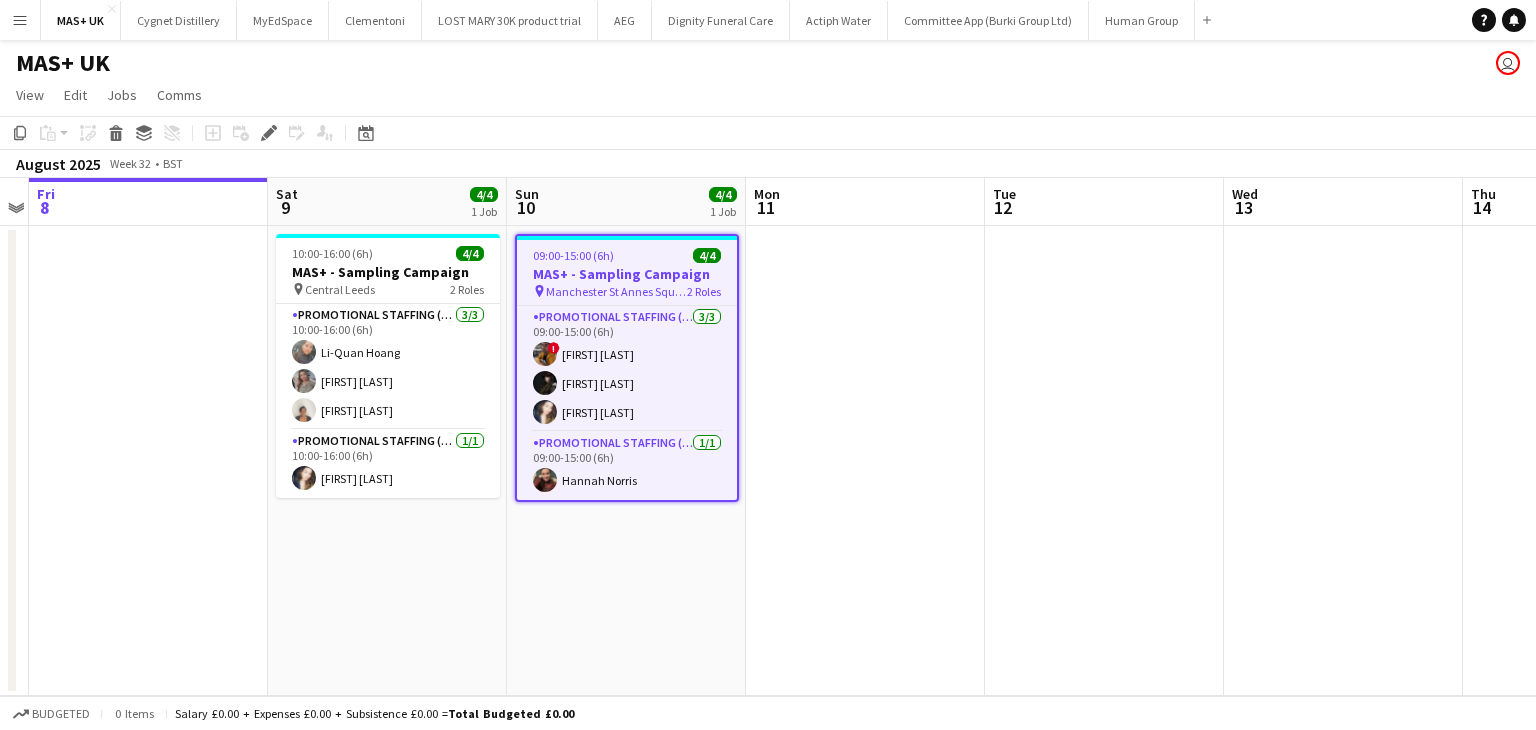 click on "Manchester St Annes Square" at bounding box center (616, 291) 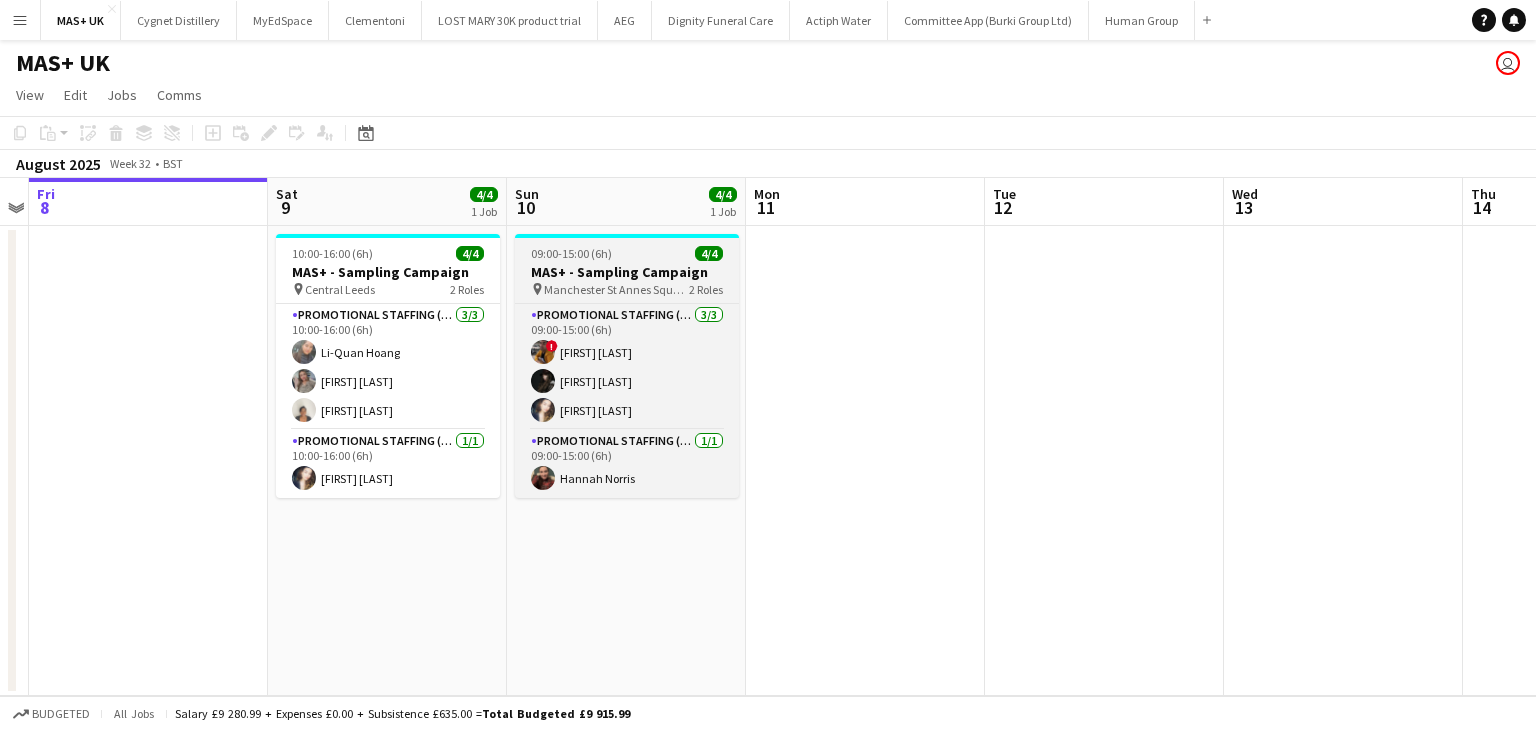 click on "MAS+ - Sampling Campaign" at bounding box center [627, 272] 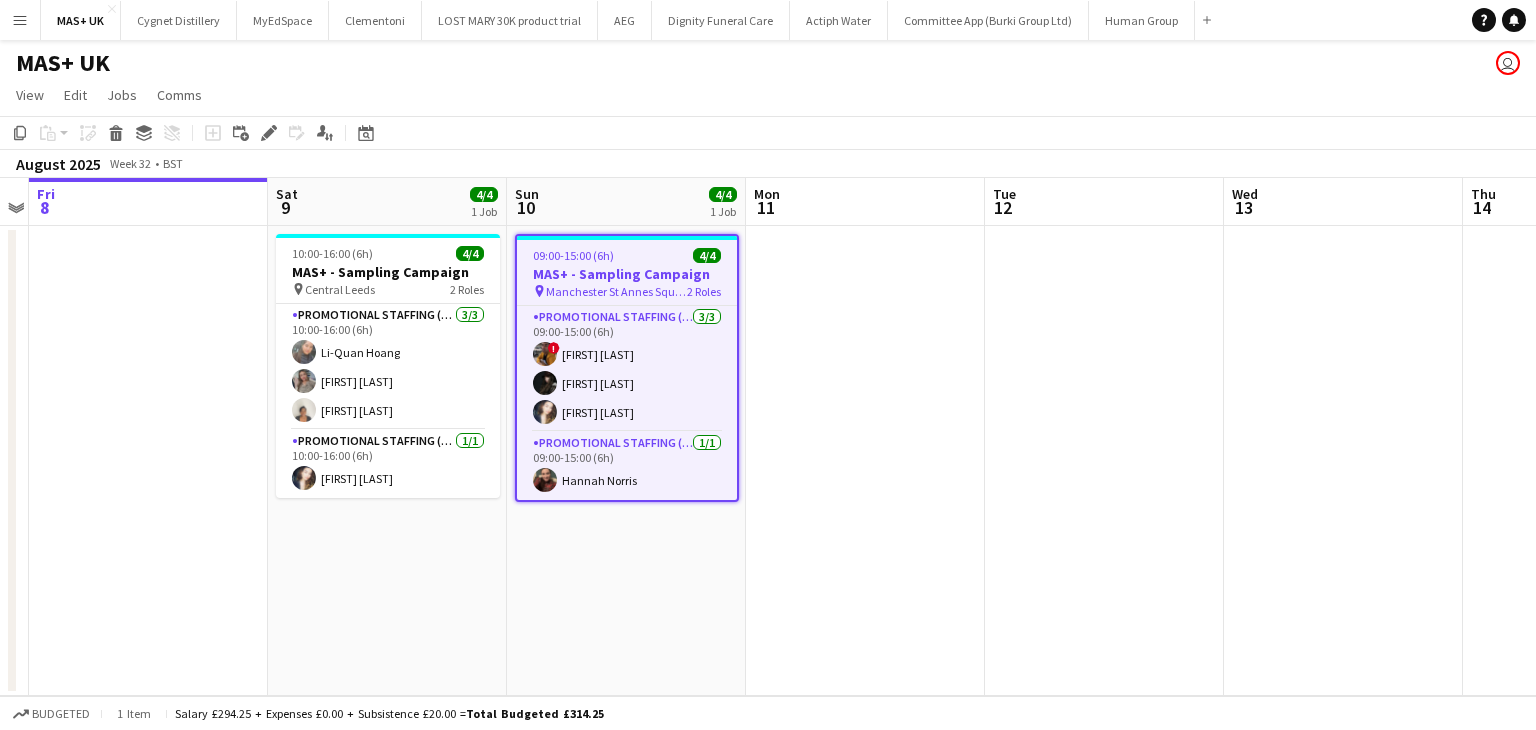 click on "Edit" 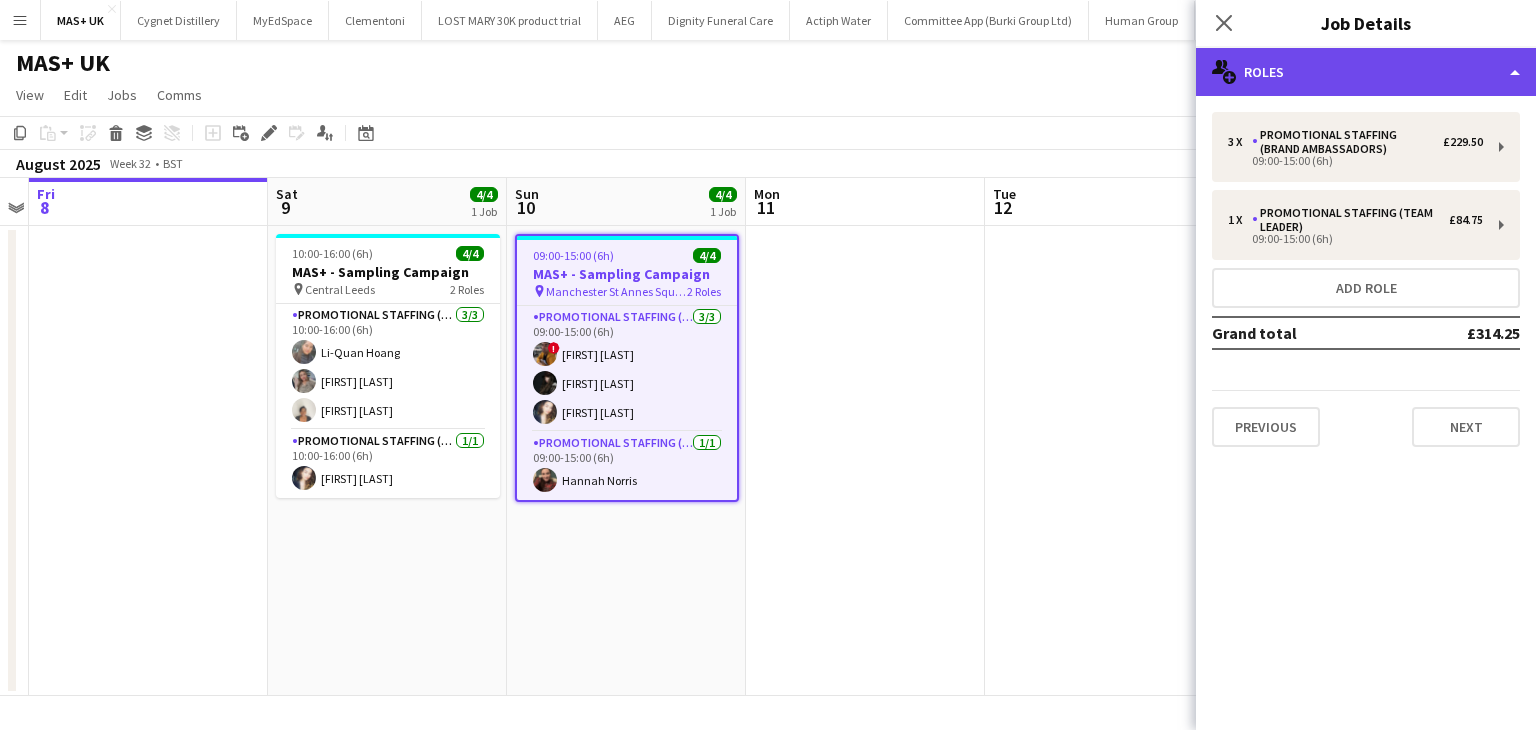 click on "multiple-users-add
Roles" 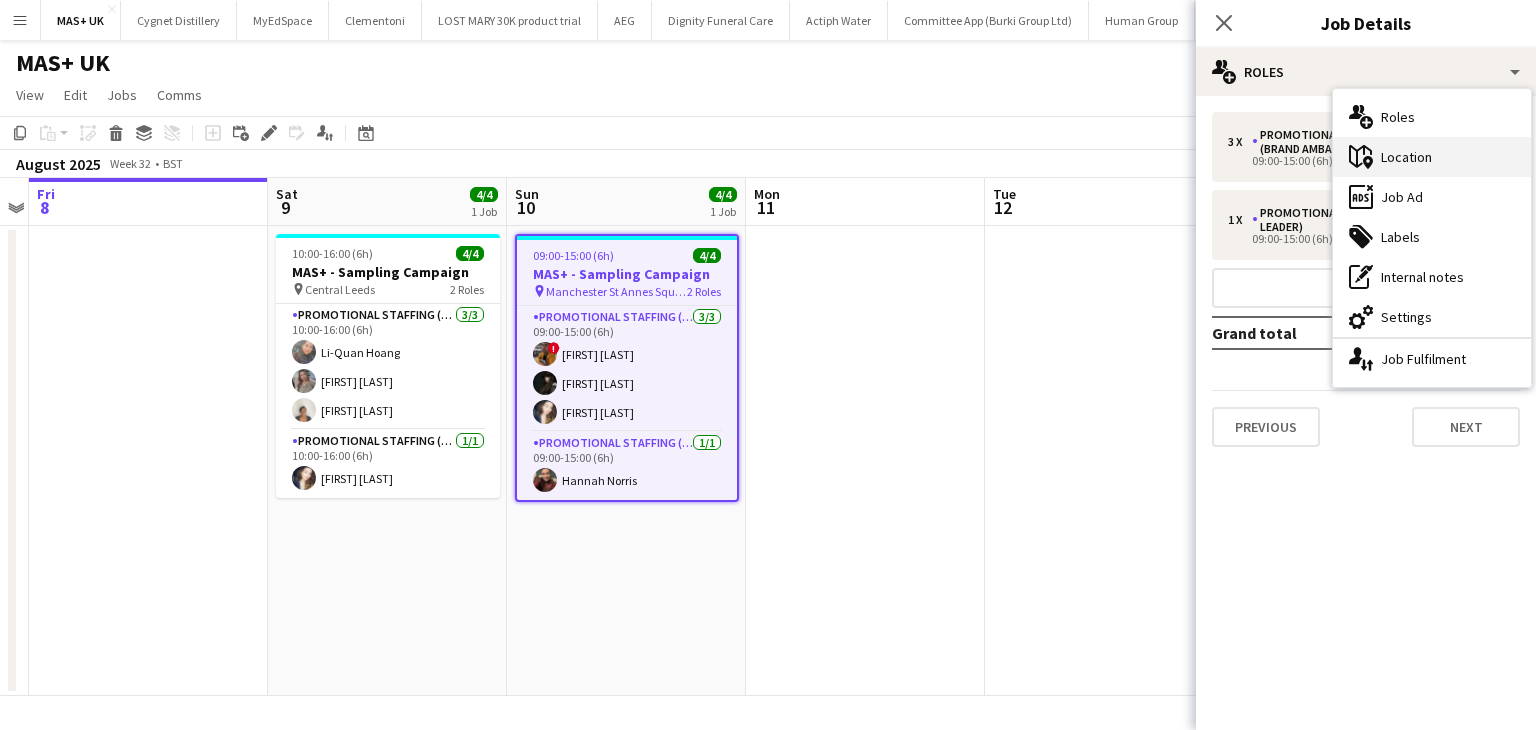 click on "maps-pin-1
Location" at bounding box center [1432, 157] 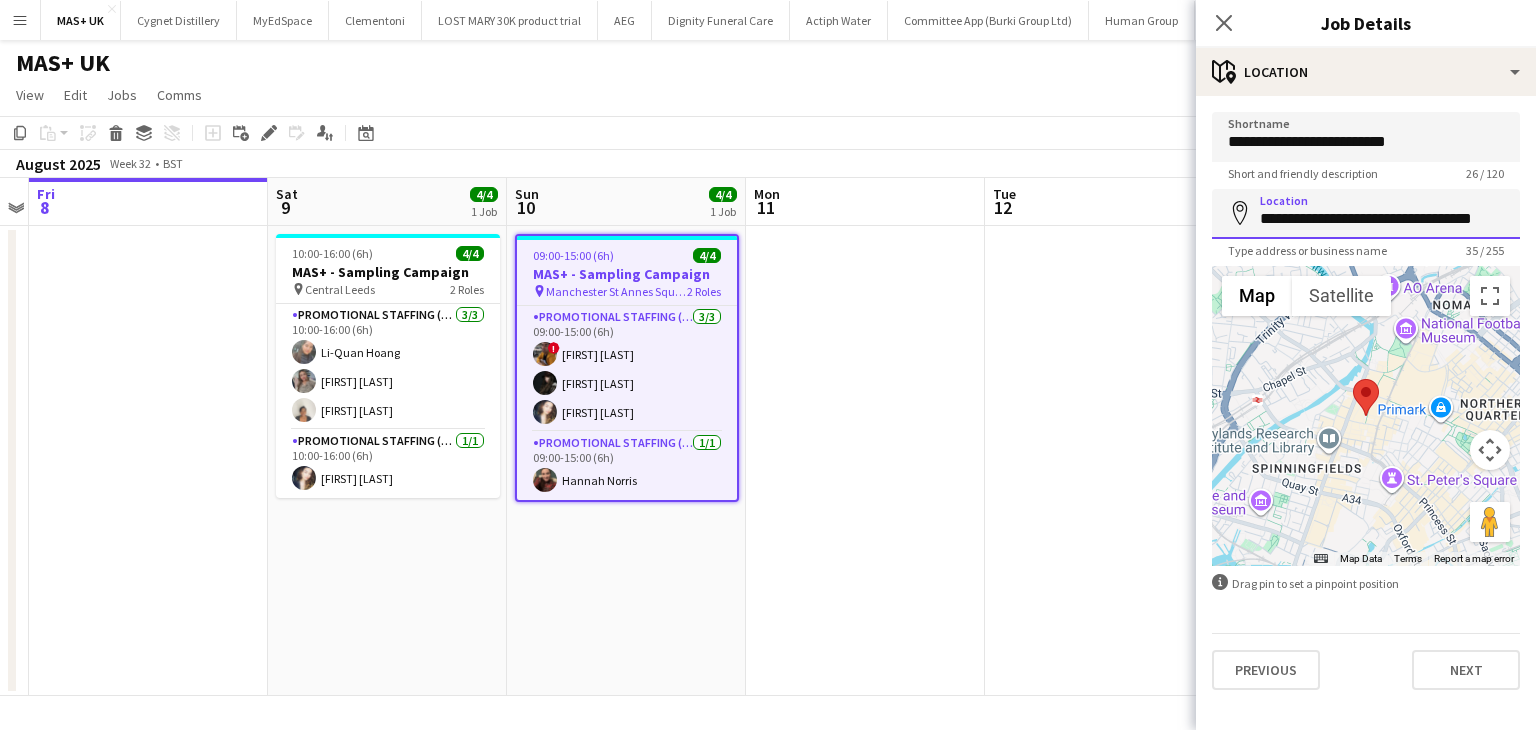scroll, scrollTop: 0, scrollLeft: 2, axis: horizontal 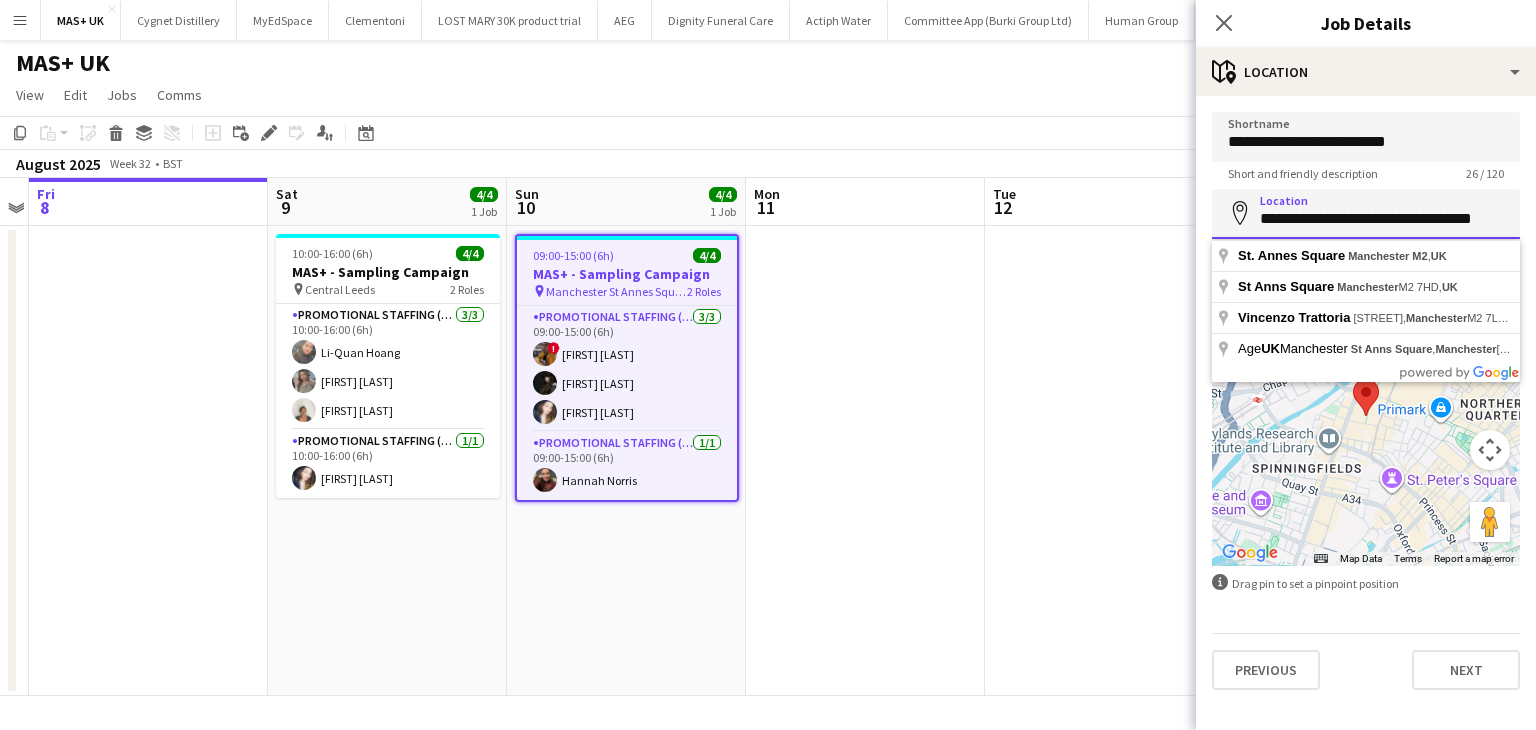 drag, startPoint x: 1260, startPoint y: 222, endPoint x: 1534, endPoint y: 229, distance: 274.08942 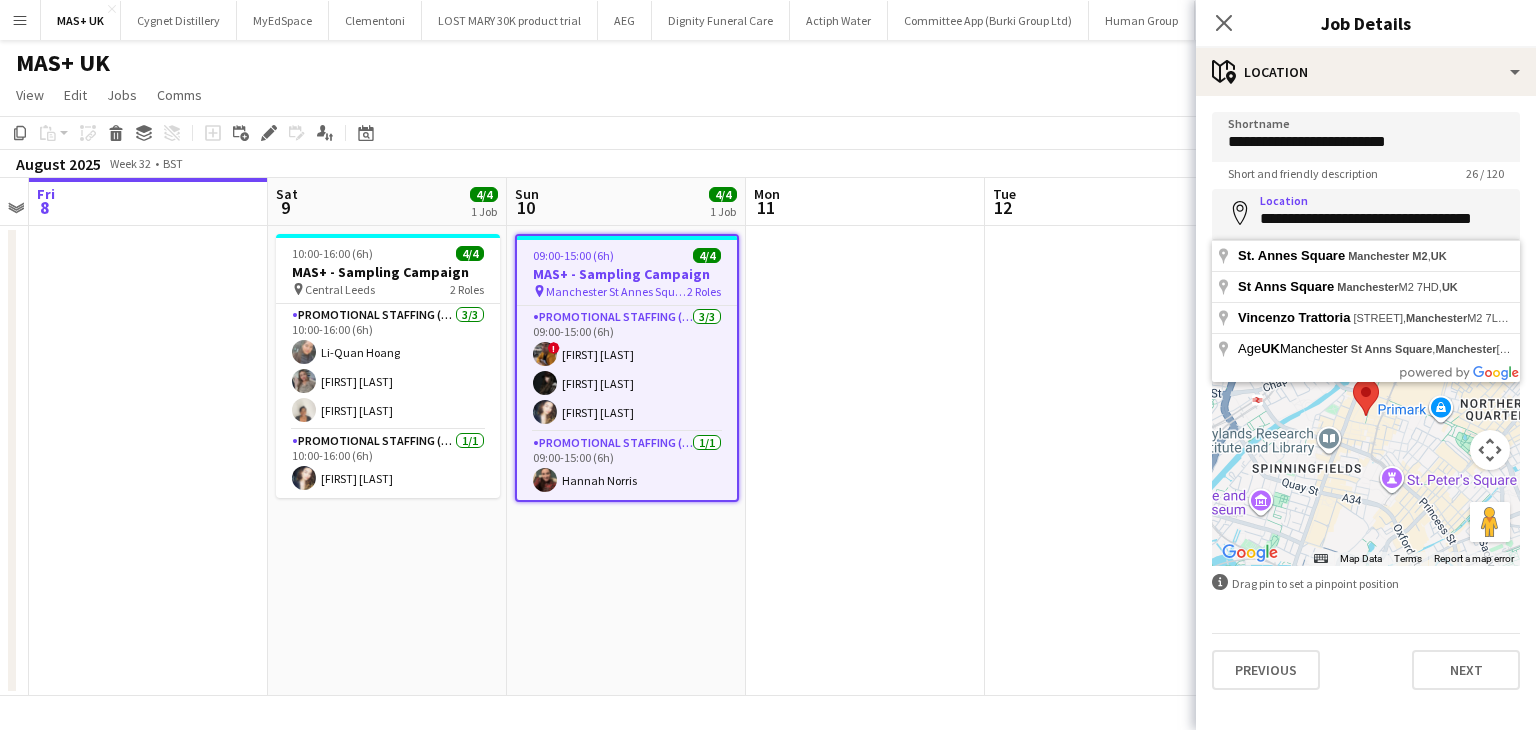 scroll, scrollTop: 0, scrollLeft: 0, axis: both 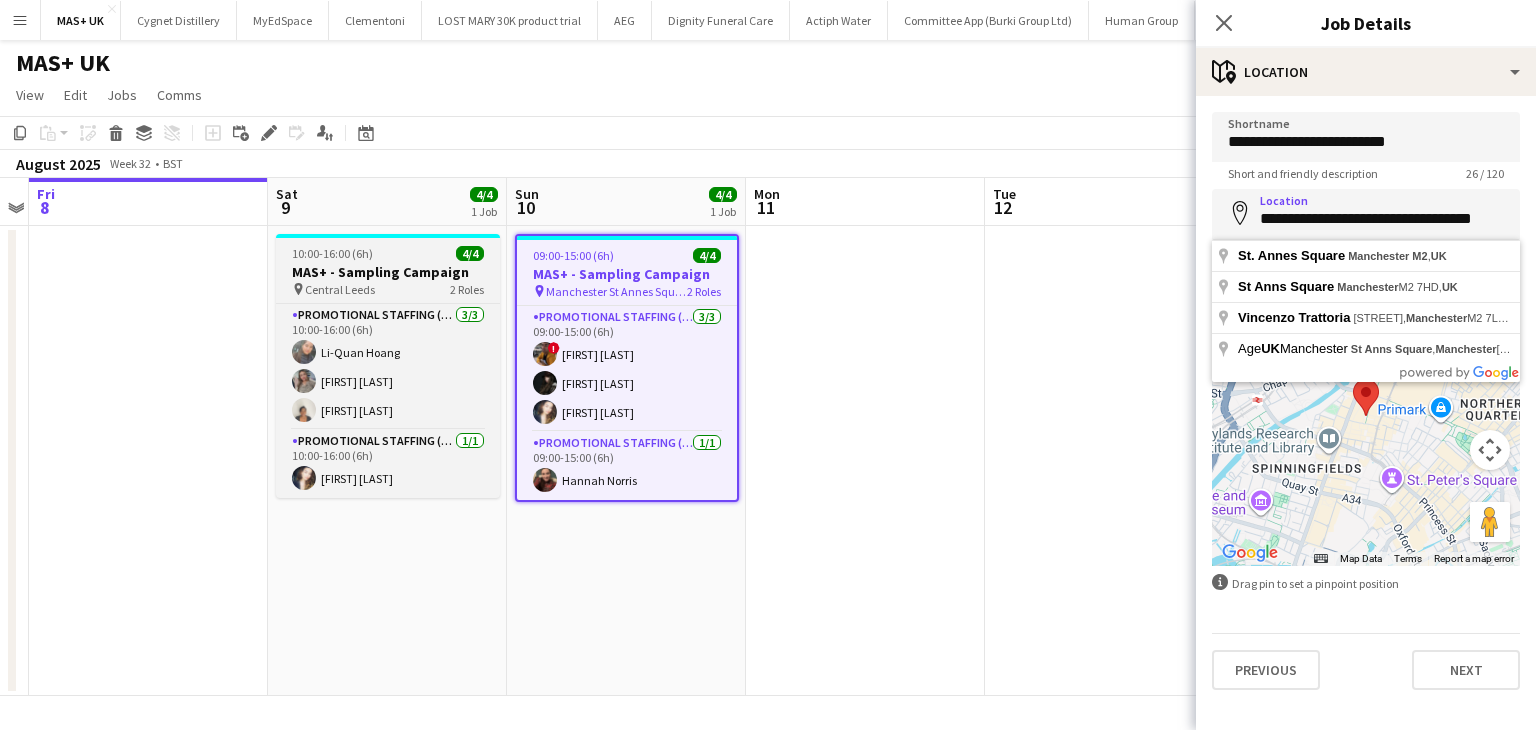 click on "MAS+ - Sampling Campaign" at bounding box center (388, 272) 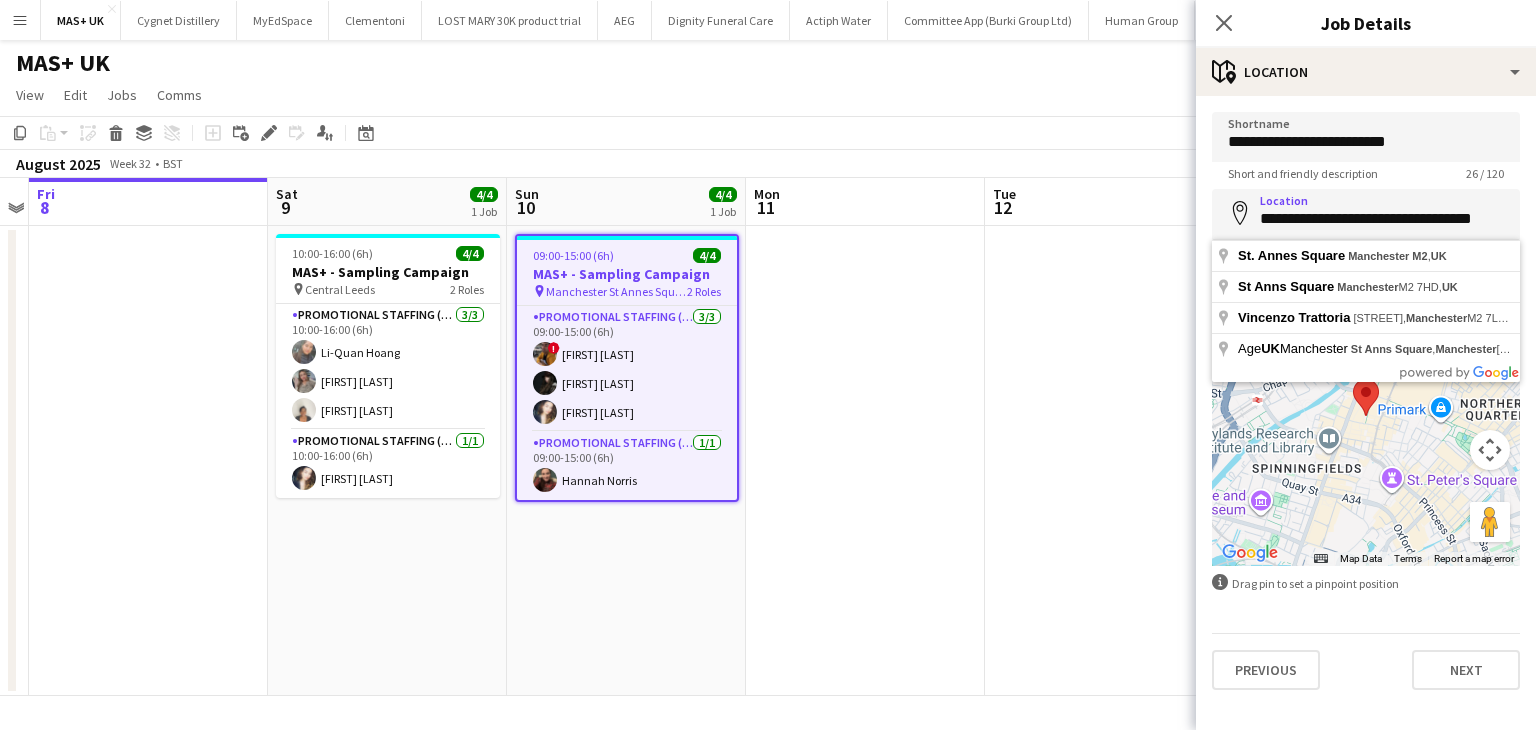 type on "**********" 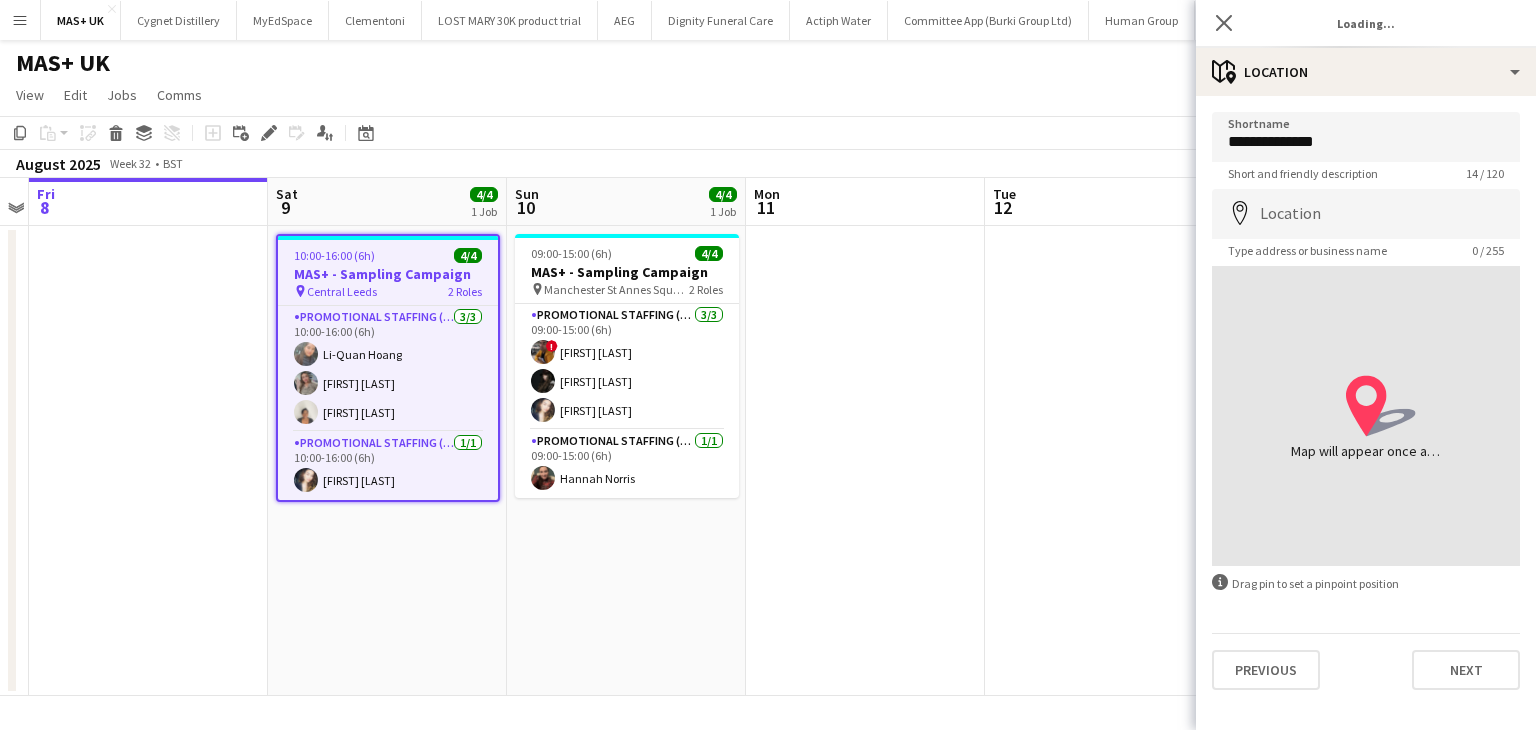 type on "**********" 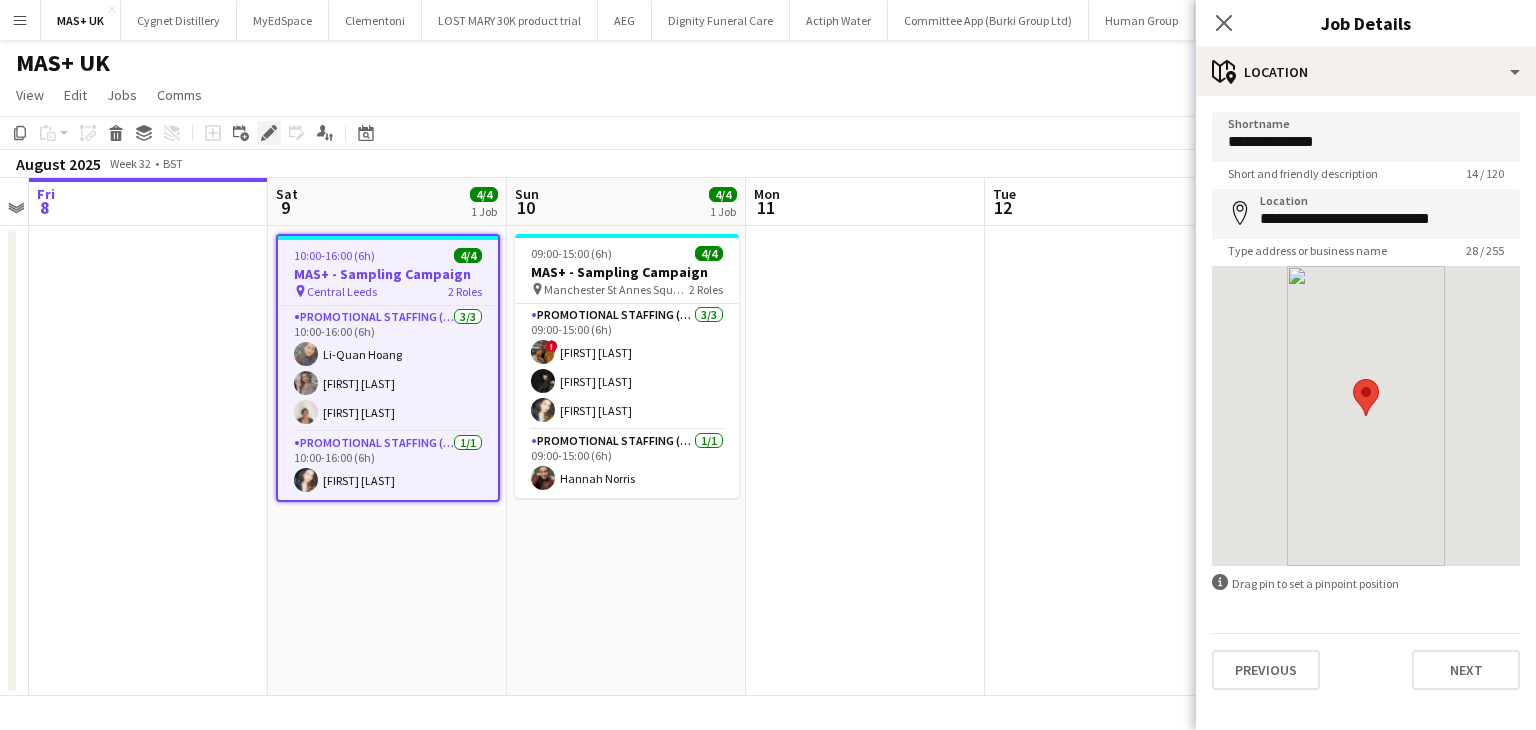 click on "Edit" at bounding box center [269, 133] 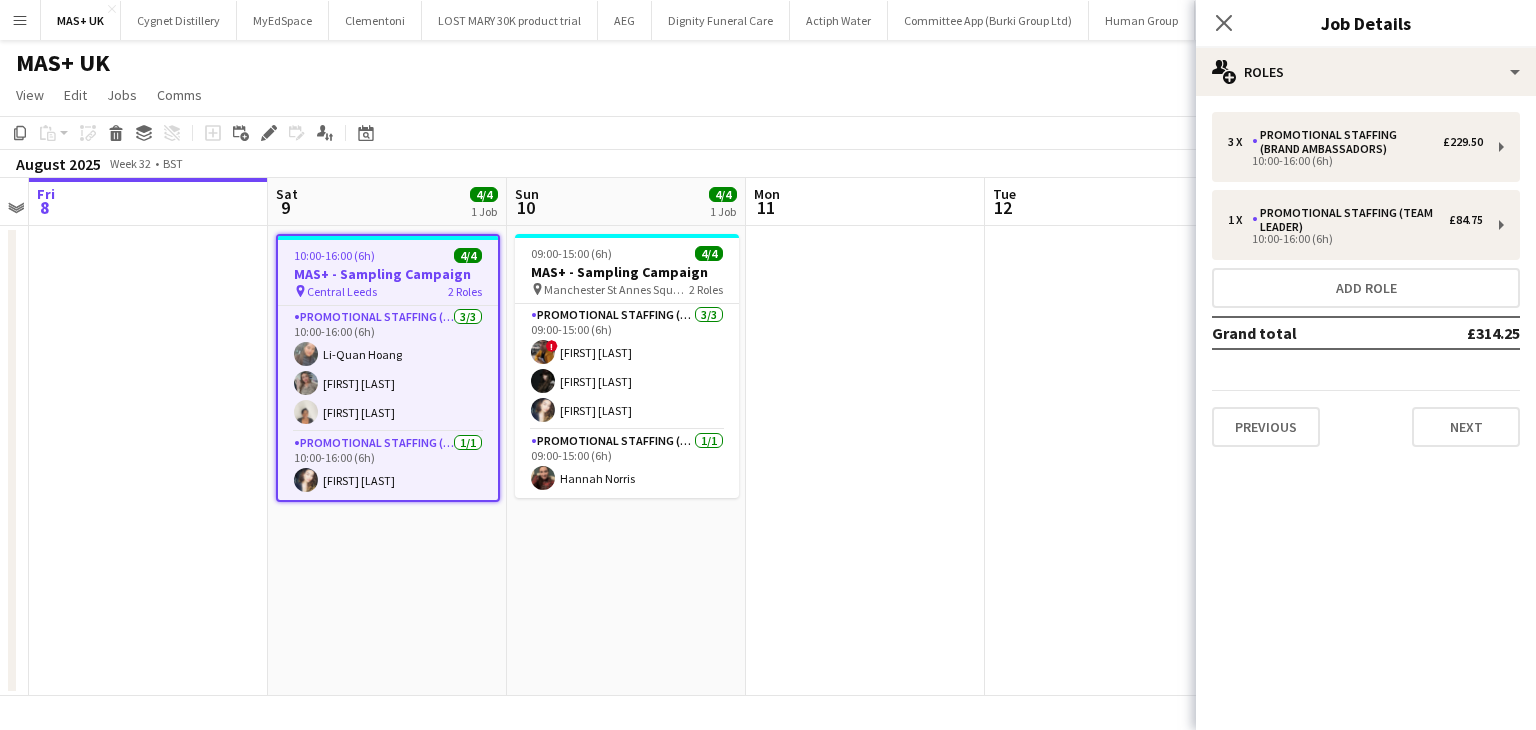 click on "MAS+ - Sampling Campaign" at bounding box center (388, 274) 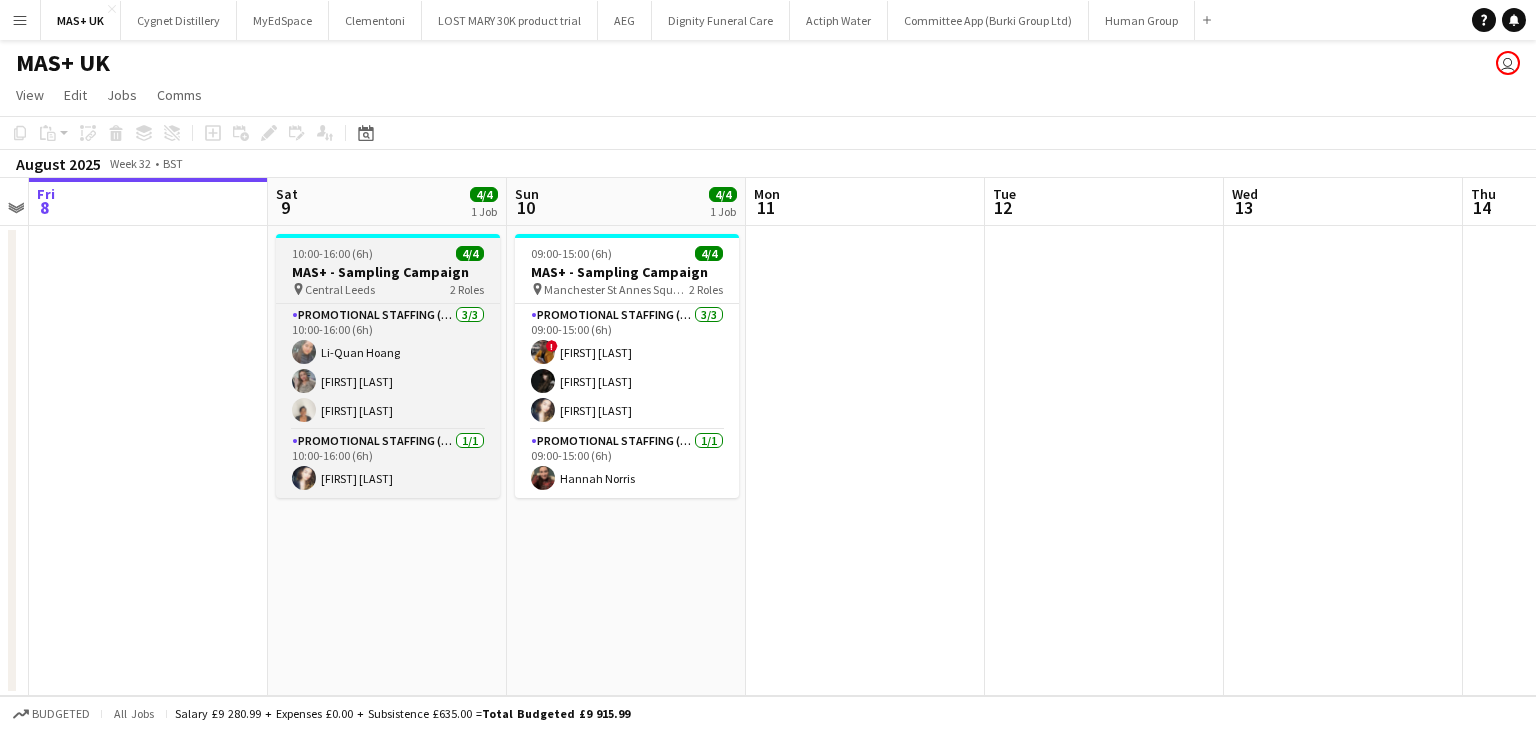 click on "MAS+ - Sampling Campaign" at bounding box center (388, 272) 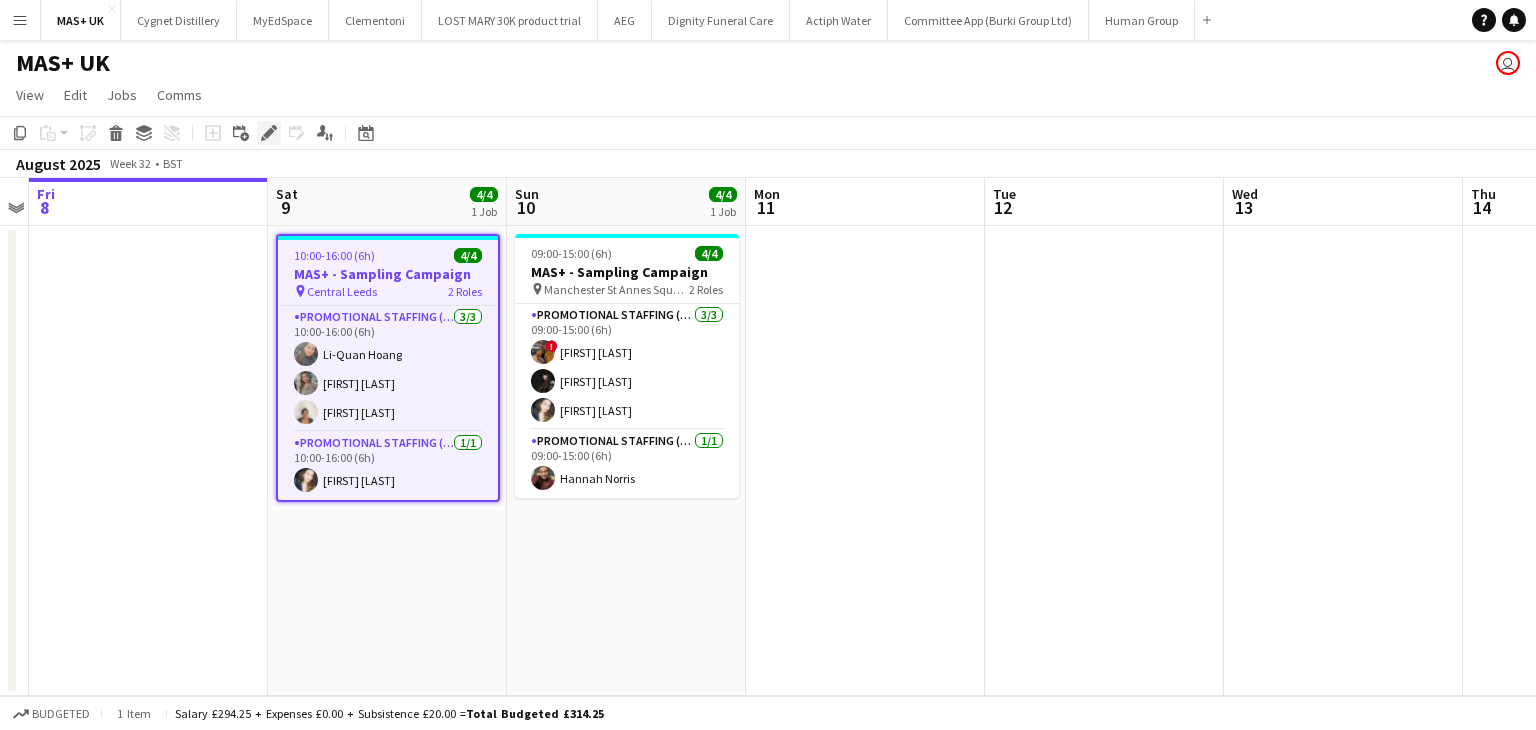 click 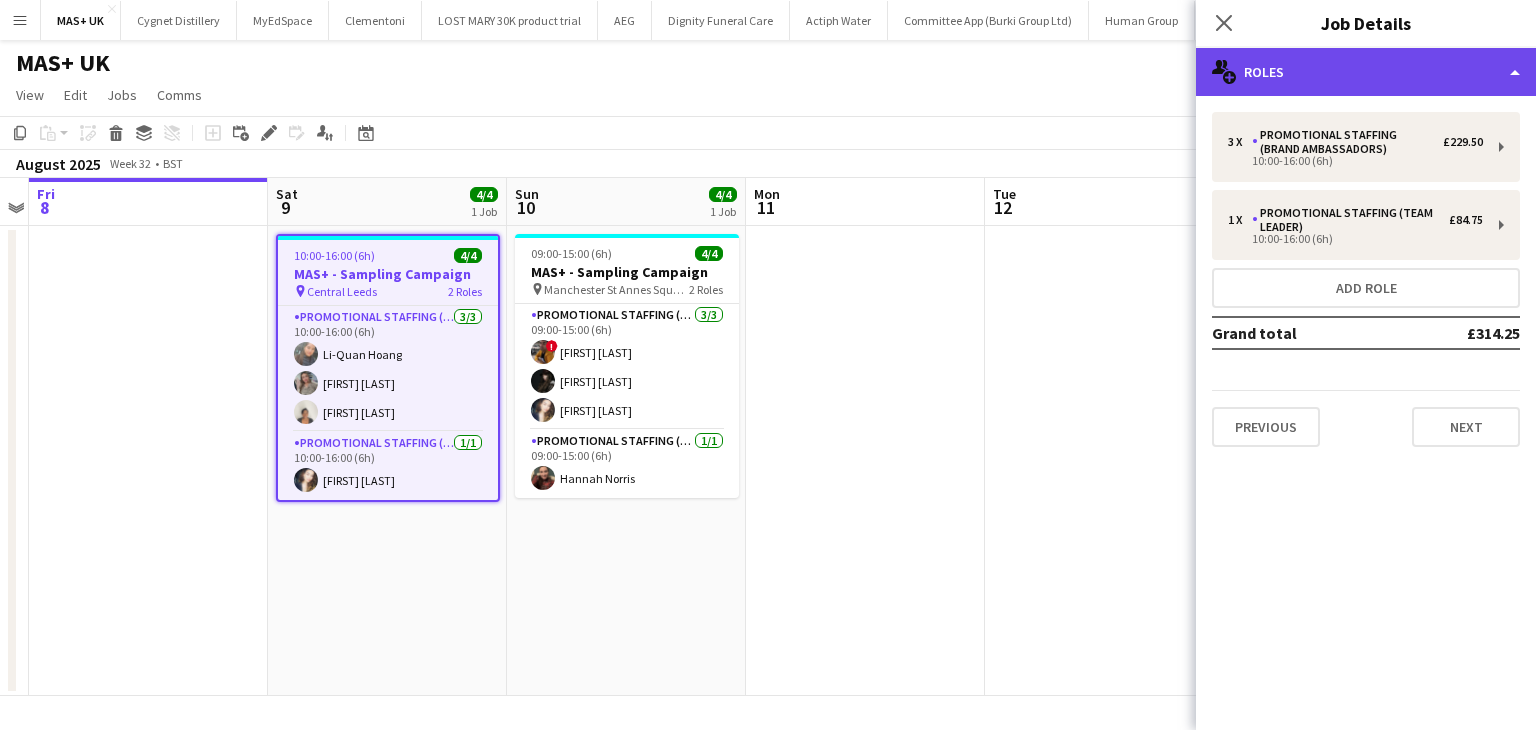 click on "multiple-users-add
Roles" 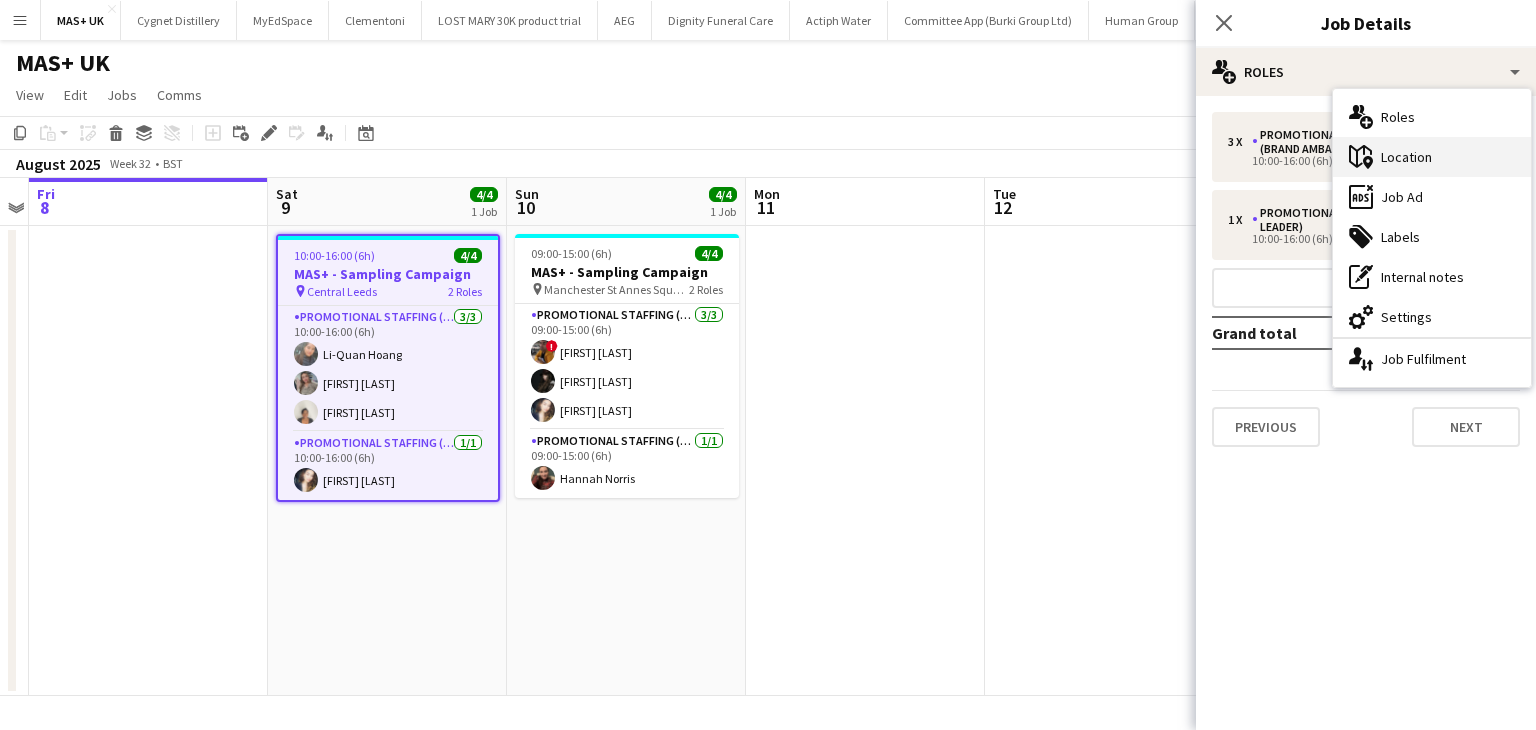 click on "maps-pin-1
Location" at bounding box center (1432, 157) 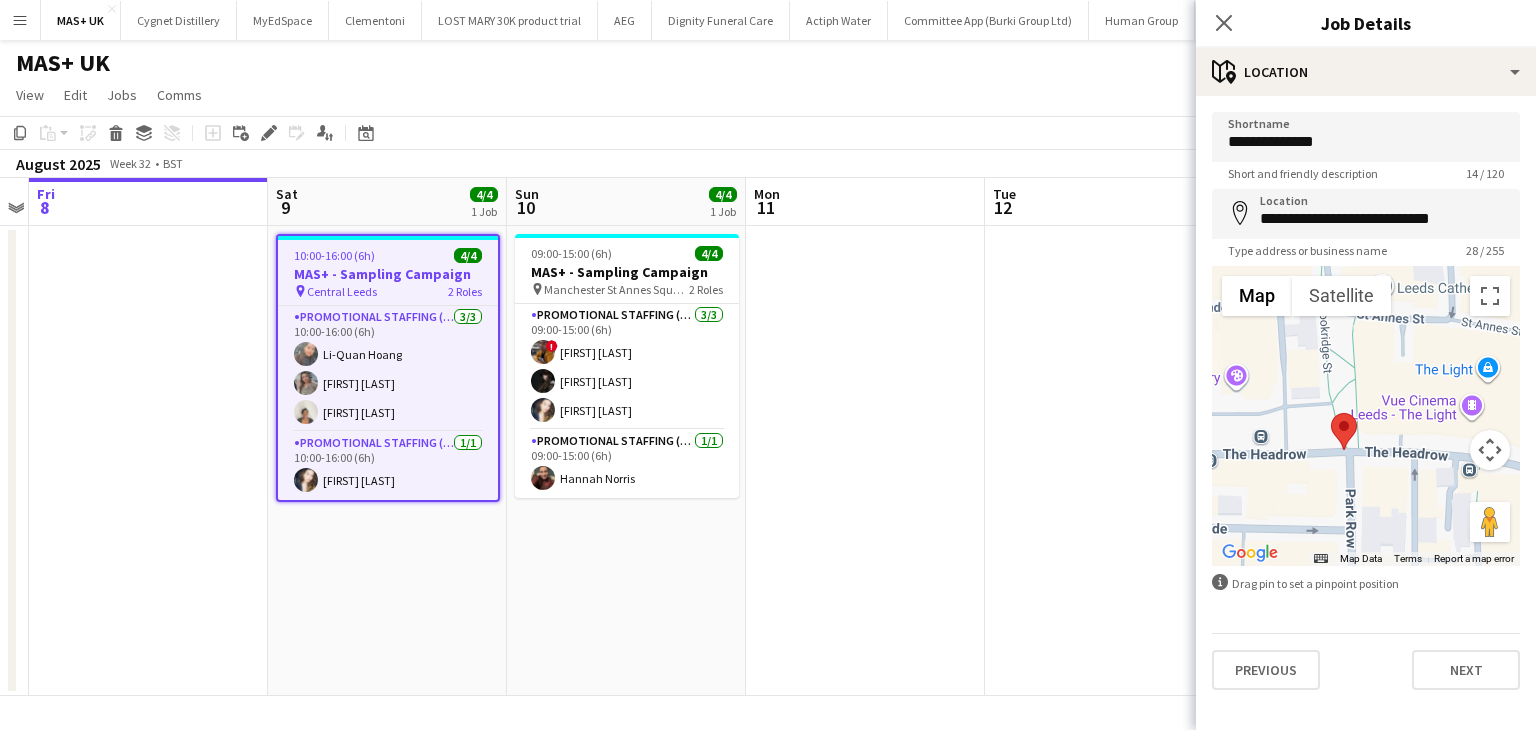 drag, startPoint x: 1417, startPoint y: 433, endPoint x: 1332, endPoint y: 455, distance: 87.80091 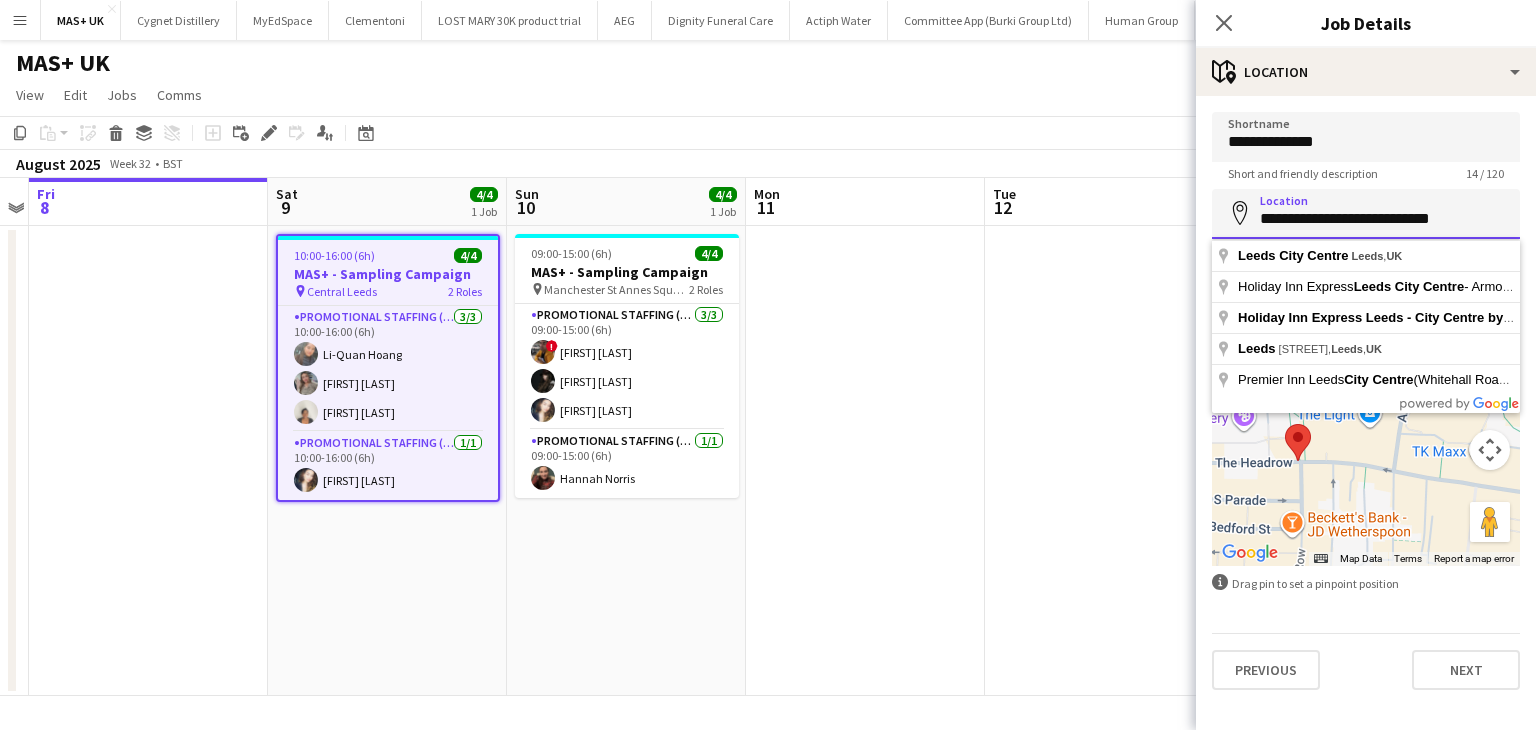 drag, startPoint x: 1260, startPoint y: 224, endPoint x: 1460, endPoint y: 219, distance: 200.06248 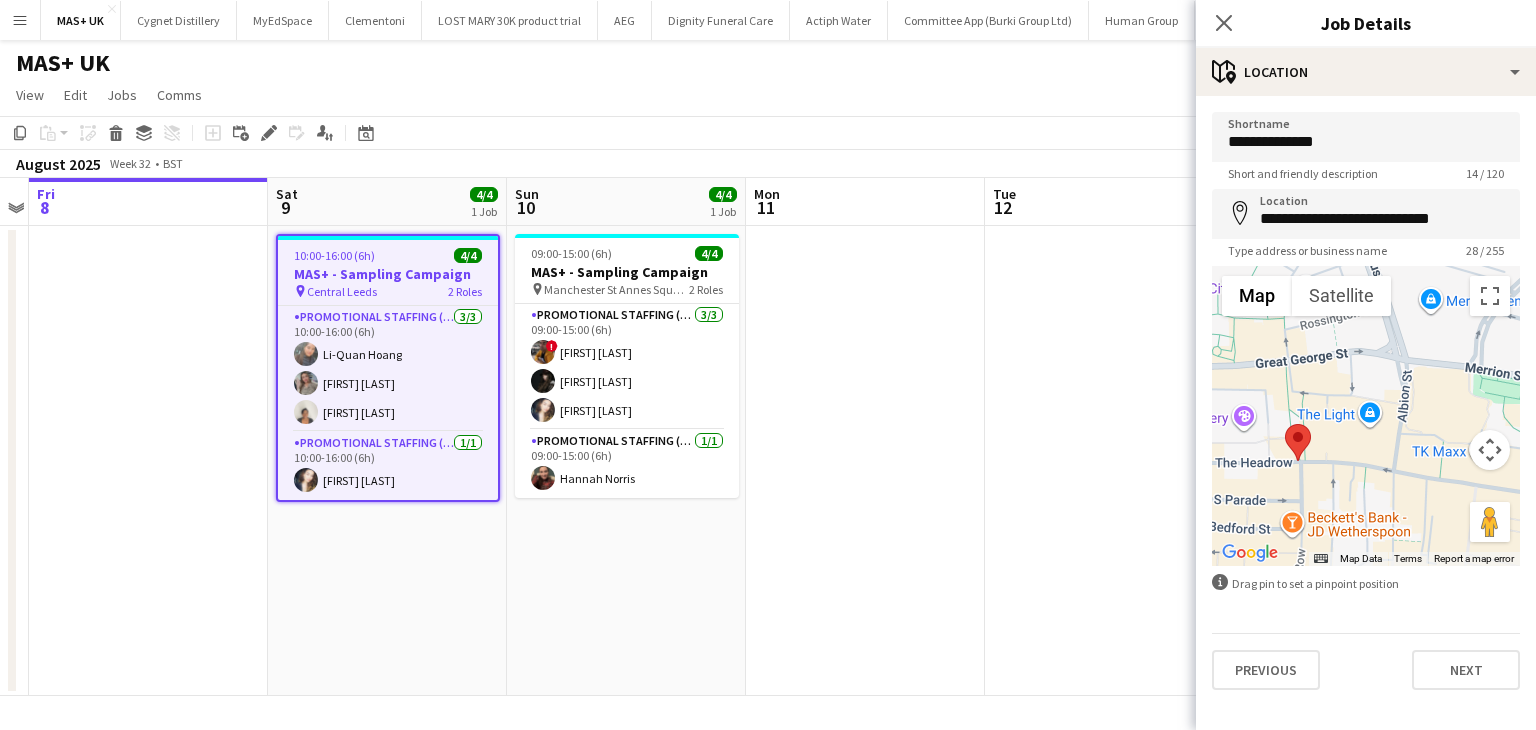 click at bounding box center [865, 461] 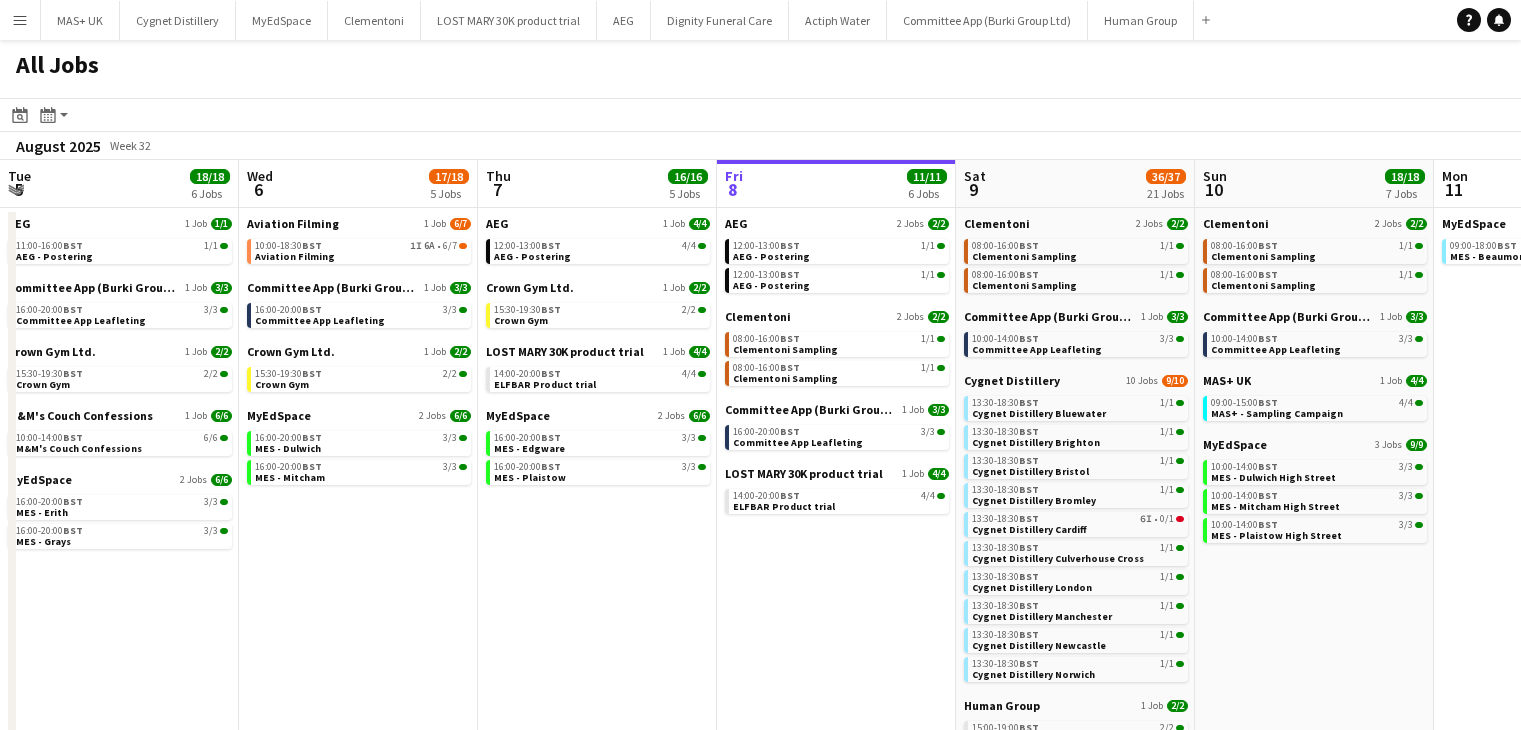 scroll, scrollTop: 0, scrollLeft: 0, axis: both 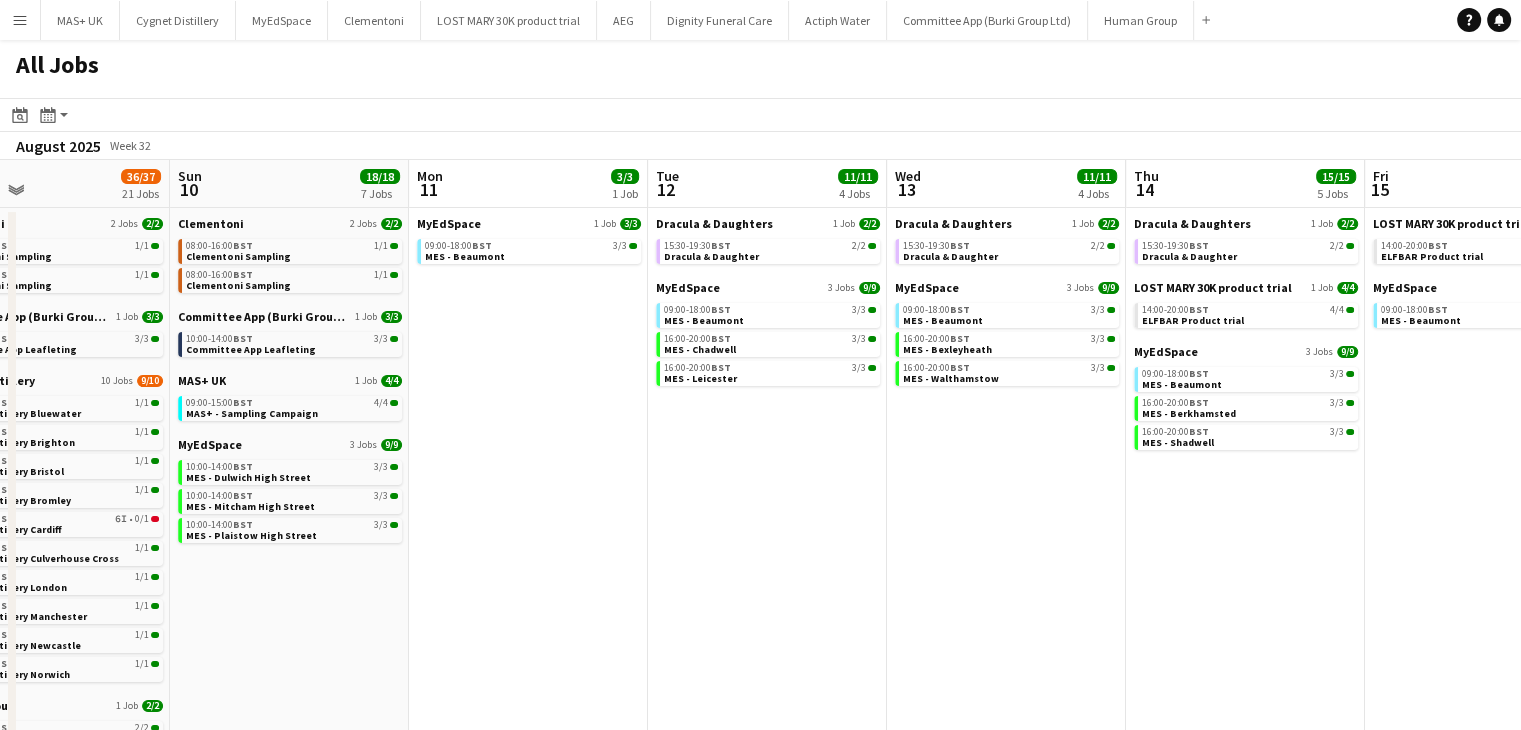 drag, startPoint x: 1026, startPoint y: 542, endPoint x: 494, endPoint y: 532, distance: 532.094 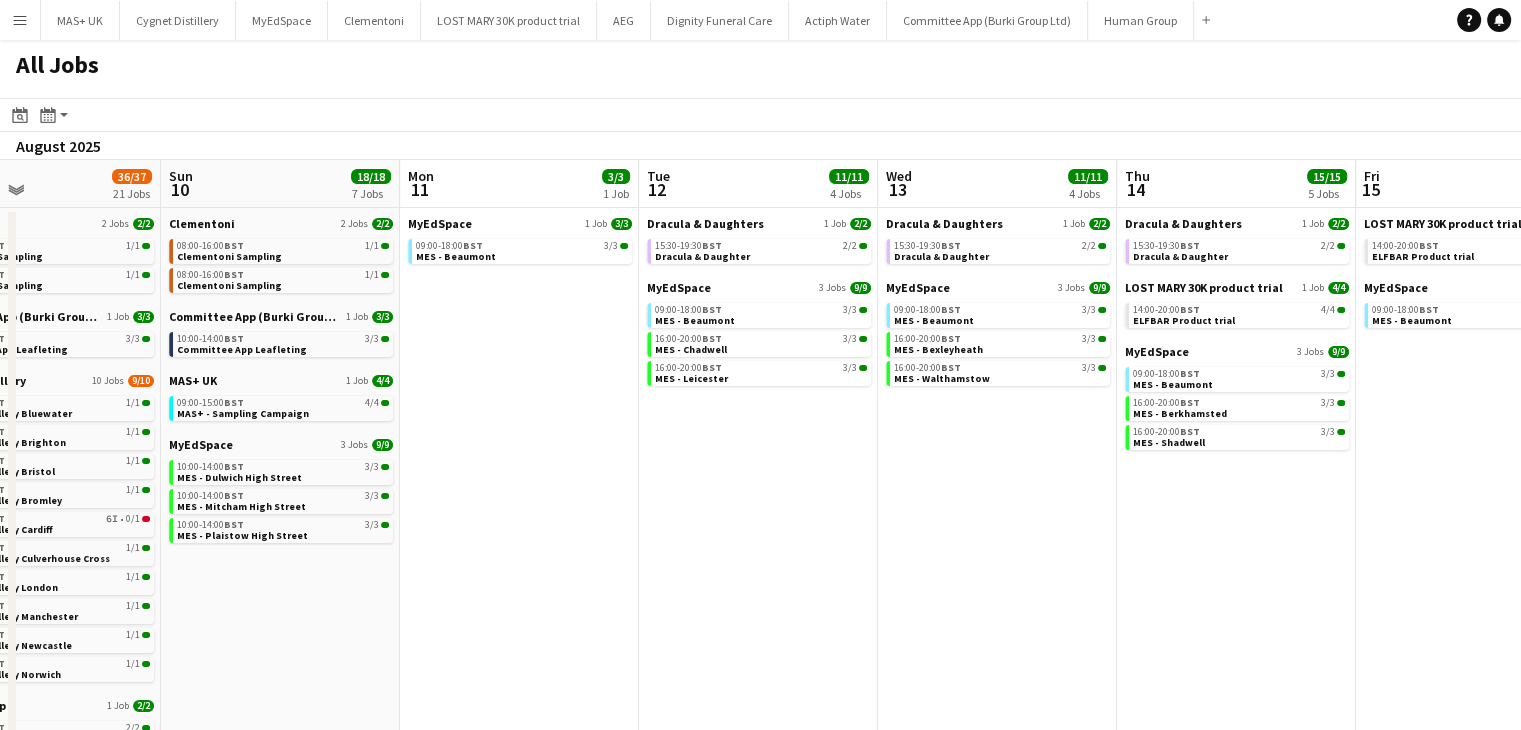 click on "All Jobs
Date picker
AUG 2025 AUG 2025 Monday M Tuesday T Wednesday W Thursday T Friday F Saturday S Sunday S  AUG   1   2   3   4   5   6   7   8   9   10   11   12   13   14   15   16   17   18   19   20   21   22   23   24   25   26   27   28   29   30   31
Comparison range
Comparison range
Today
Month view / Day view
Day view by Board Day view by Job Month view  August 2025   Week 32
Expand/collapse
Thu   7   16/16   5 Jobs   Fri   8   11/11   6 Jobs   Sat   9   36/37   21 Jobs   Sun   10   18/18   7 Jobs   Mon   11   3/3   1 Job   Tue   12   11/11   4 Jobs   Wed   13   11/11   4 Jobs   Thu   14   15/15   5 Jobs   Fri   15   7/7   2 Jobs   Sat   16   36/39   21 Jobs   Sun   17   19/19   6 Jobs   Mon   18   7/7   3 Jobs   AEG   1 Job   4/4   12:00-13:00    BST   4/4   AEG - Postering   Crown Gym Ltd.   1 Job   2/2   15:30-19:30    6I" 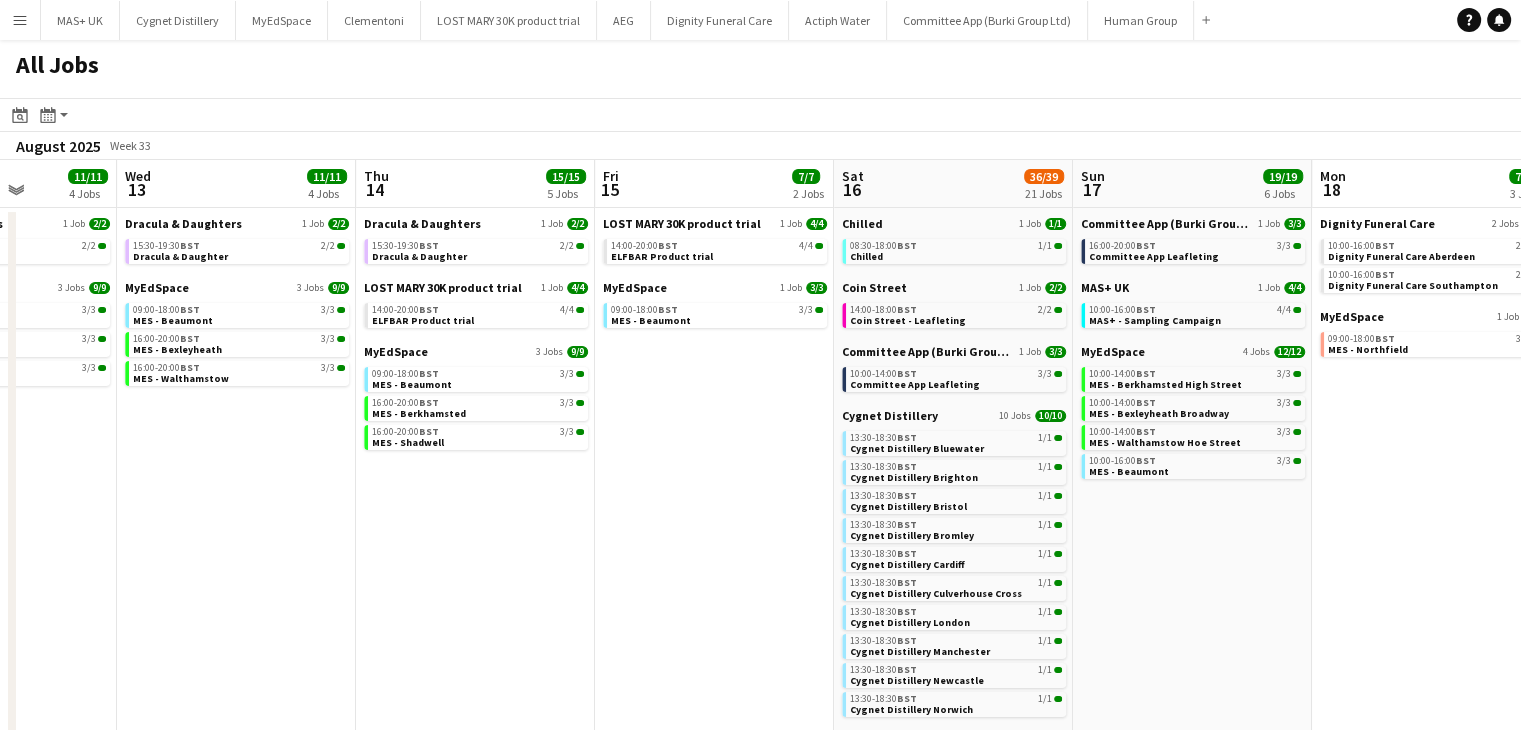 drag, startPoint x: 908, startPoint y: 512, endPoint x: 626, endPoint y: 517, distance: 282.0443 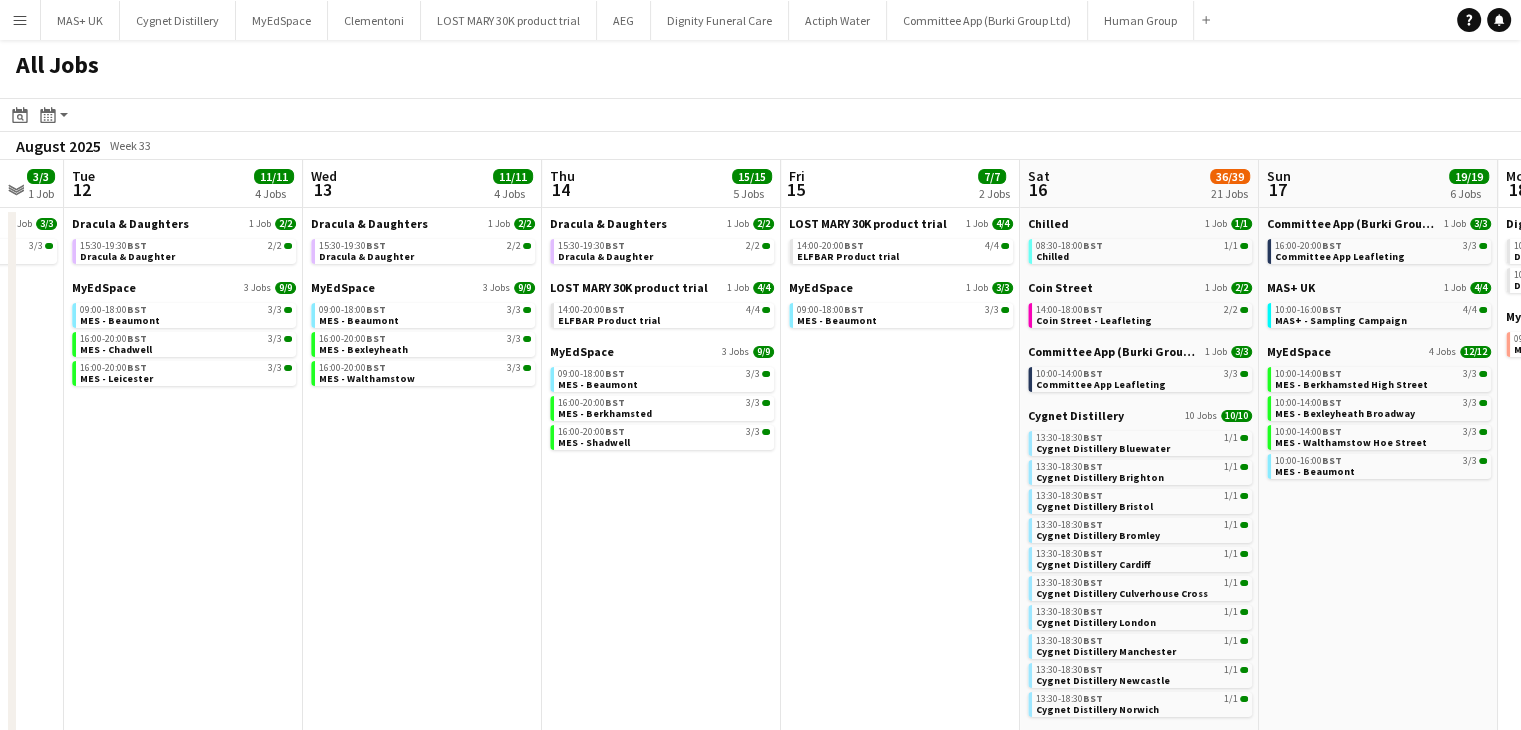 drag, startPoint x: 764, startPoint y: 493, endPoint x: 472, endPoint y: 493, distance: 292 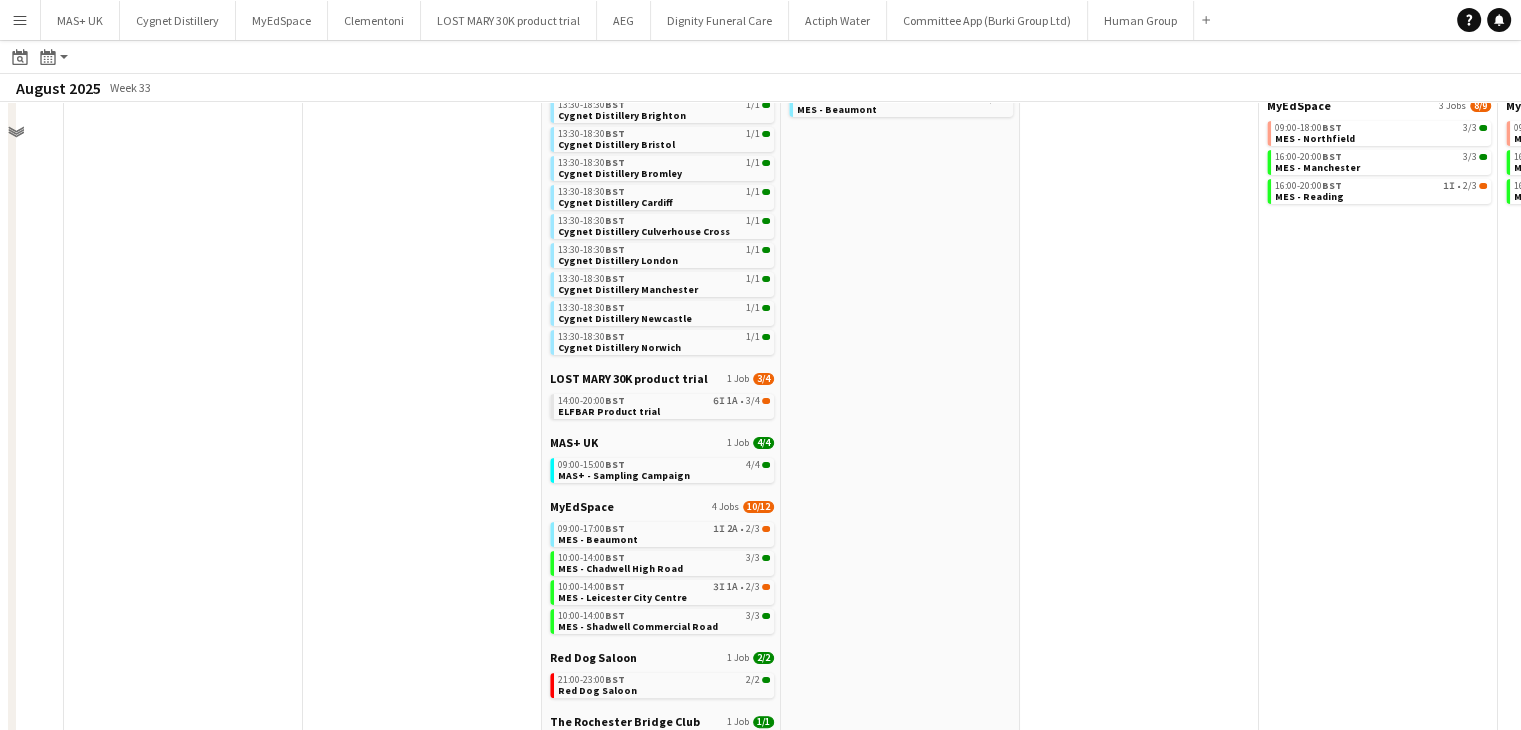 scroll, scrollTop: 400, scrollLeft: 0, axis: vertical 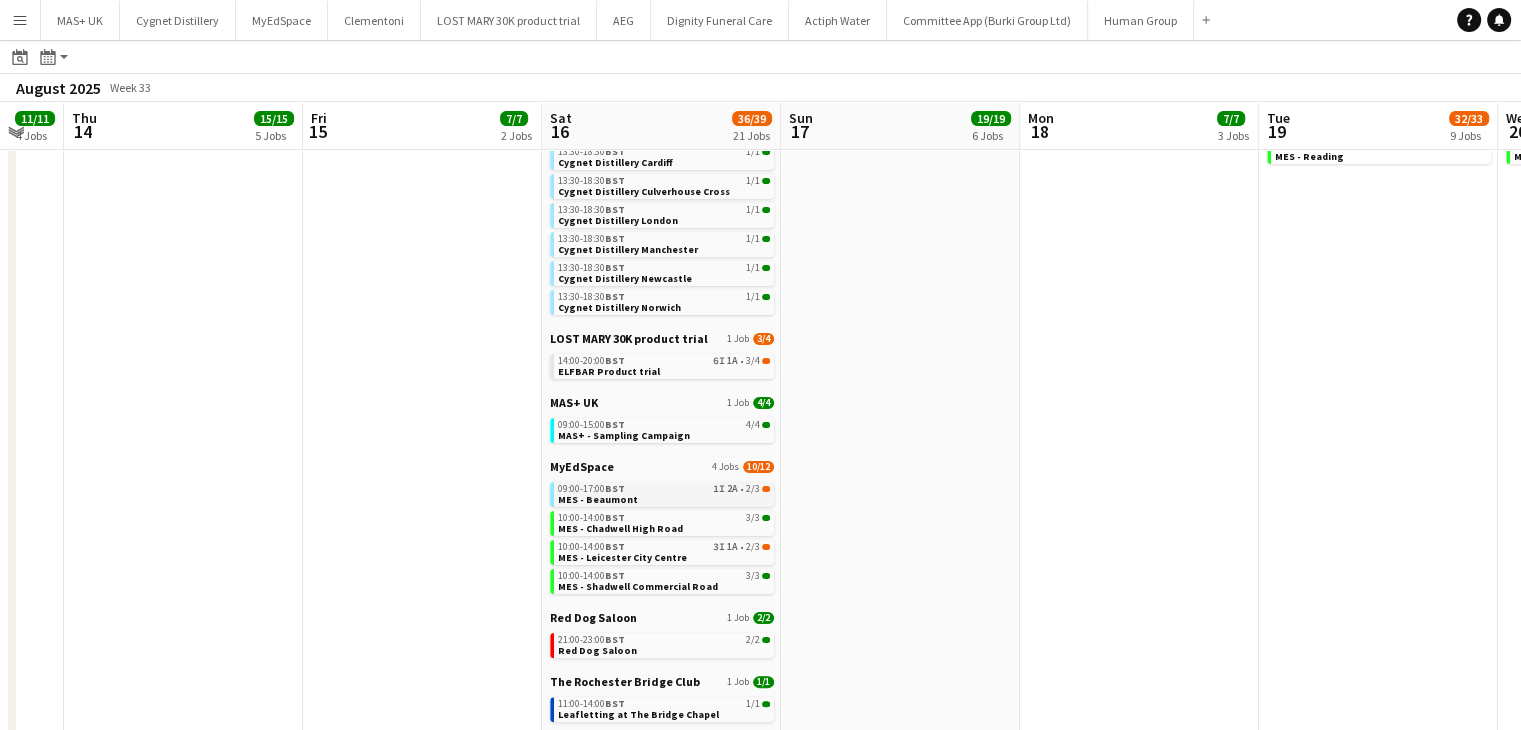 click on "09:00-17:00    BST   1I   2A   •   2/3" at bounding box center [664, 489] 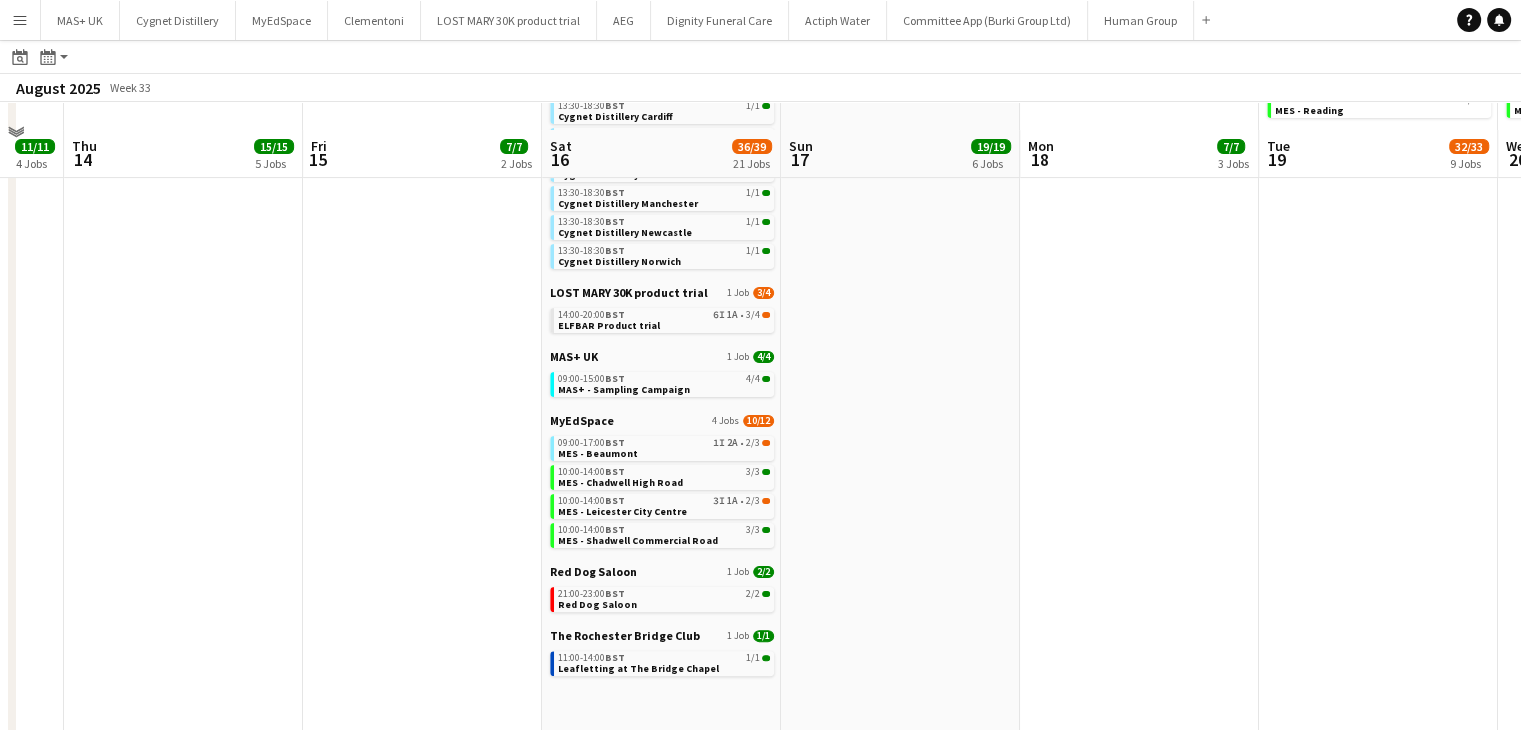 scroll, scrollTop: 473, scrollLeft: 0, axis: vertical 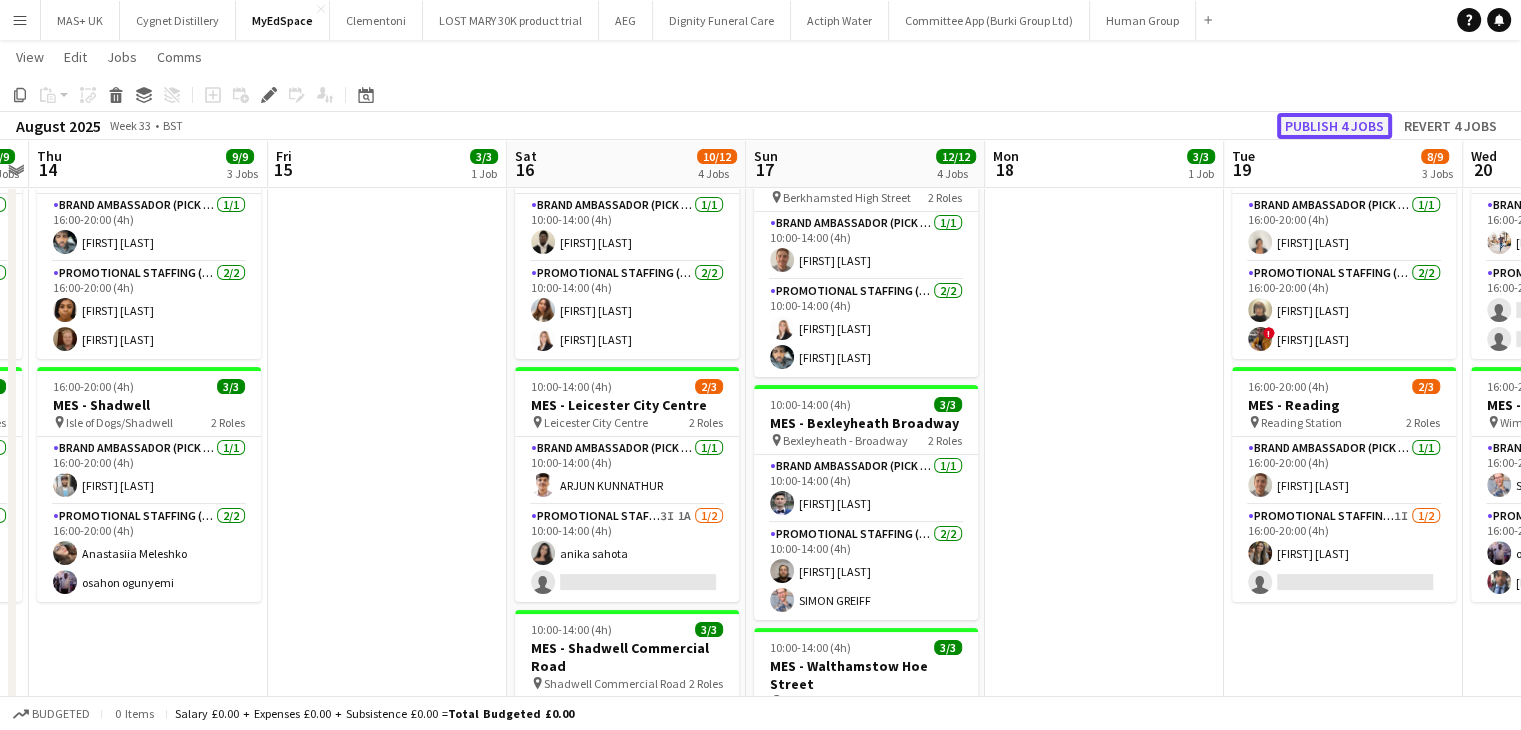 click on "Publish 4 jobs" 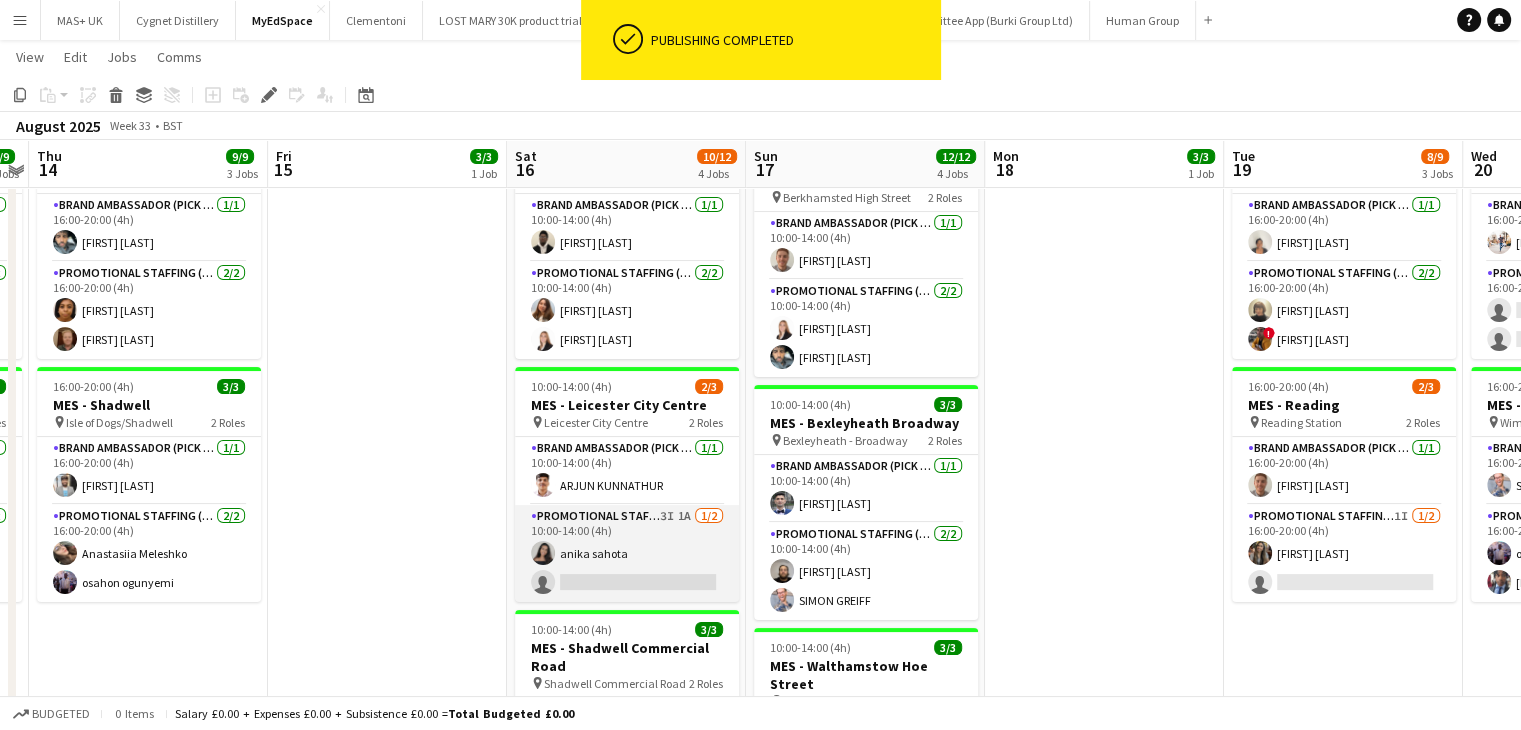 click on "Promotional Staffing (Brand Ambassadors)   3I   1A   1/2   10:00-14:00 (4h)
anika sahota
single-neutral-actions" at bounding box center [627, 553] 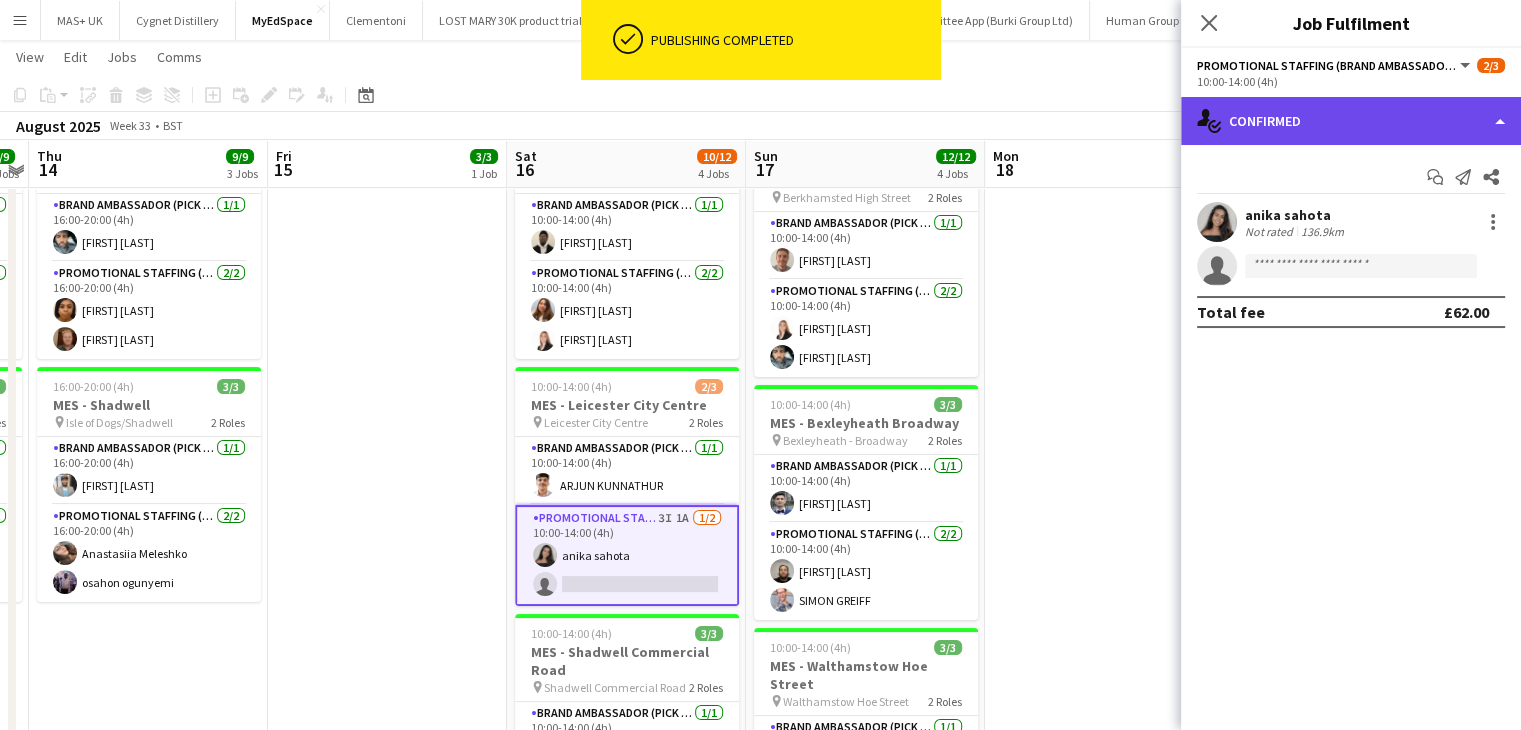 click on "single-neutral-actions-check-2
Confirmed" 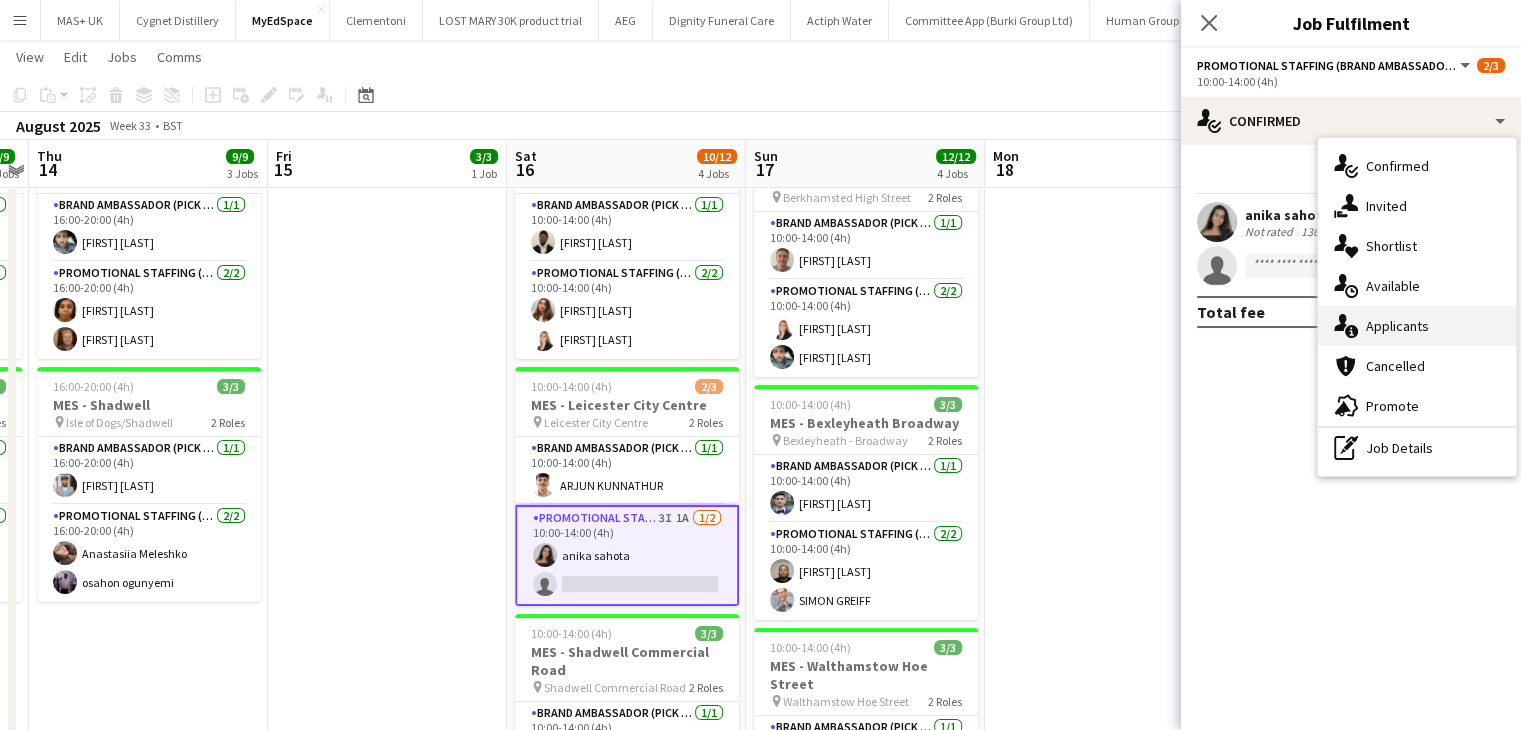 click on "single-neutral-actions-information
Applicants" at bounding box center [1417, 326] 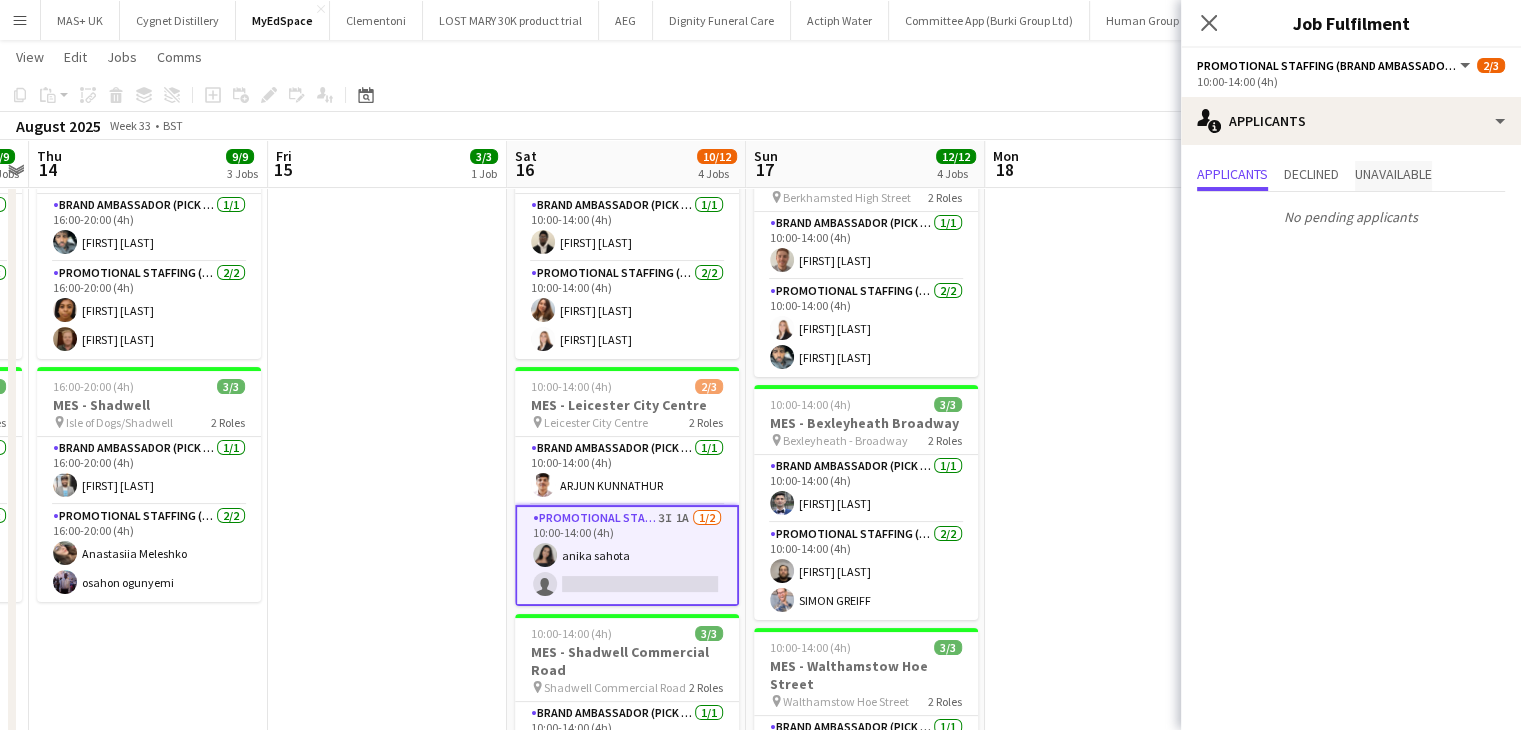 click on "Unavailable" at bounding box center [1393, 174] 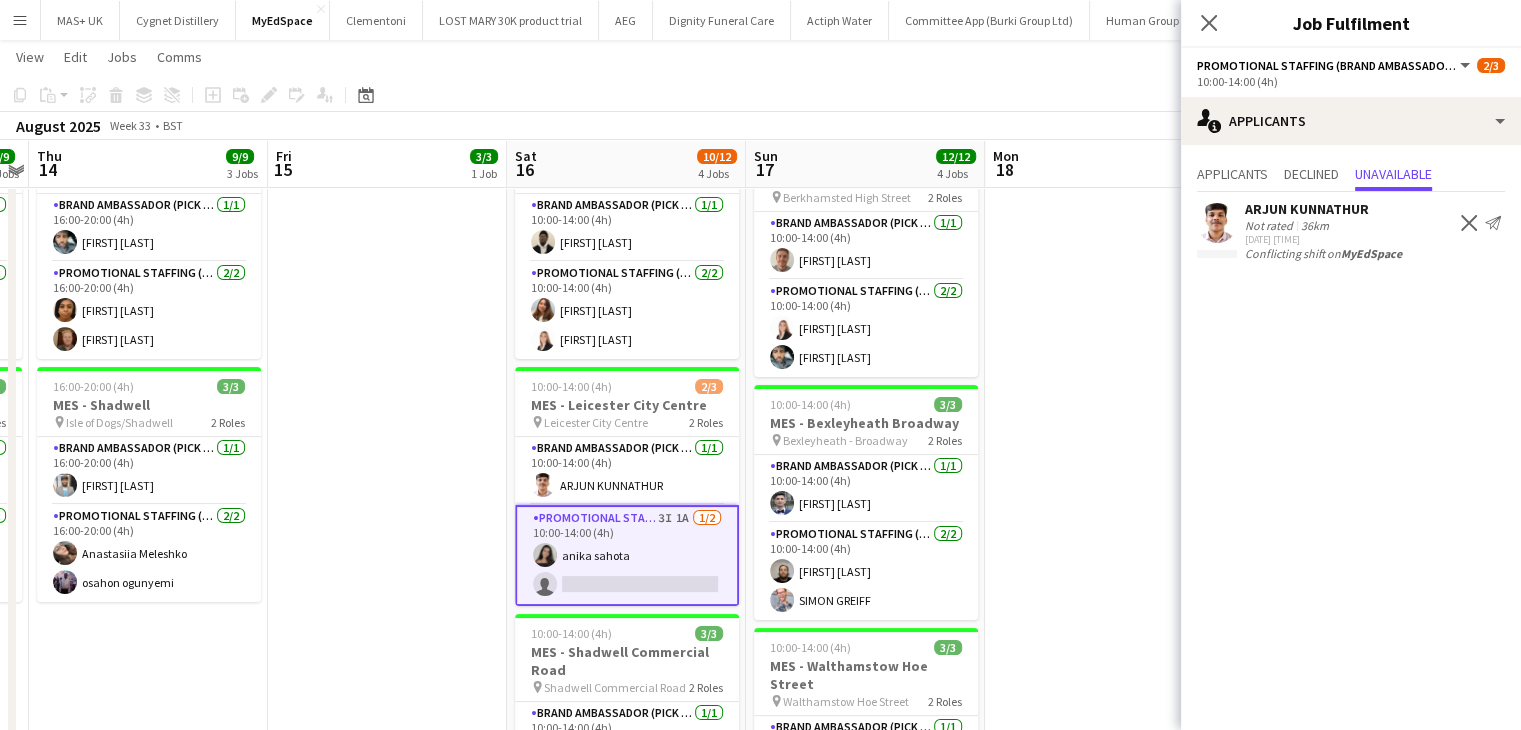click on "Decline" 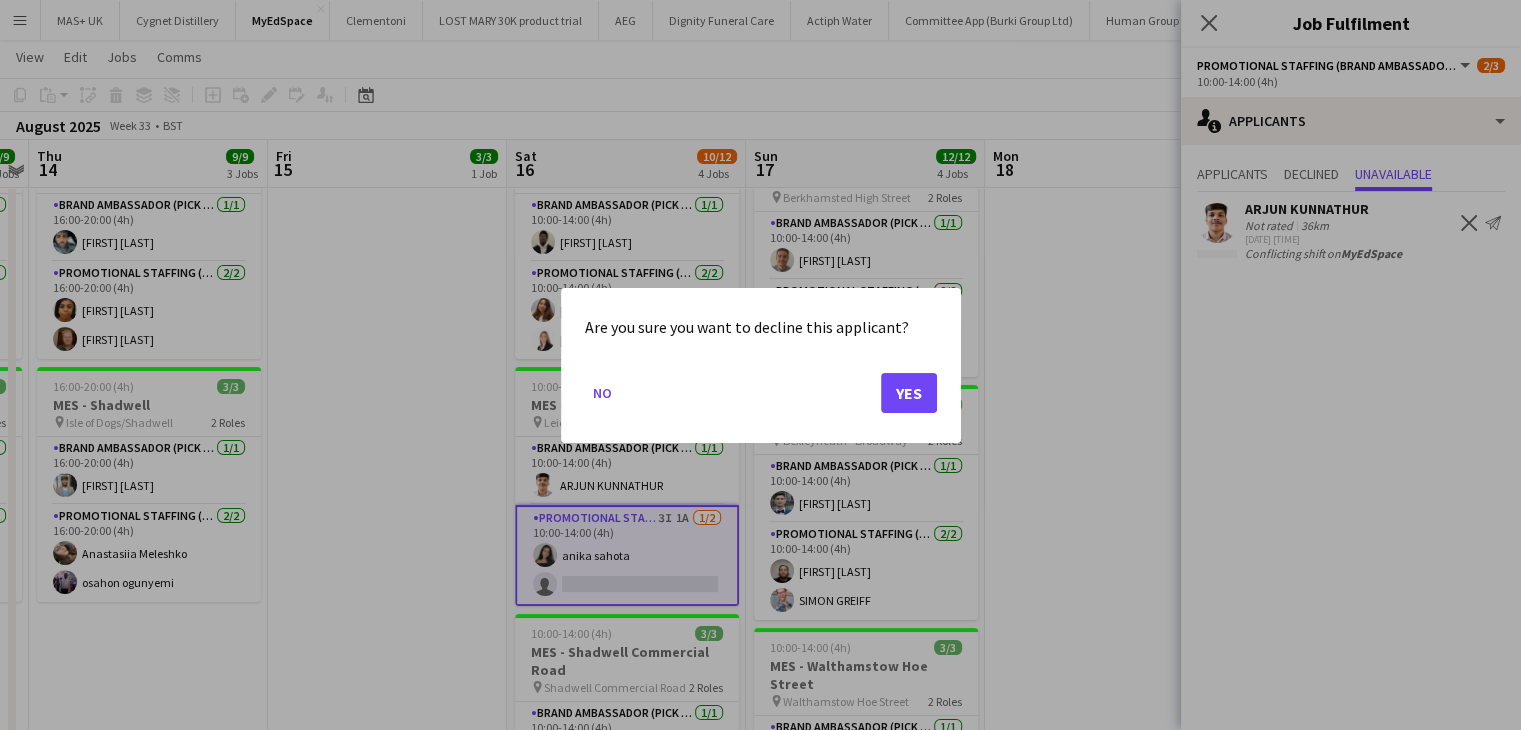 click on "No   Yes" 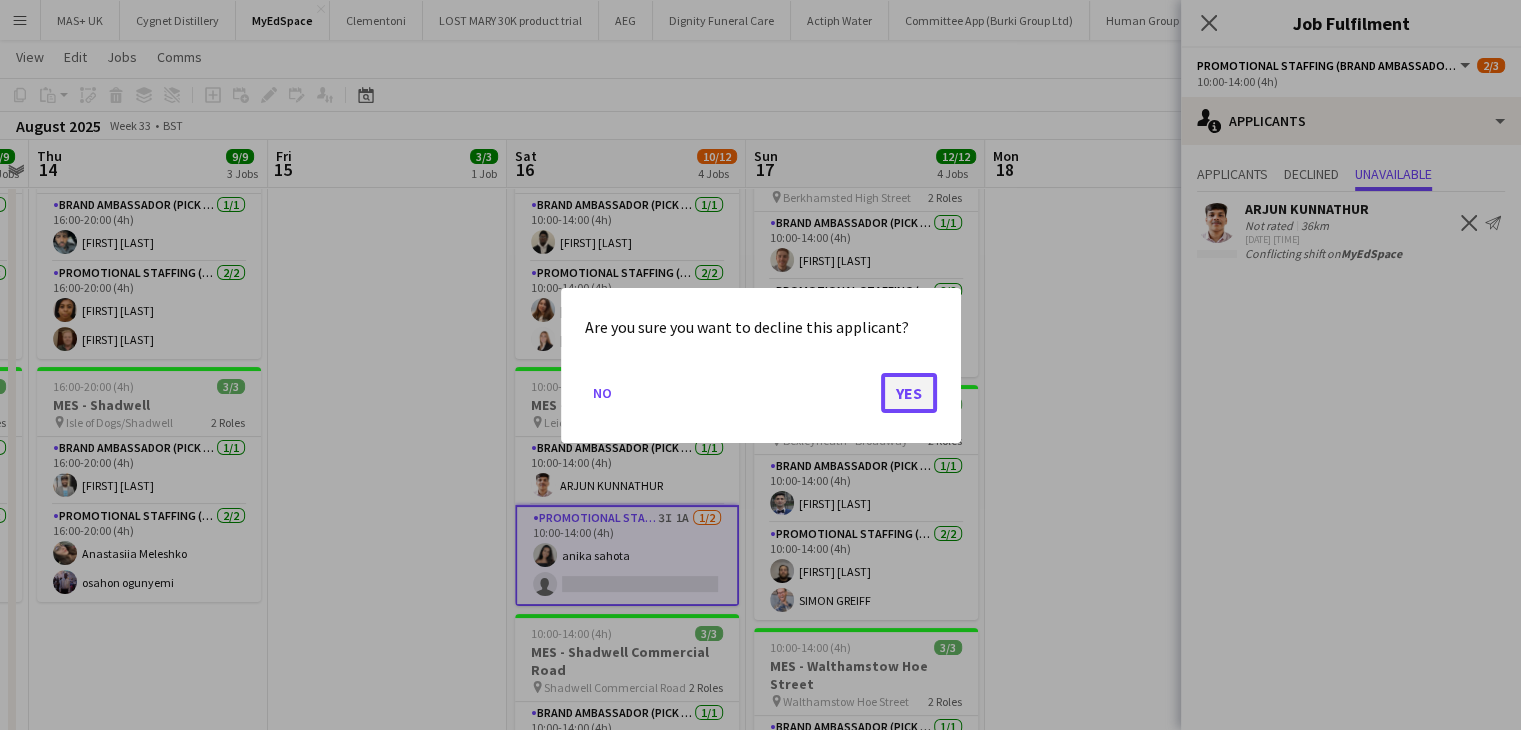 click on "Yes" 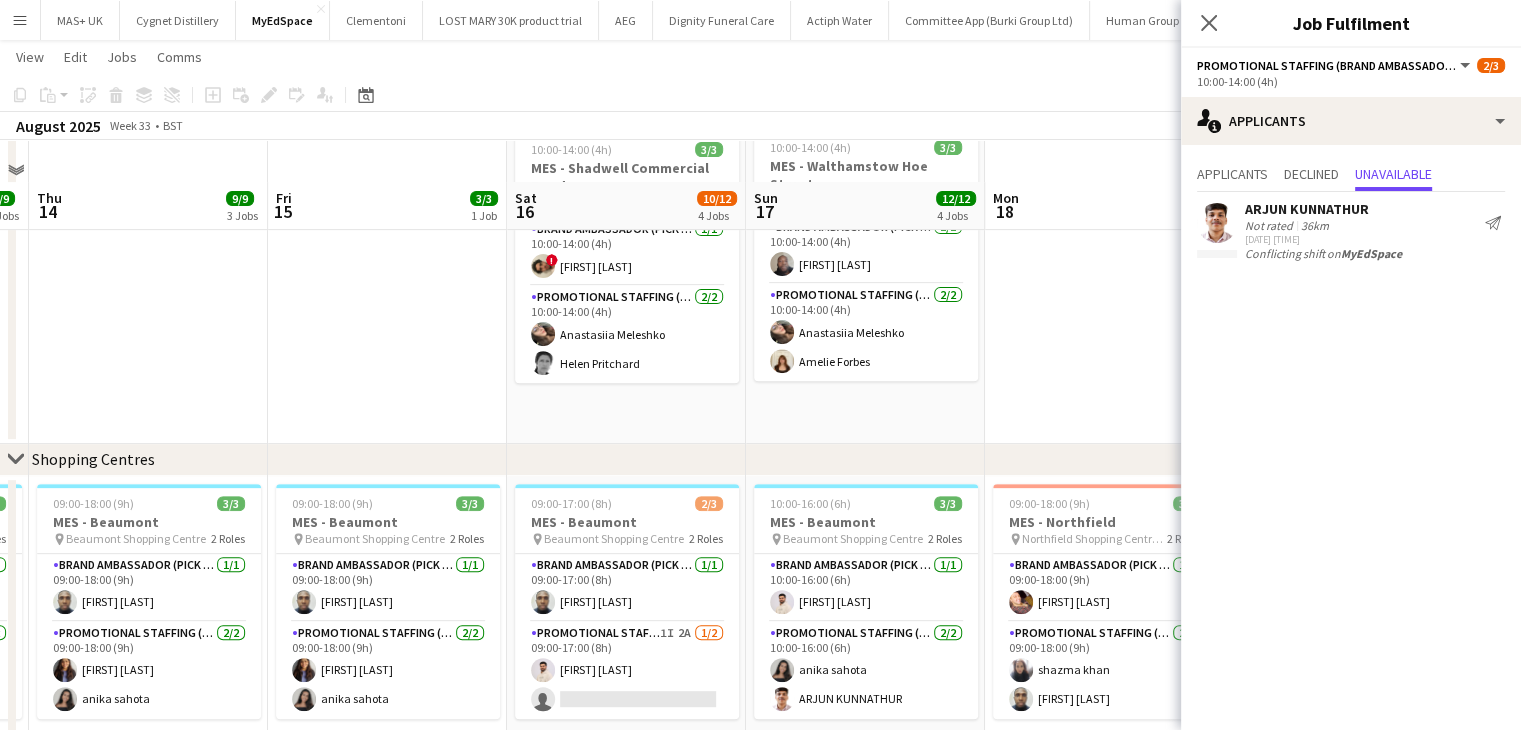 scroll, scrollTop: 764, scrollLeft: 0, axis: vertical 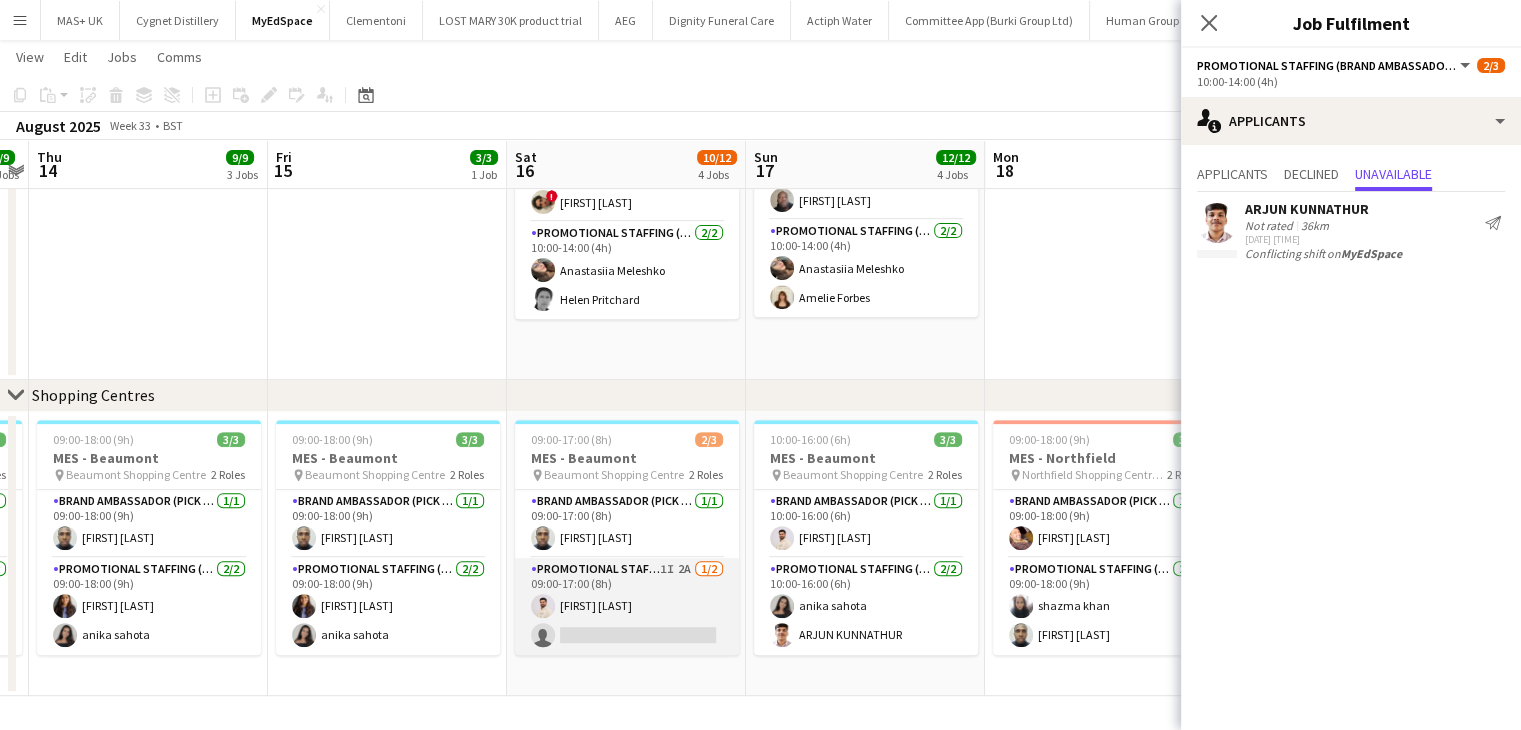 click on "Promotional Staffing (Brand Ambassadors)   1I   2A   1/2   09:00-17:00 (8h)
Muzammil Ahmed Shaikh
single-neutral-actions" at bounding box center [627, 606] 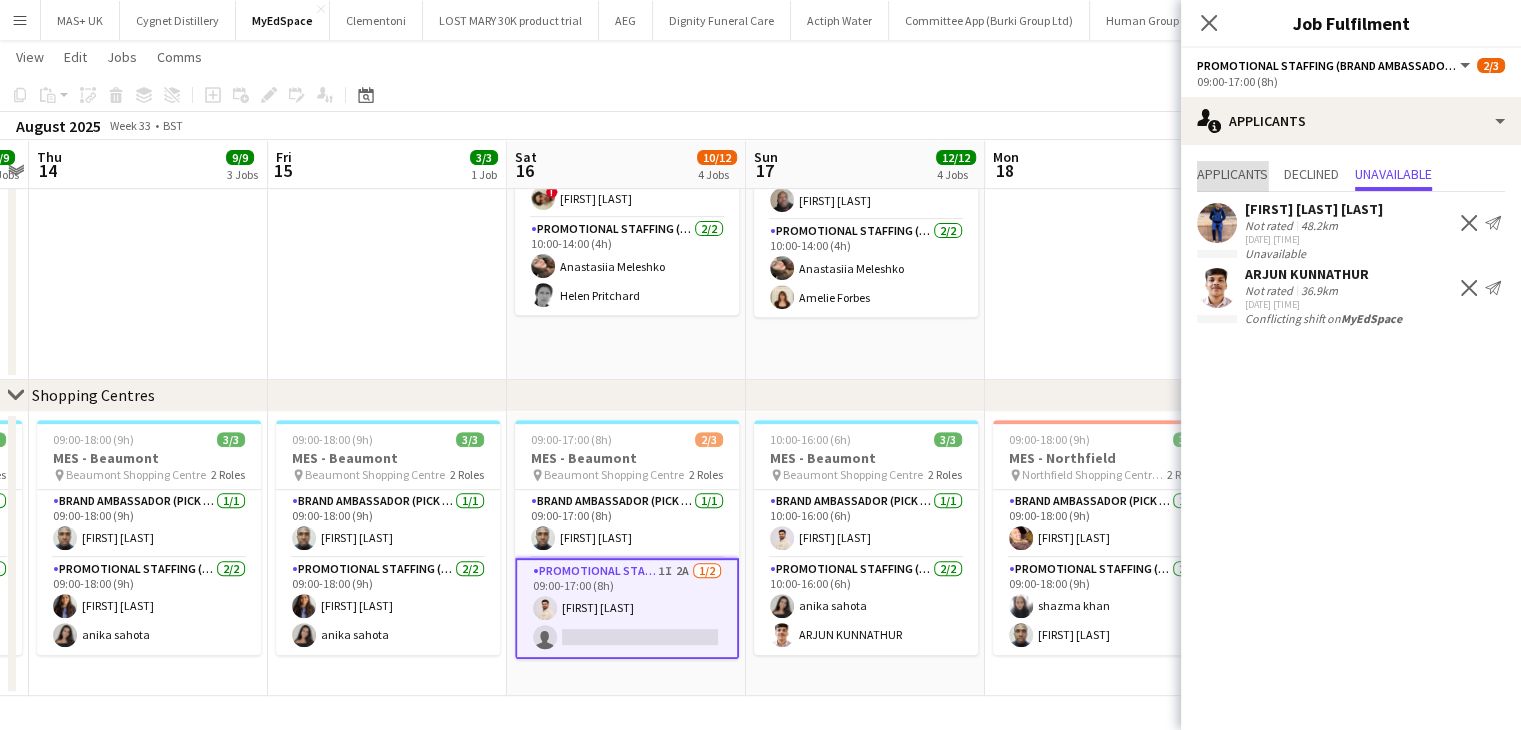 click on "Applicants" at bounding box center [1232, 176] 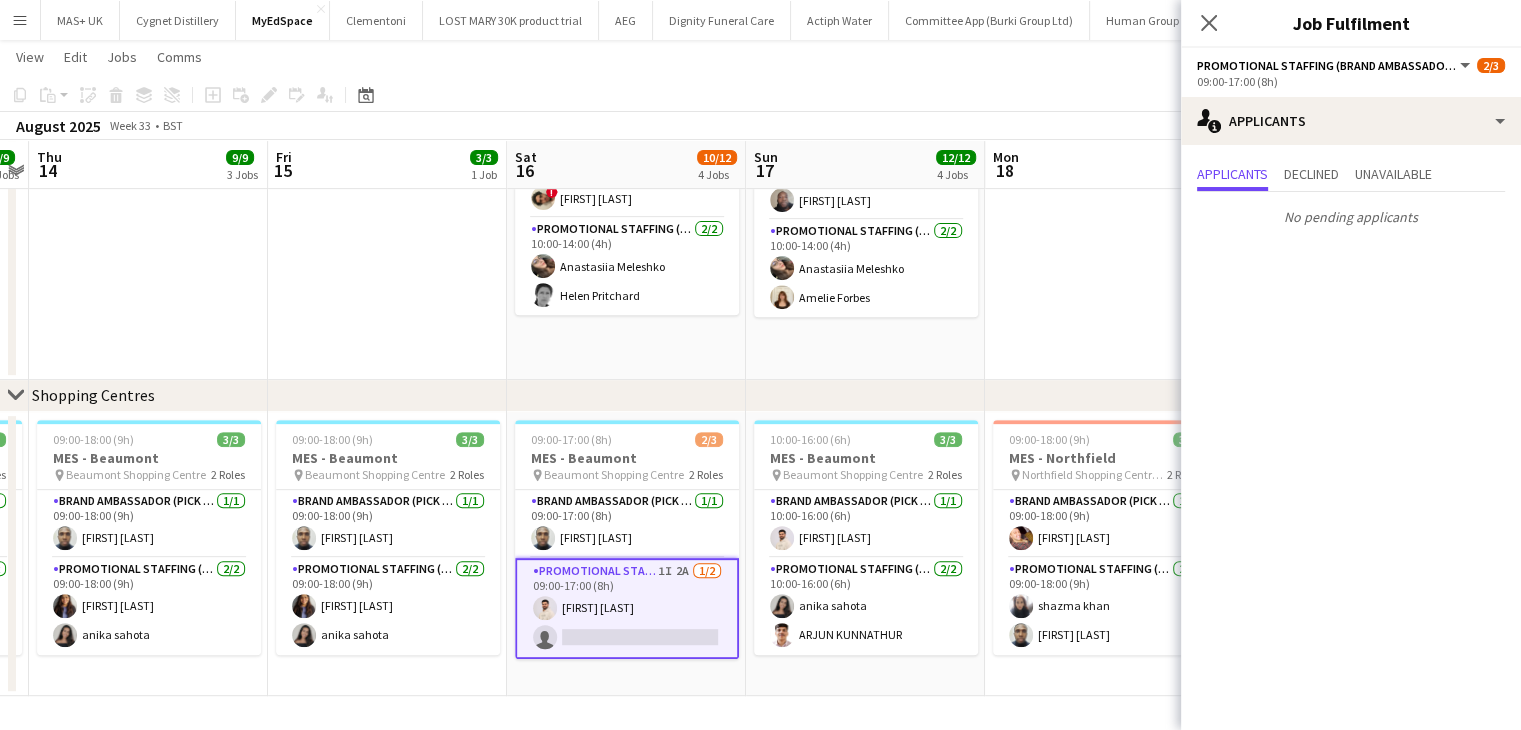 click at bounding box center (1104, -34) 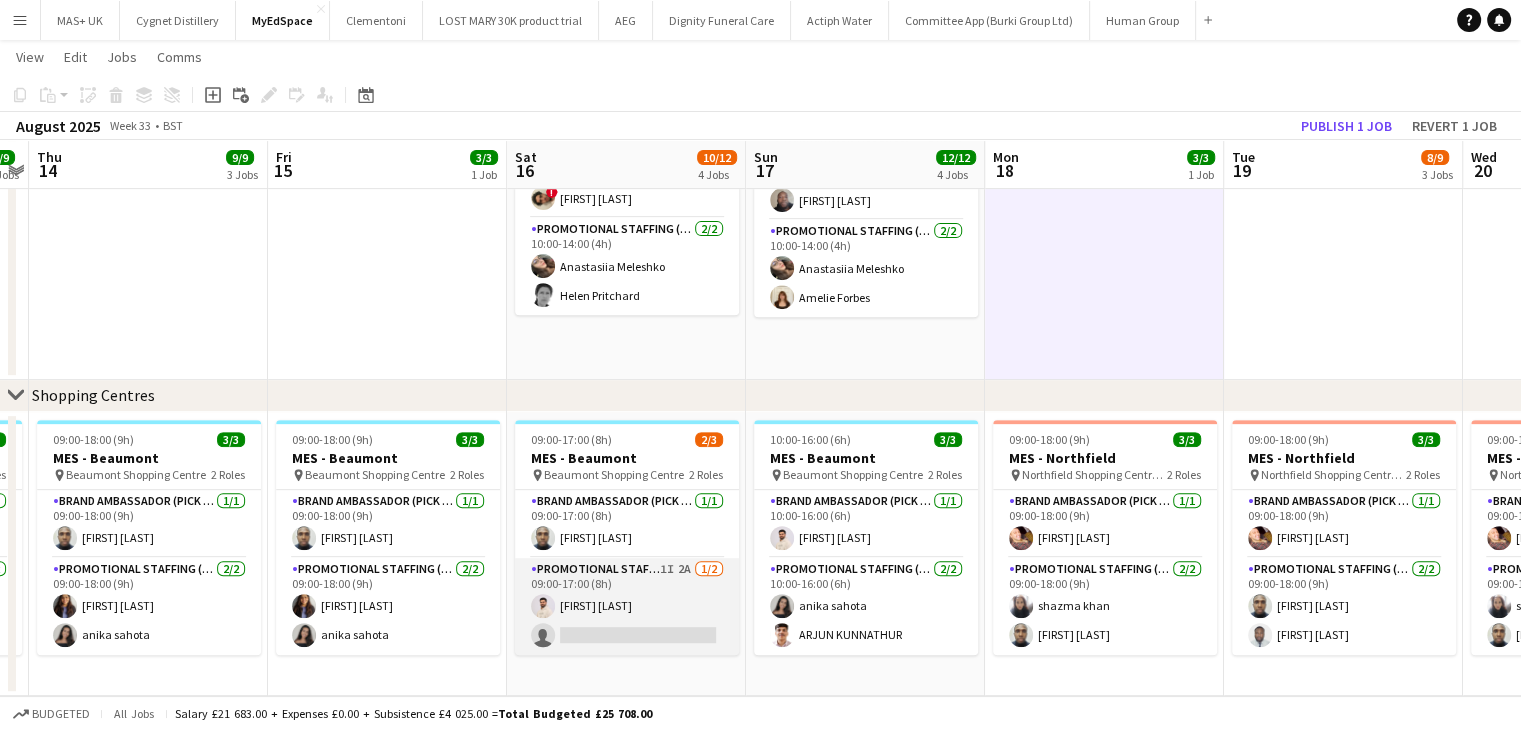 click on "Promotional Staffing (Brand Ambassadors)   1I   2A   1/2   09:00-17:00 (8h)
Muzammil Ahmed Shaikh
single-neutral-actions" at bounding box center [627, 606] 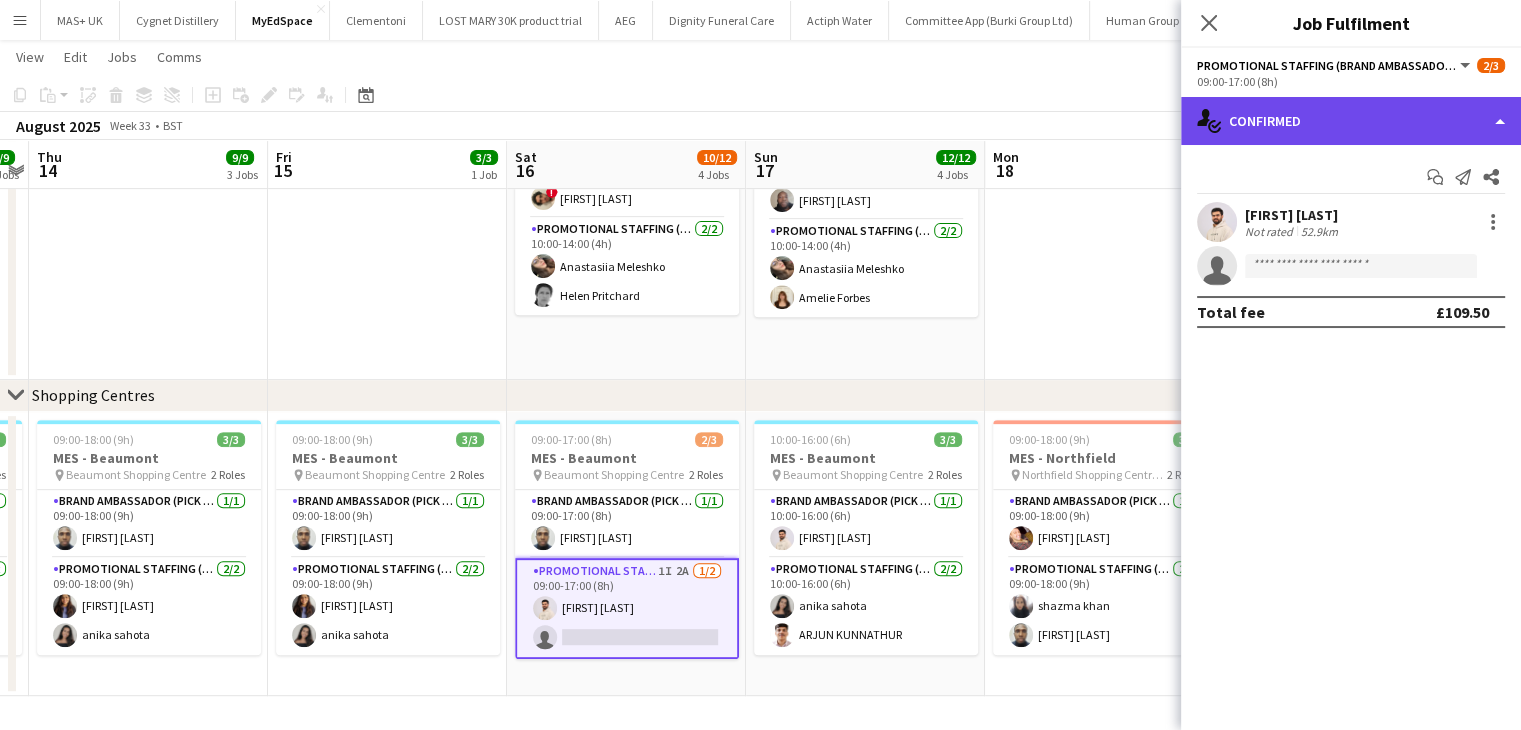 click on "single-neutral-actions-check-2
Confirmed" 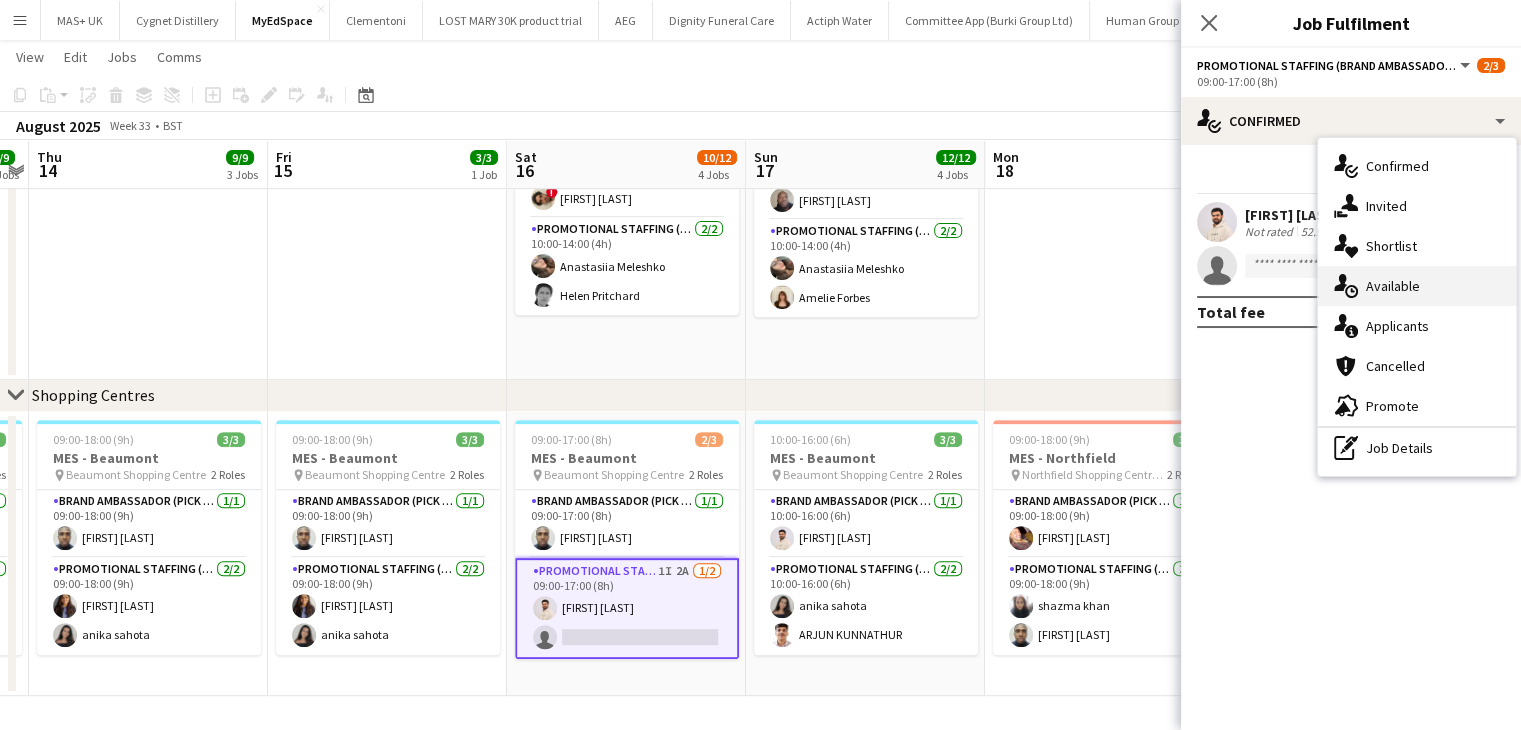 click on "single-neutral-actions-upload
Available" at bounding box center [1417, 286] 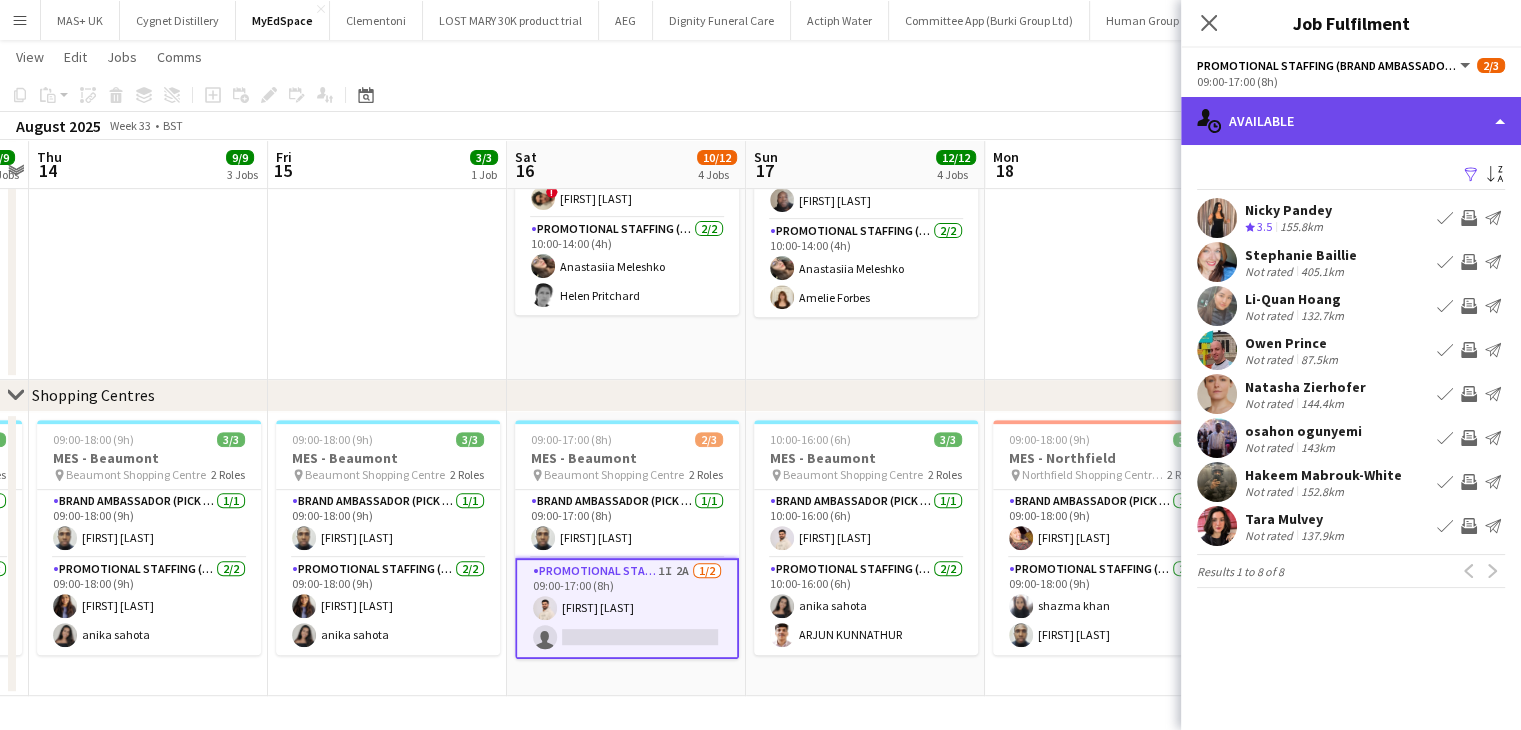 click on "single-neutral-actions-upload
Available" 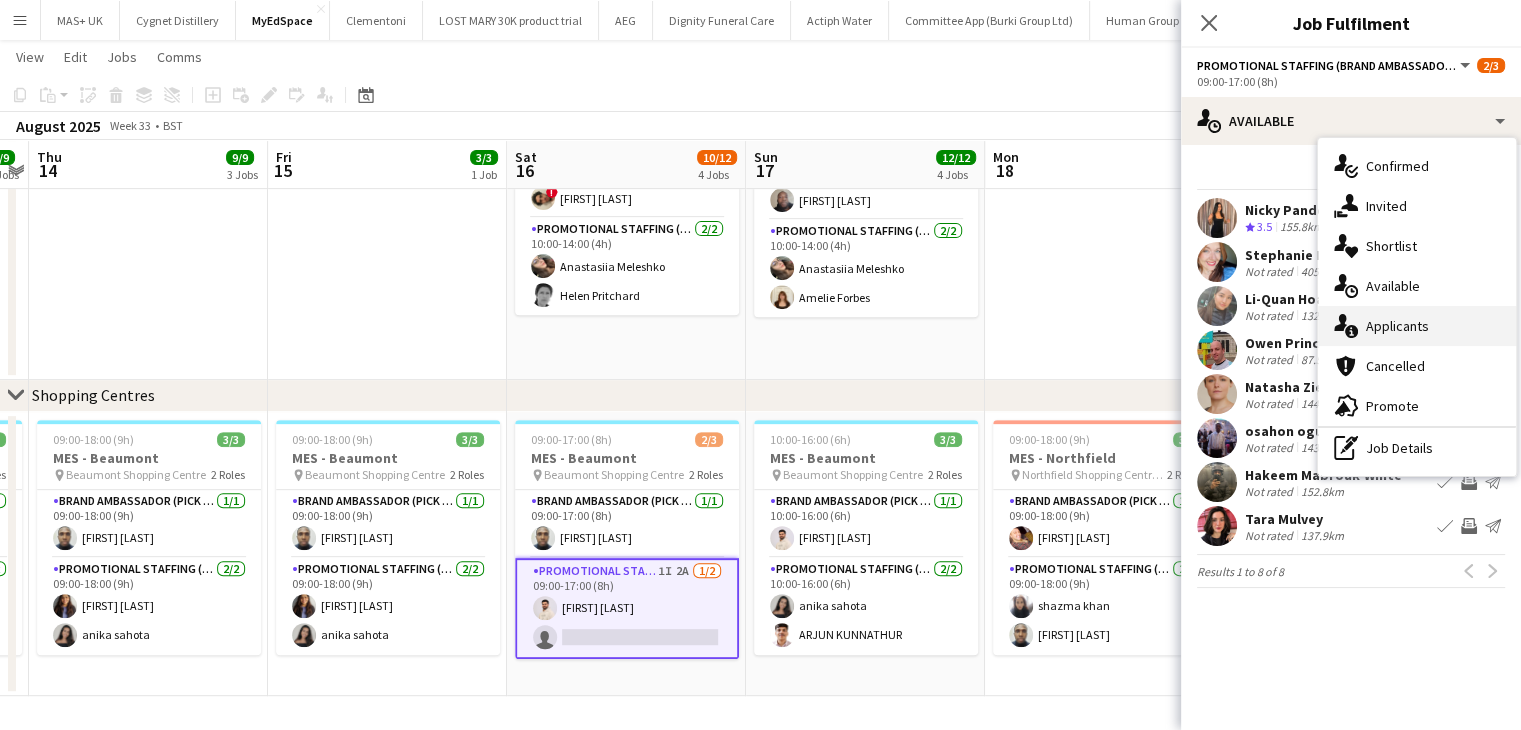 click on "single-neutral-actions-information
Applicants" at bounding box center (1417, 326) 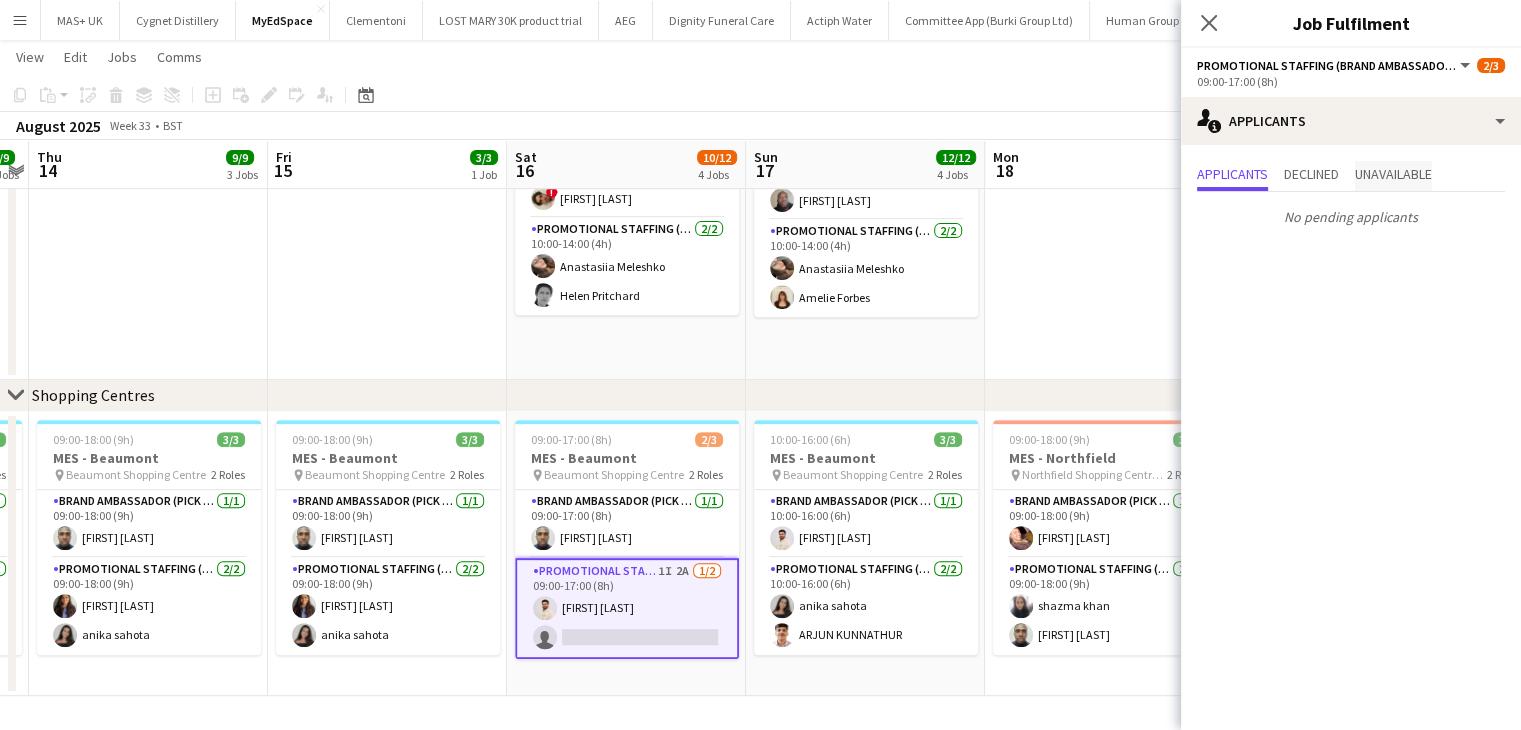 click on "Unavailable" at bounding box center (1393, 174) 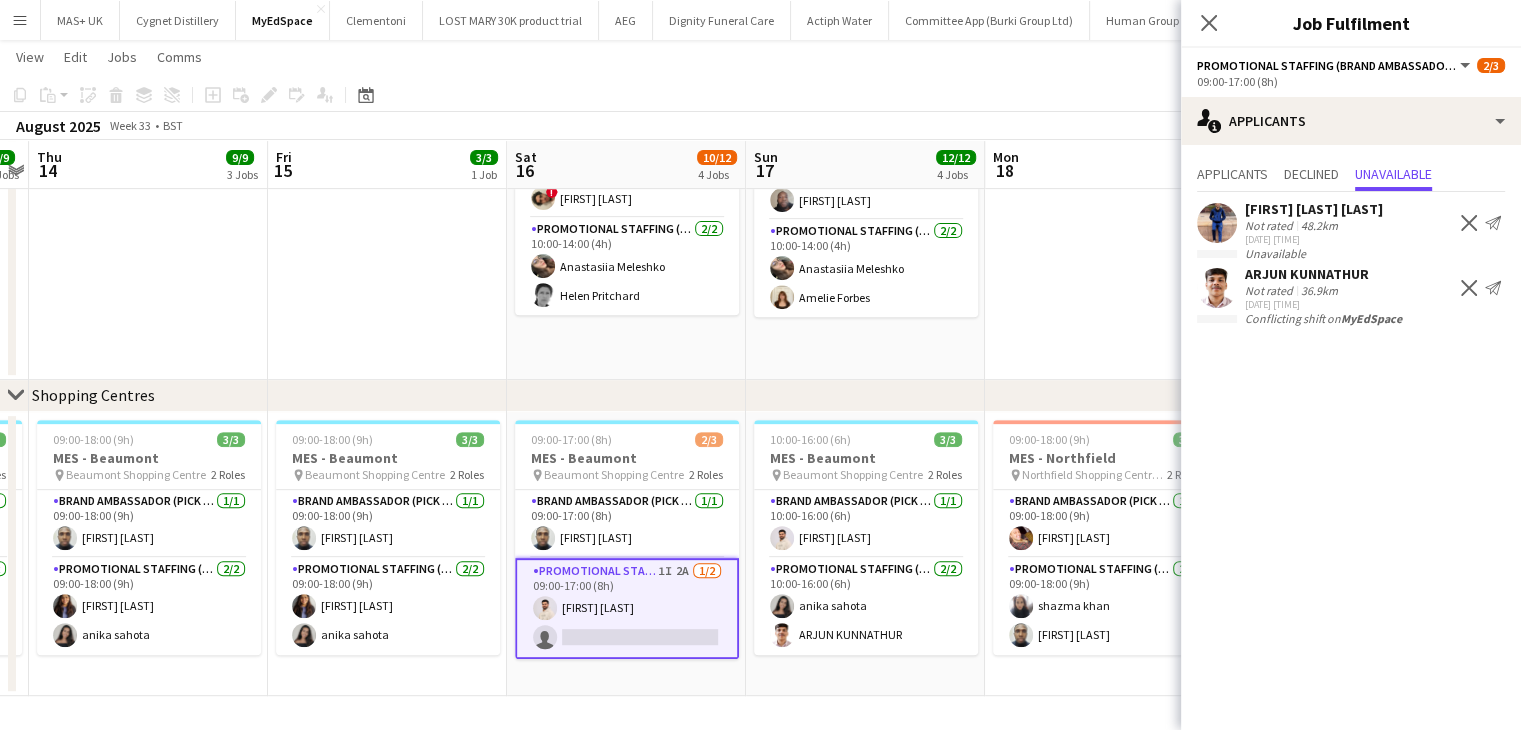 click on "Decline" at bounding box center [1469, 288] 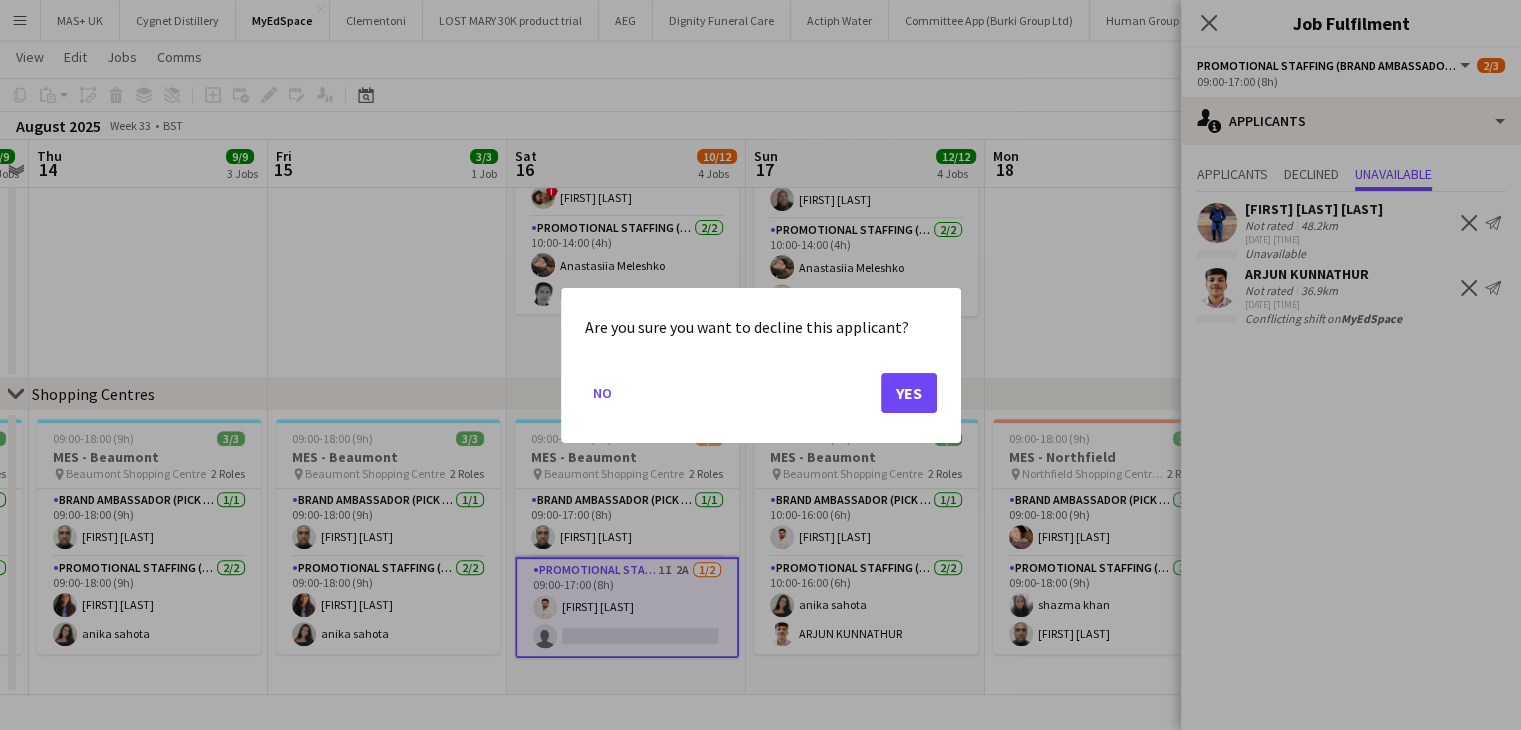 scroll, scrollTop: 0, scrollLeft: 0, axis: both 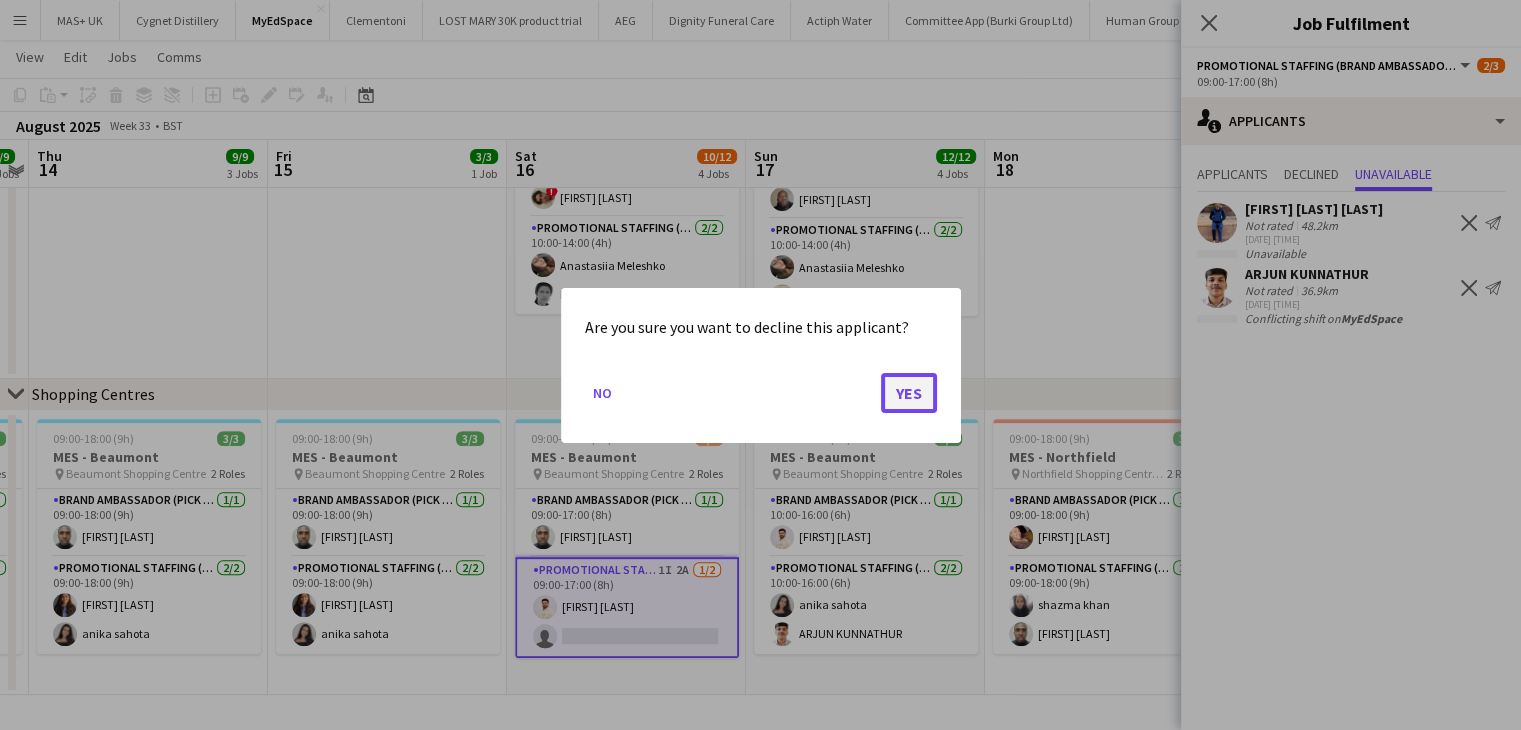 click on "Yes" 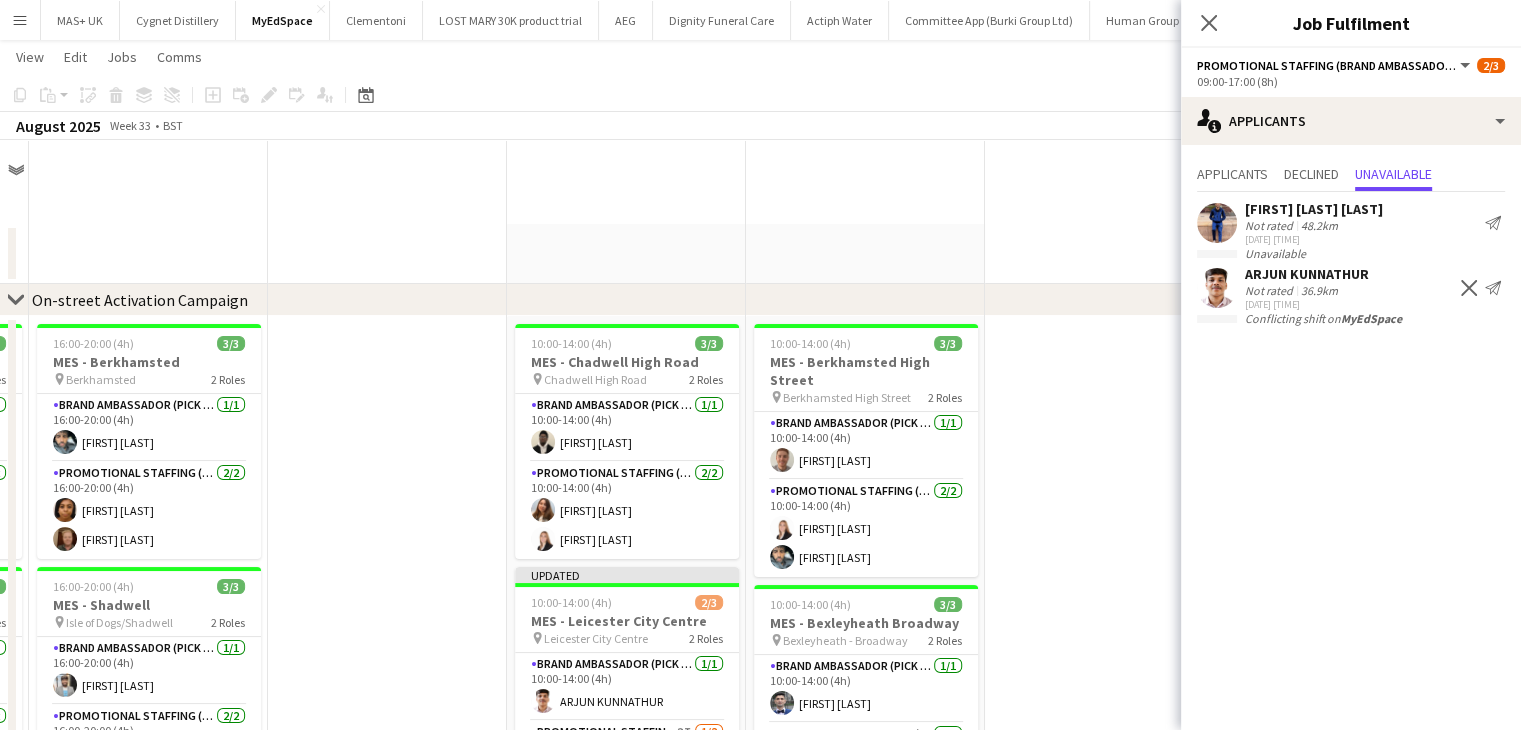 scroll, scrollTop: 764, scrollLeft: 0, axis: vertical 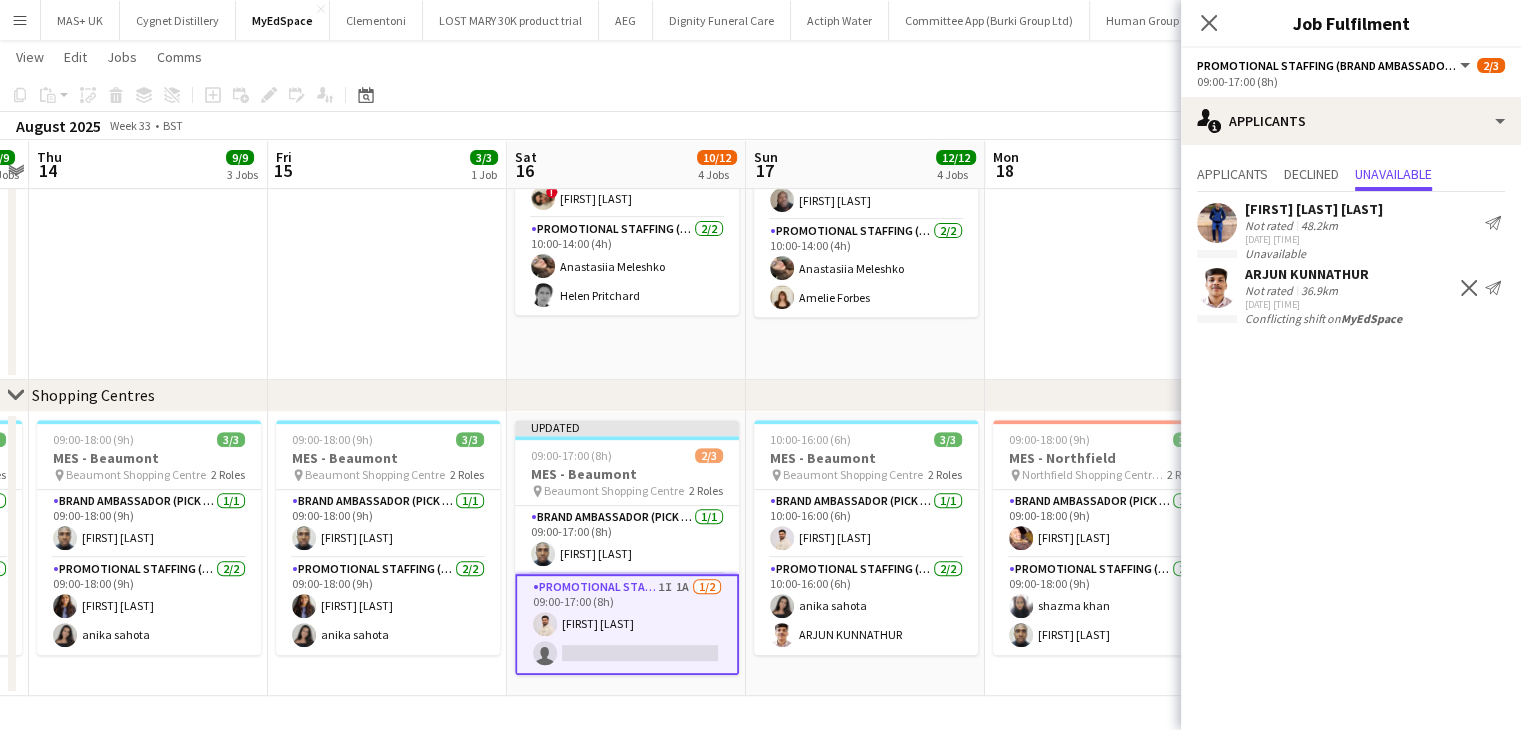 click on "Decline" 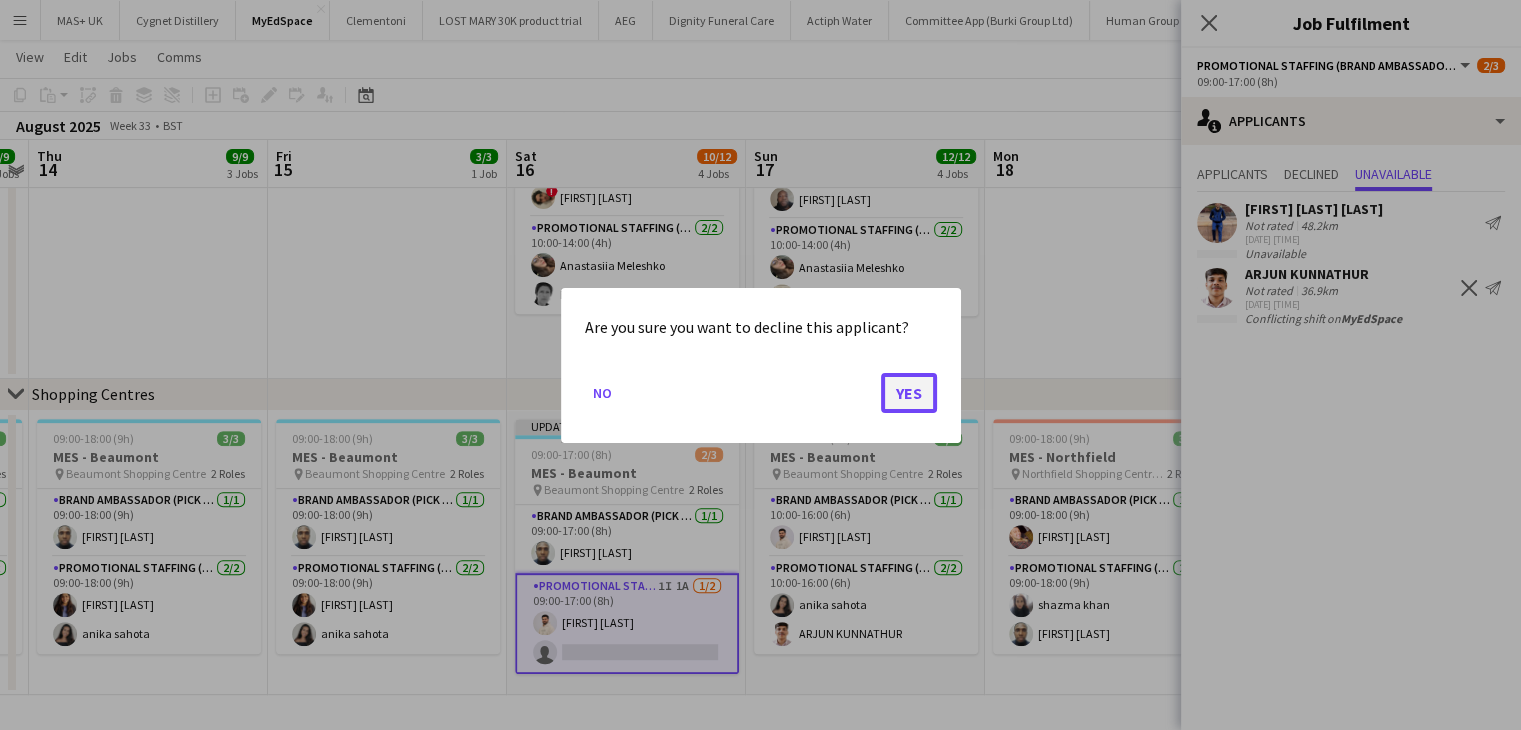 click on "Yes" 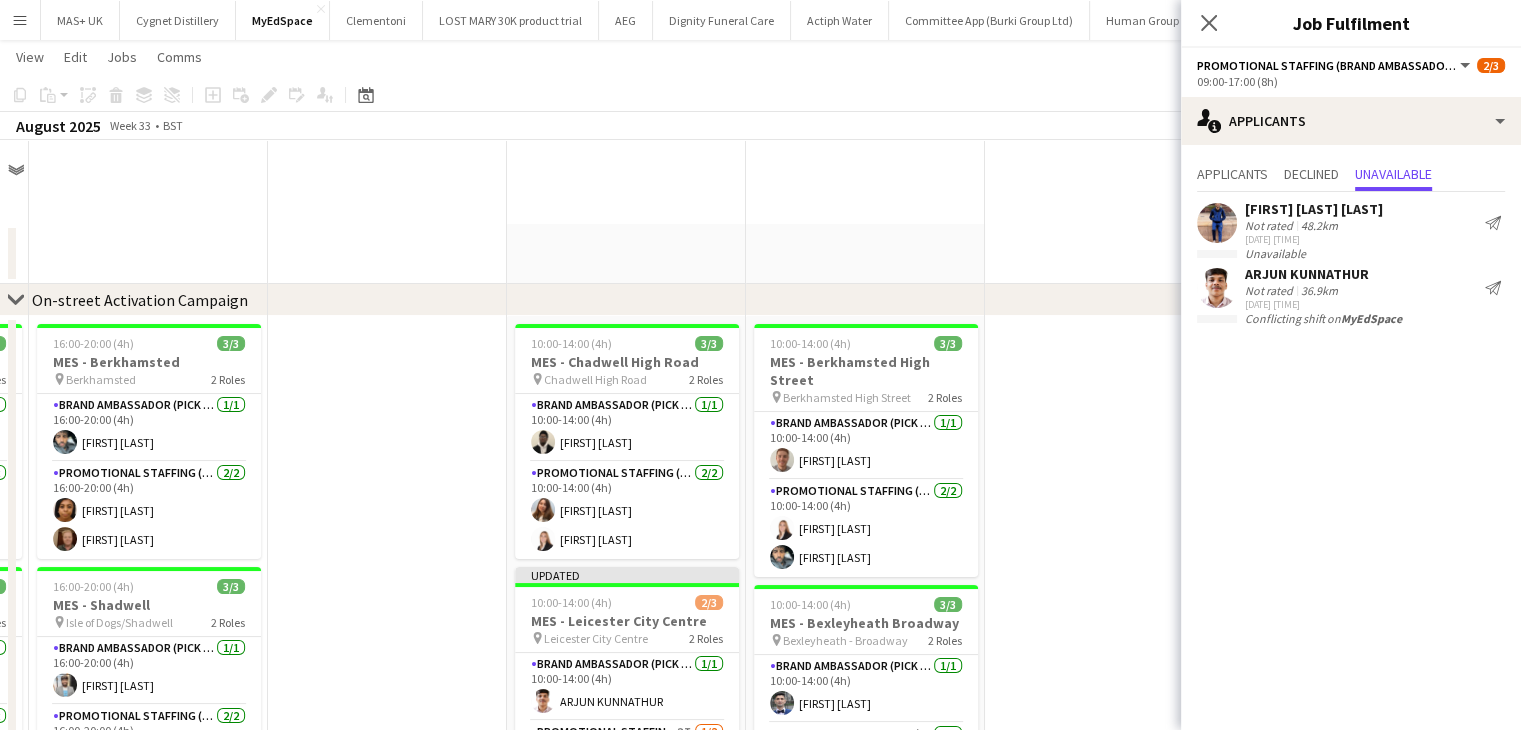 scroll, scrollTop: 764, scrollLeft: 0, axis: vertical 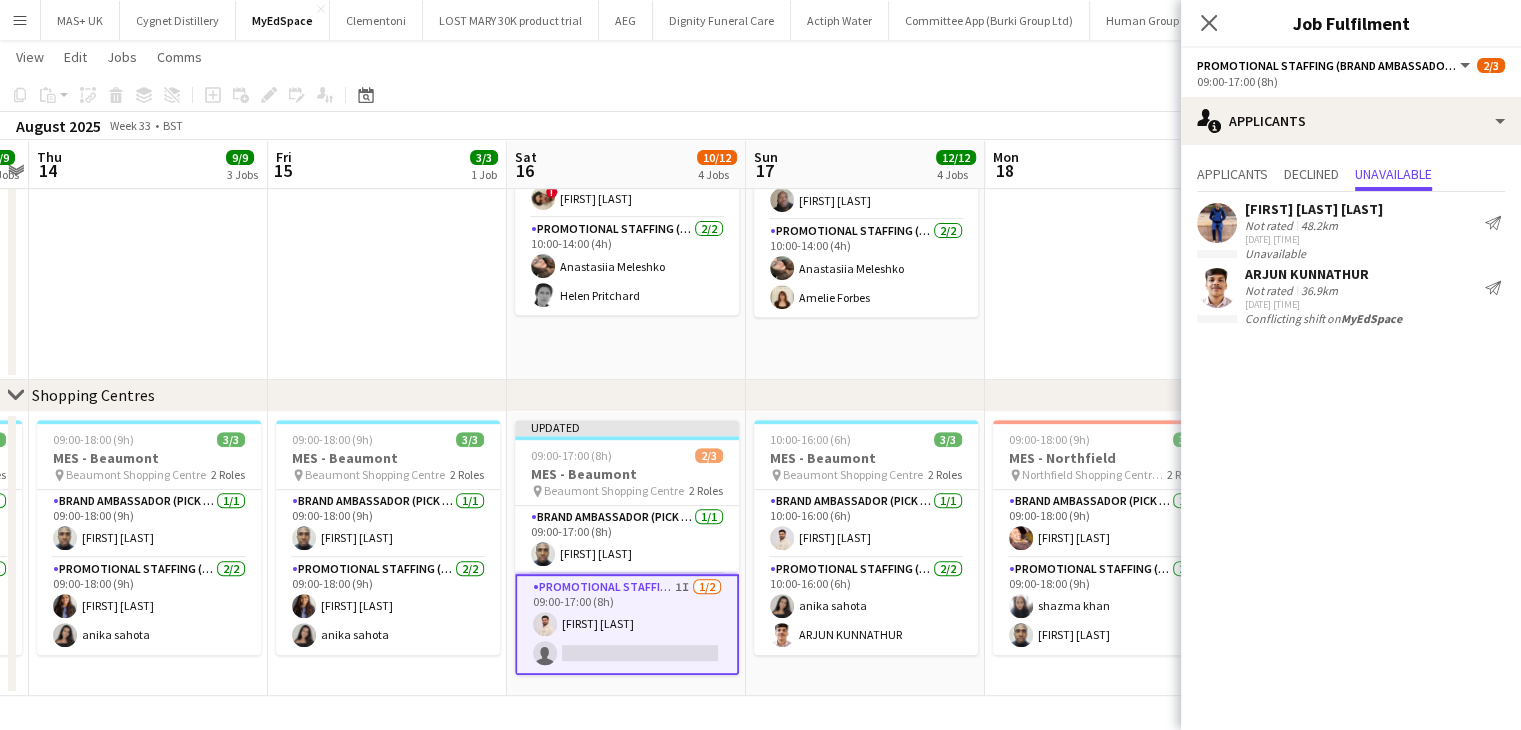 click at bounding box center (1104, -34) 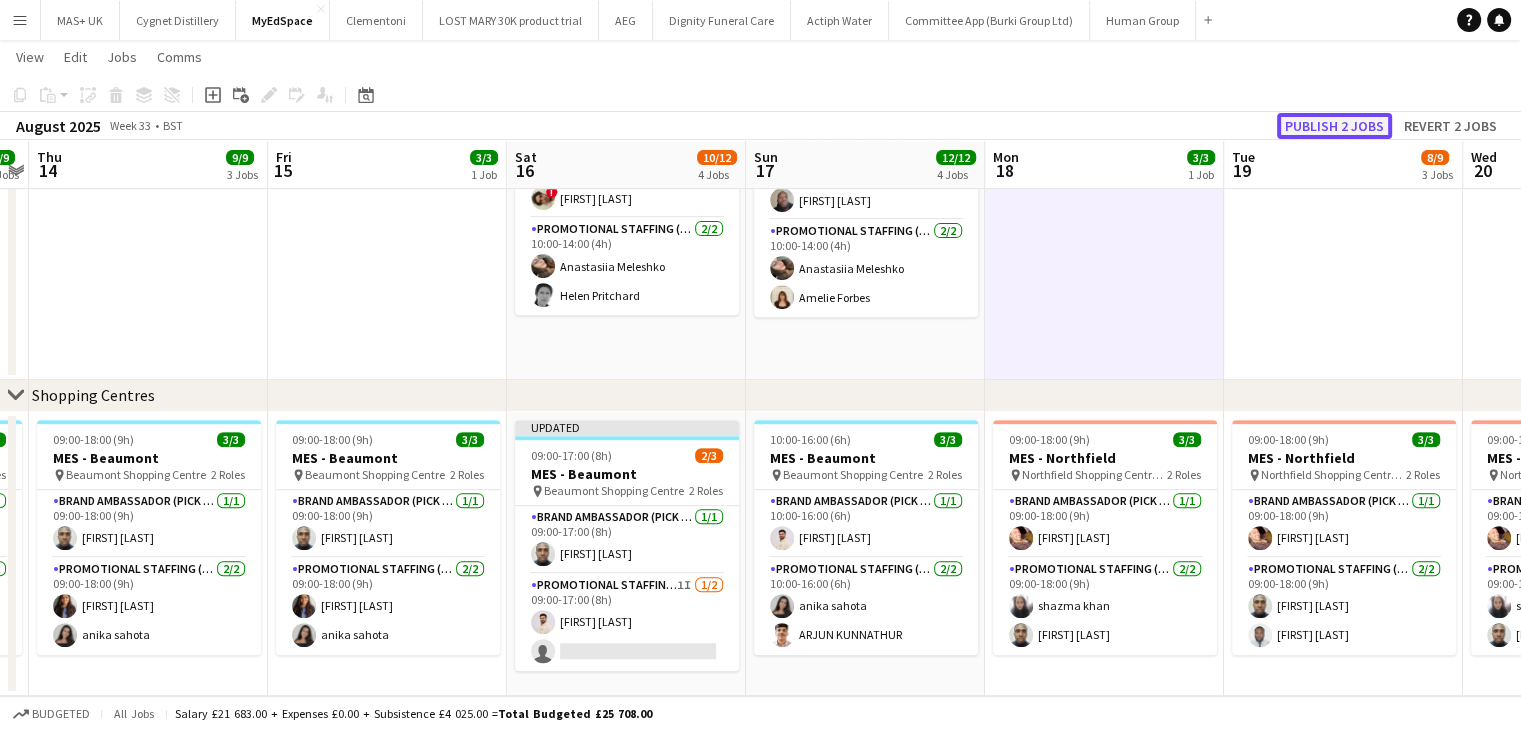 click on "Publish 2 jobs" 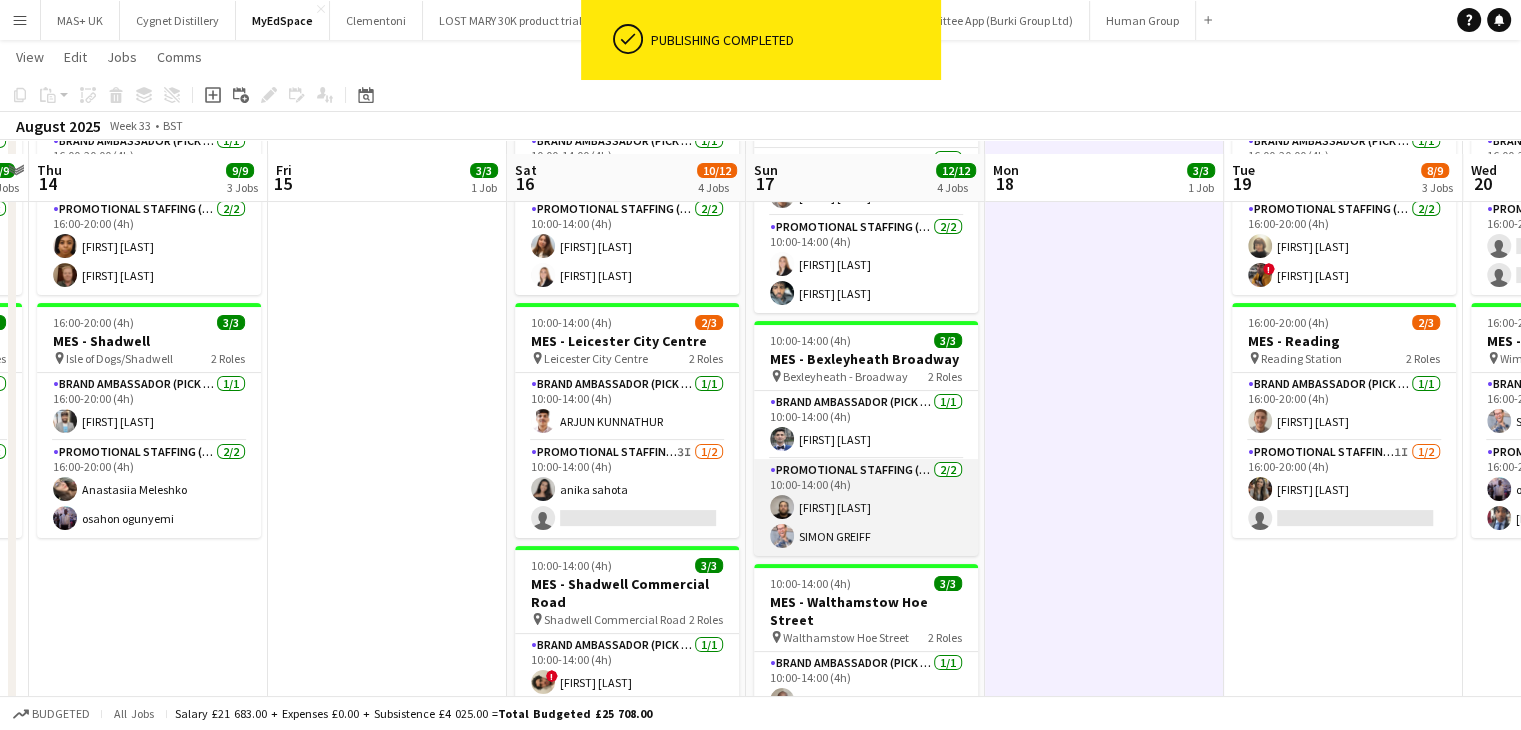scroll, scrollTop: 0, scrollLeft: 0, axis: both 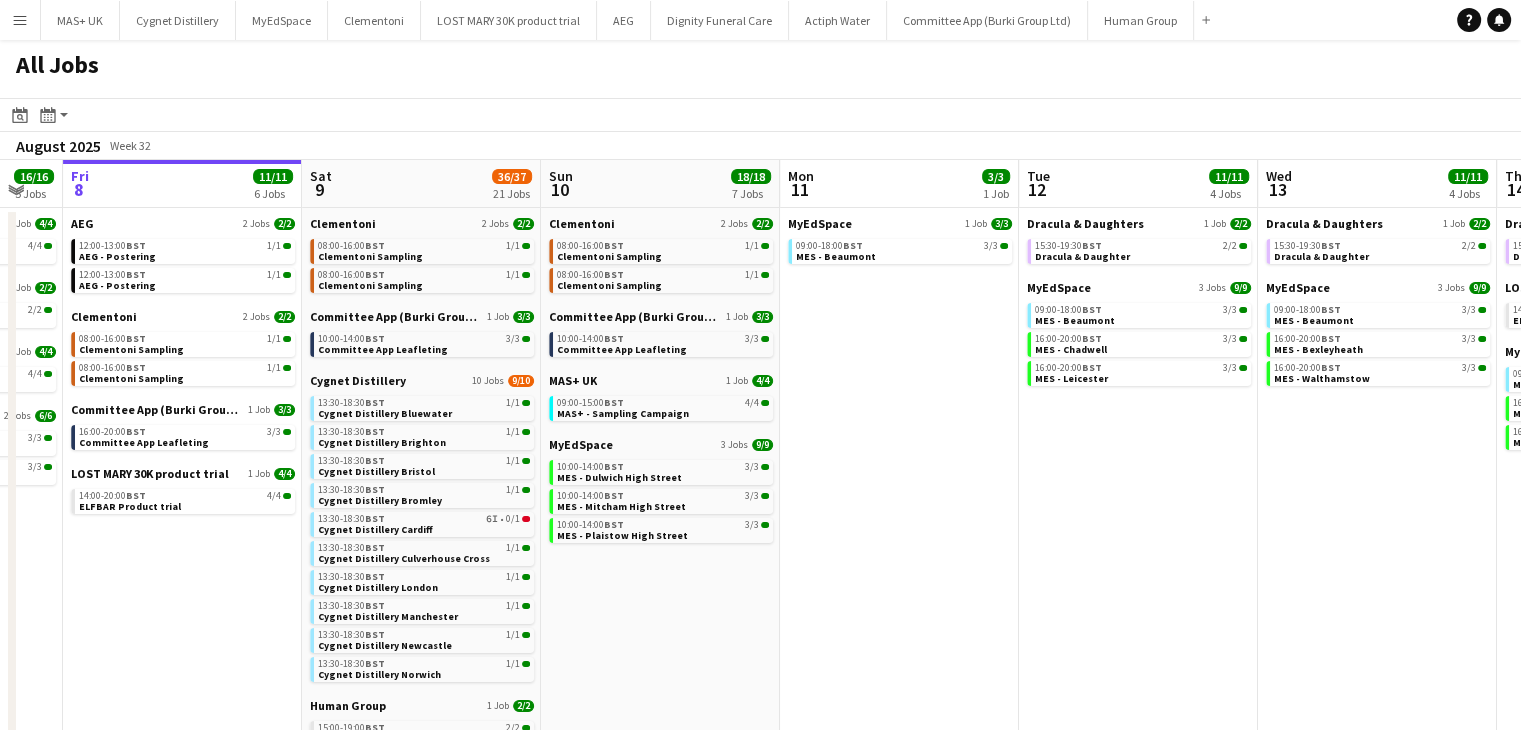 drag, startPoint x: 1191, startPoint y: 501, endPoint x: 450, endPoint y: 512, distance: 741.08167 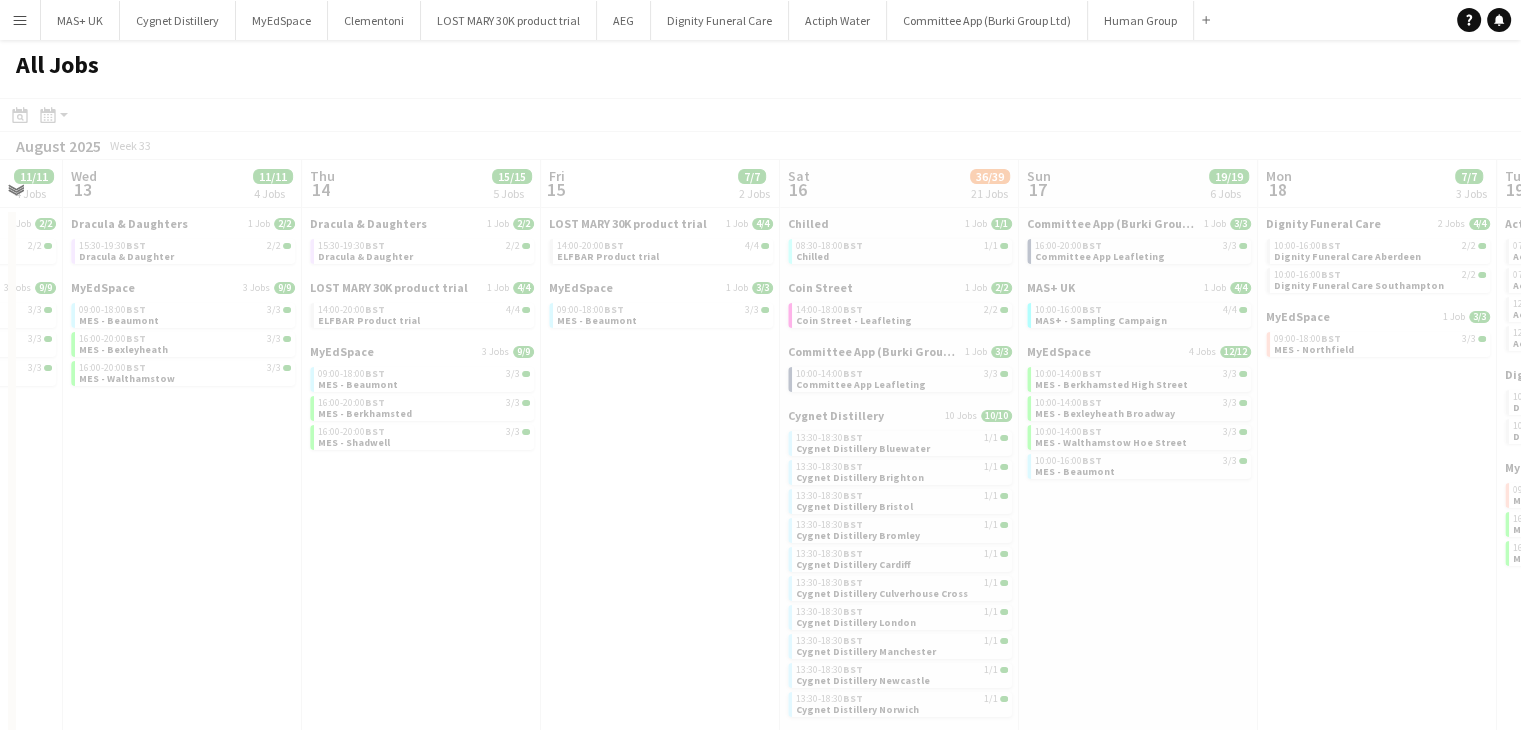 scroll, scrollTop: 0, scrollLeft: 547, axis: horizontal 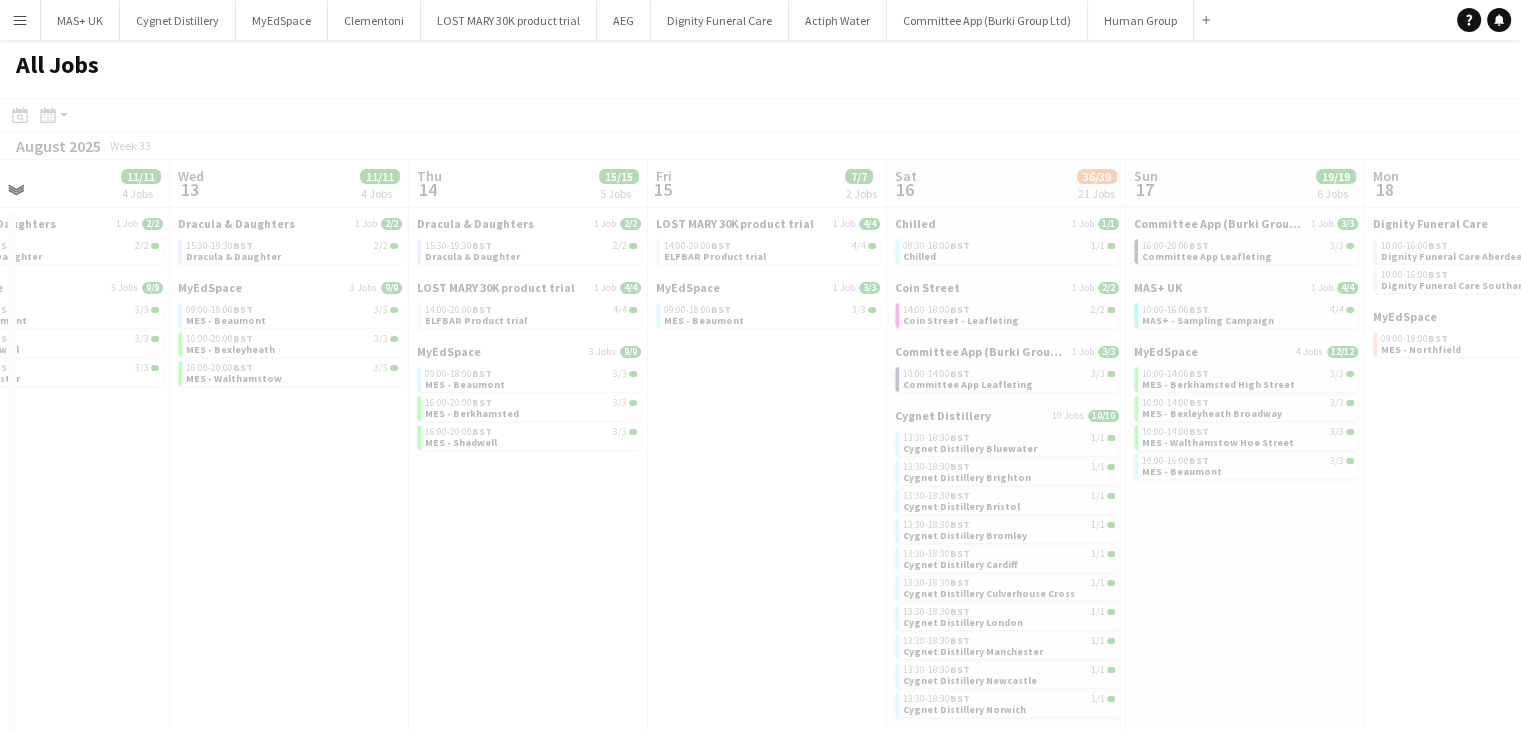 drag, startPoint x: 668, startPoint y: 577, endPoint x: 458, endPoint y: 577, distance: 210 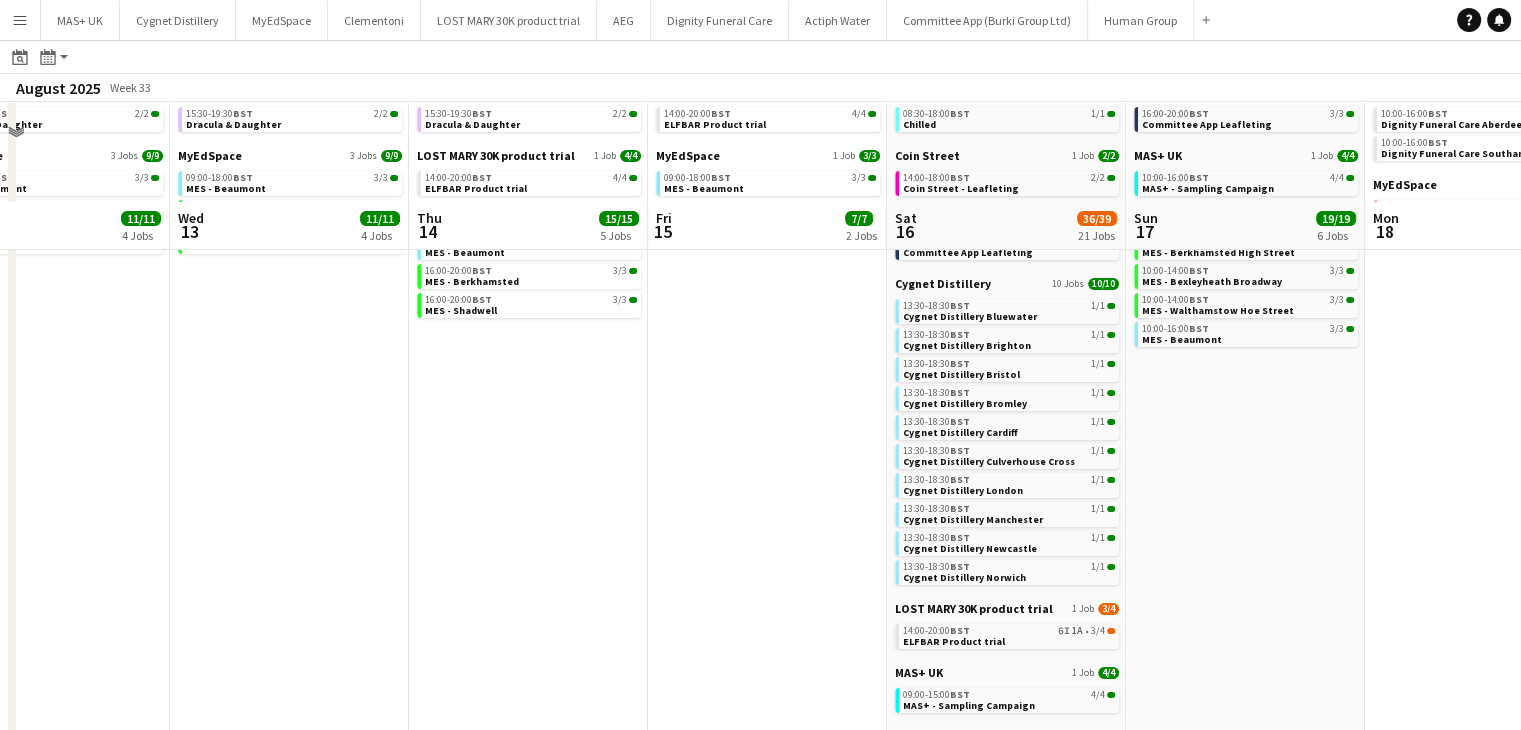 scroll, scrollTop: 300, scrollLeft: 0, axis: vertical 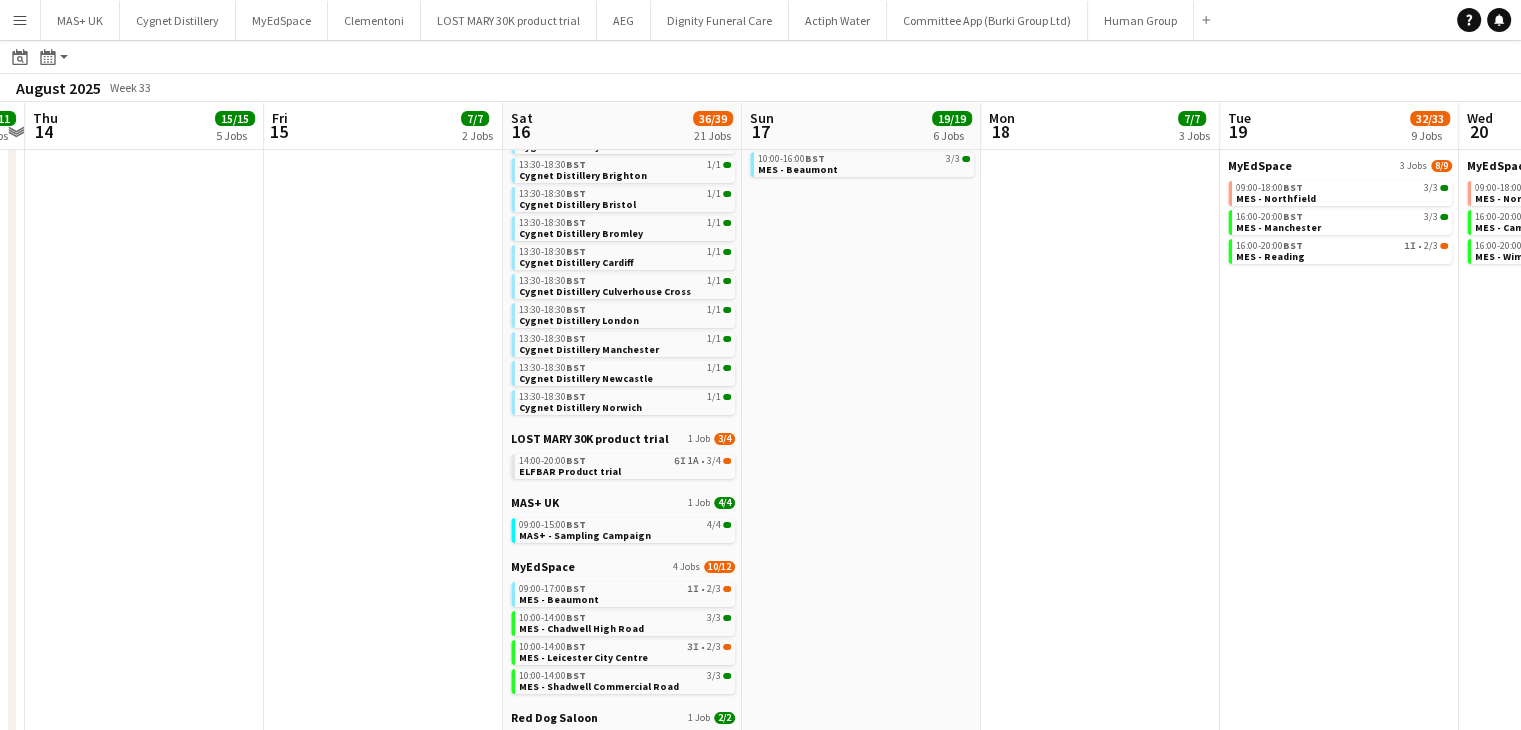 drag, startPoint x: 832, startPoint y: 531, endPoint x: 448, endPoint y: 518, distance: 384.22 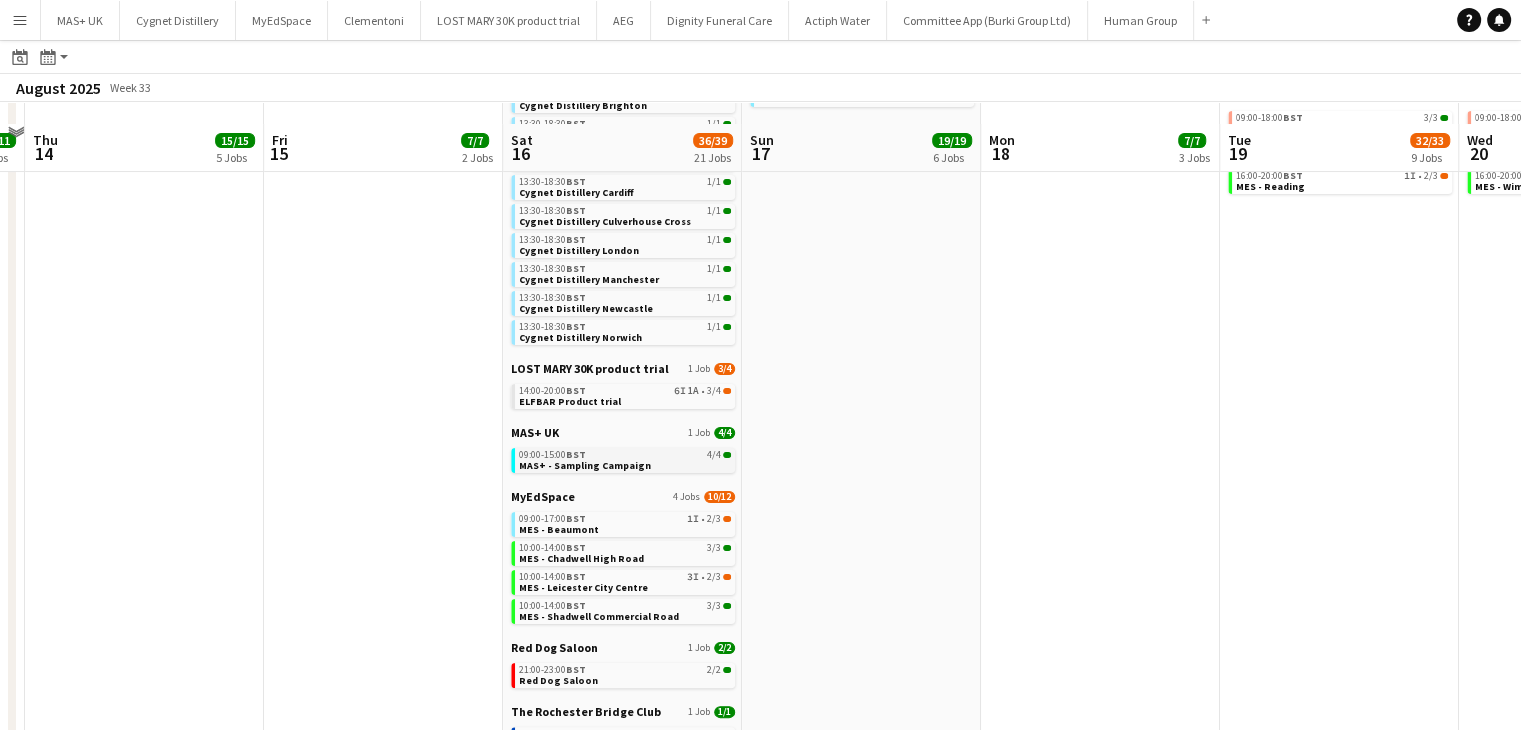 scroll, scrollTop: 400, scrollLeft: 0, axis: vertical 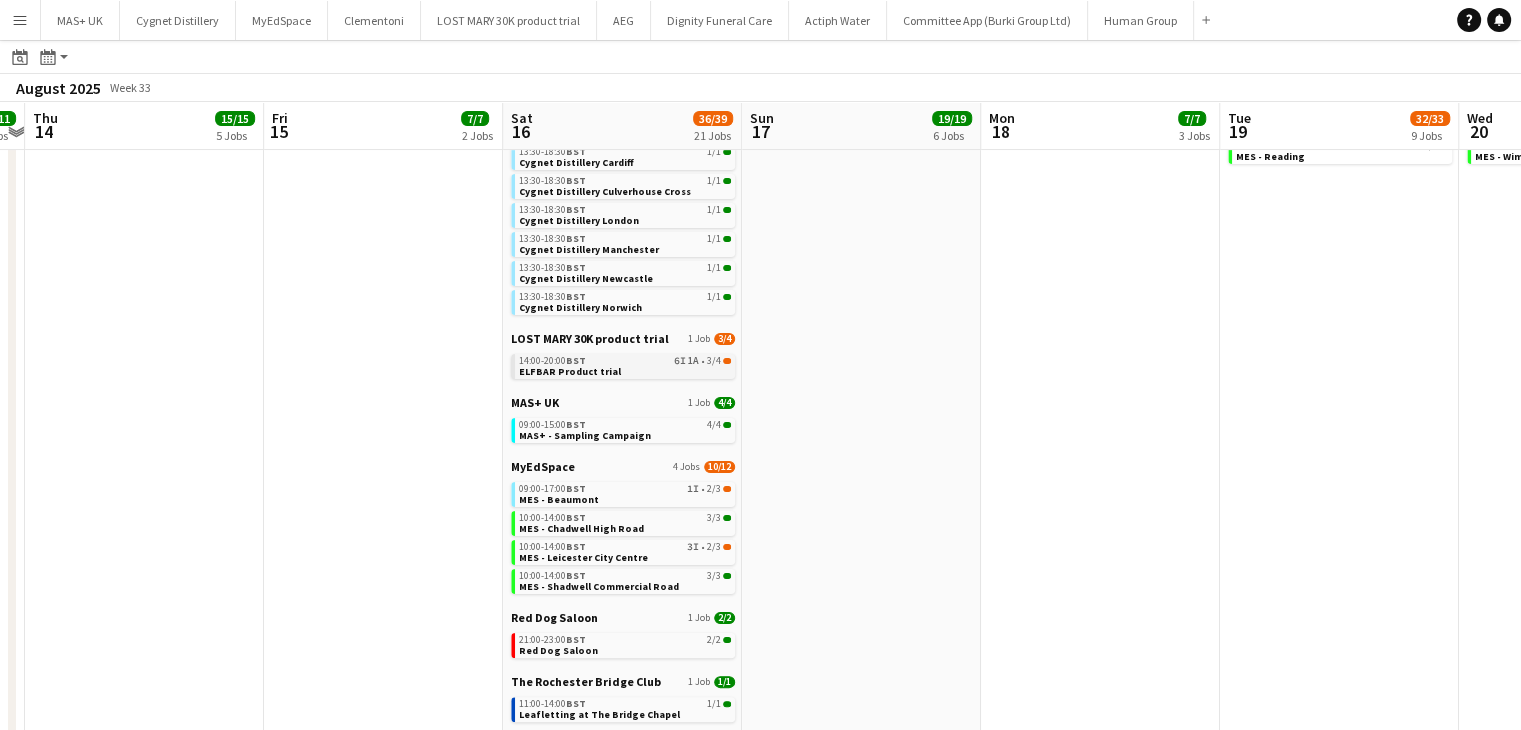 click on "14:00-20:00    BST   6I   1A   •   3/4" at bounding box center (625, 361) 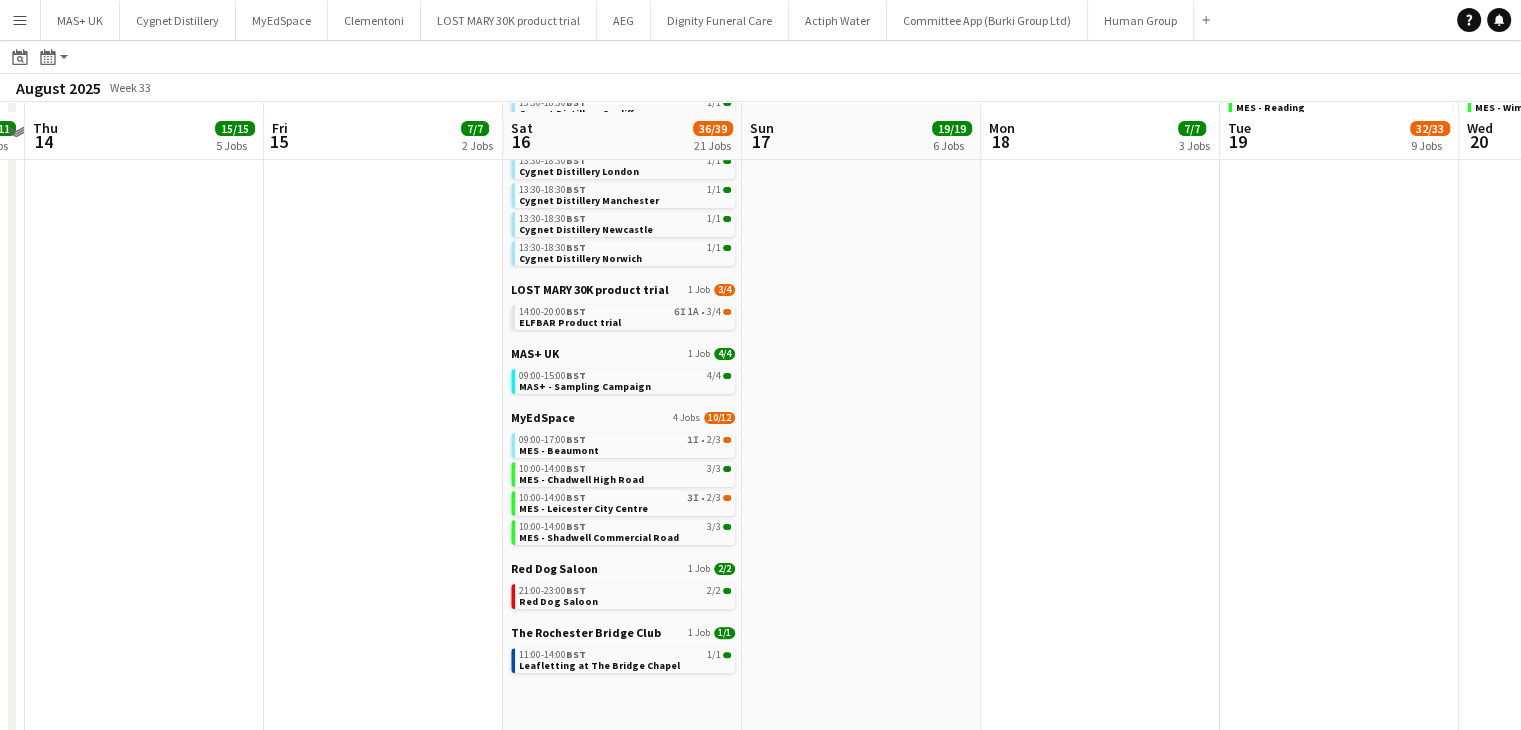 scroll, scrollTop: 473, scrollLeft: 0, axis: vertical 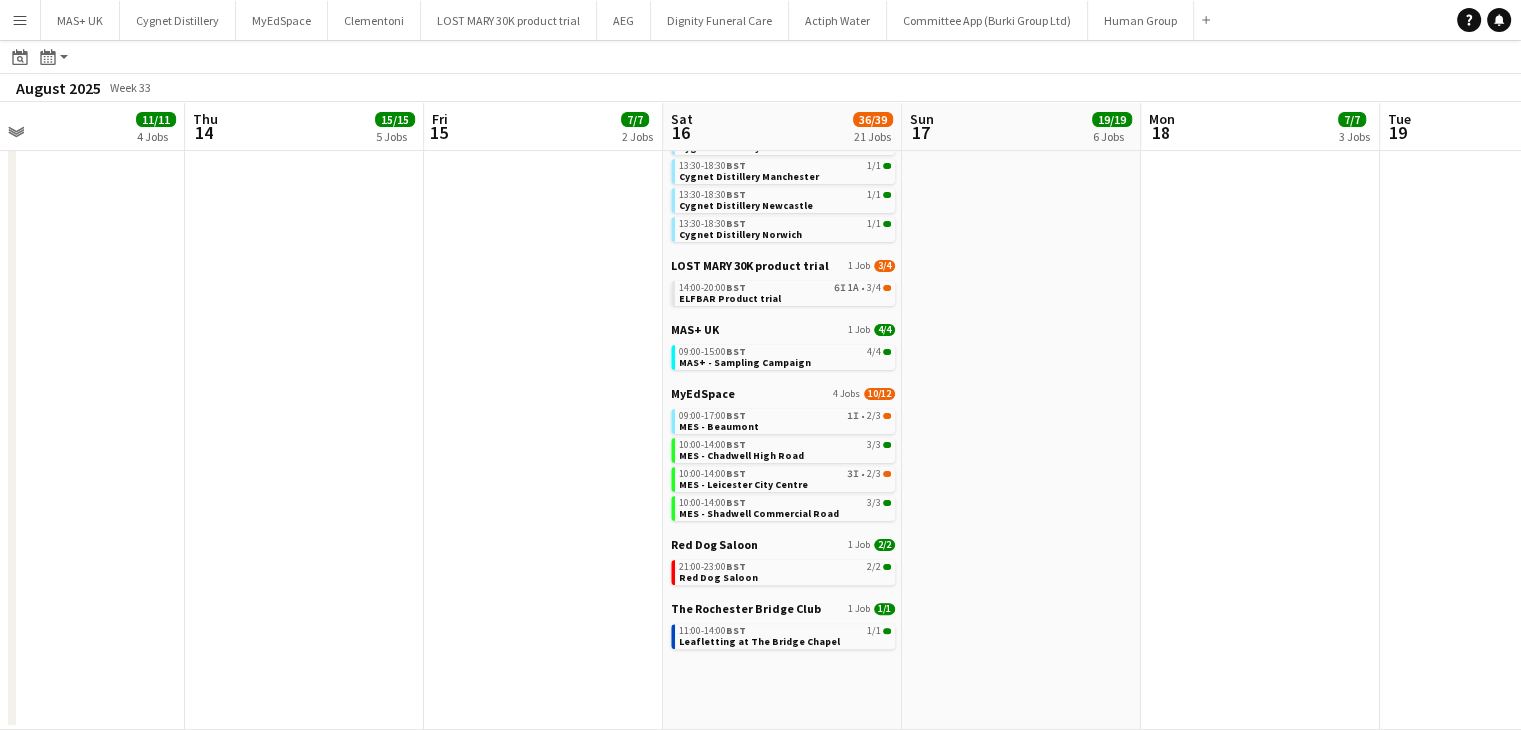 drag, startPoint x: 1142, startPoint y: 405, endPoint x: 585, endPoint y: 417, distance: 557.1293 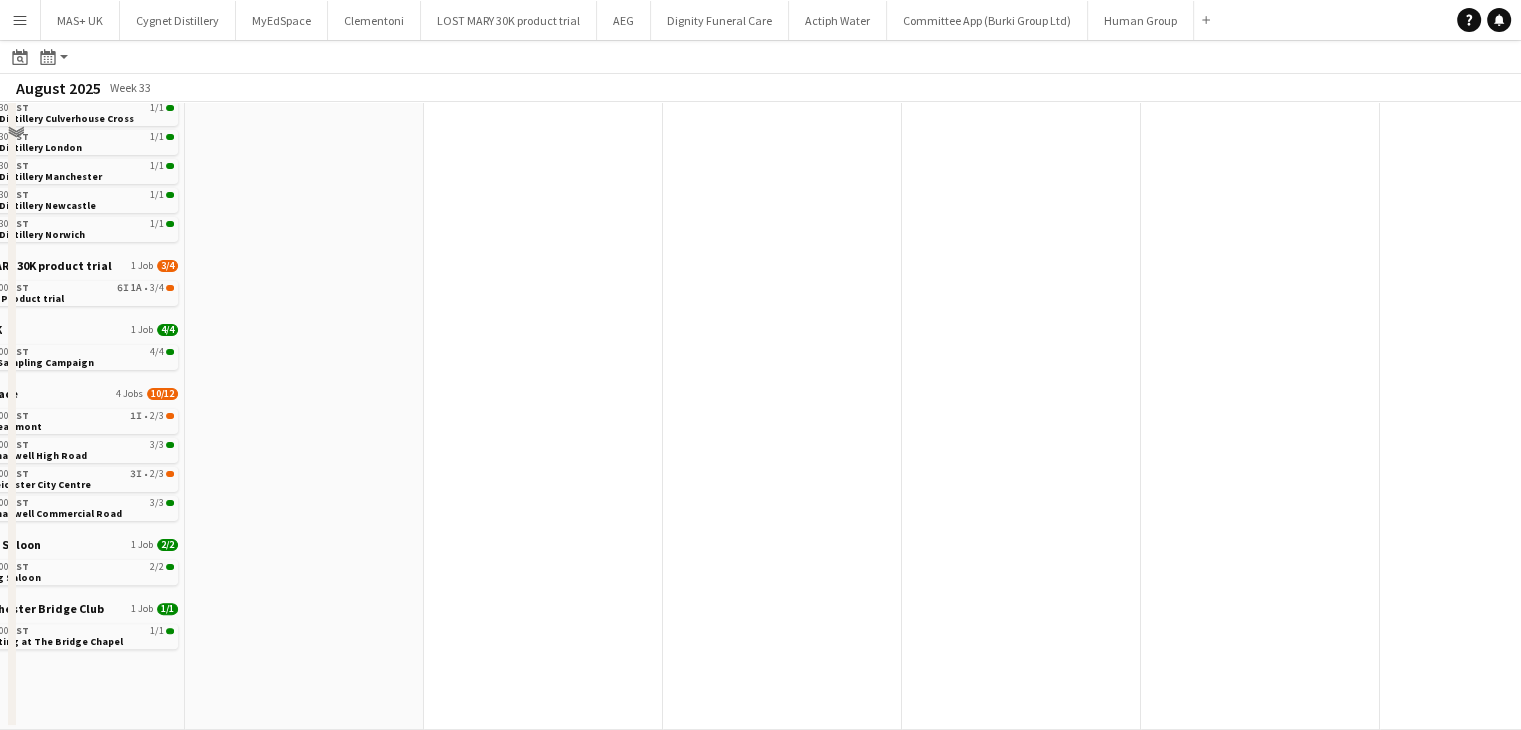 scroll, scrollTop: 0, scrollLeft: 0, axis: both 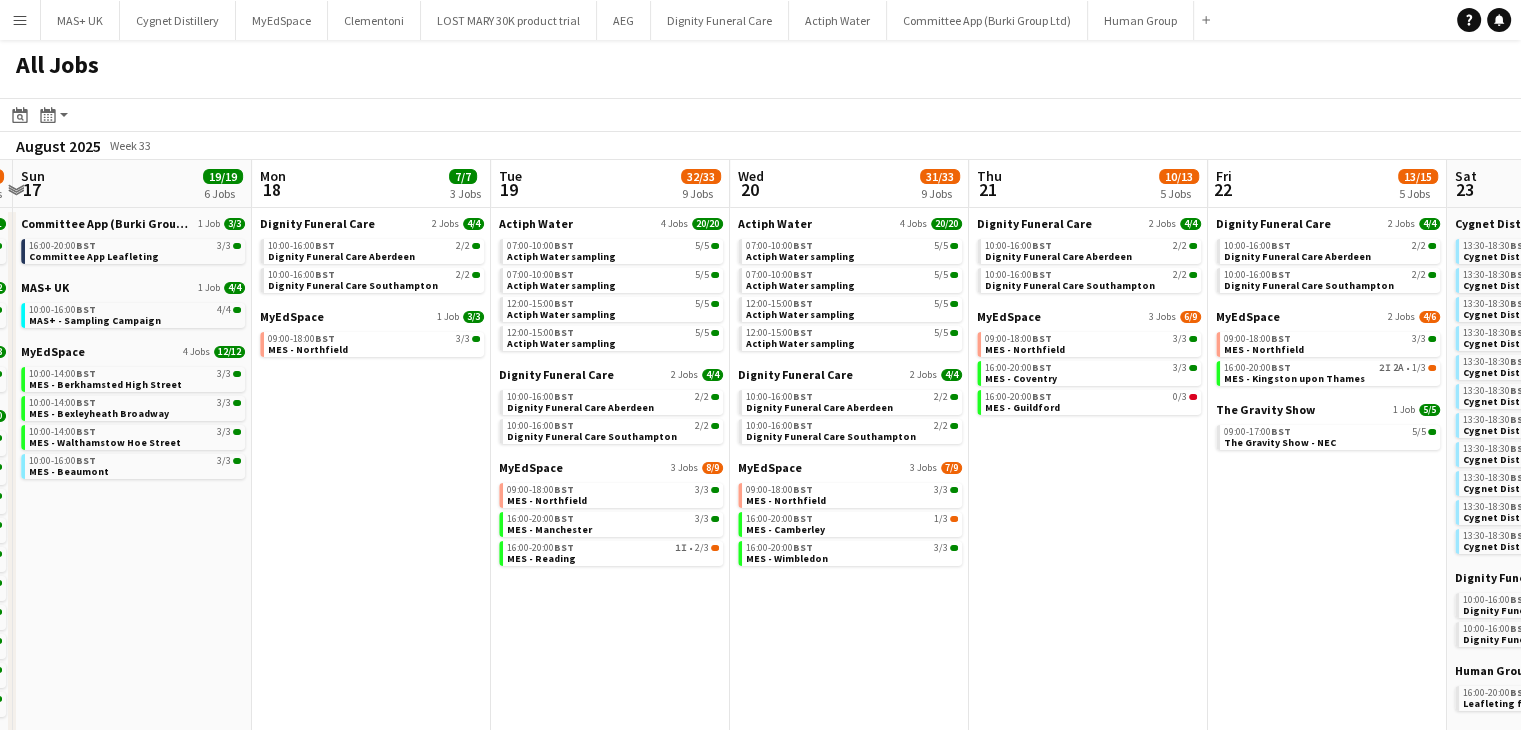 drag, startPoint x: 1169, startPoint y: 545, endPoint x: 1117, endPoint y: 545, distance: 52 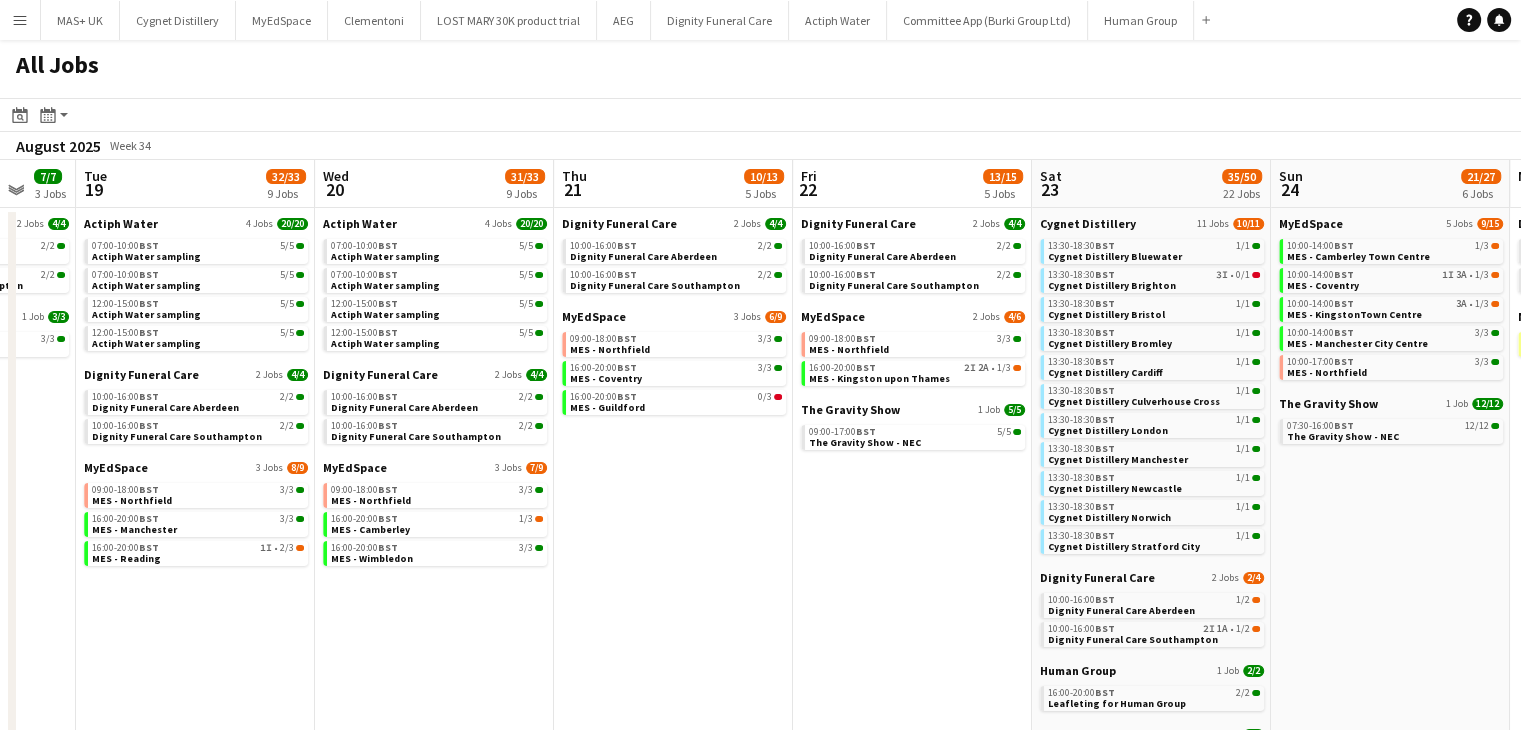 drag, startPoint x: 1059, startPoint y: 550, endPoint x: 644, endPoint y: 538, distance: 415.17346 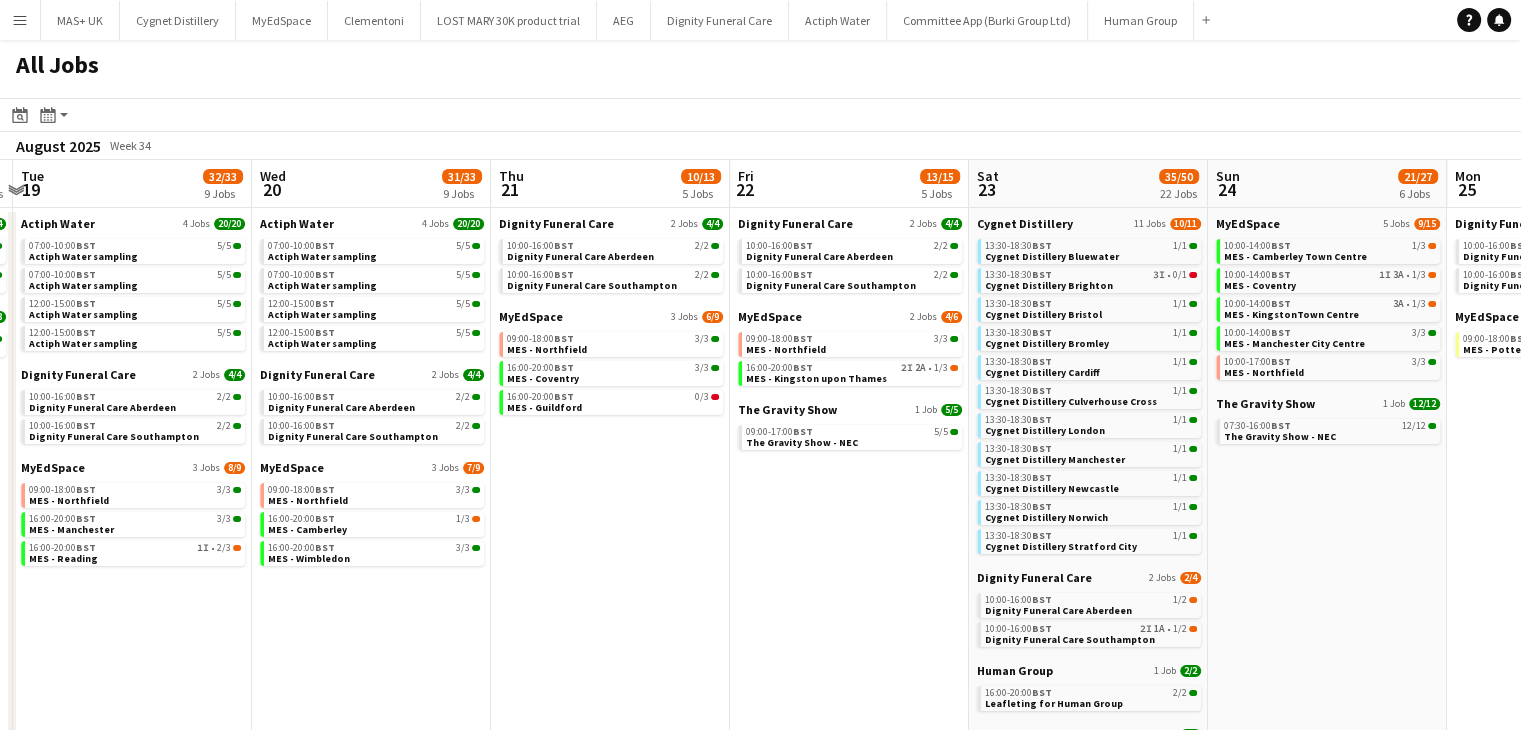 drag, startPoint x: 875, startPoint y: 521, endPoint x: 803, endPoint y: 477, distance: 84.38009 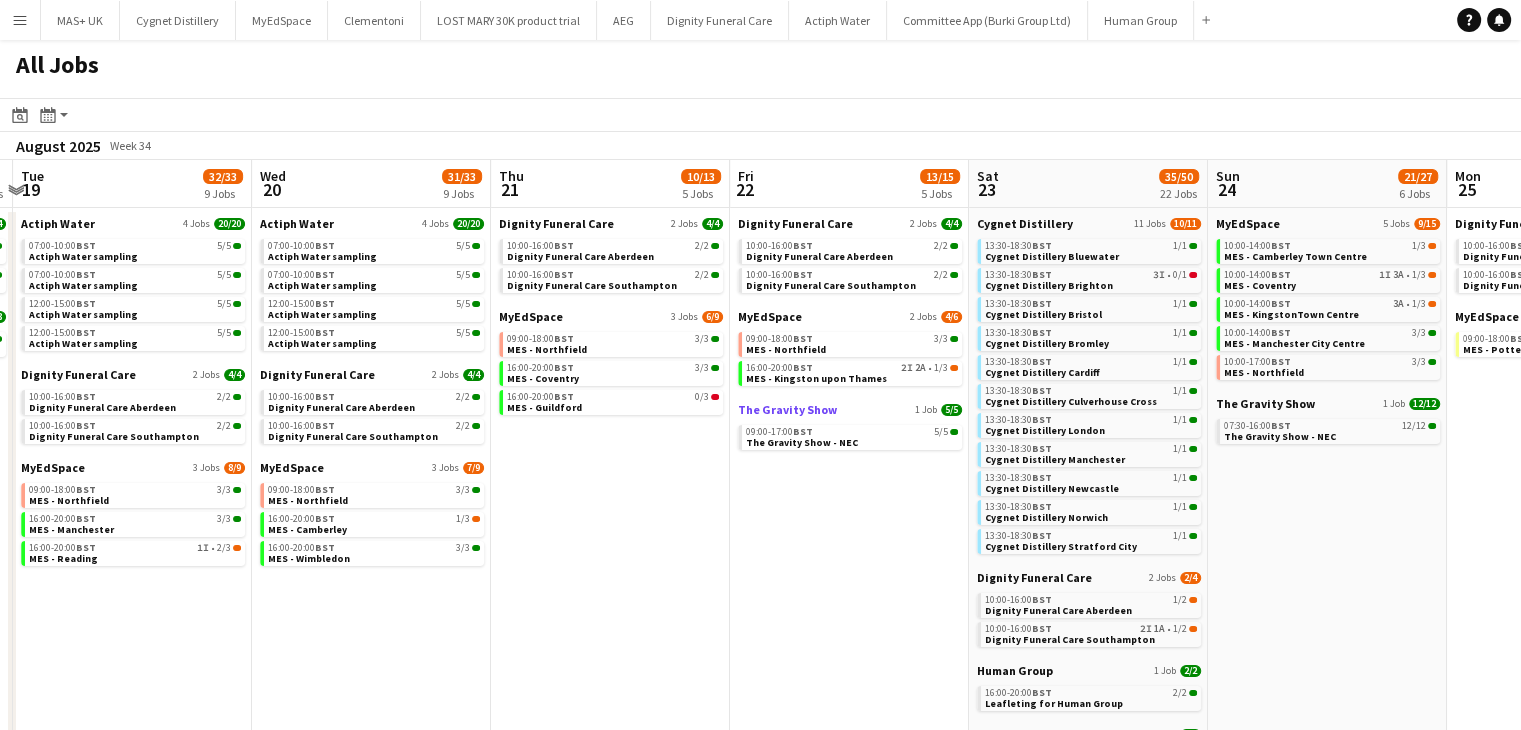scroll, scrollTop: 0, scrollLeft: 705, axis: horizontal 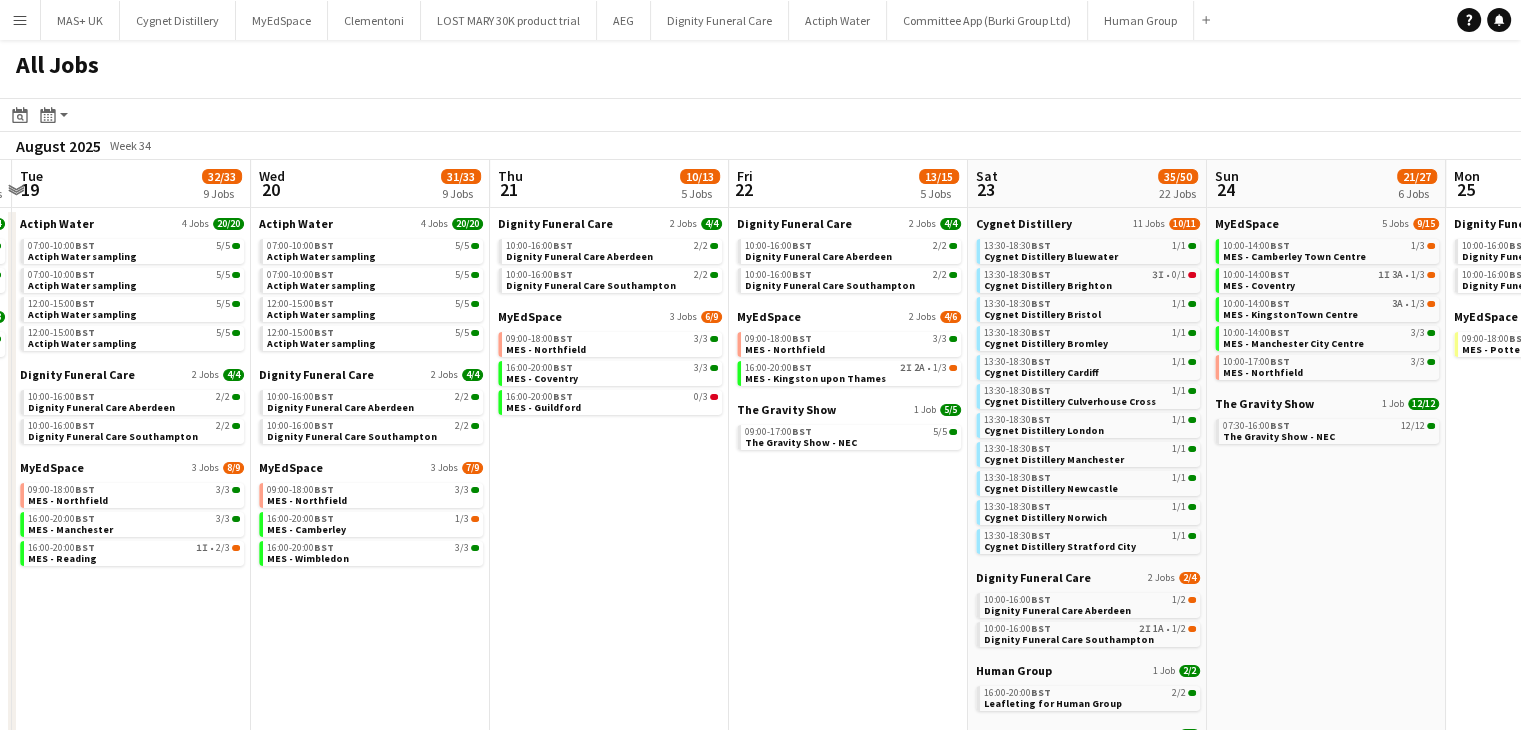 click on "MyEdSpace   2 Jobs   4/6   09:00-18:00    BST   3/3   MES - Northfield   16:00-20:00    BST   2I   2A   •   1/3   MES - Kingston upon Thames" at bounding box center (849, 355) 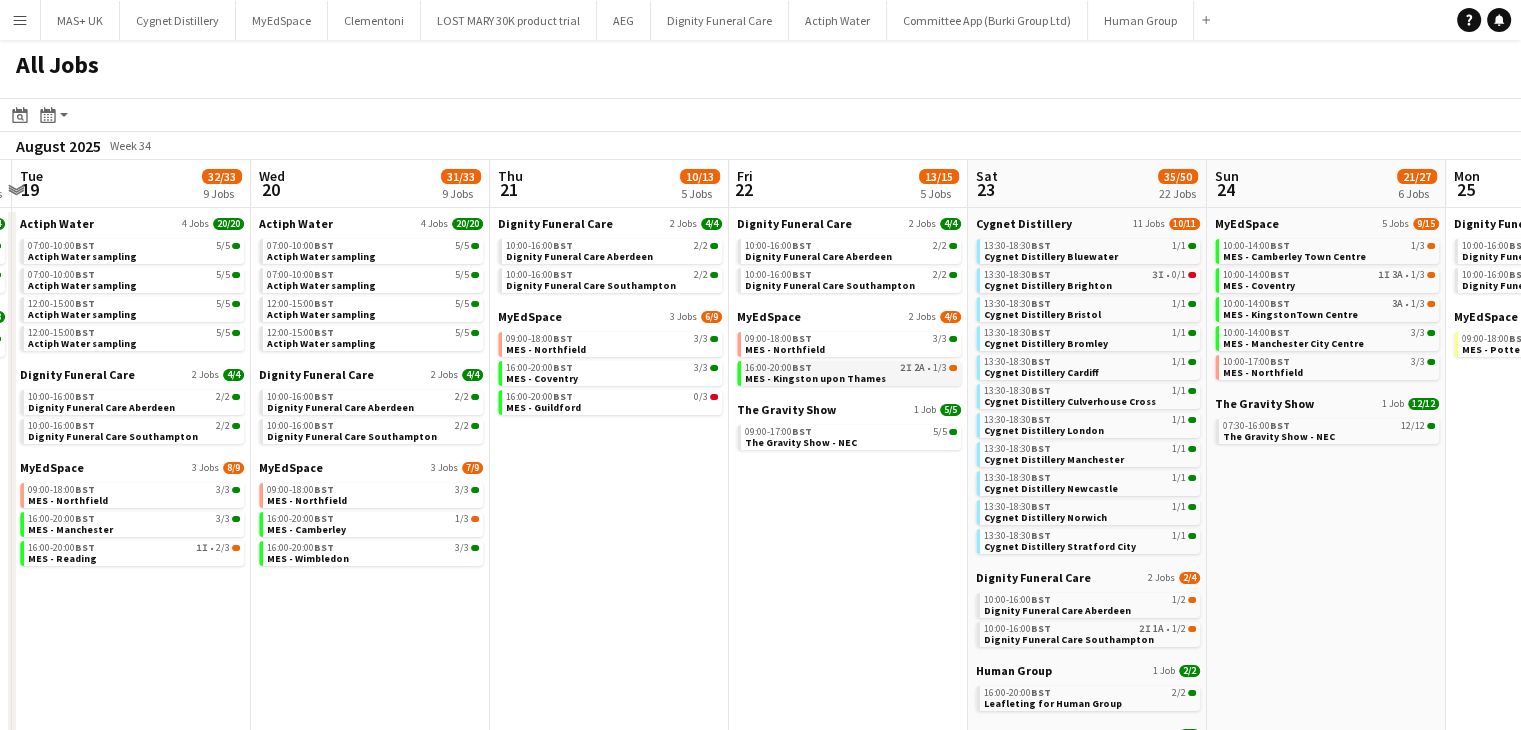 click on "MES - Kingston upon Thames" at bounding box center [815, 378] 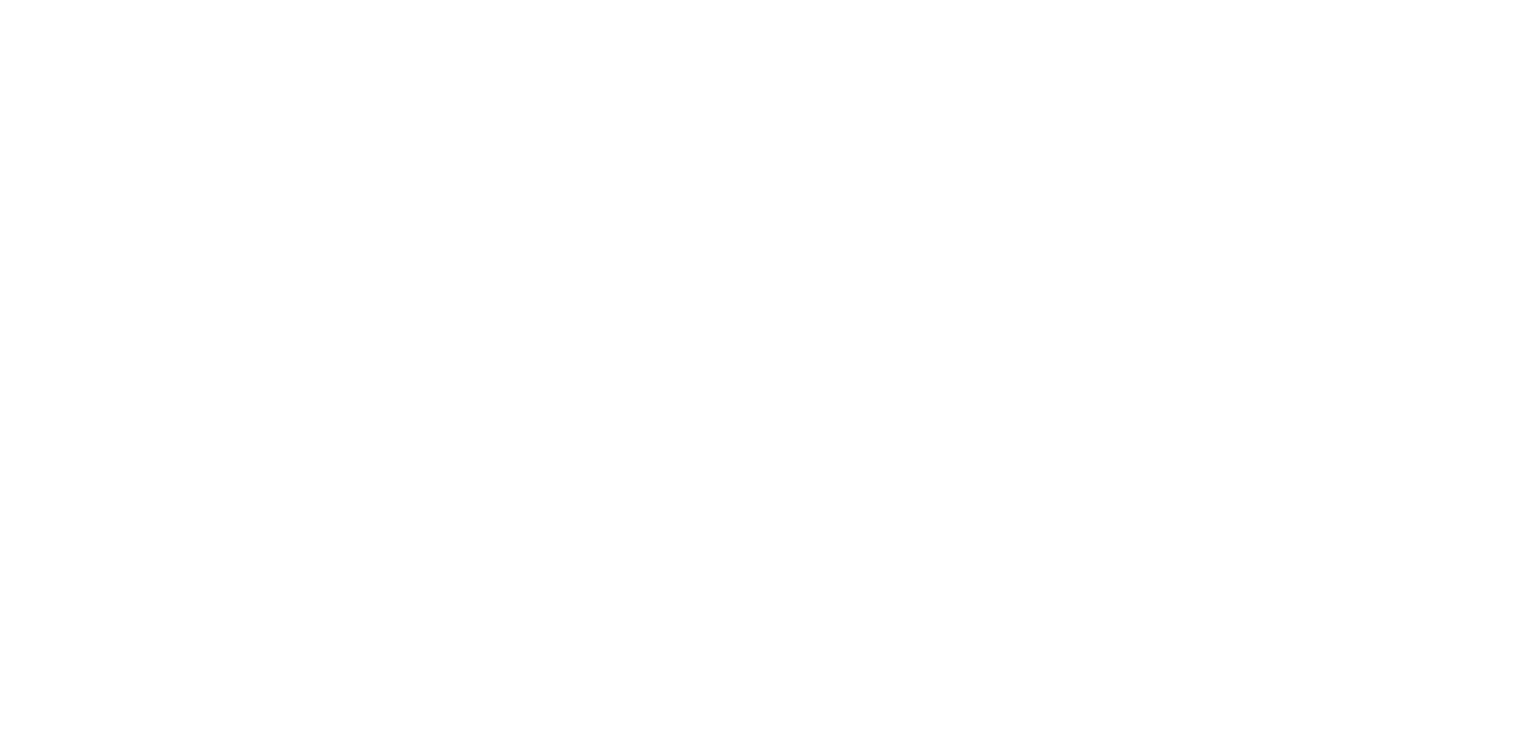 scroll, scrollTop: 0, scrollLeft: 0, axis: both 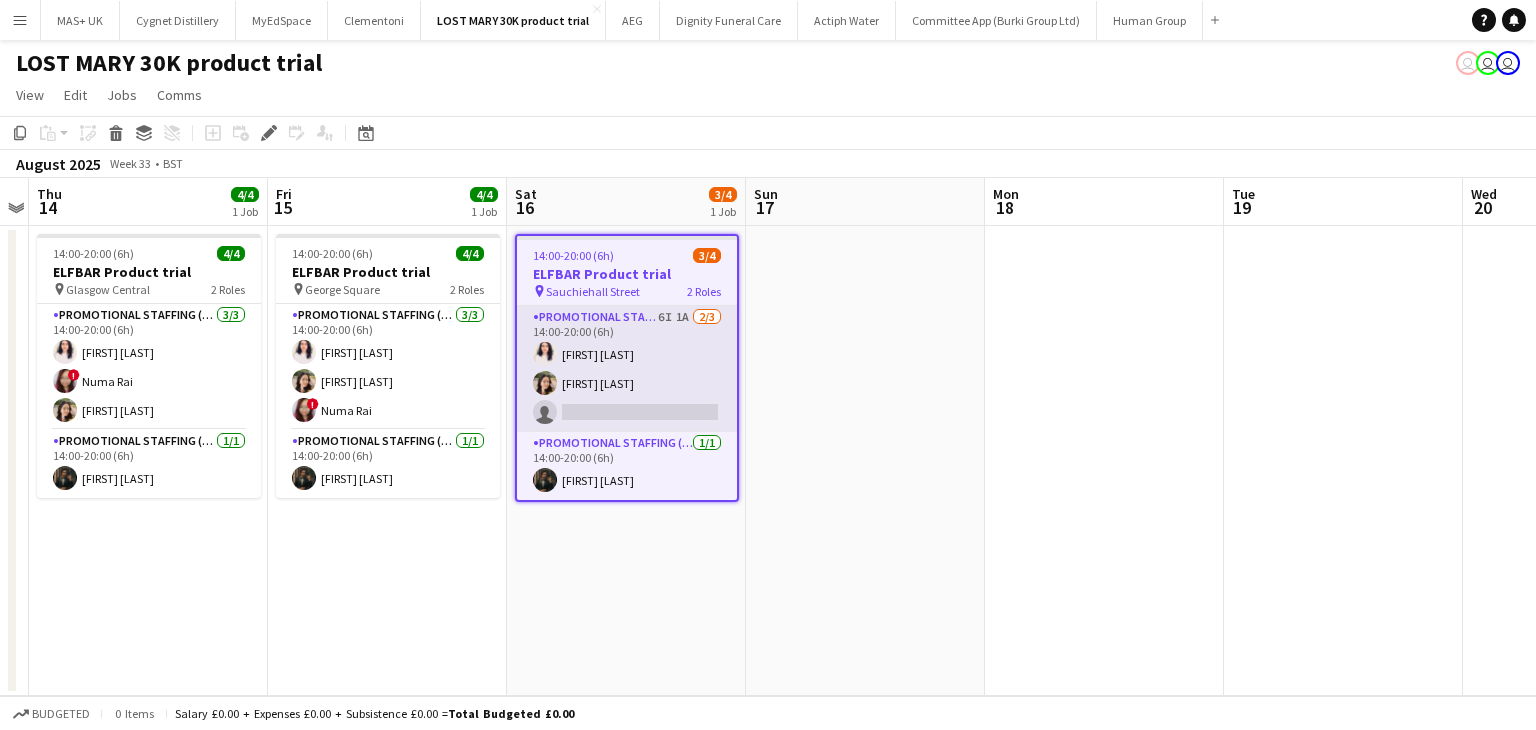 click on "Promotional Staffing (Brand Ambassadors)   6I   1A   2/3   14:00-20:00 (6h)
[FIRST] [LAST] [FIRST] [LAST]
single-neutral-actions" at bounding box center (627, 369) 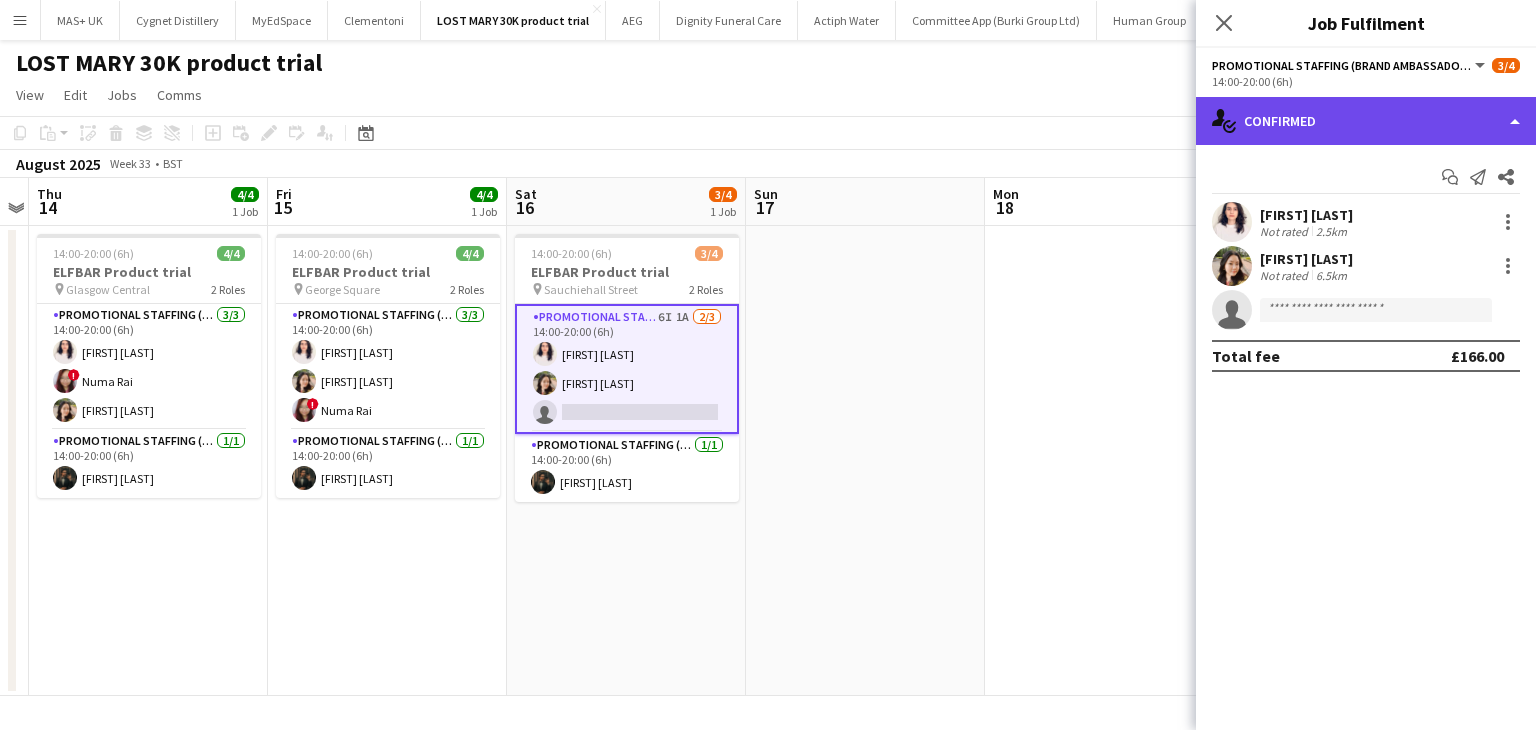 click on "single-neutral-actions-check-2
Confirmed" 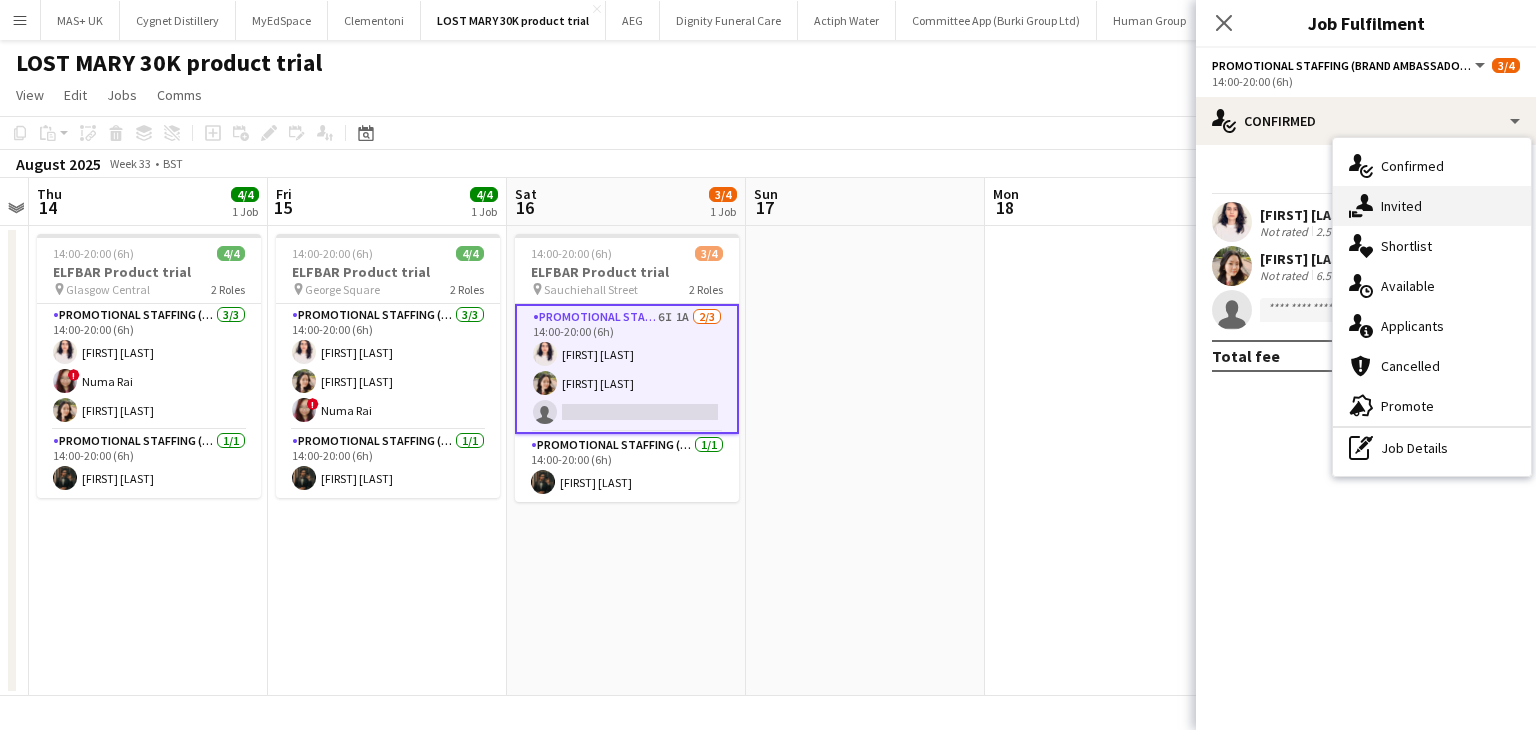 click on "single-neutral-actions-share-1
Invited" at bounding box center [1432, 206] 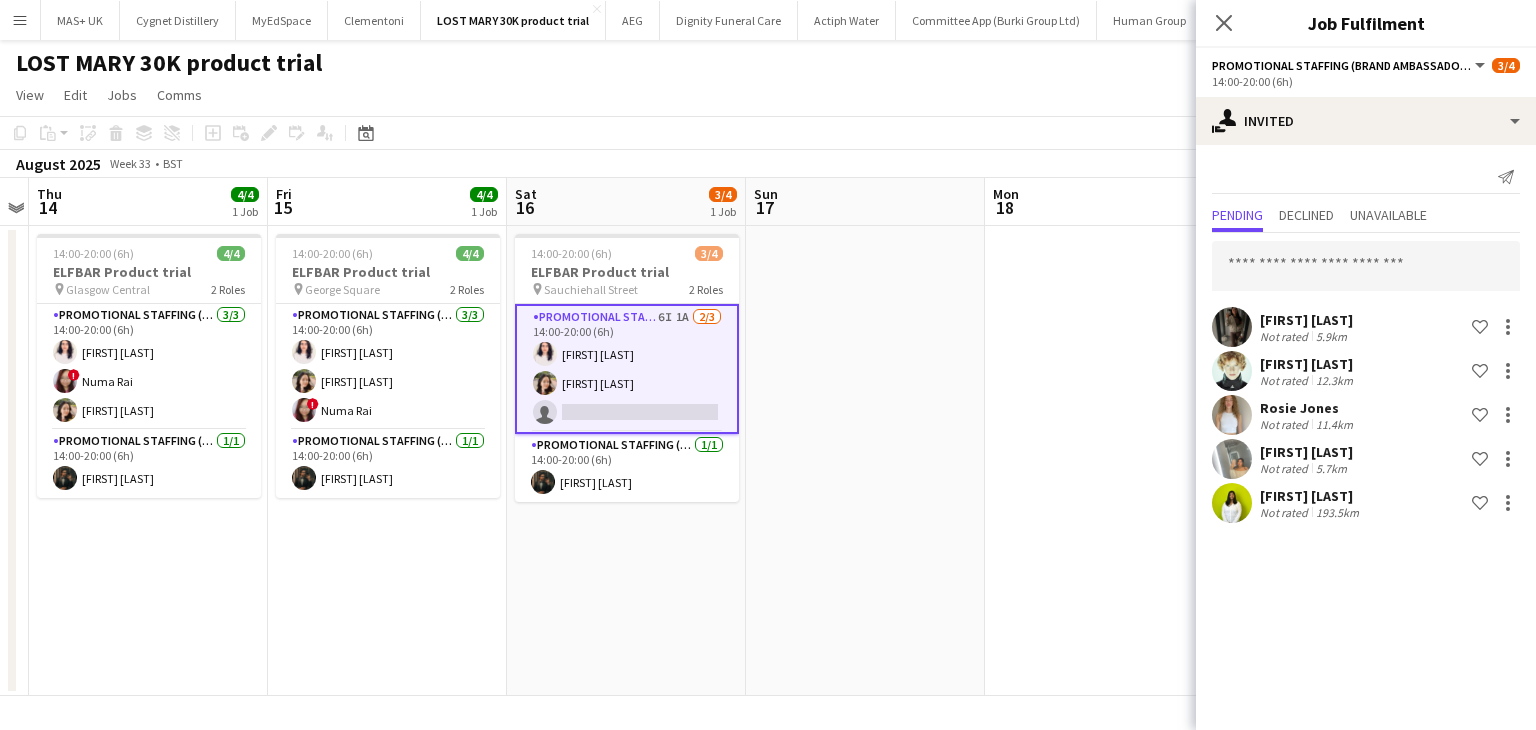 click at bounding box center (865, 461) 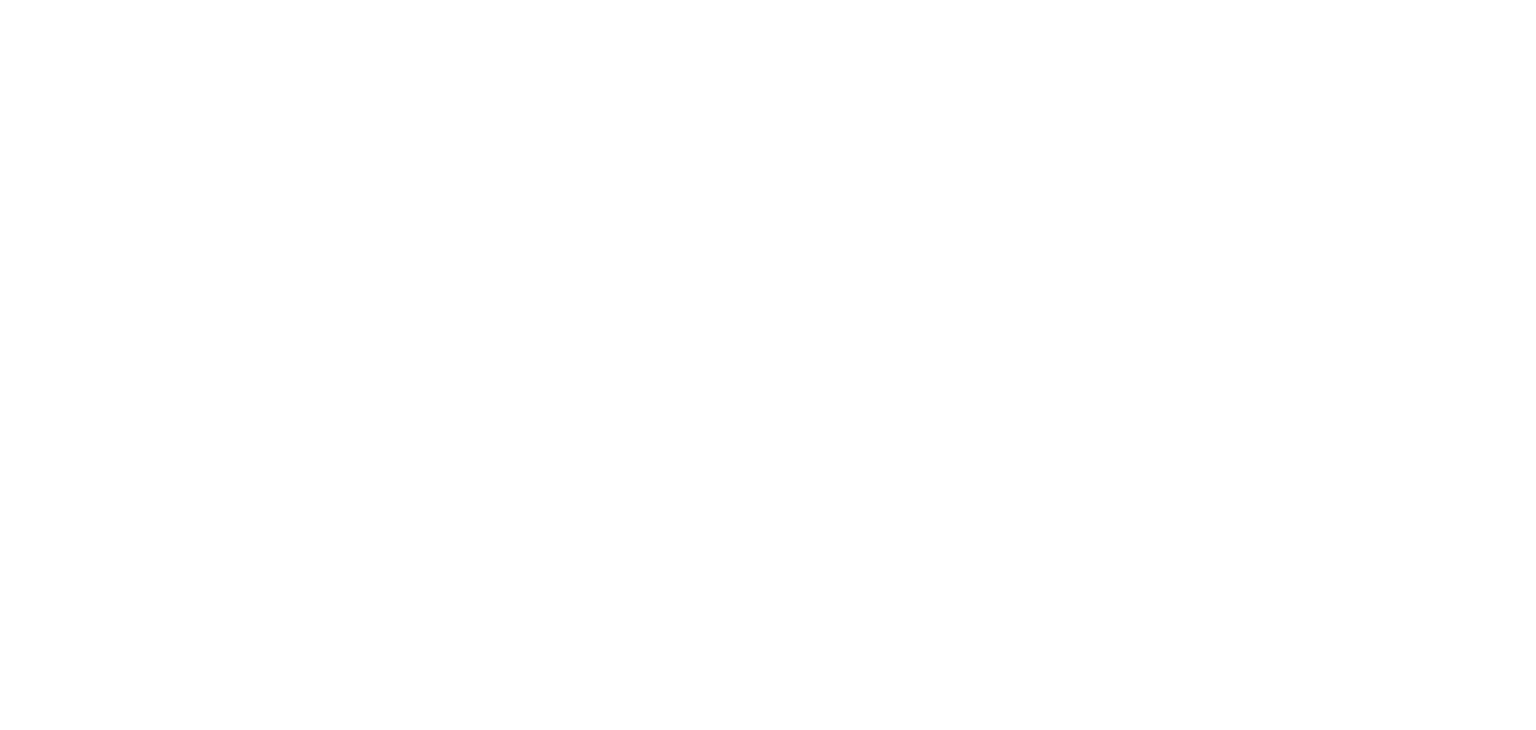 scroll, scrollTop: 0, scrollLeft: 0, axis: both 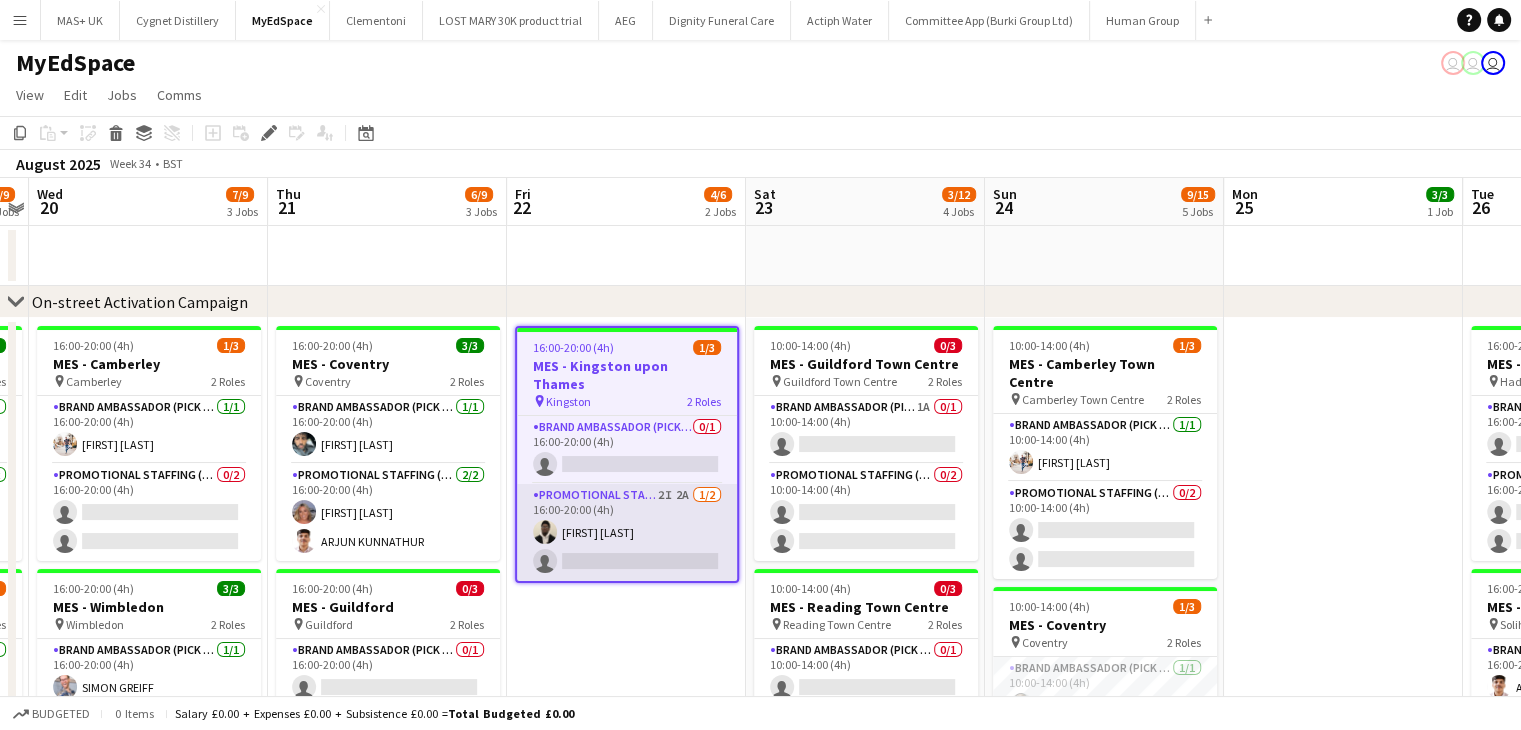 click on "Promotional Staffing (Brand Ambassadors)   2I   2A   1/2   16:00-20:00 (4h)
[FIRST] [LAST]
single-neutral-actions" at bounding box center (627, 532) 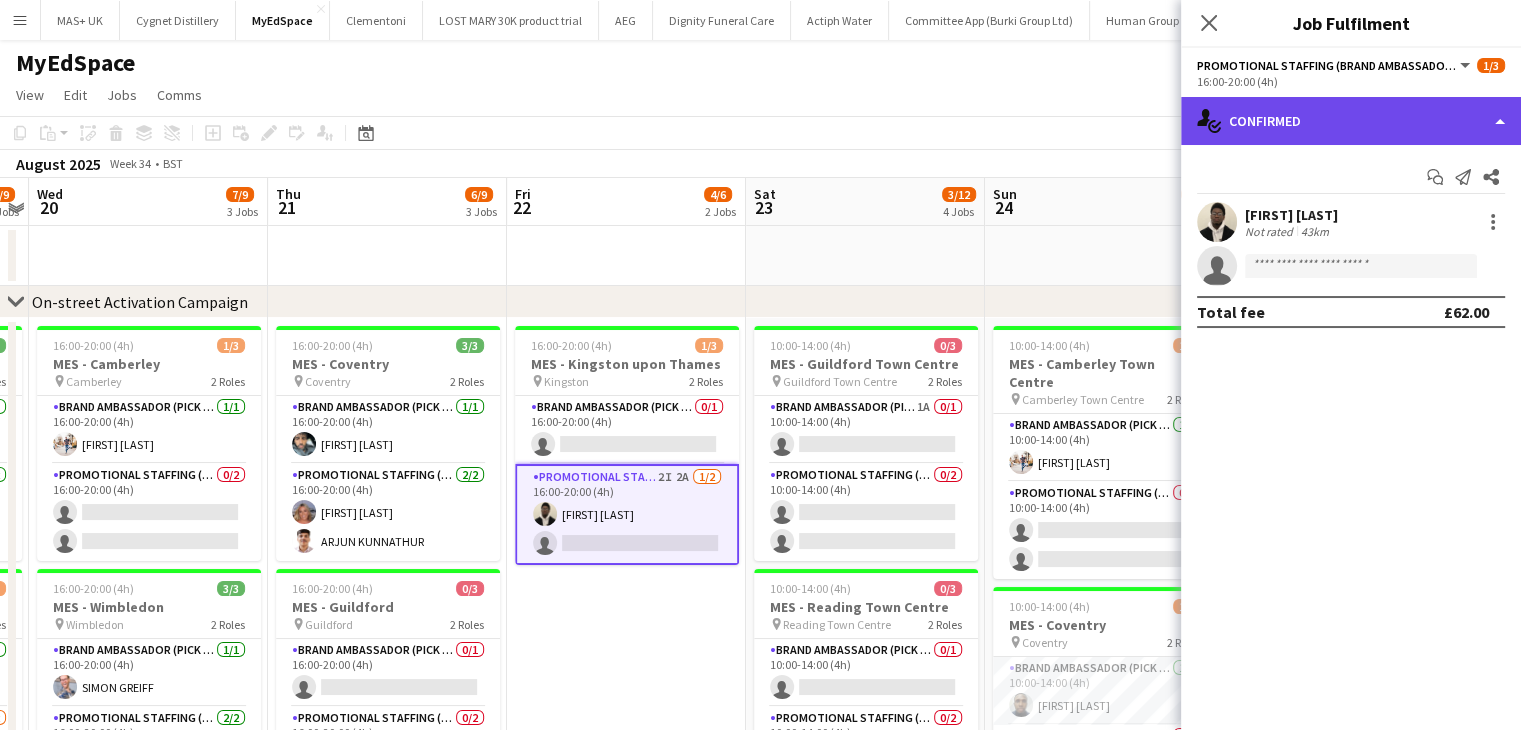 click on "single-neutral-actions-check-2
Confirmed" 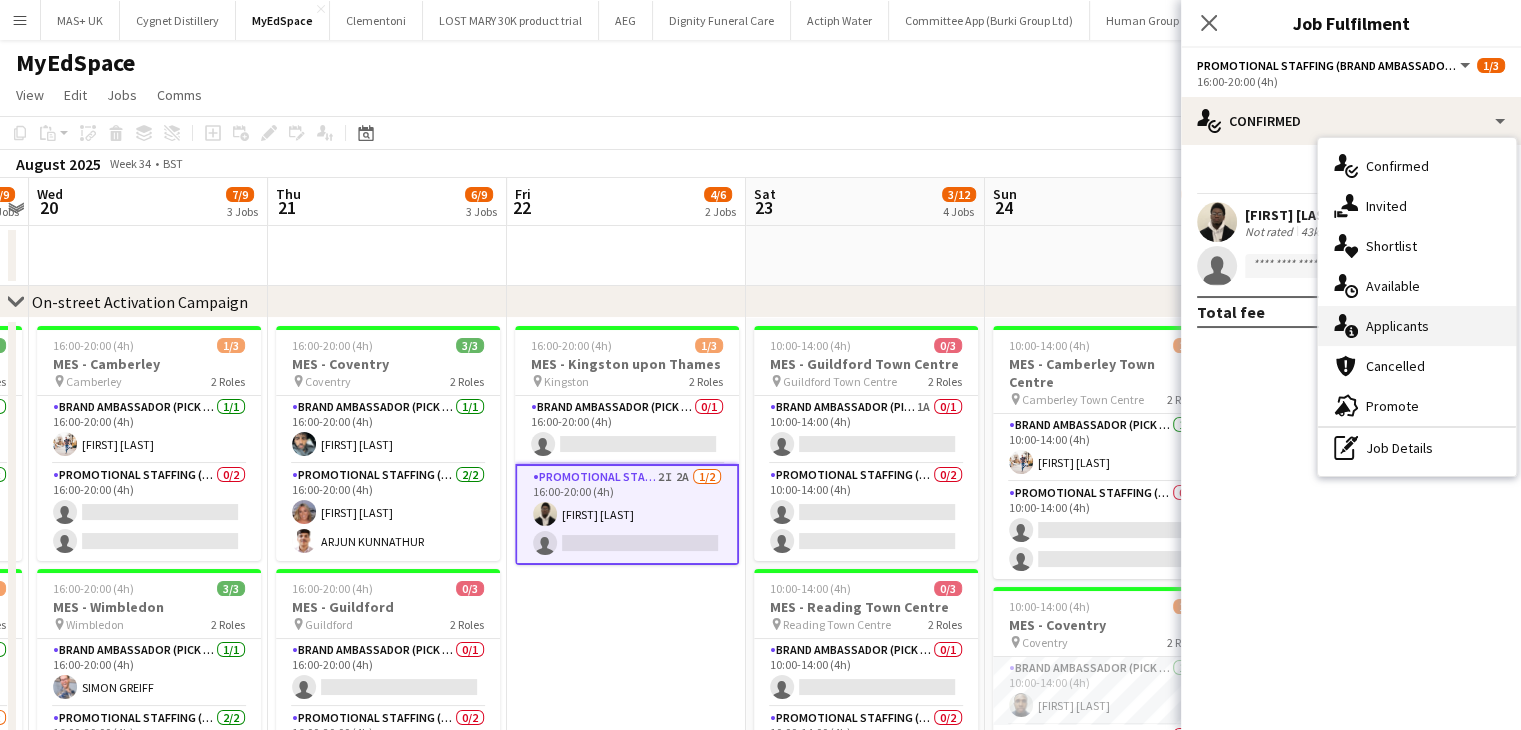 click on "single-neutral-actions-information
Applicants" at bounding box center (1417, 326) 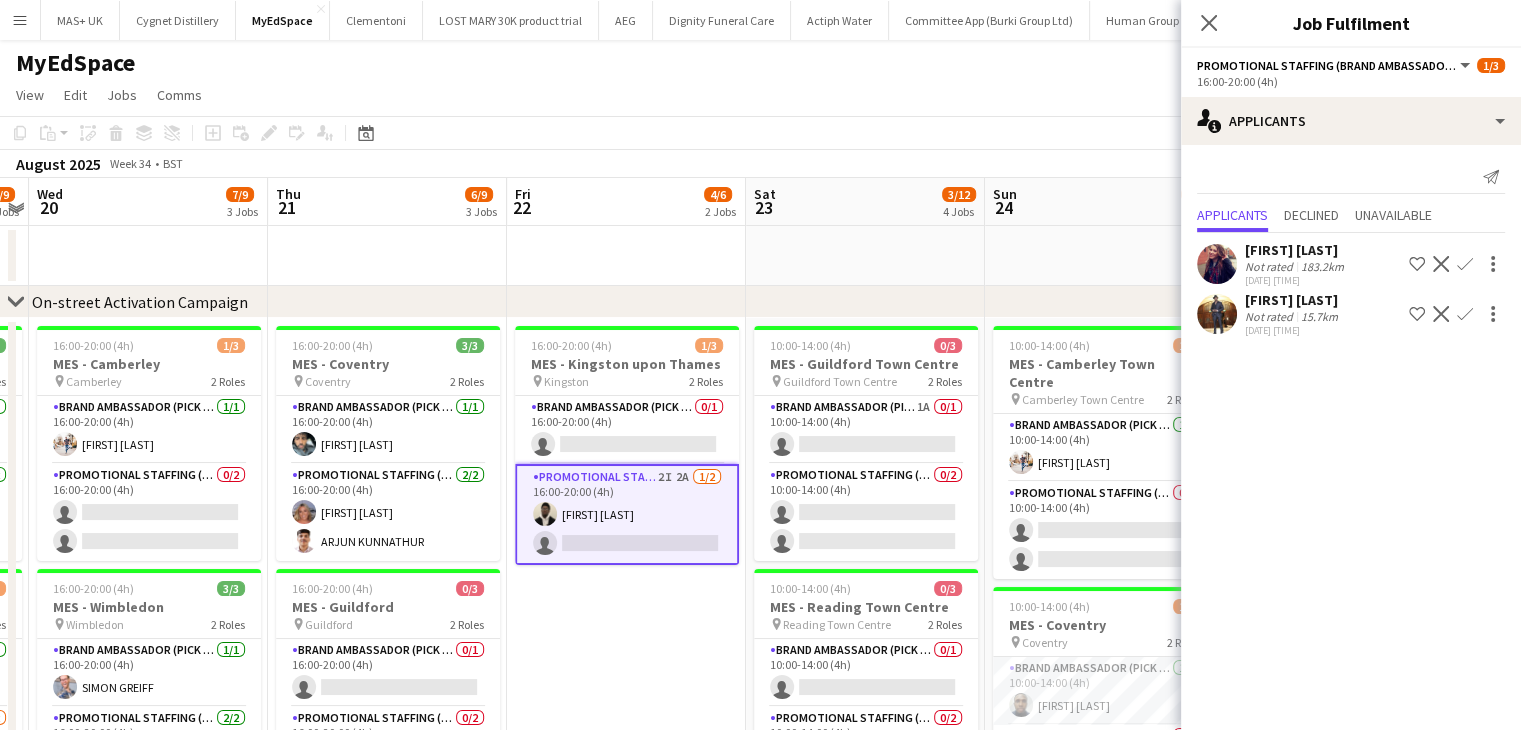 click on "15.7km" 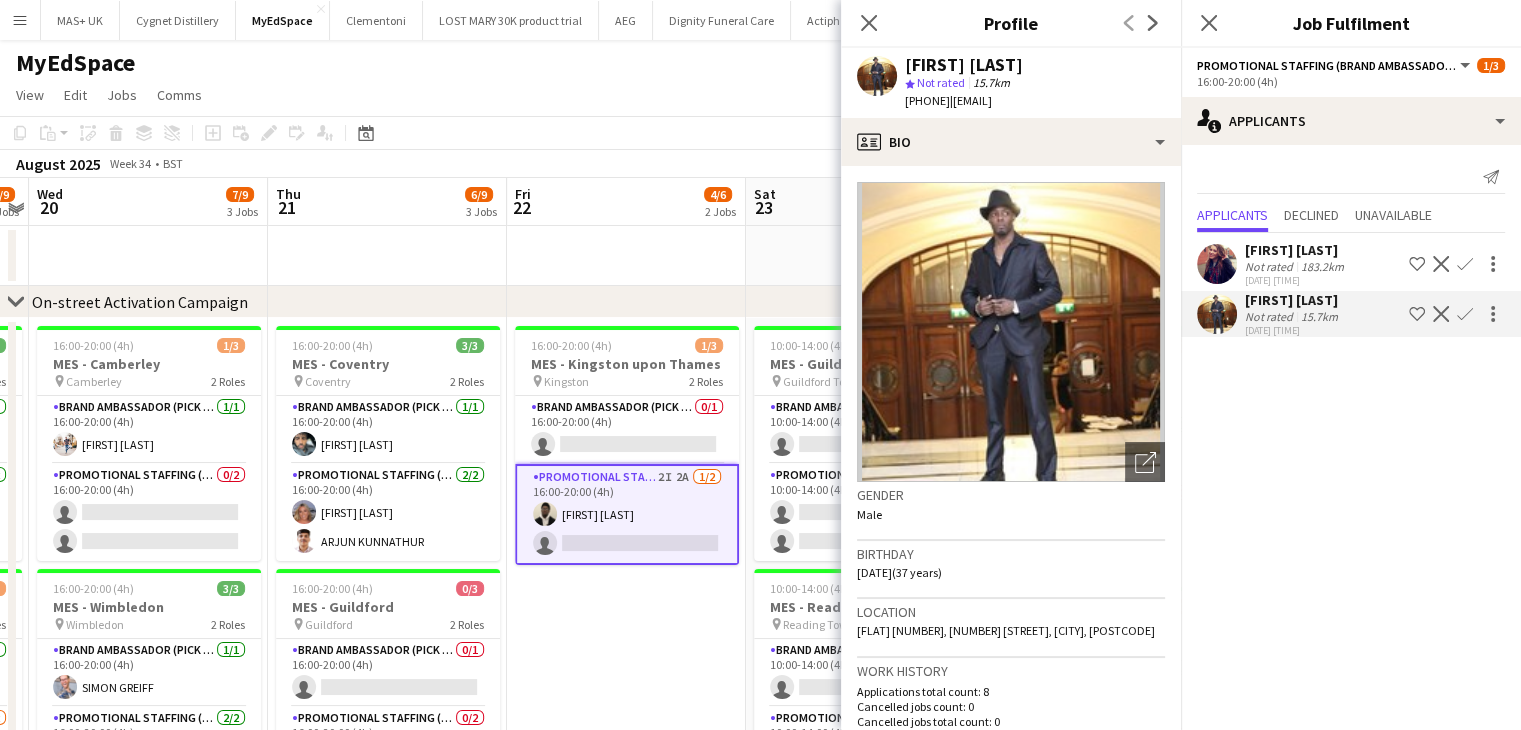 click on "183.2km" at bounding box center (1319, 316) 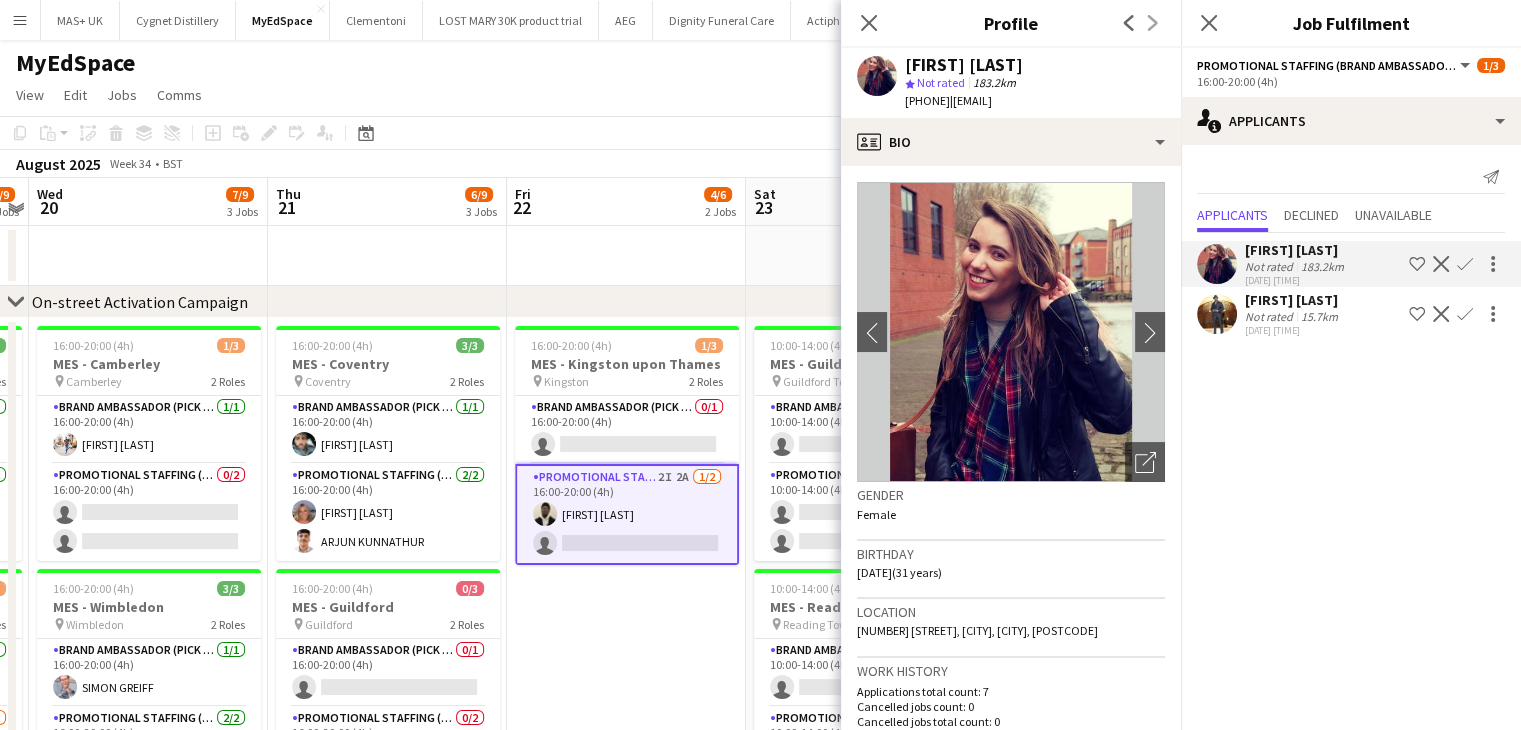 click at bounding box center [626, 256] 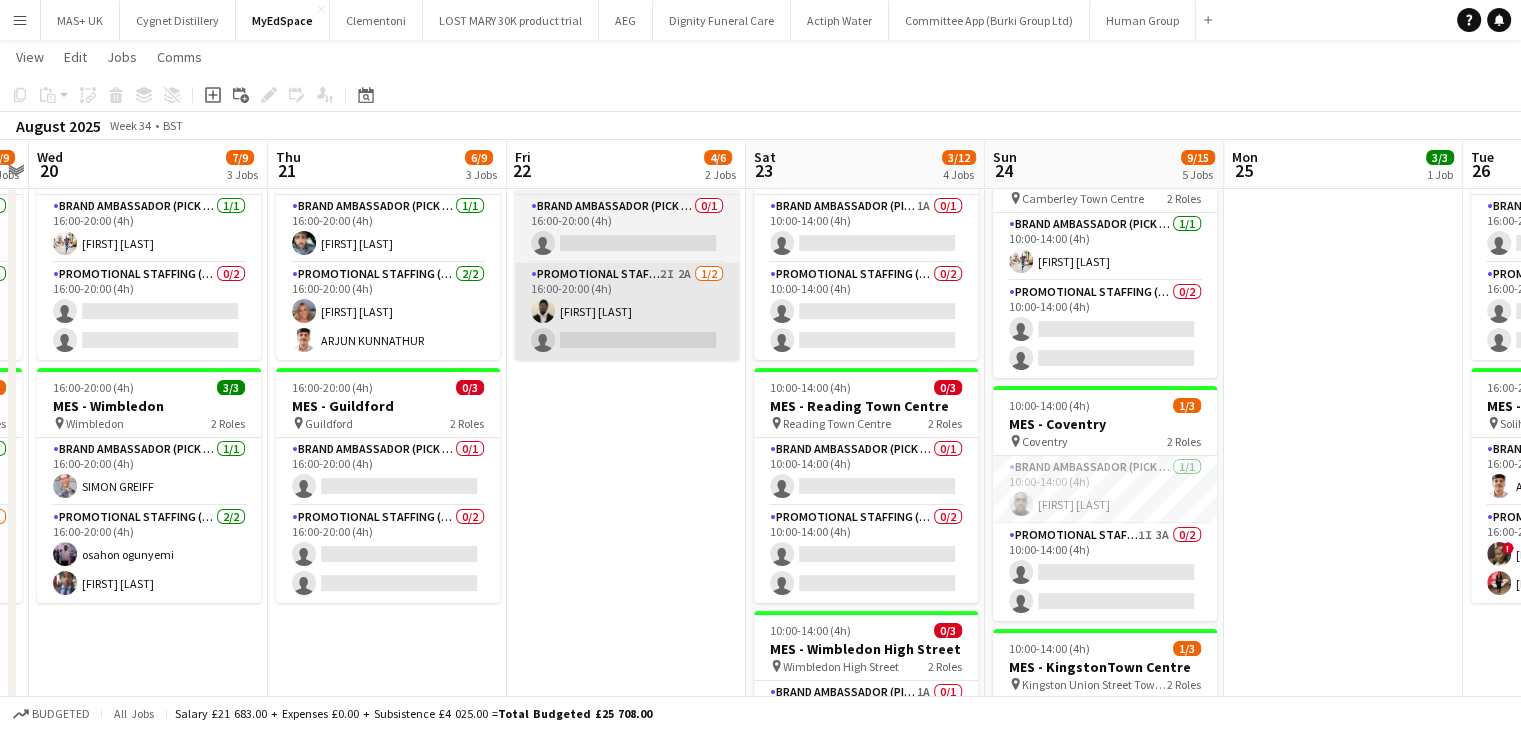 scroll, scrollTop: 200, scrollLeft: 0, axis: vertical 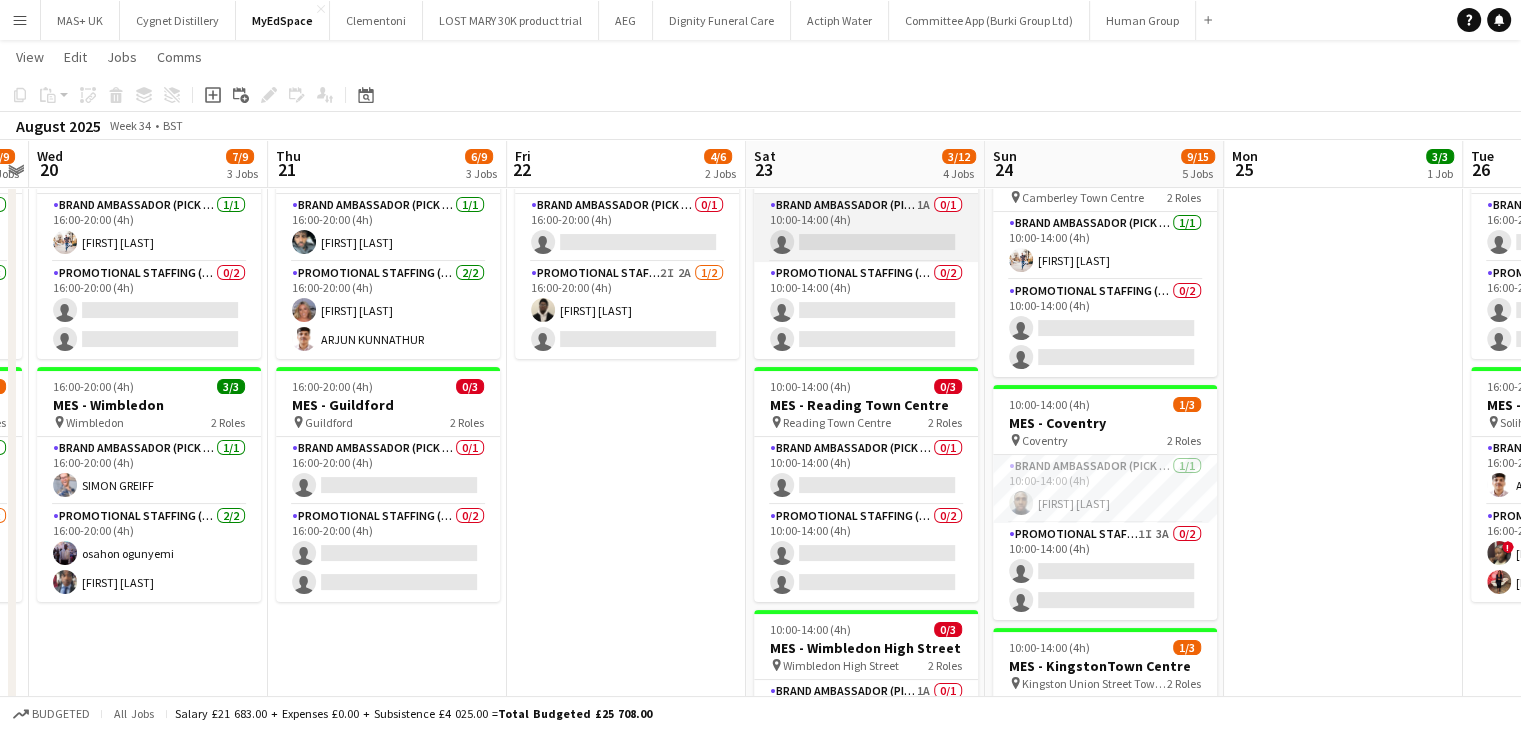 click on "Brand Ambassador (Pick up)   1A   0/1   10:00-14:00 (4h)
single-neutral-actions" at bounding box center [866, 228] 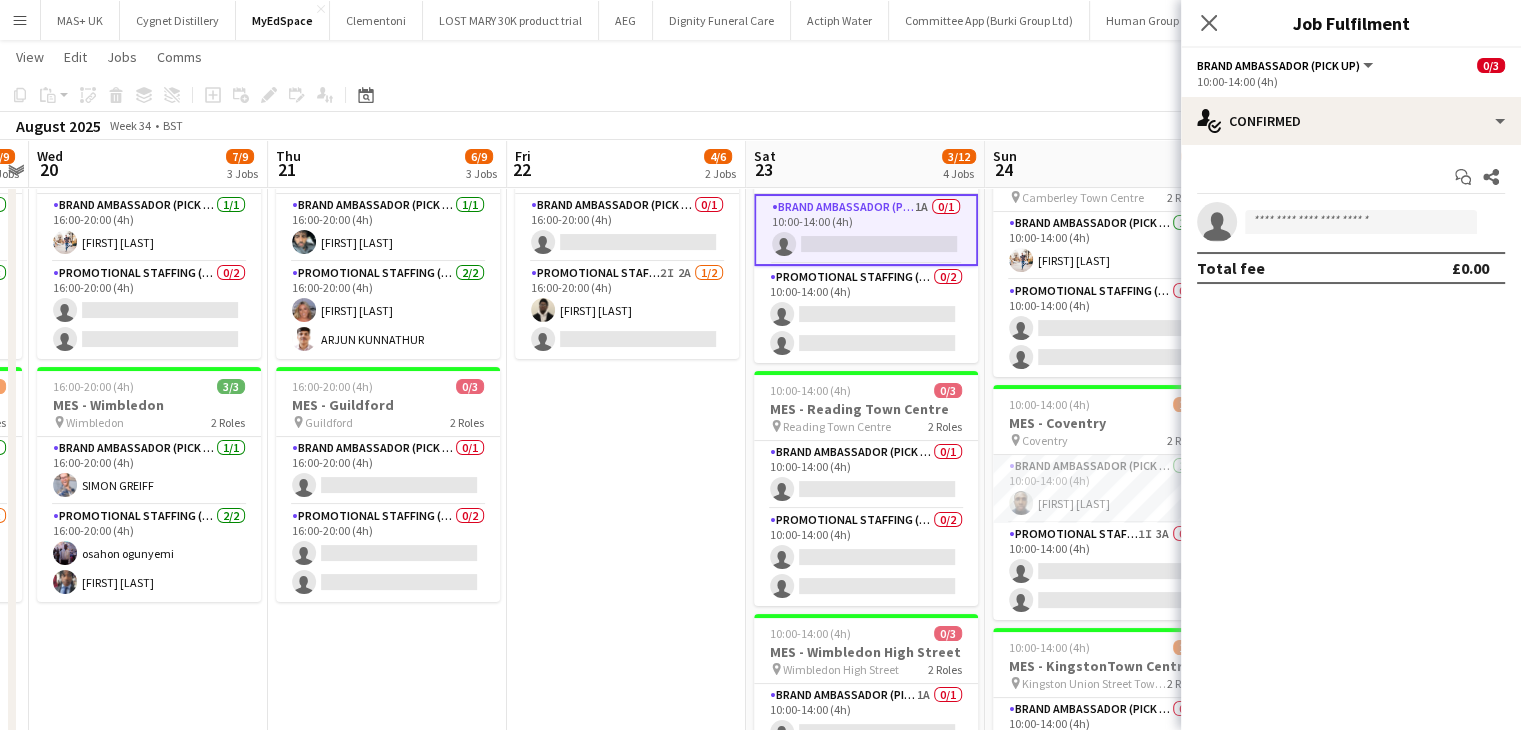 click on "Brand Ambassador (Pick up)   All roles   Brand Ambassador (Pick up)   0/3   10:00-14:00 (4h)" 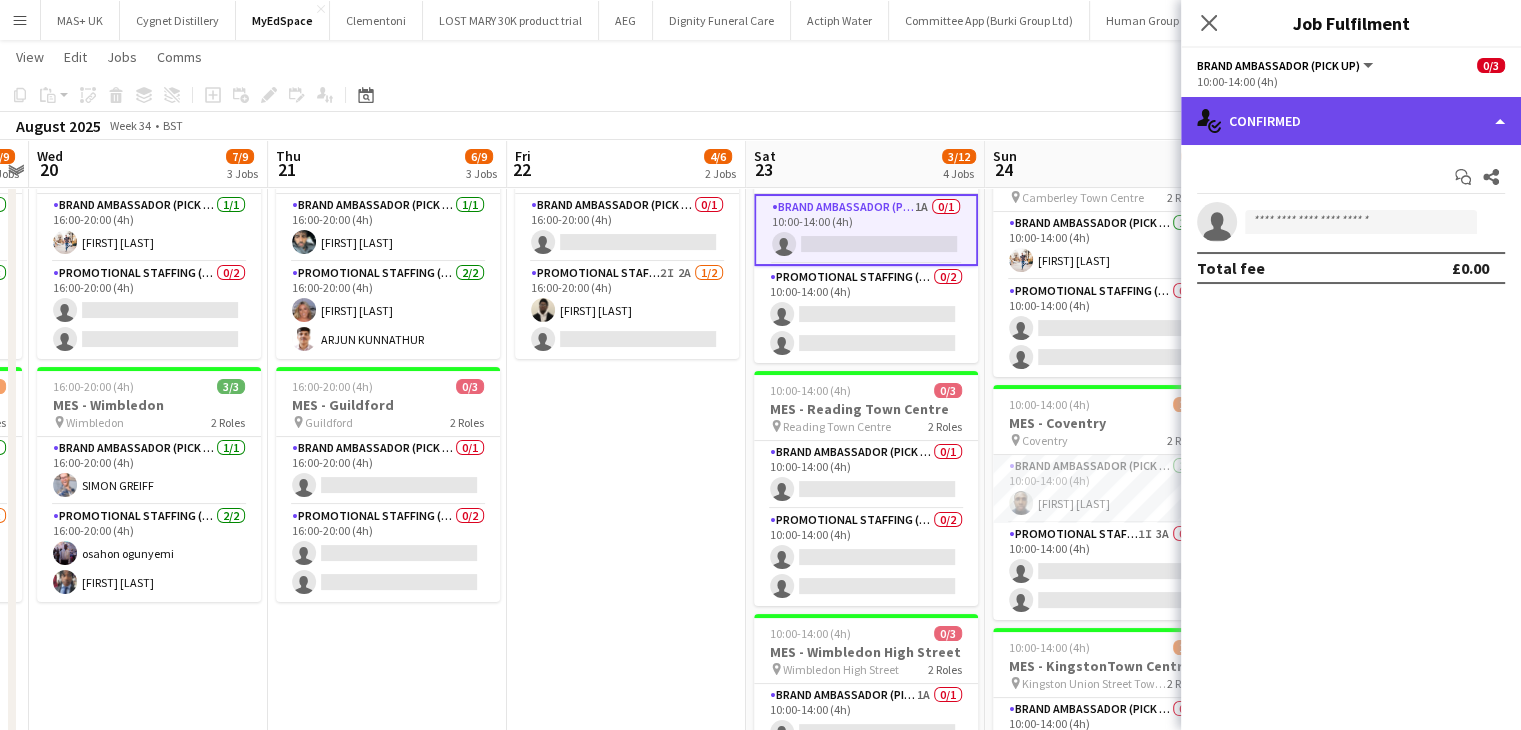 click on "single-neutral-actions-check-2
Confirmed" 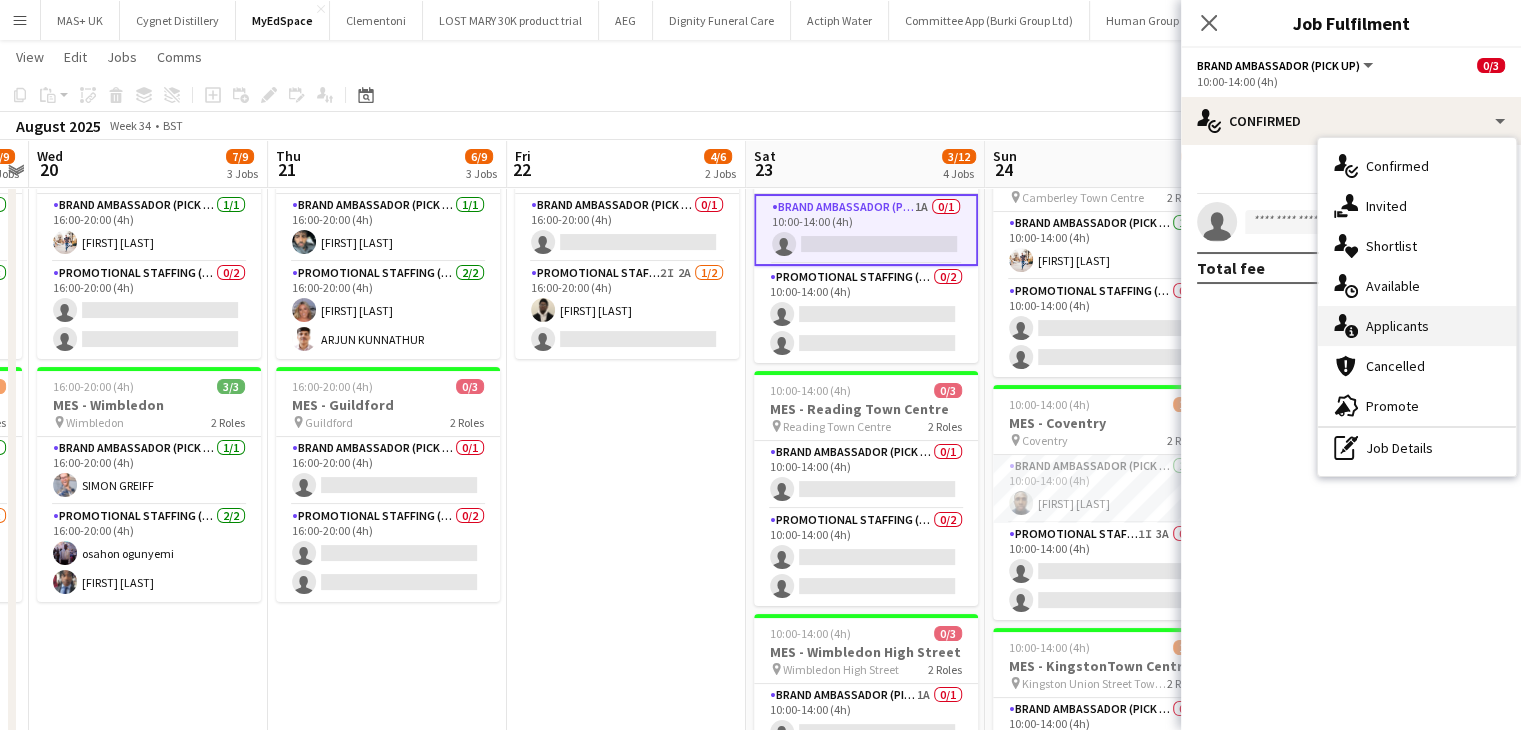 click on "single-neutral-actions-information
Applicants" at bounding box center (1417, 326) 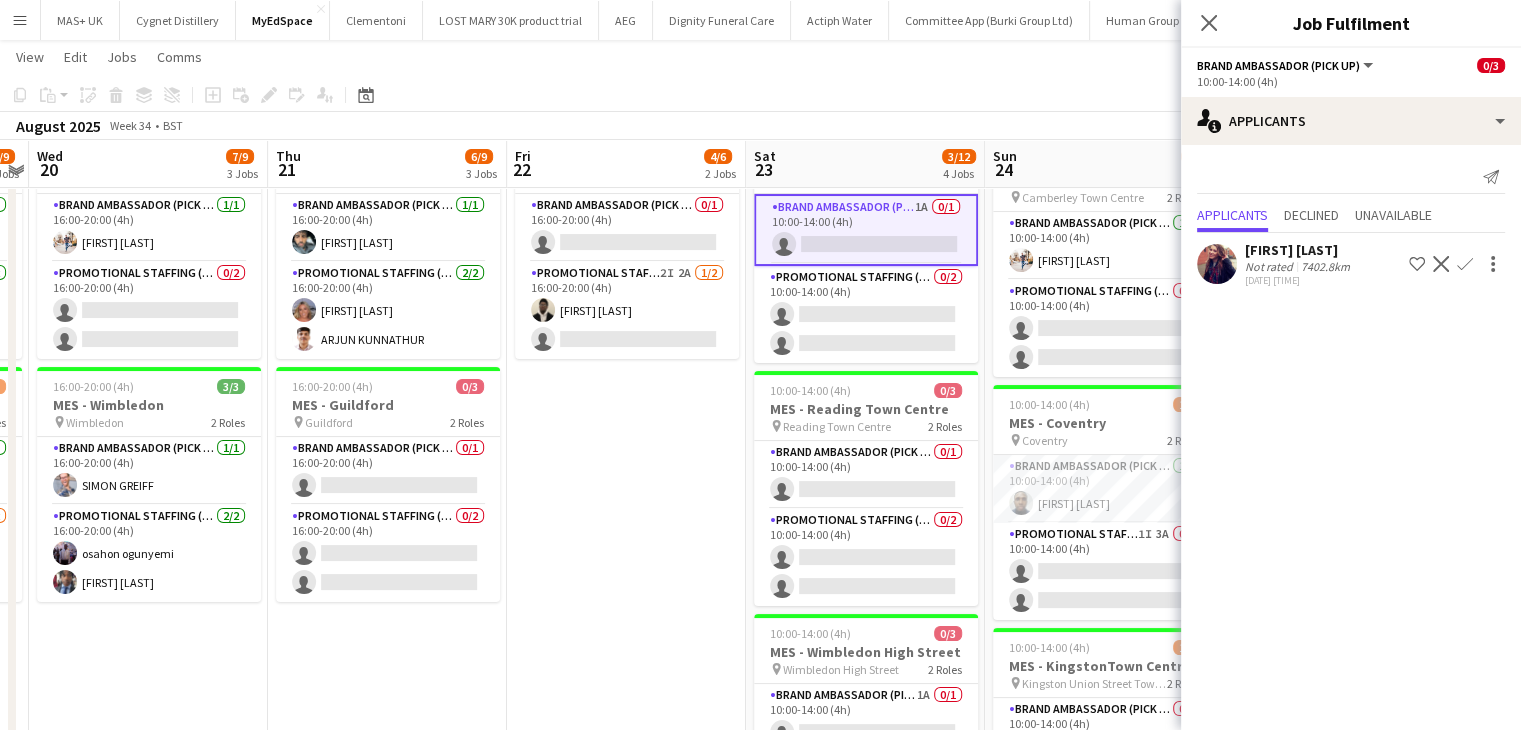 drag, startPoint x: 974, startPoint y: 99, endPoint x: 1528, endPoint y: 187, distance: 560.9456 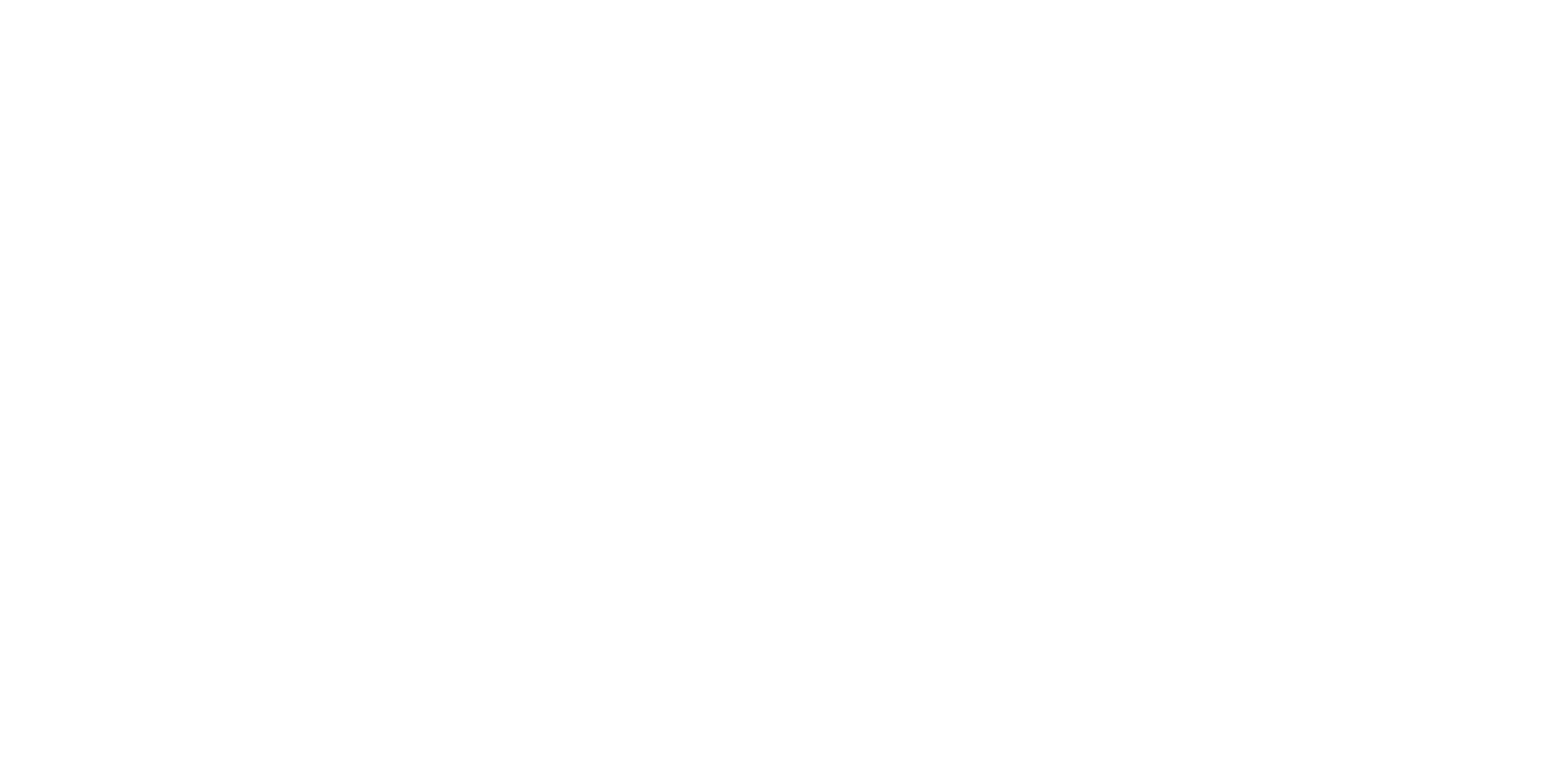 scroll, scrollTop: 0, scrollLeft: 0, axis: both 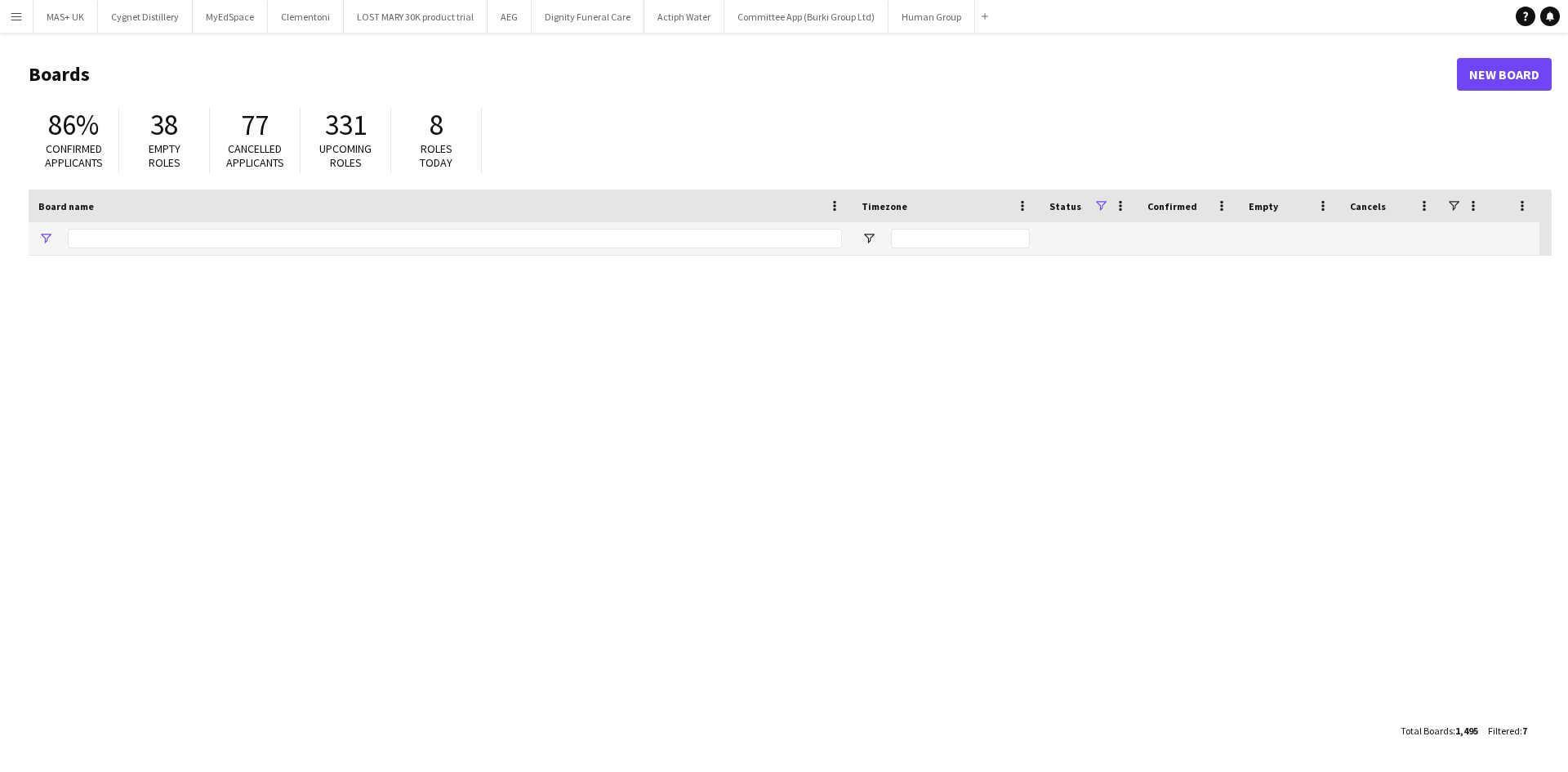 type on "**********" 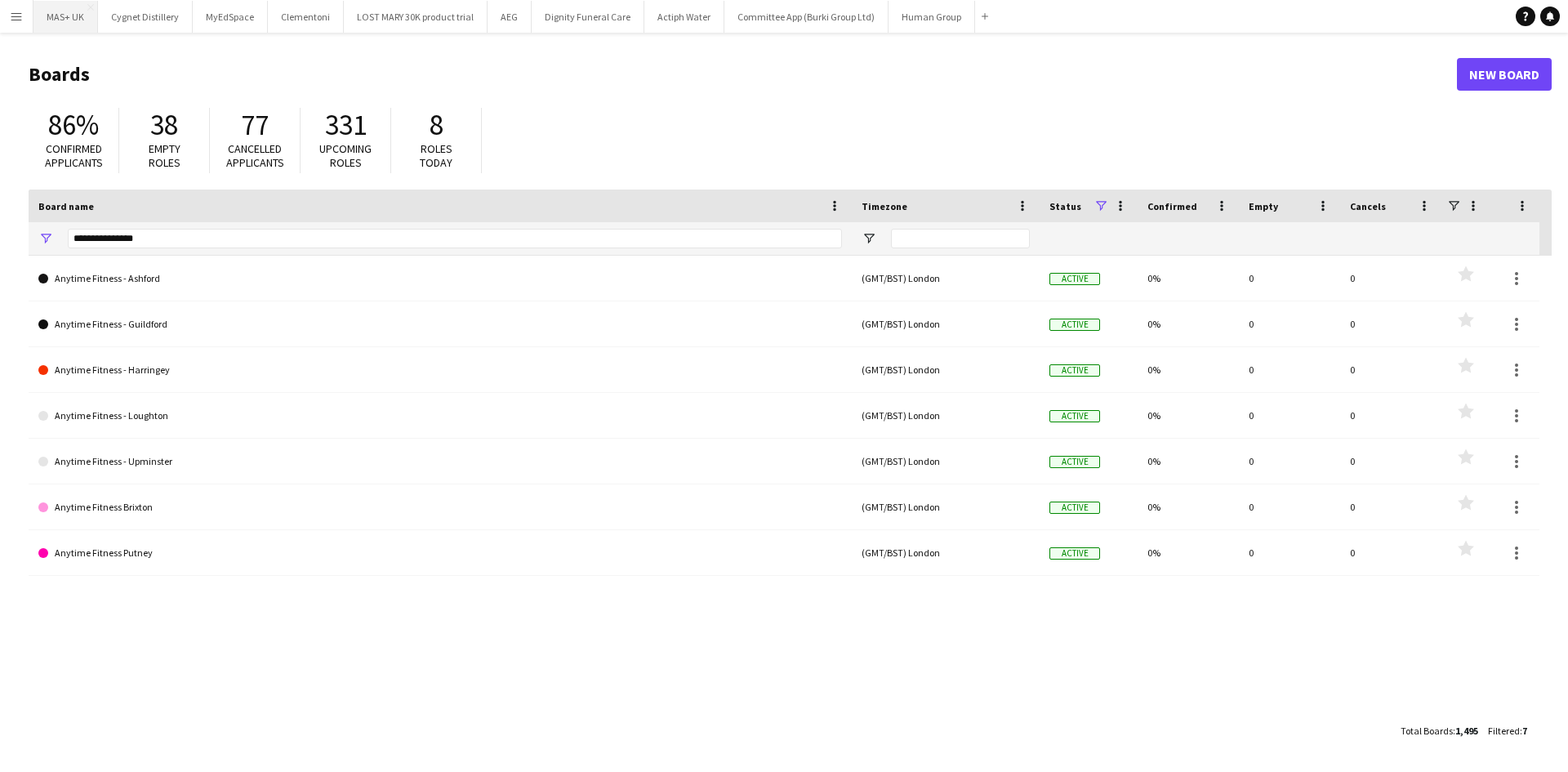 click on "MAS+ UK
Close" at bounding box center (65, 16) 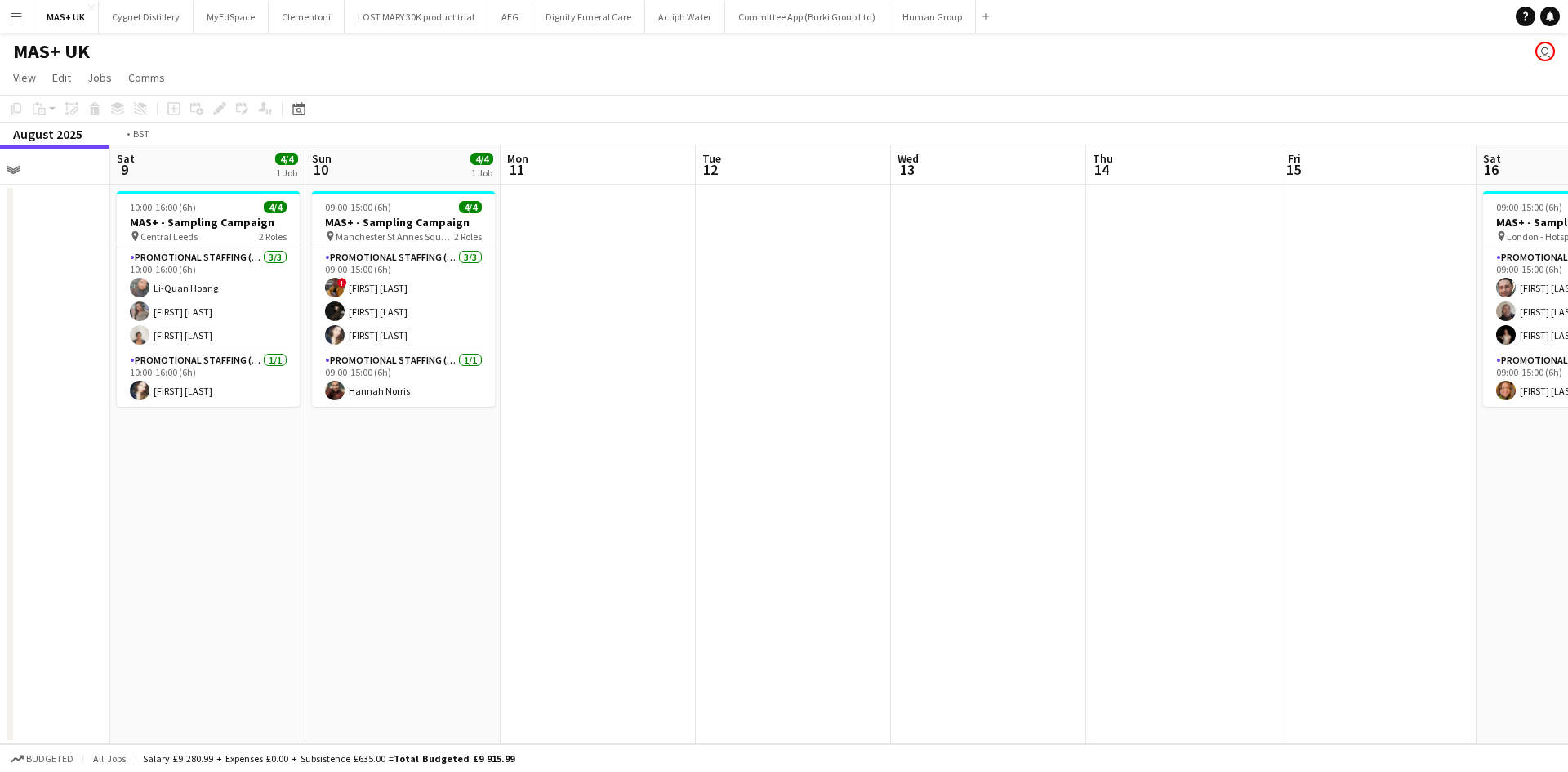 drag, startPoint x: 1211, startPoint y: 447, endPoint x: 977, endPoint y: 449, distance: 234.0085 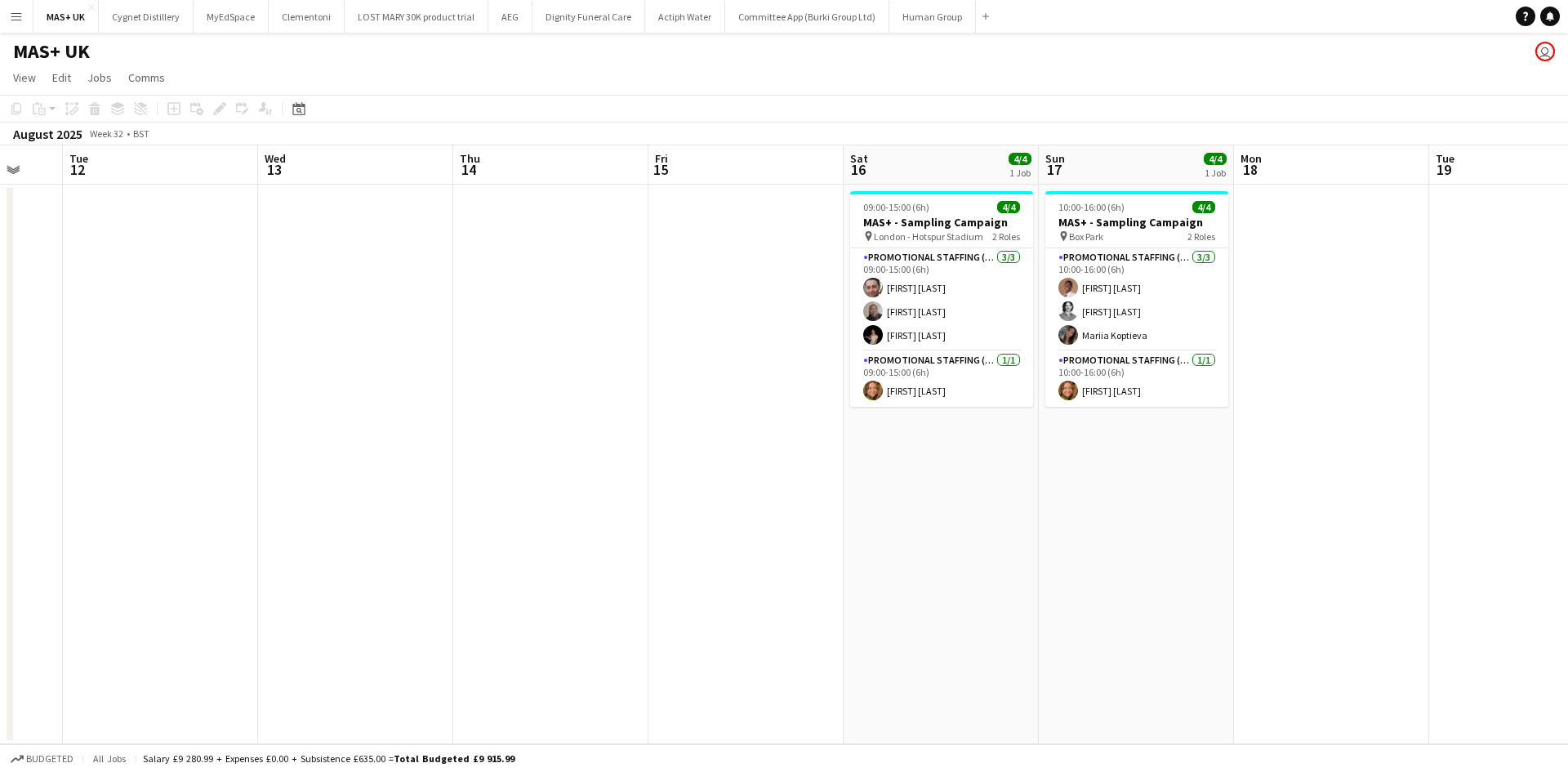 scroll, scrollTop: 0, scrollLeft: 545, axis: horizontal 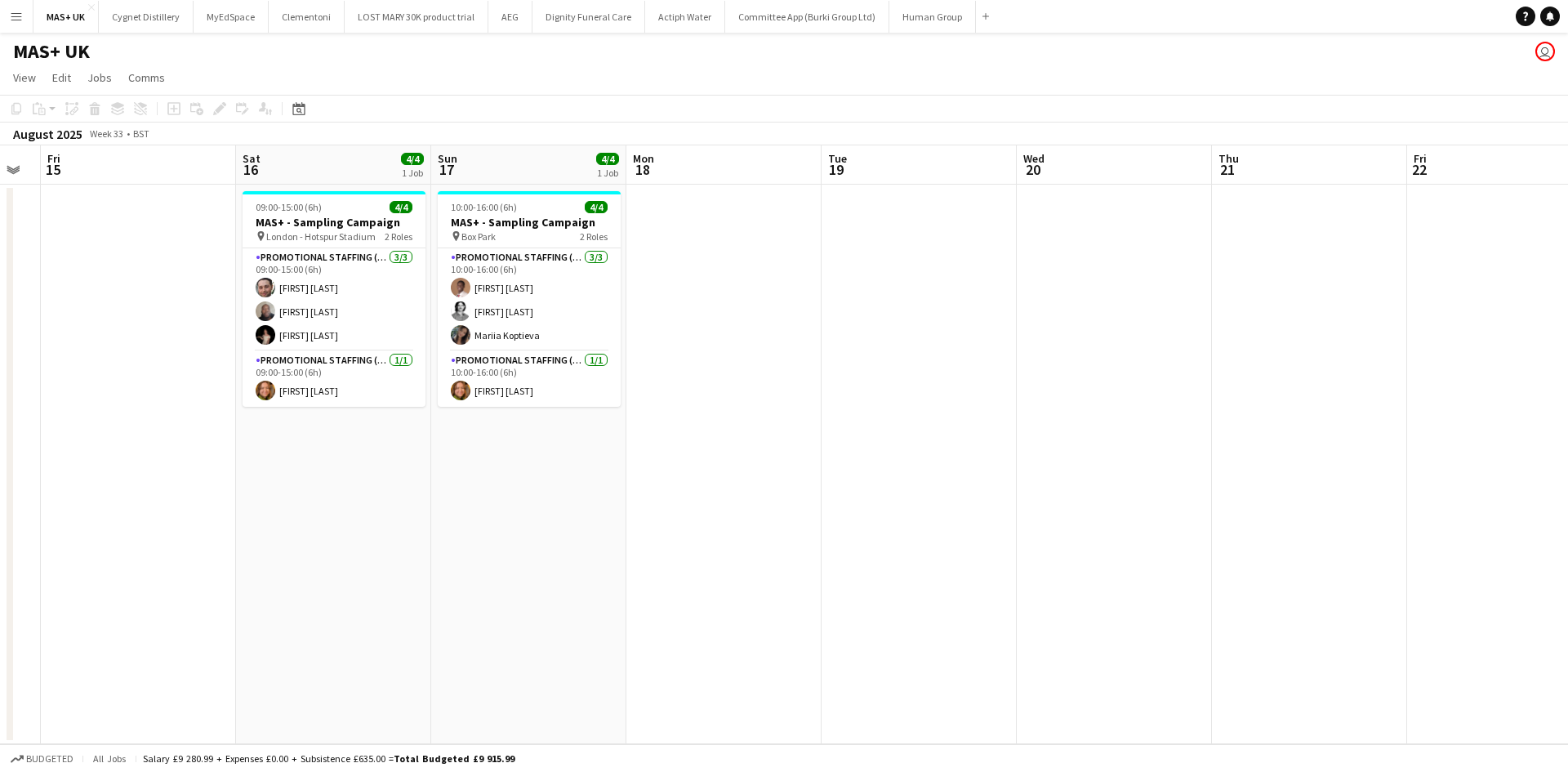 drag, startPoint x: 543, startPoint y: 453, endPoint x: 509, endPoint y: 453, distance: 34 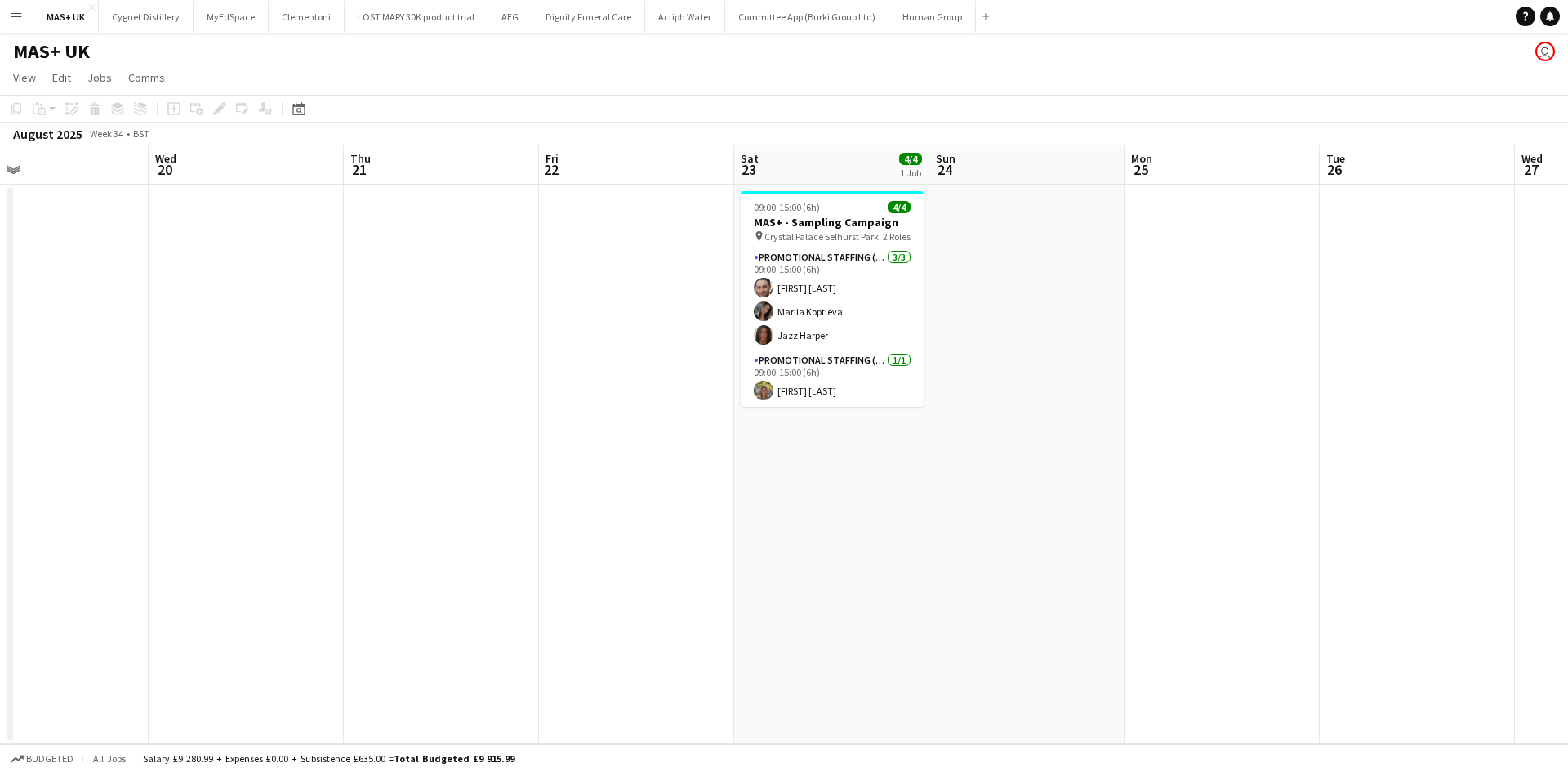 drag, startPoint x: 1229, startPoint y: 417, endPoint x: 534, endPoint y: 417, distance: 695 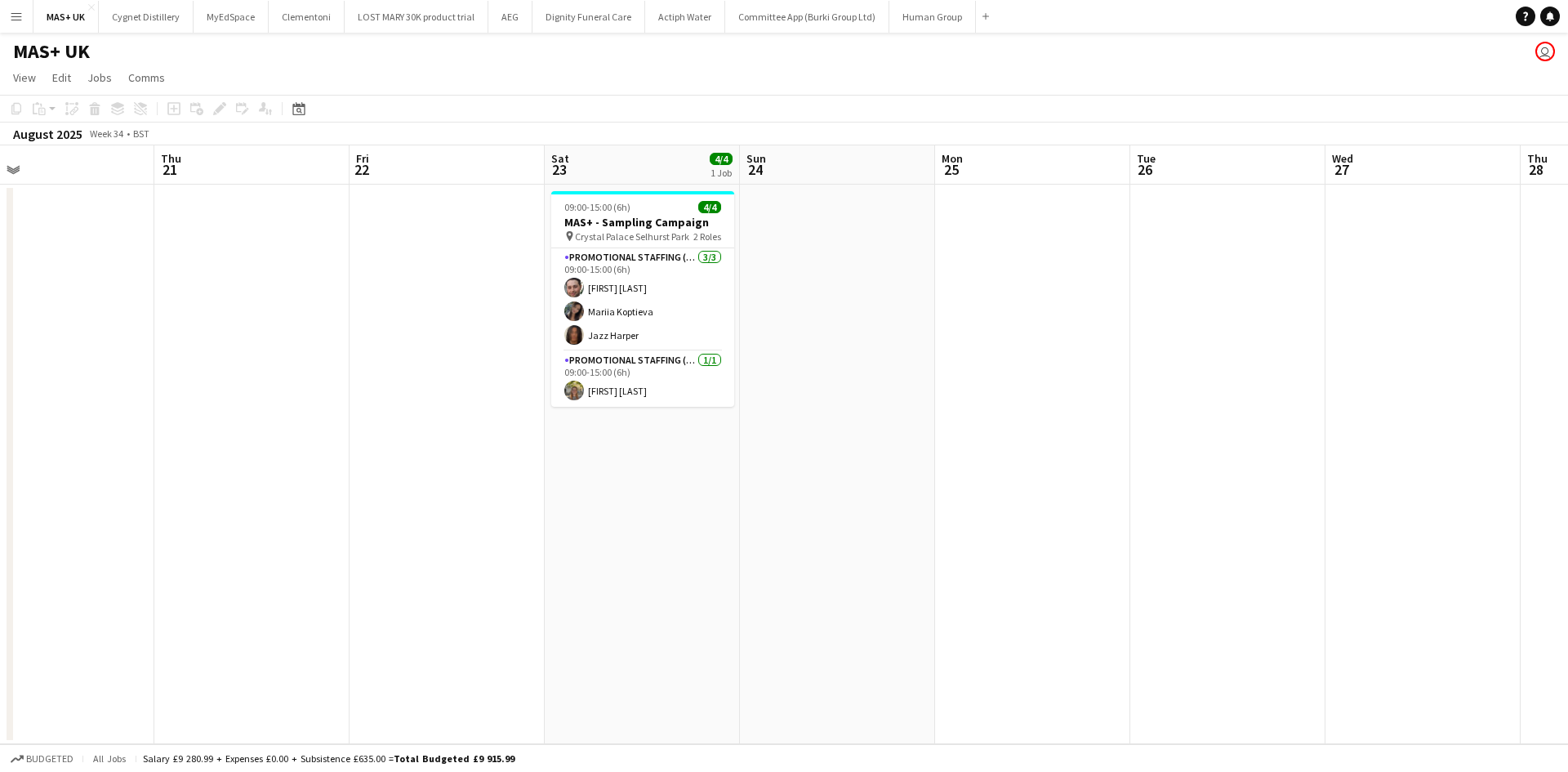 scroll, scrollTop: 0, scrollLeft: 629, axis: horizontal 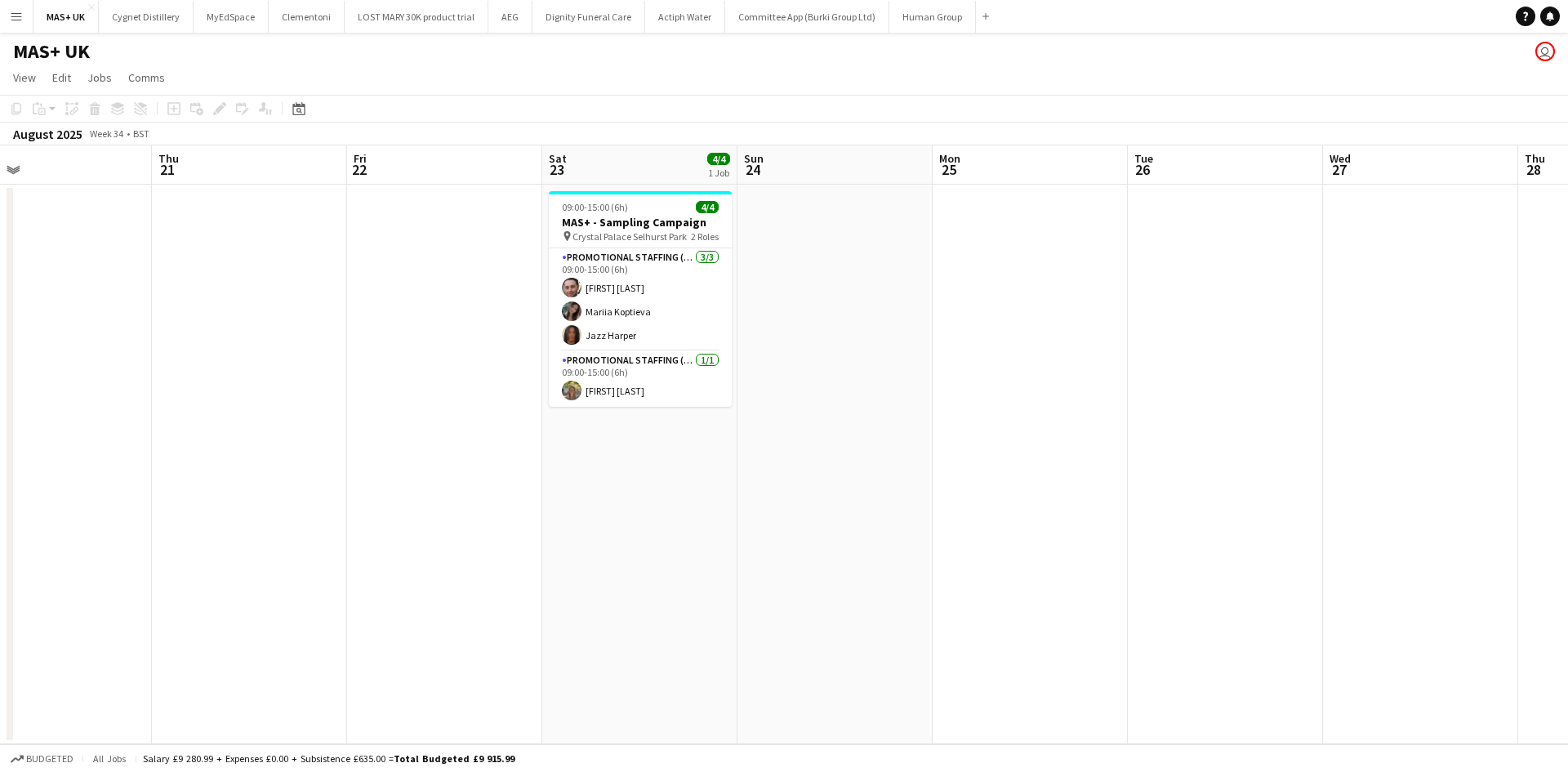 drag, startPoint x: 822, startPoint y: 473, endPoint x: 510, endPoint y: 479, distance: 312.05769 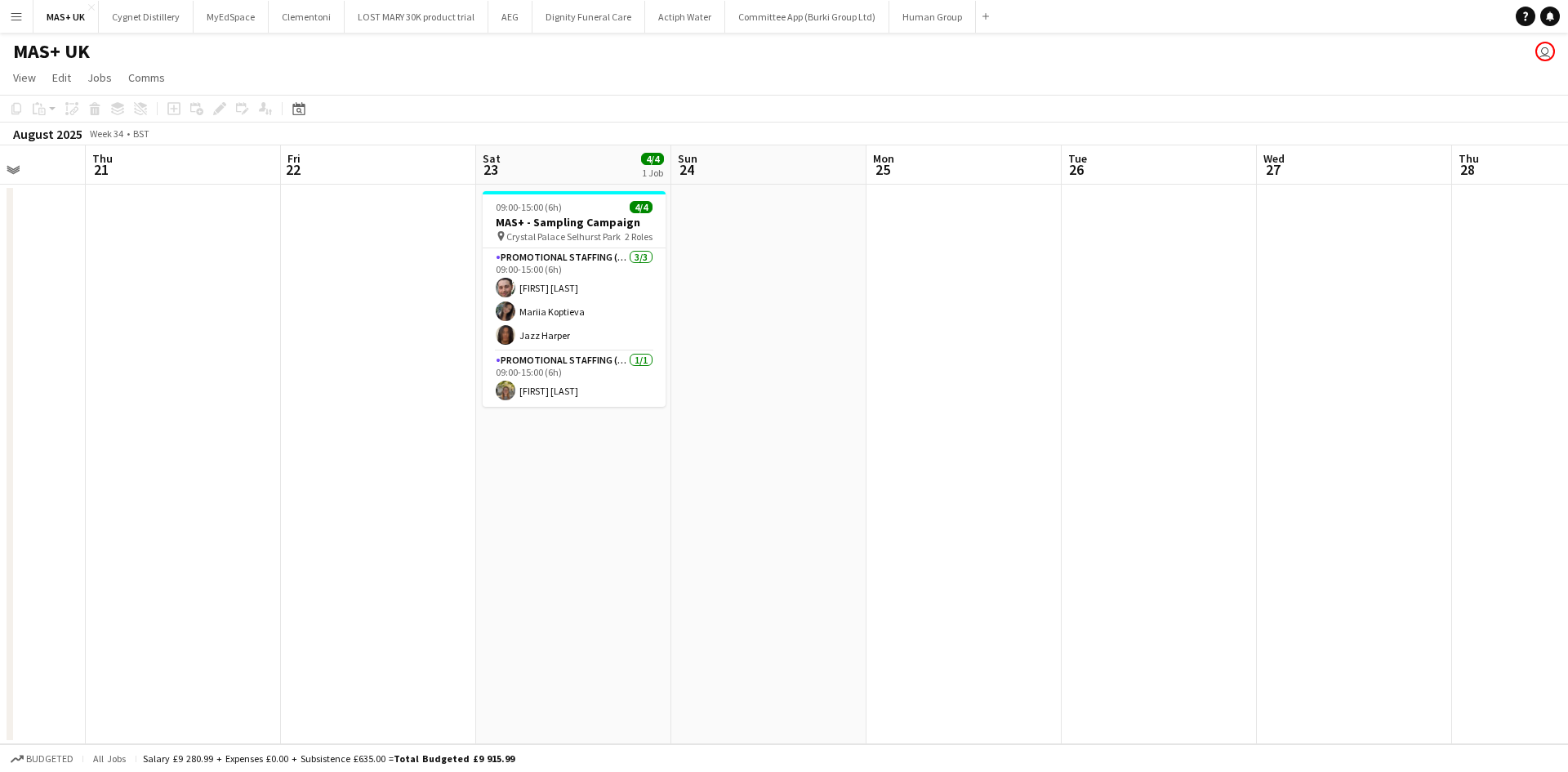 drag, startPoint x: 968, startPoint y: 543, endPoint x: 902, endPoint y: 542, distance: 66.00758 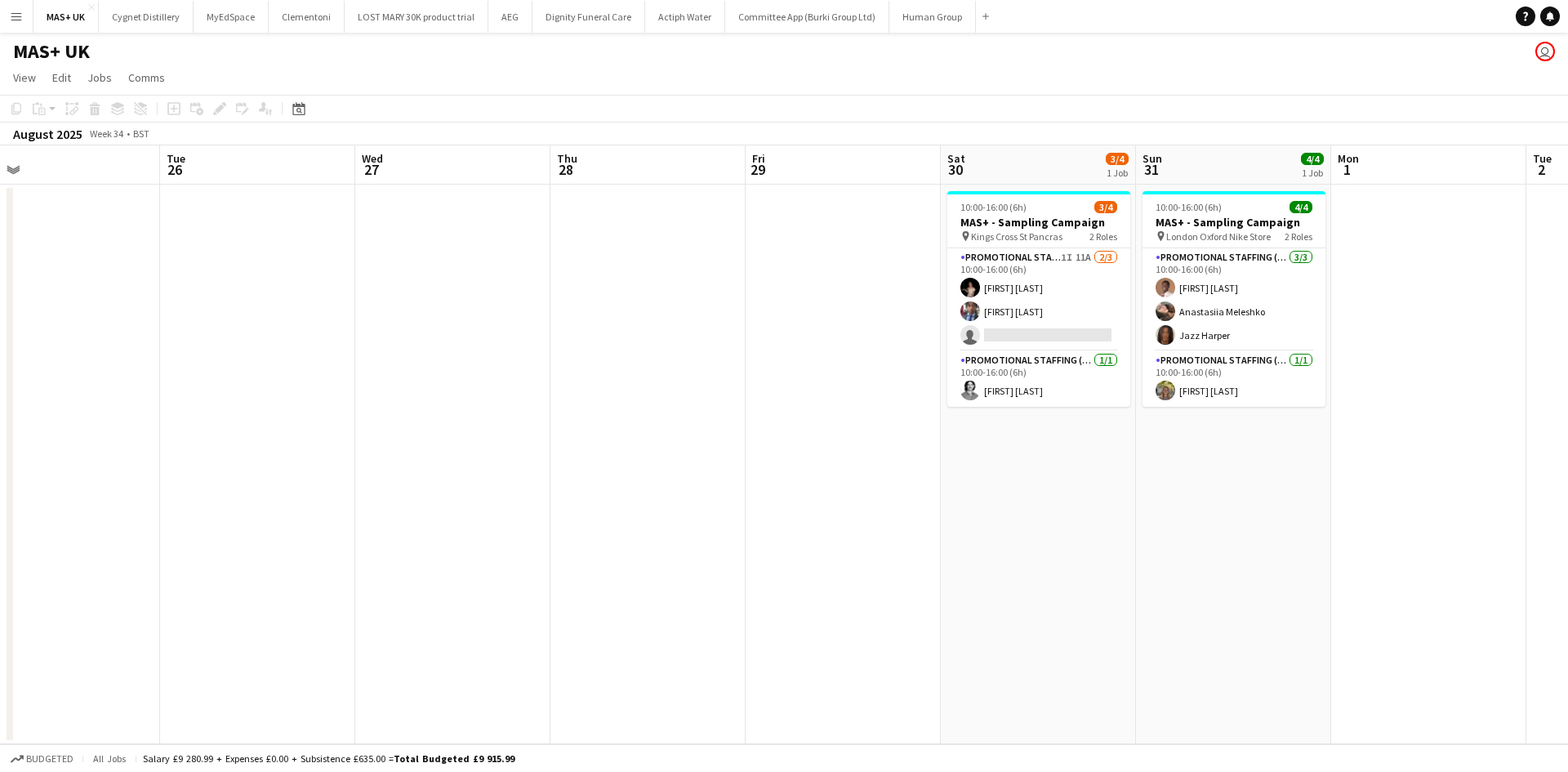 drag, startPoint x: 1114, startPoint y: 552, endPoint x: 345, endPoint y: 515, distance: 769.8896 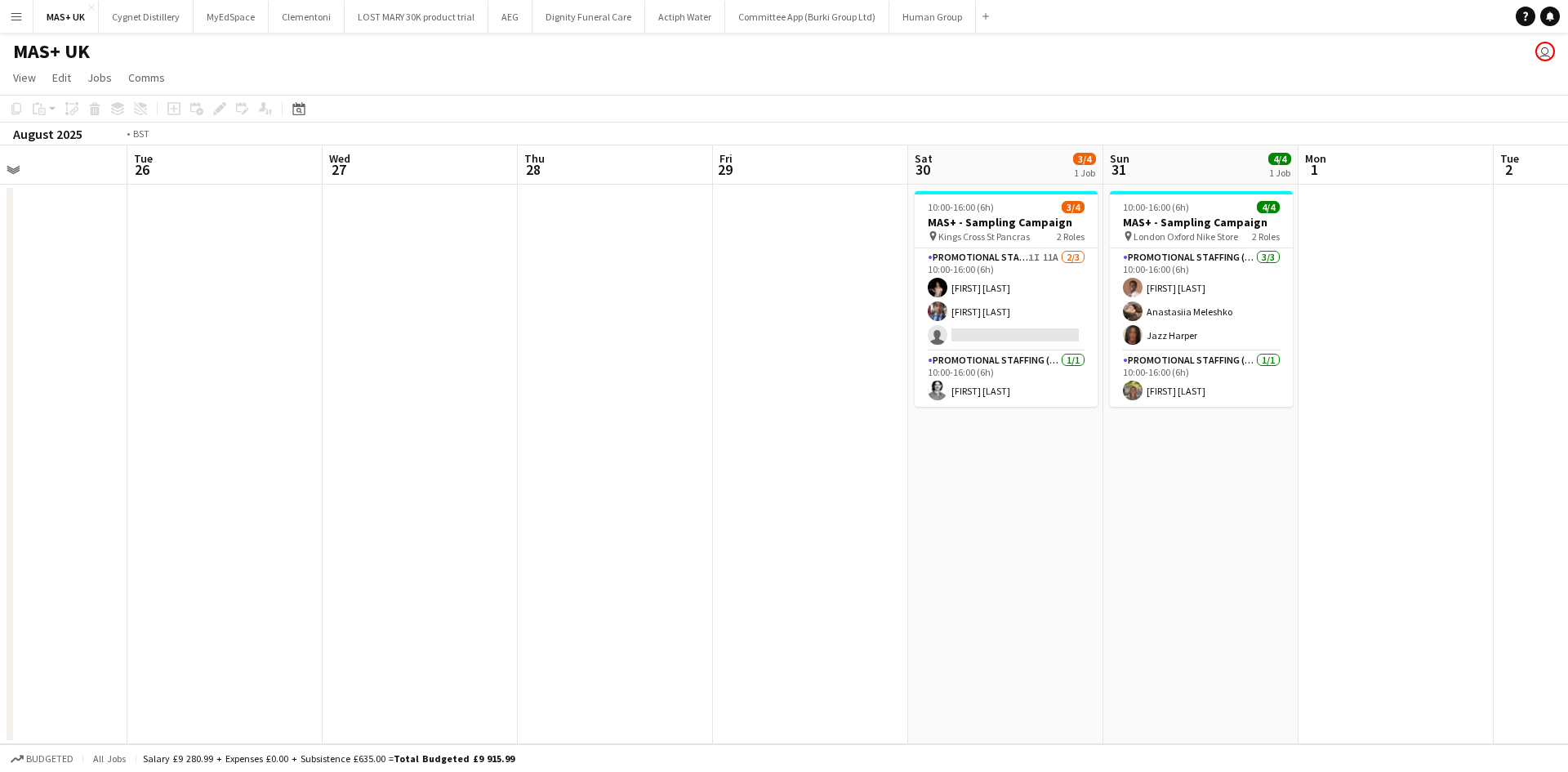 scroll, scrollTop: 0, scrollLeft: 470, axis: horizontal 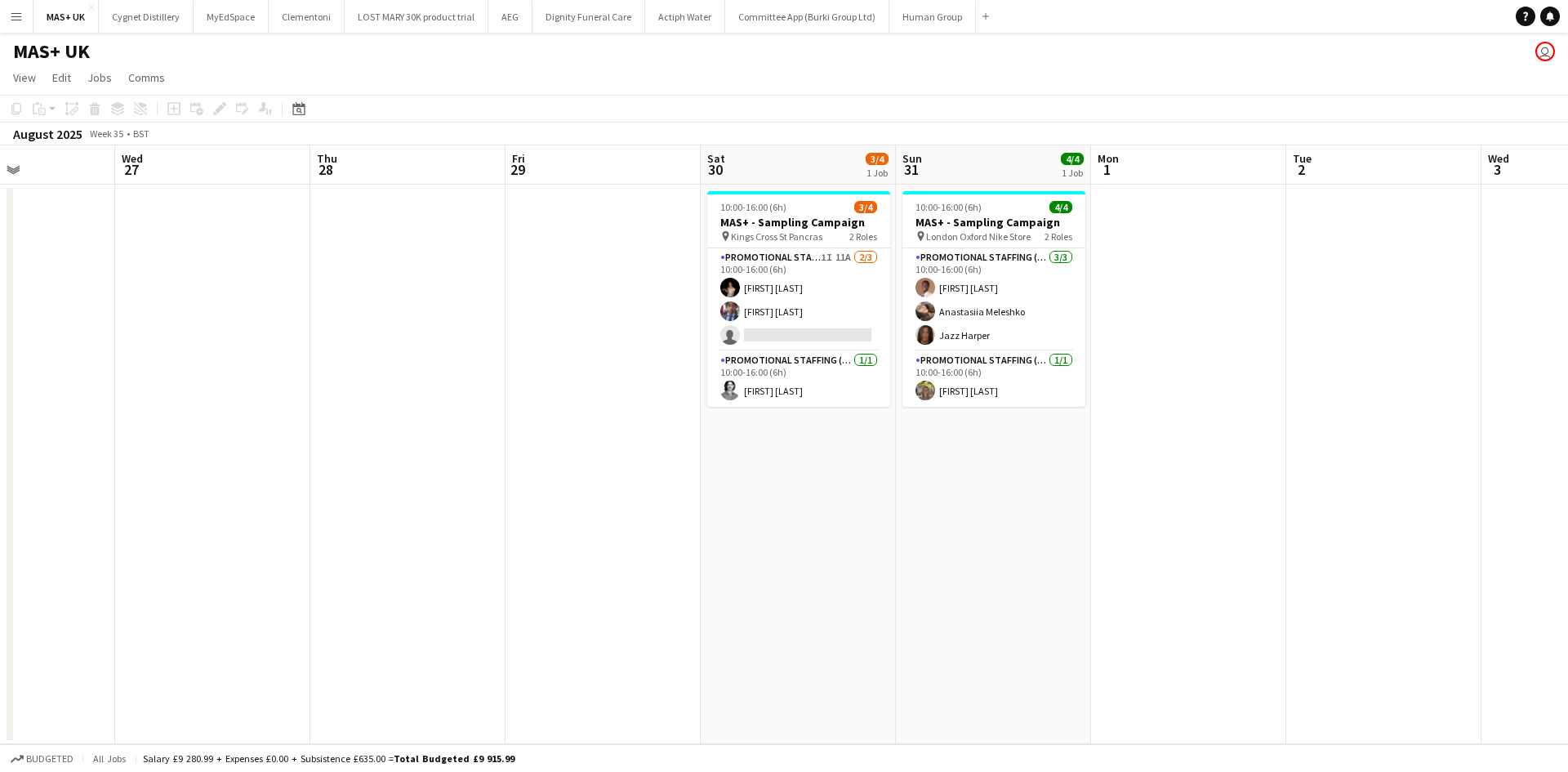 drag, startPoint x: 1022, startPoint y: 564, endPoint x: 649, endPoint y: 565, distance: 373.0013 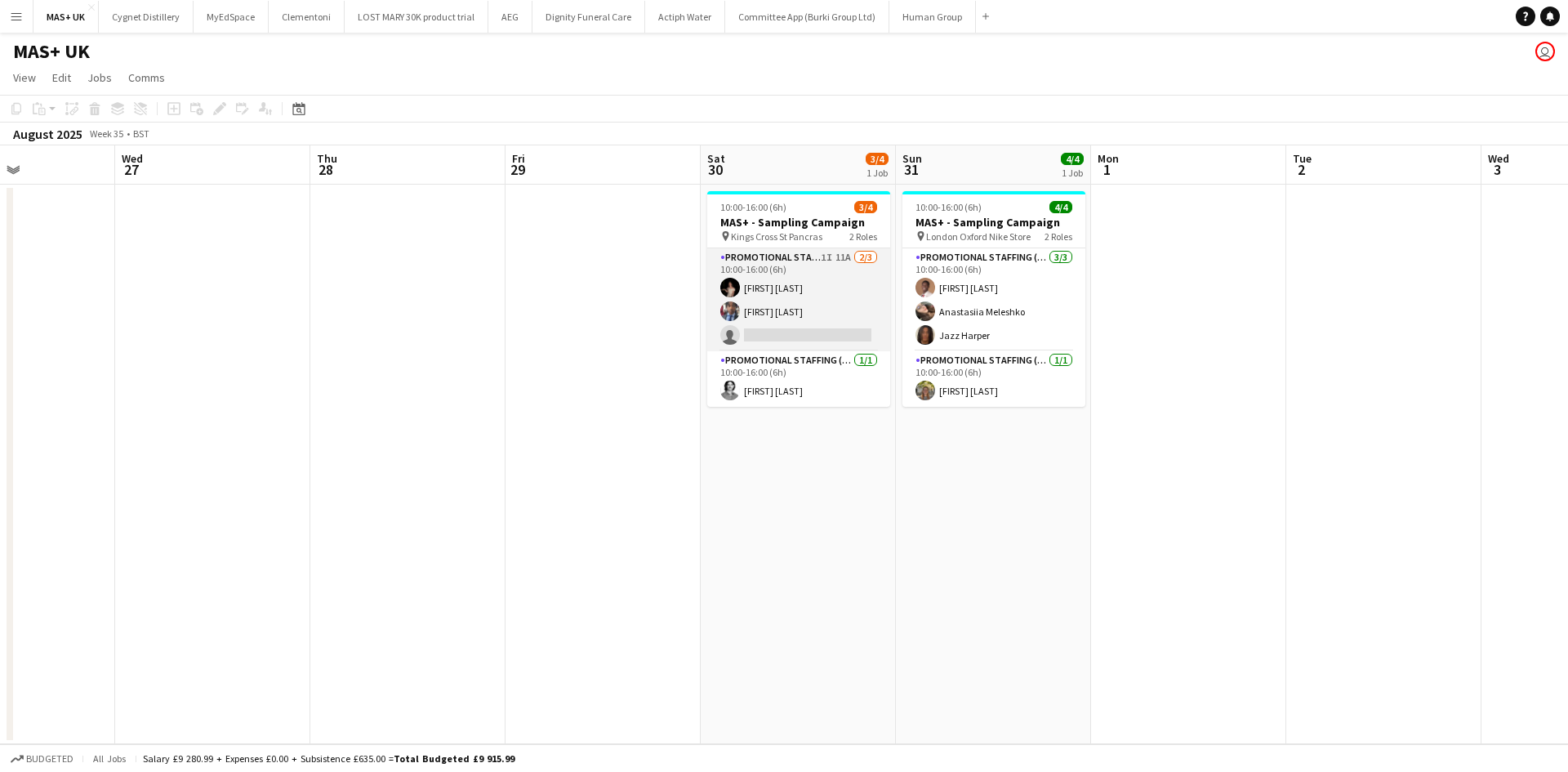 click on "Promotional Staffing (Brand Ambassadors)   1I   11A   2/3   10:00-16:00 (6h)
[FIRST] [LAST] [FIRST] [LAST]
single-neutral-actions" at bounding box center (799, 300) 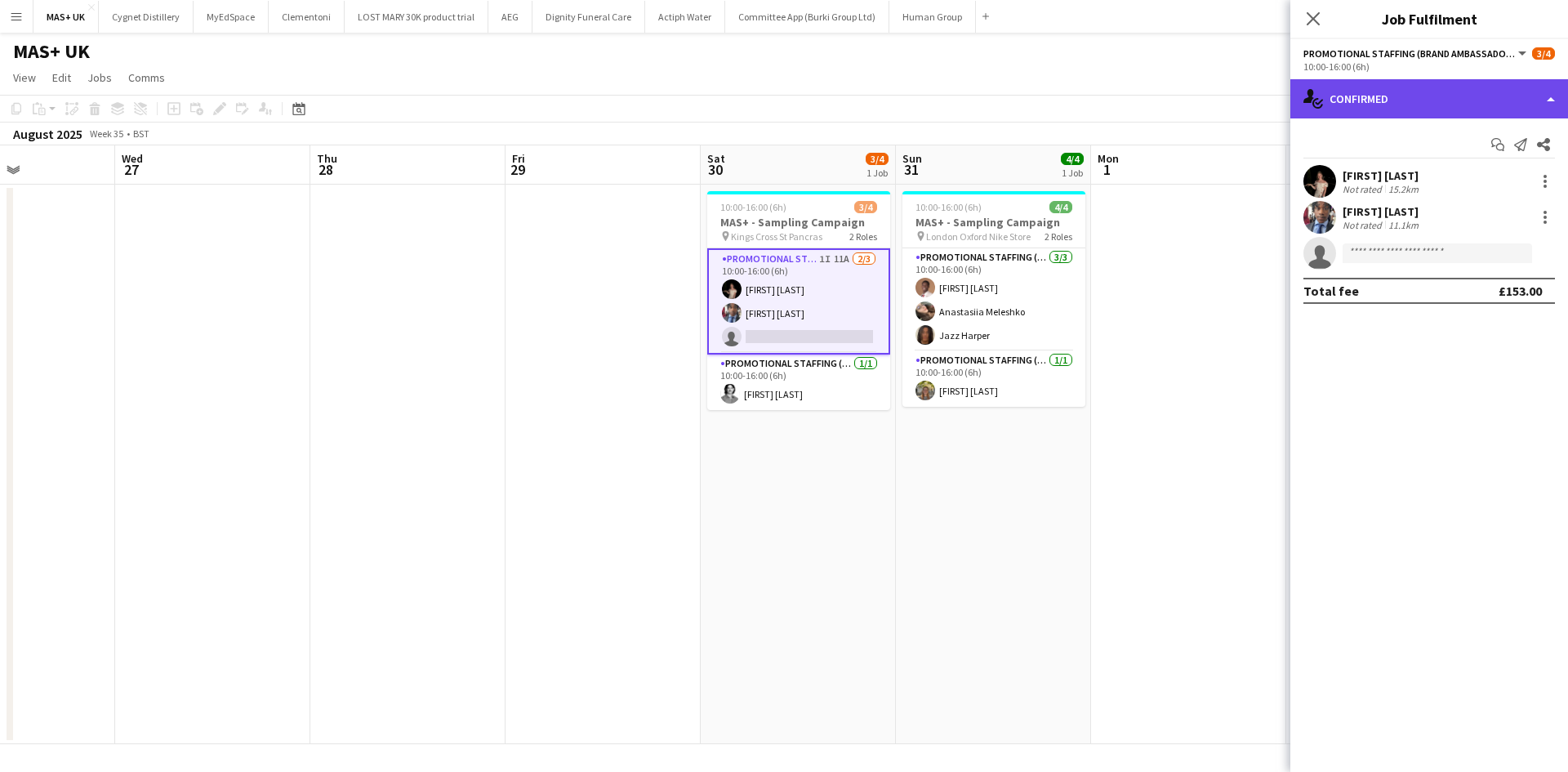 click on "single-neutral-actions-check-2
Confirmed" 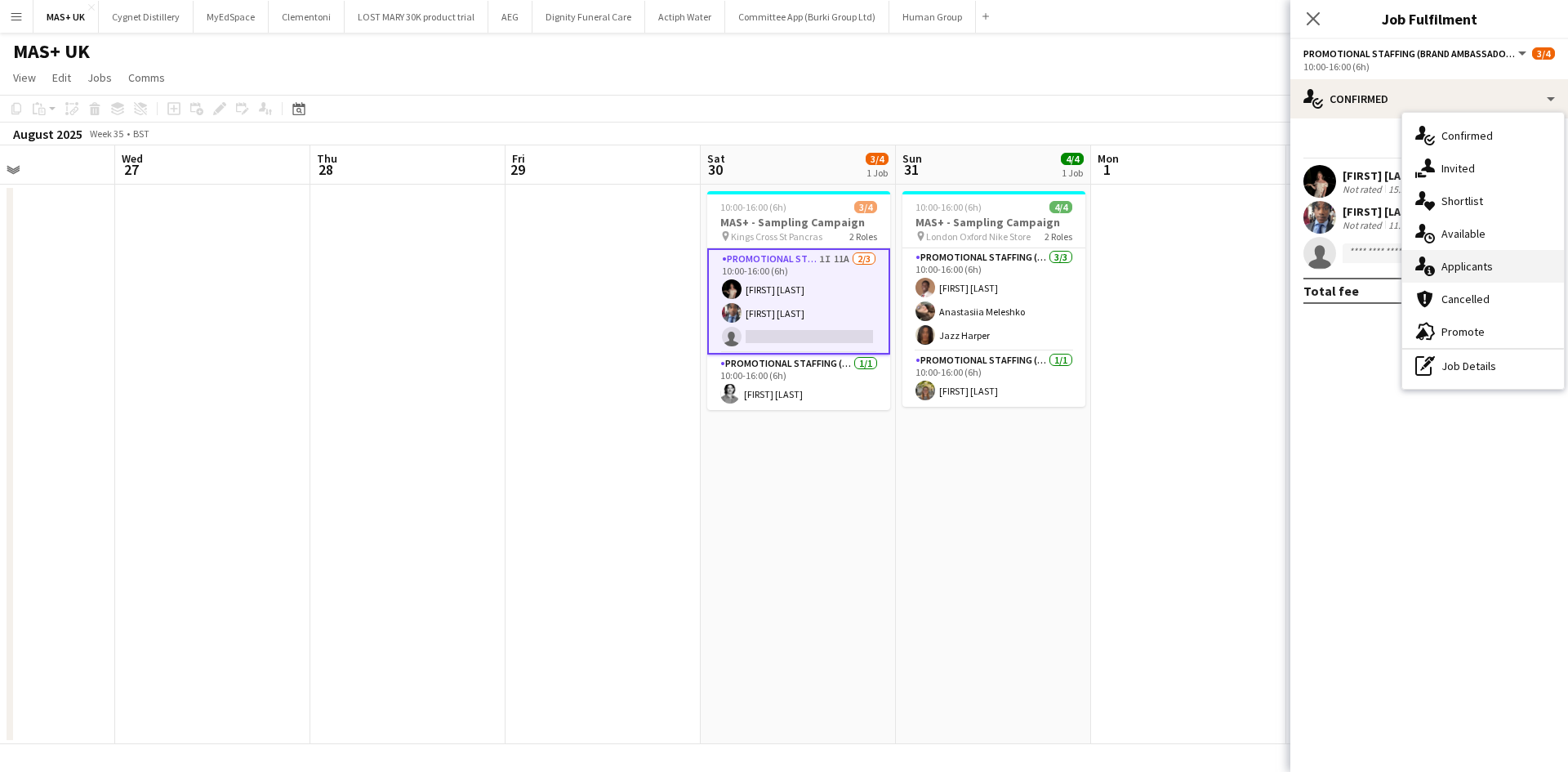 click on "single-neutral-actions-information
Applicants" at bounding box center (1483, 266) 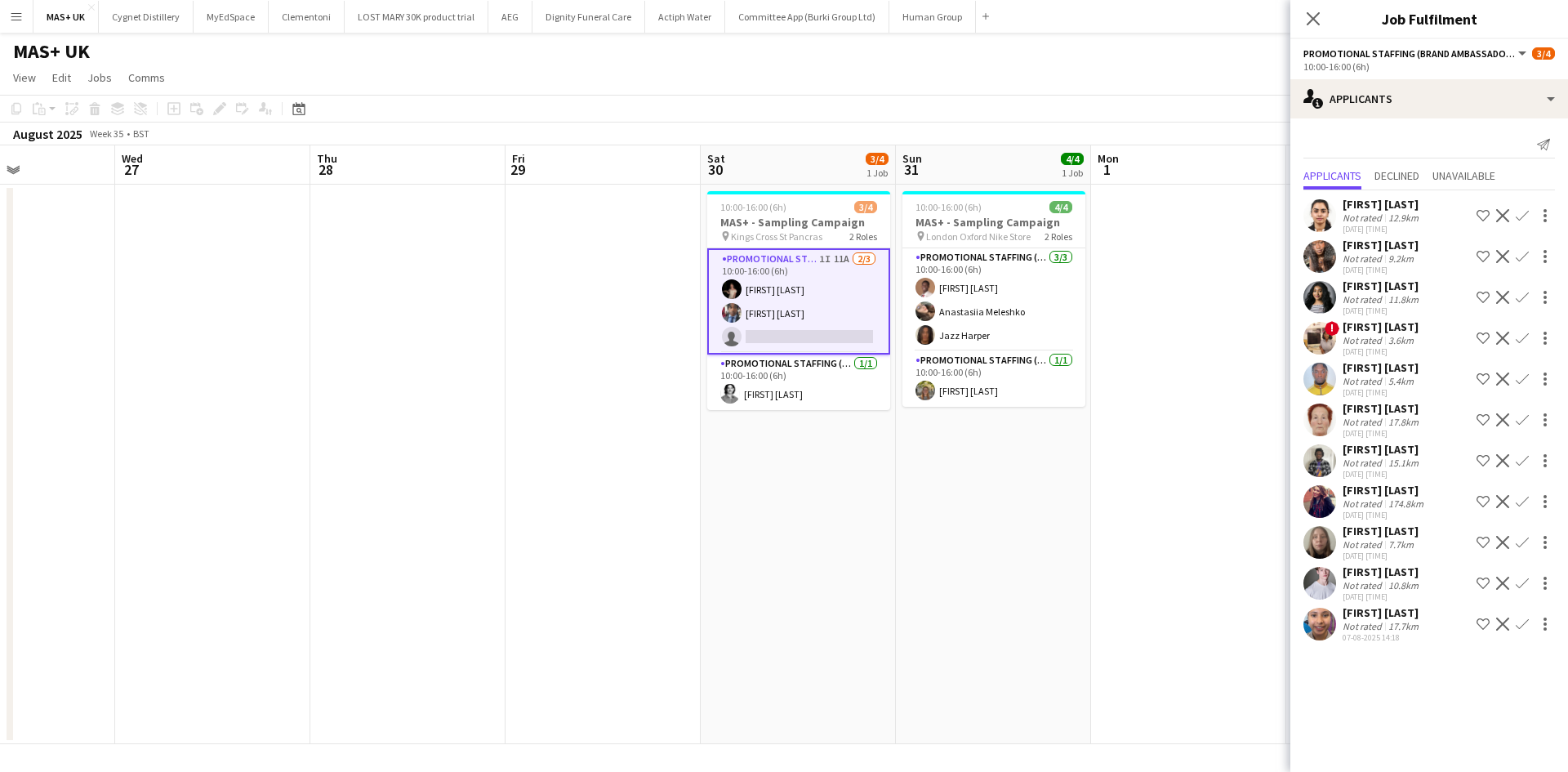 click on "Not rated" at bounding box center (1364, 626) 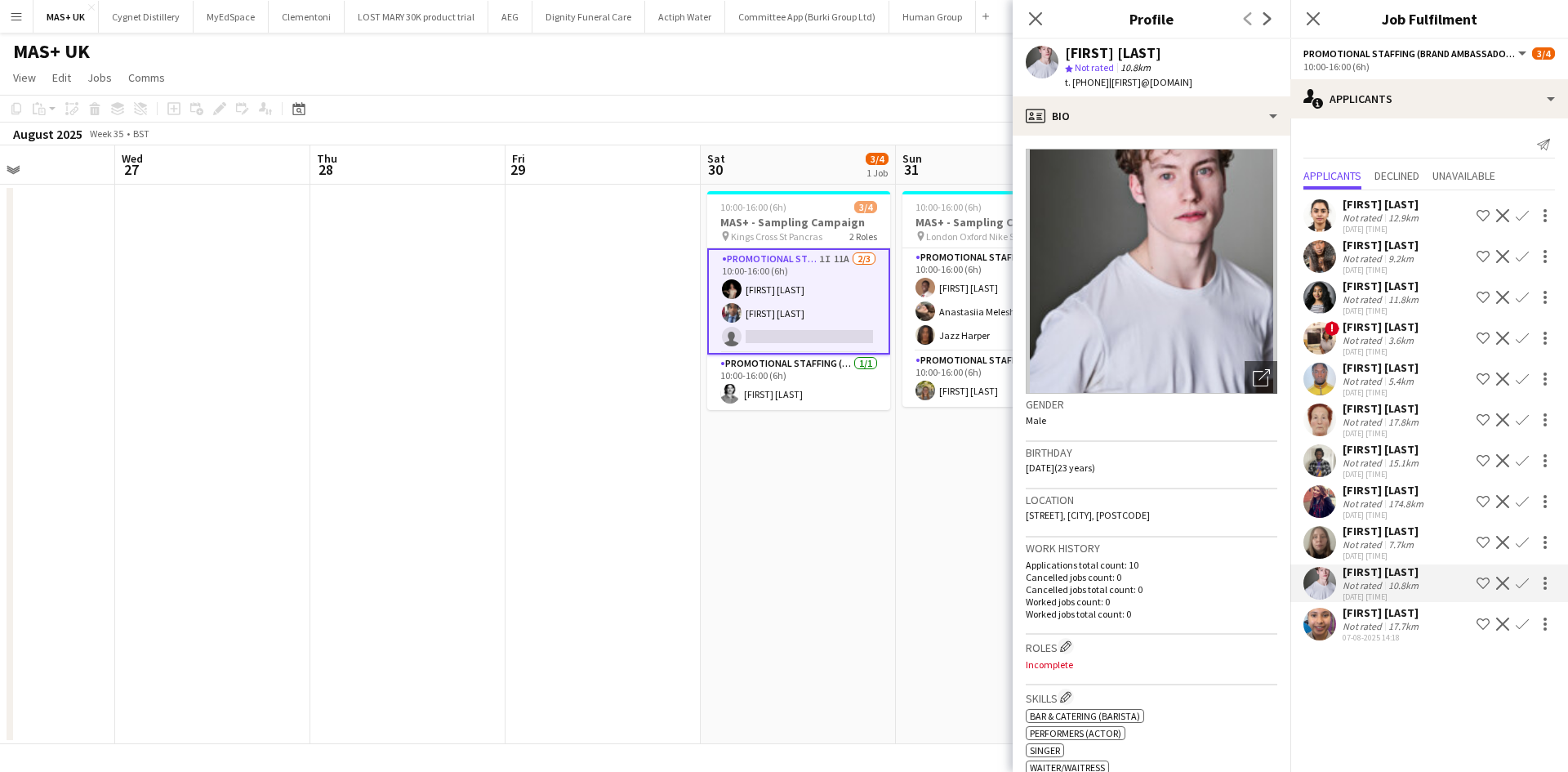 click on "10:00-16:00 (6h)    3/4   MAS+ - Sampling Campaign
pin
Kings Cross St Pancras   2 Roles   Promotional Staffing (Brand Ambassadors)   1I   11A   2/3   10:00-16:00 (6h)
Yuliia Cherhinets Seyi Ogunyemi
single-neutral-actions
Promotional Staffing (Team Leader)   1/1   10:00-16:00 (6h)
Eoin Dunlea" at bounding box center (798, 464) 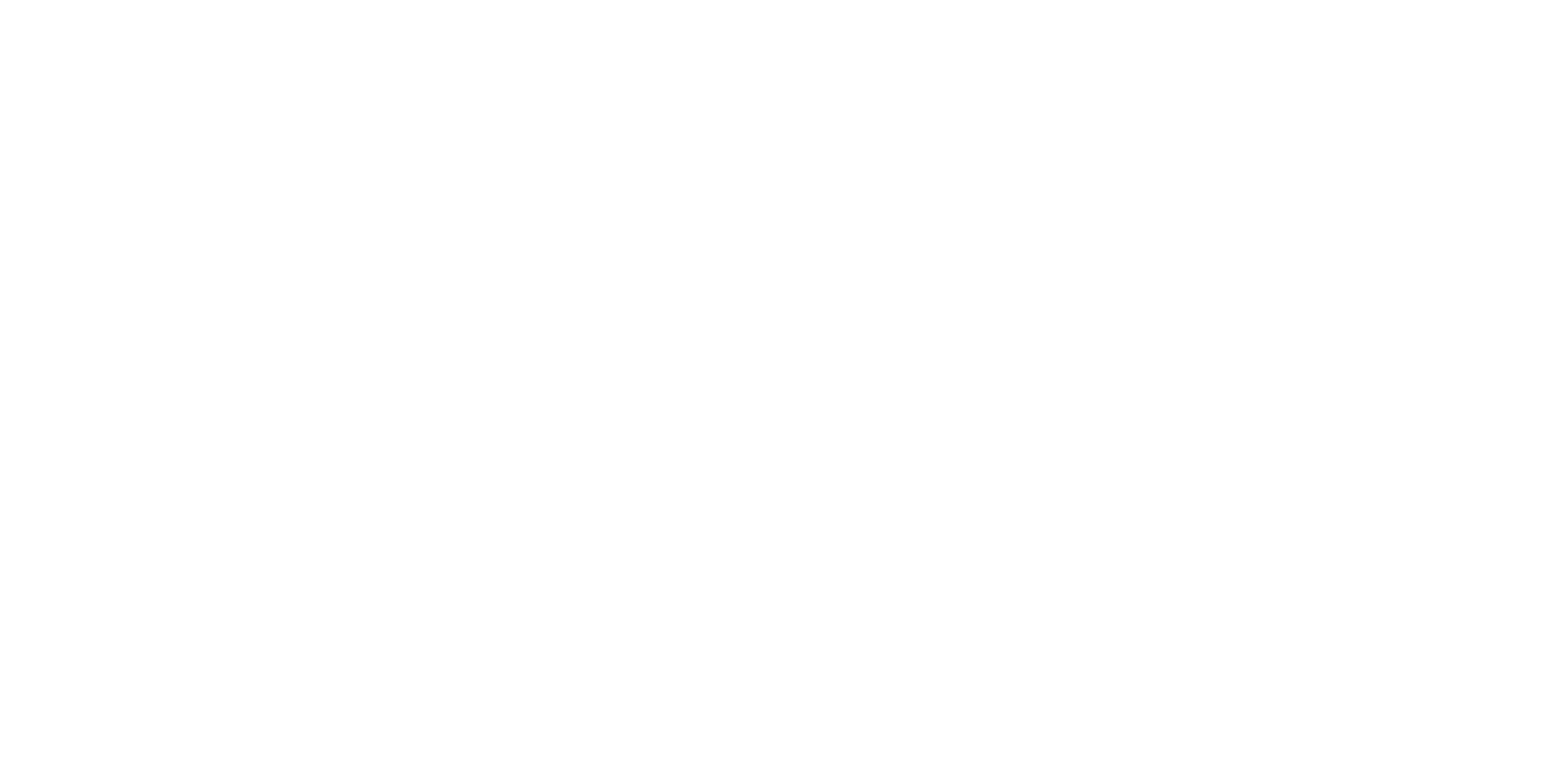 scroll, scrollTop: 0, scrollLeft: 0, axis: both 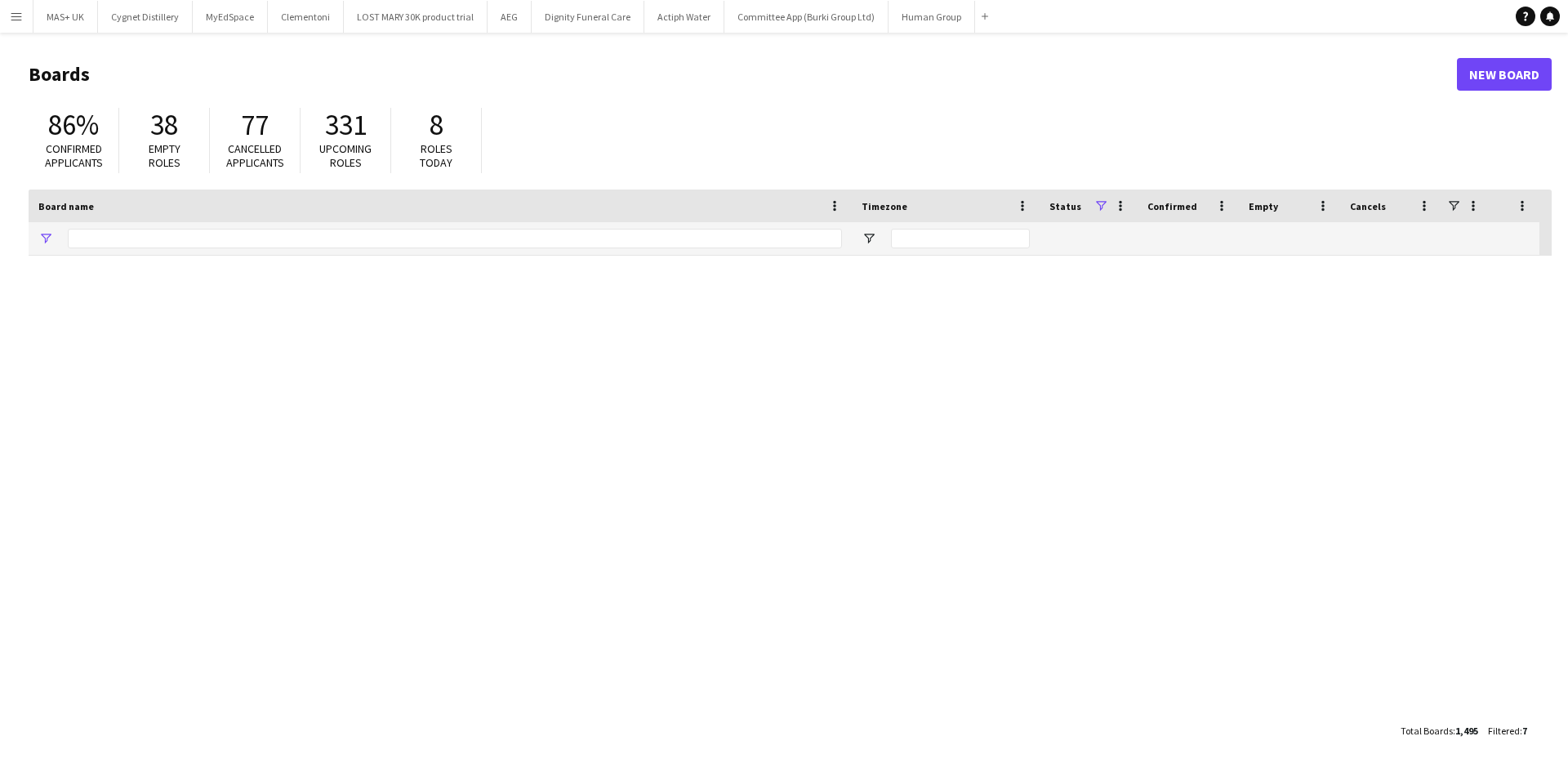 type on "**********" 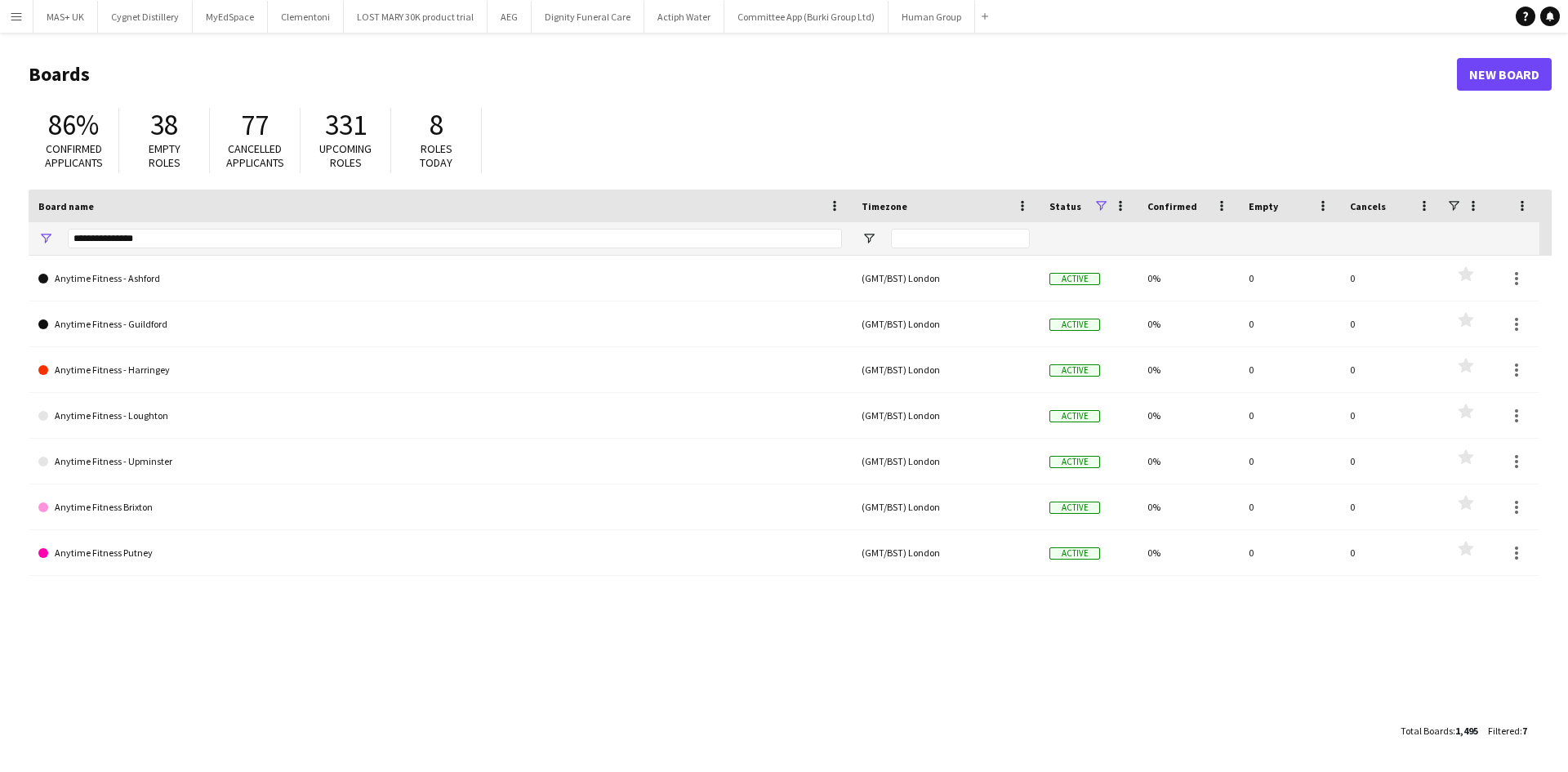 click on "Menu" at bounding box center [16, 16] 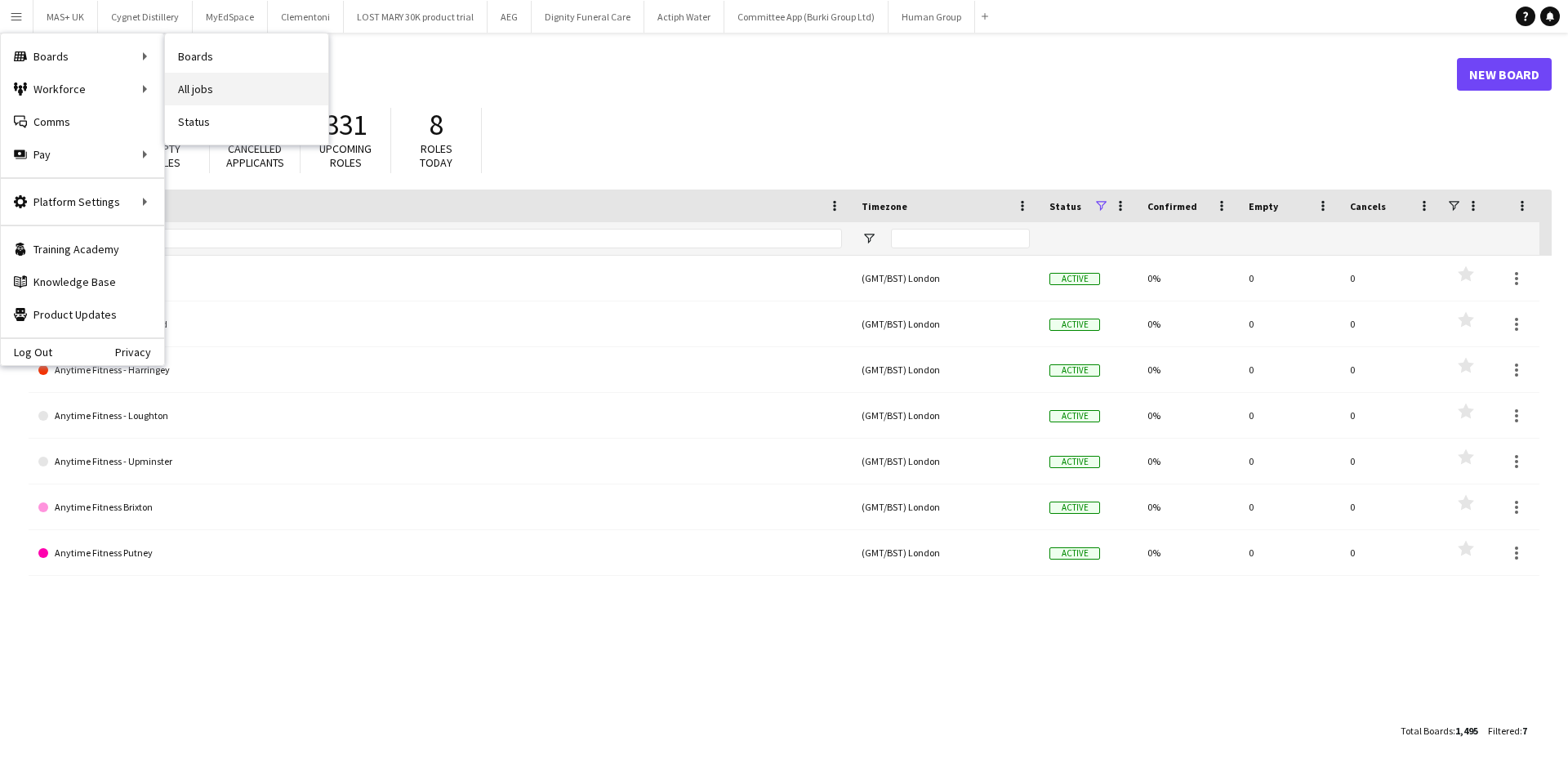 click on "All jobs" at bounding box center [247, 89] 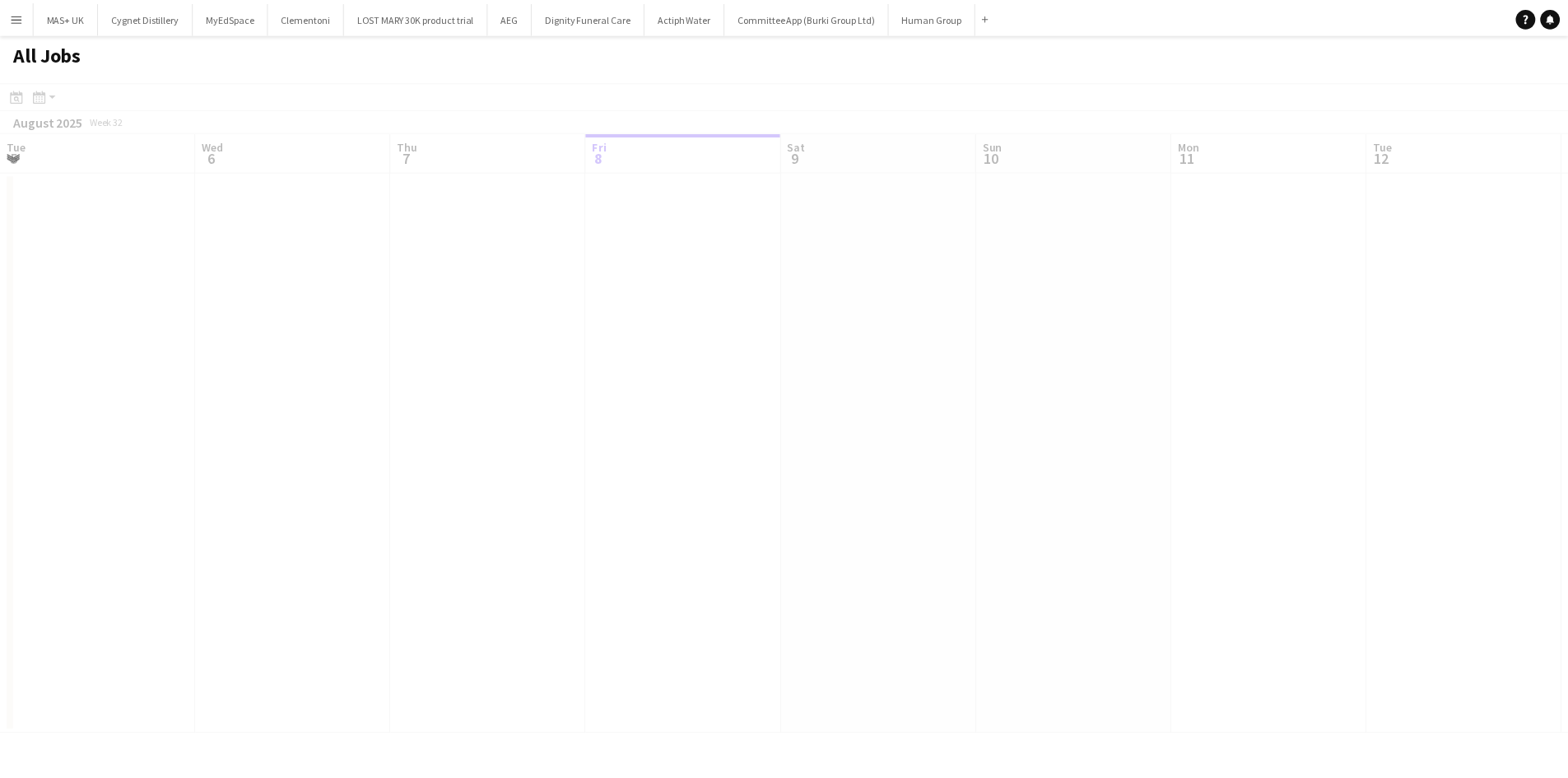 scroll, scrollTop: 0, scrollLeft: 393, axis: horizontal 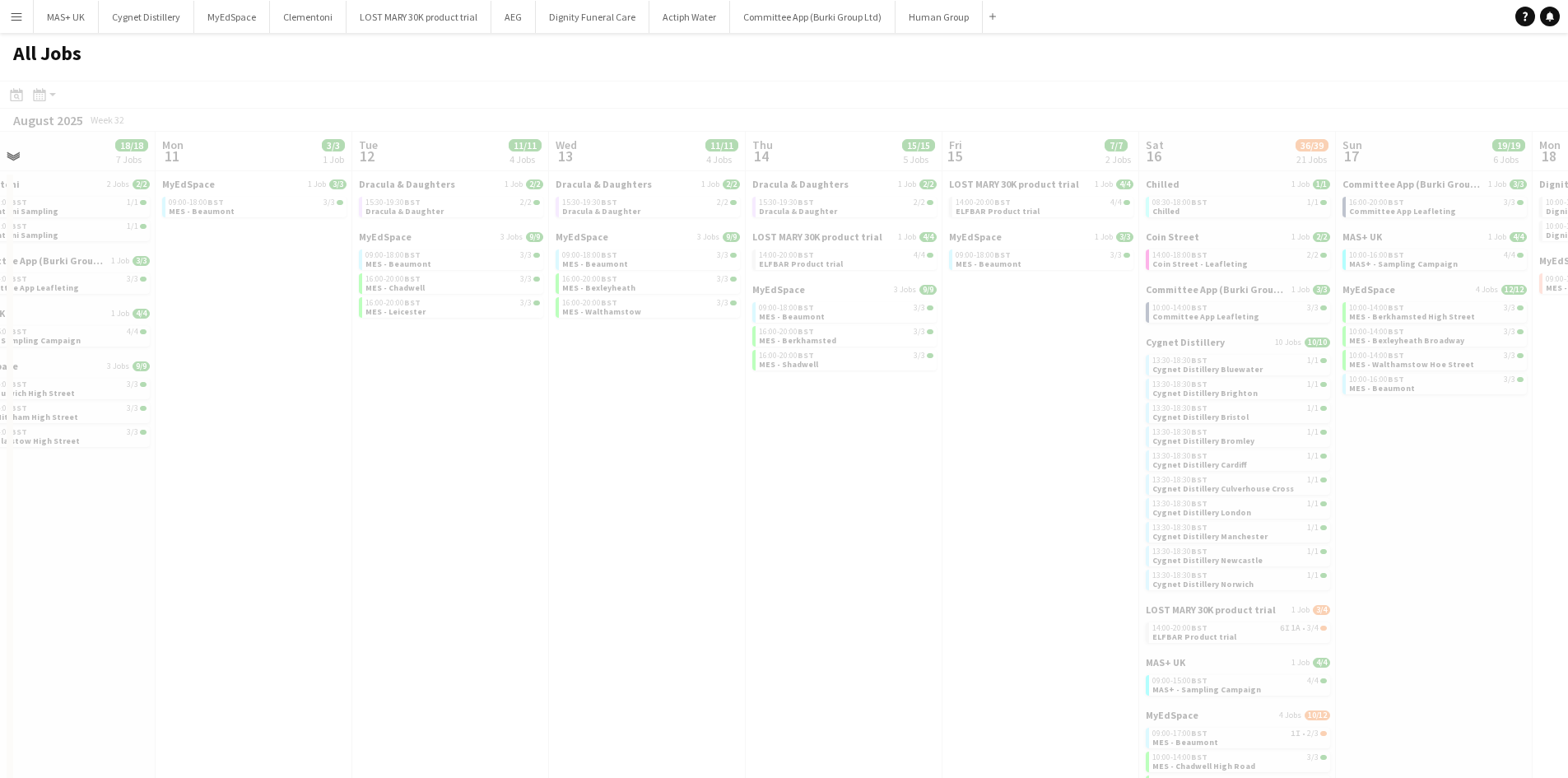 drag, startPoint x: 924, startPoint y: 496, endPoint x: 899, endPoint y: 496, distance: 25 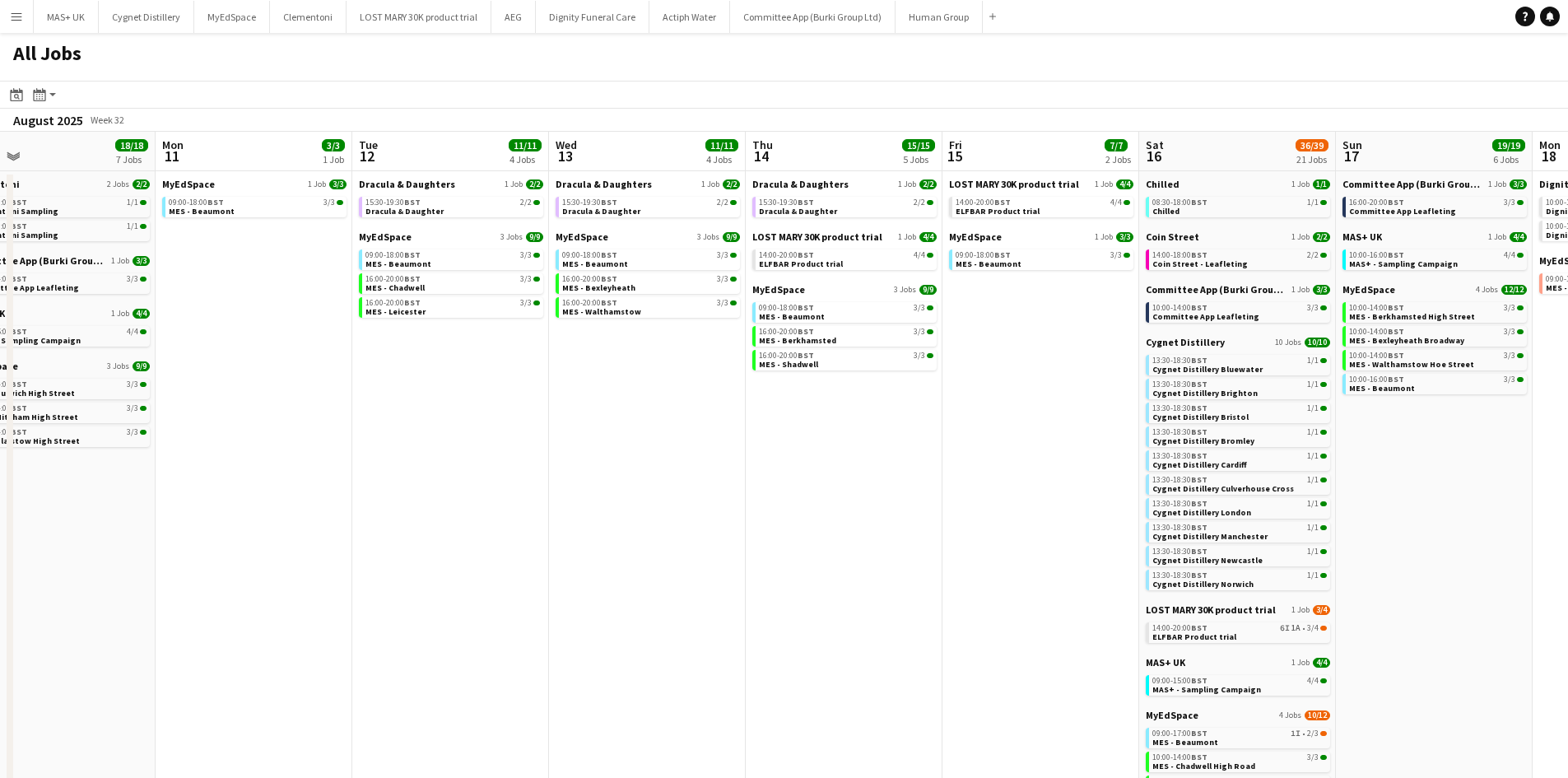 scroll, scrollTop: 0, scrollLeft: 394, axis: horizontal 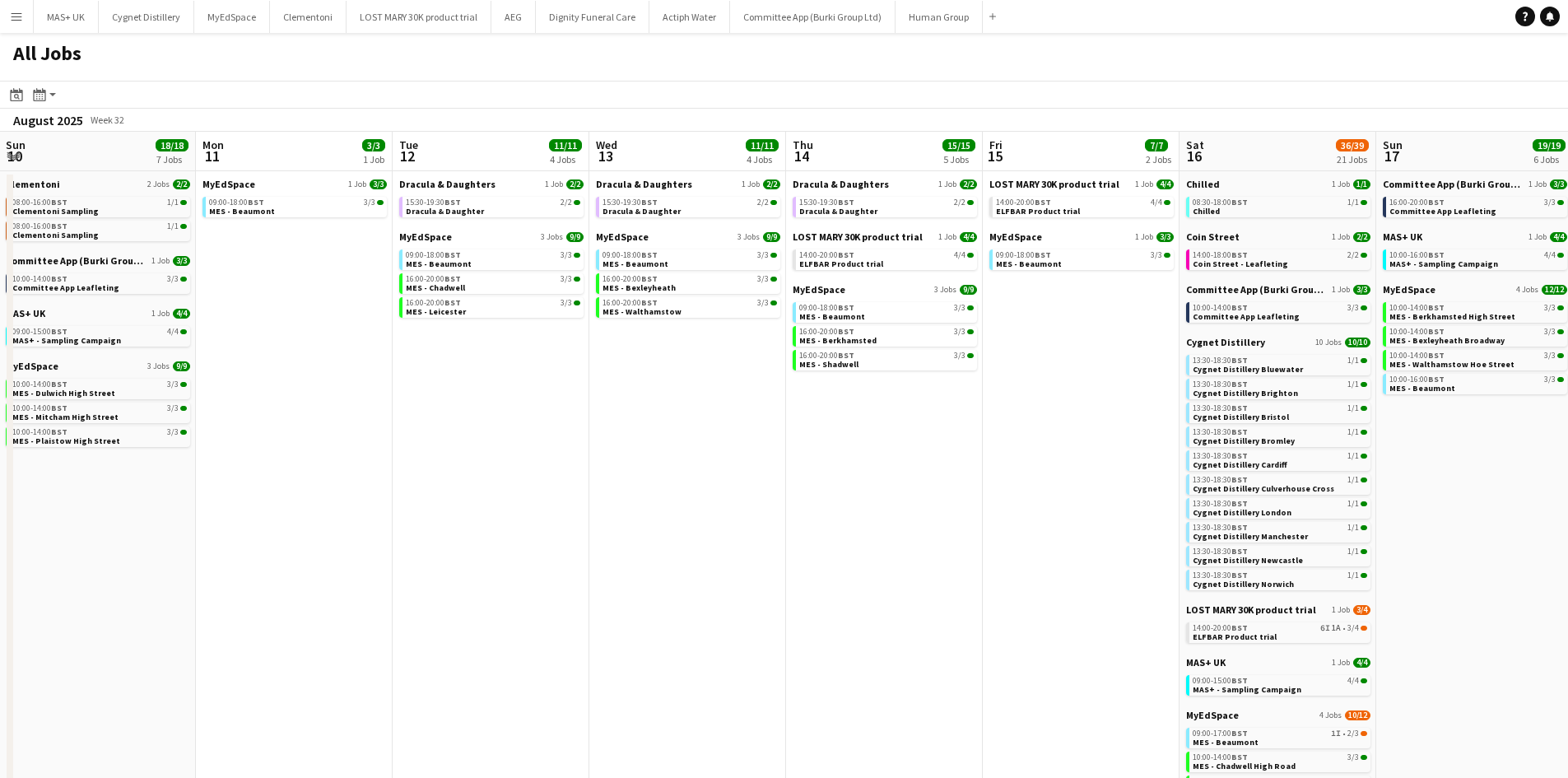 drag, startPoint x: 789, startPoint y: 510, endPoint x: 830, endPoint y: 510, distance: 41 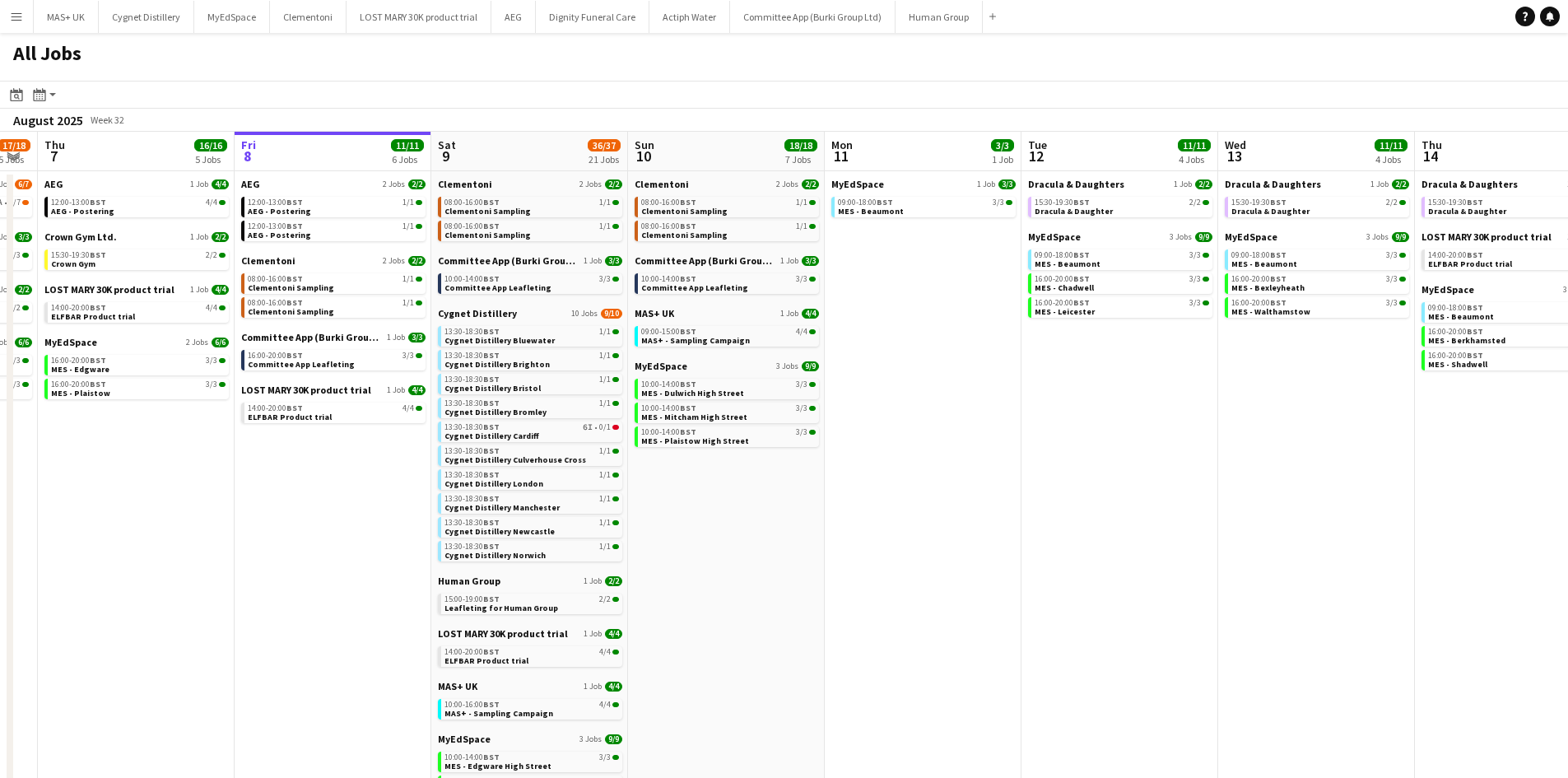 drag, startPoint x: 600, startPoint y: 530, endPoint x: 1229, endPoint y: 547, distance: 629.2297 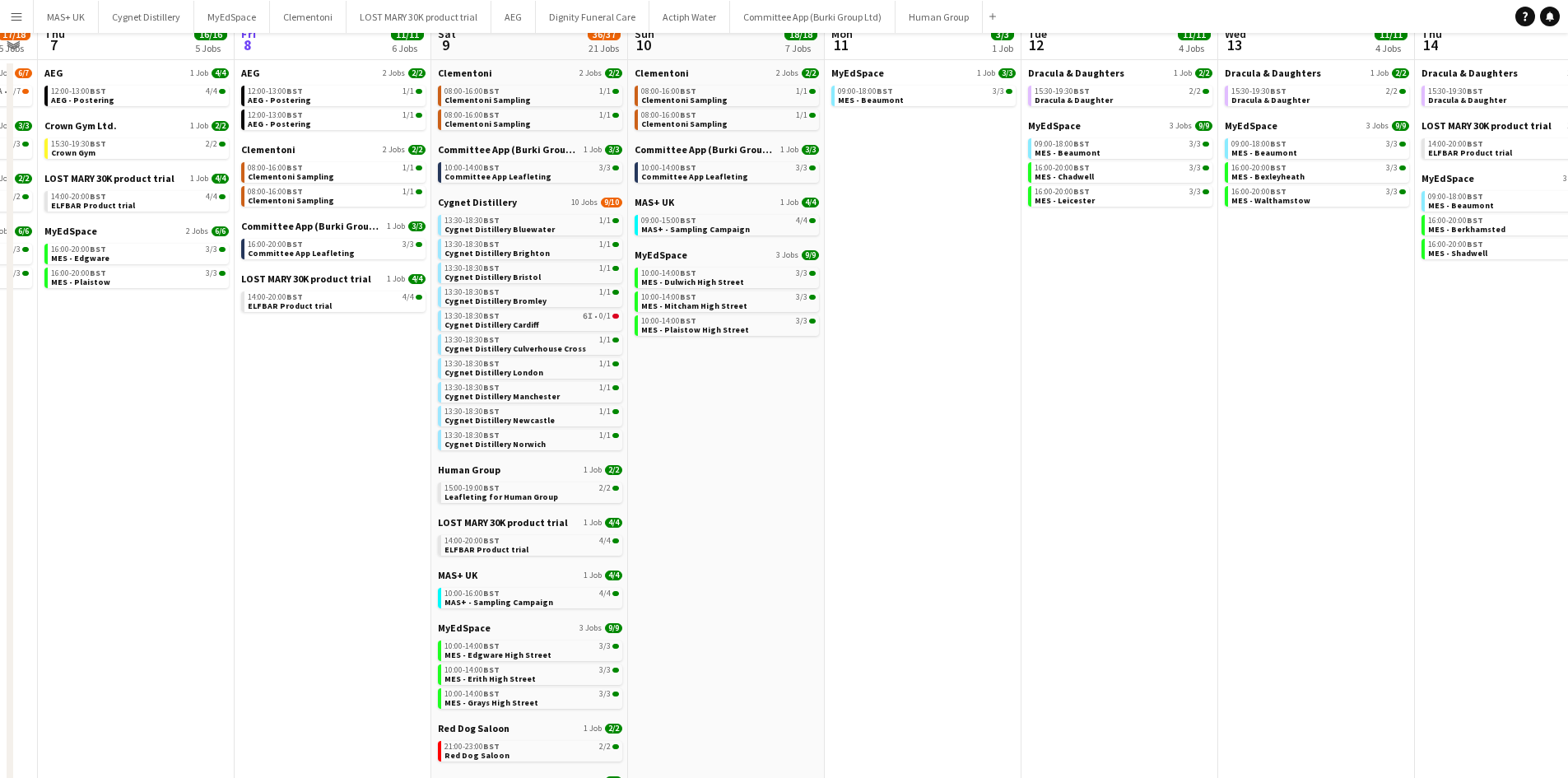 scroll, scrollTop: 0, scrollLeft: 0, axis: both 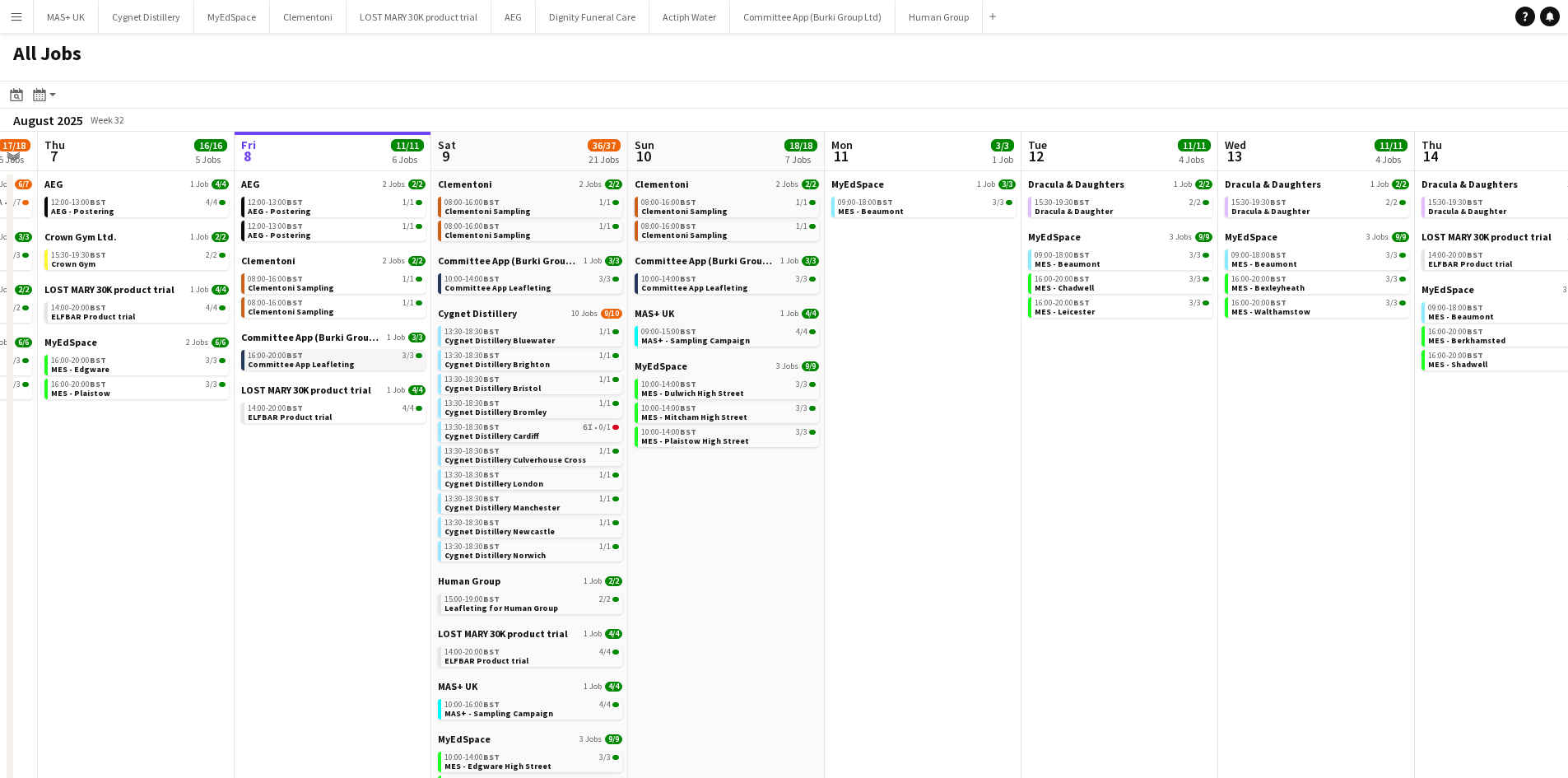 click on "3/3" at bounding box center [408, 356] 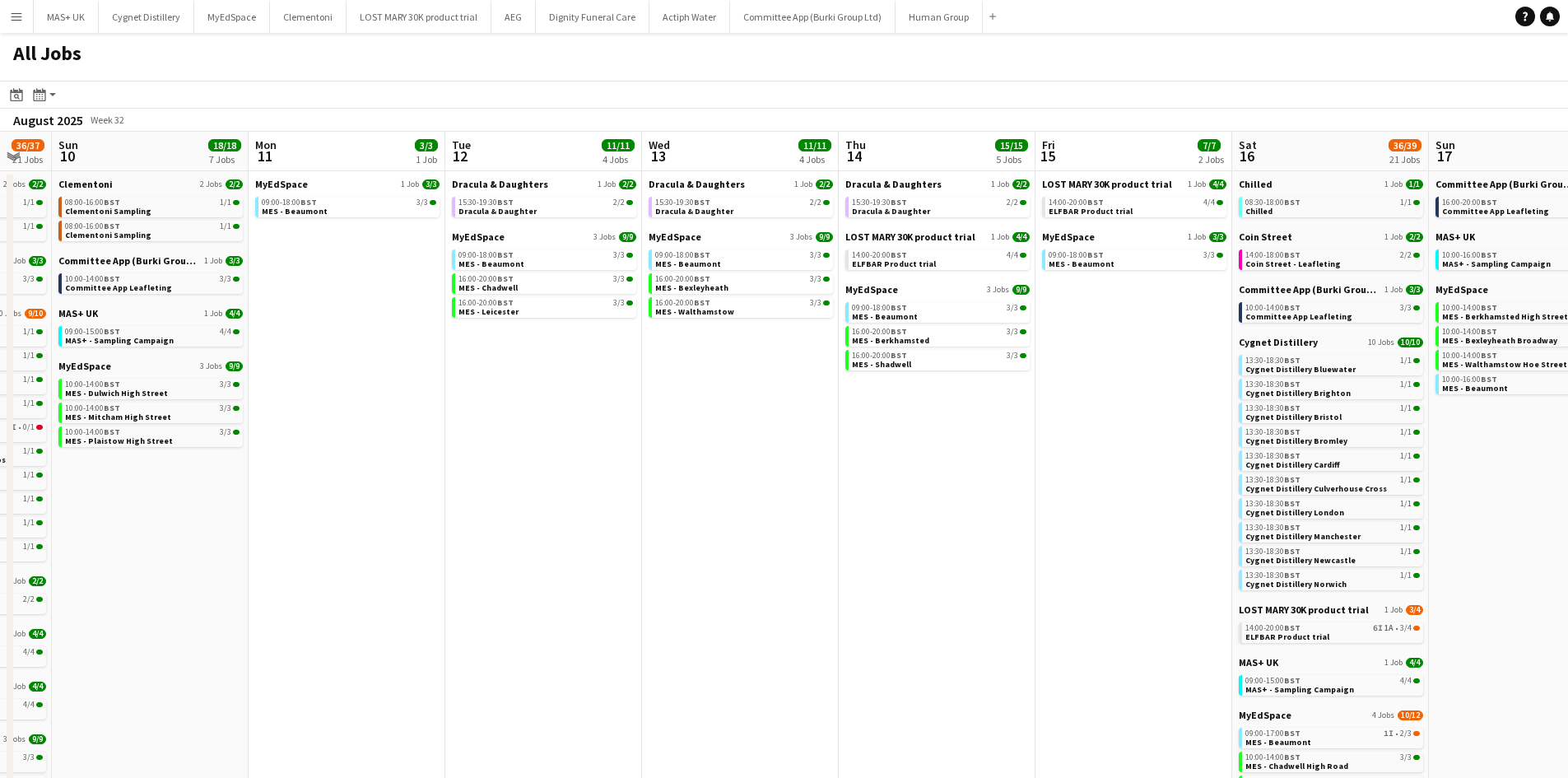drag, startPoint x: 1333, startPoint y: 408, endPoint x: 760, endPoint y: 413, distance: 573.0218 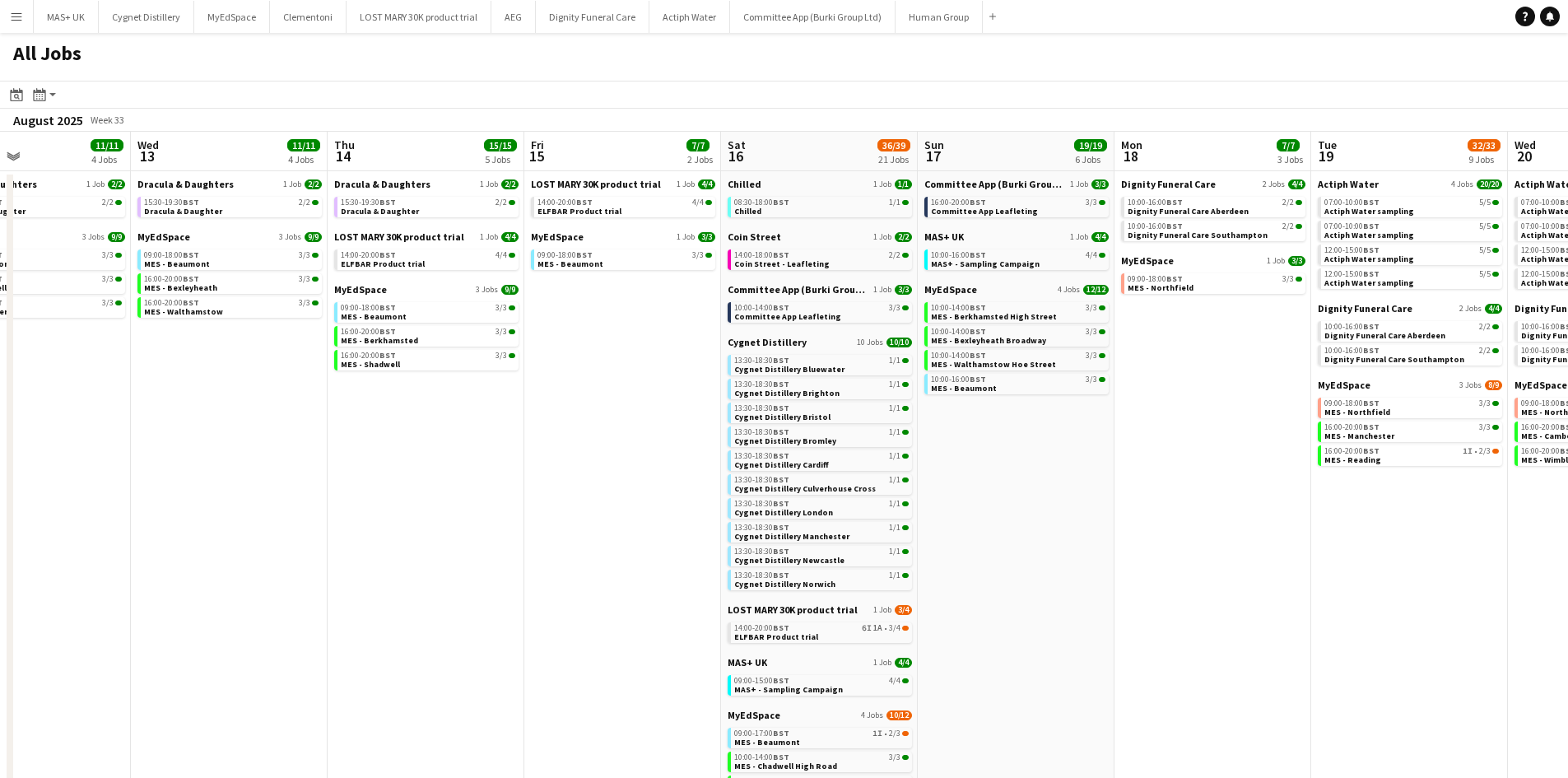 scroll, scrollTop: 0, scrollLeft: 658, axis: horizontal 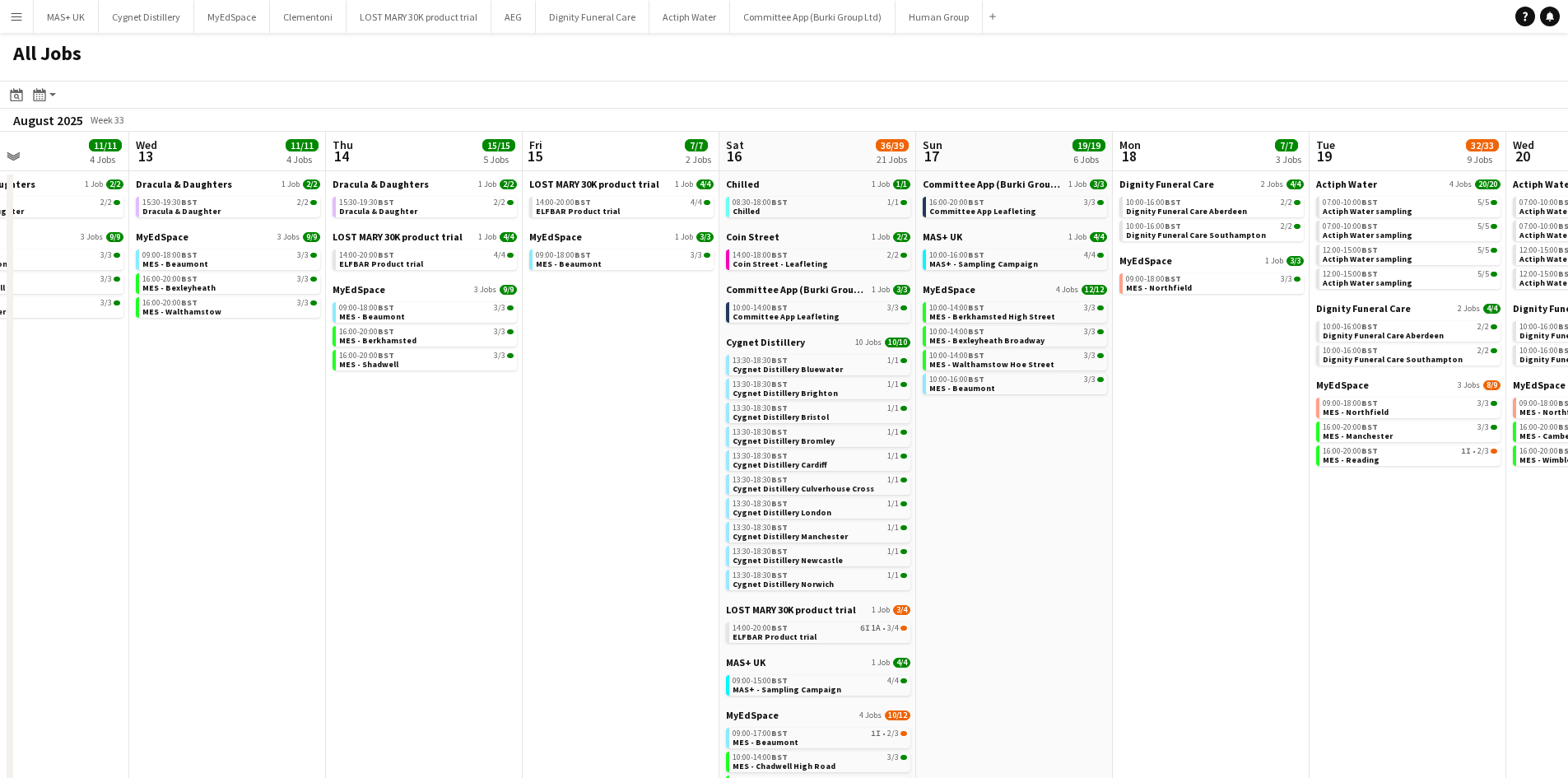 drag, startPoint x: 1154, startPoint y: 473, endPoint x: 641, endPoint y: 473, distance: 513 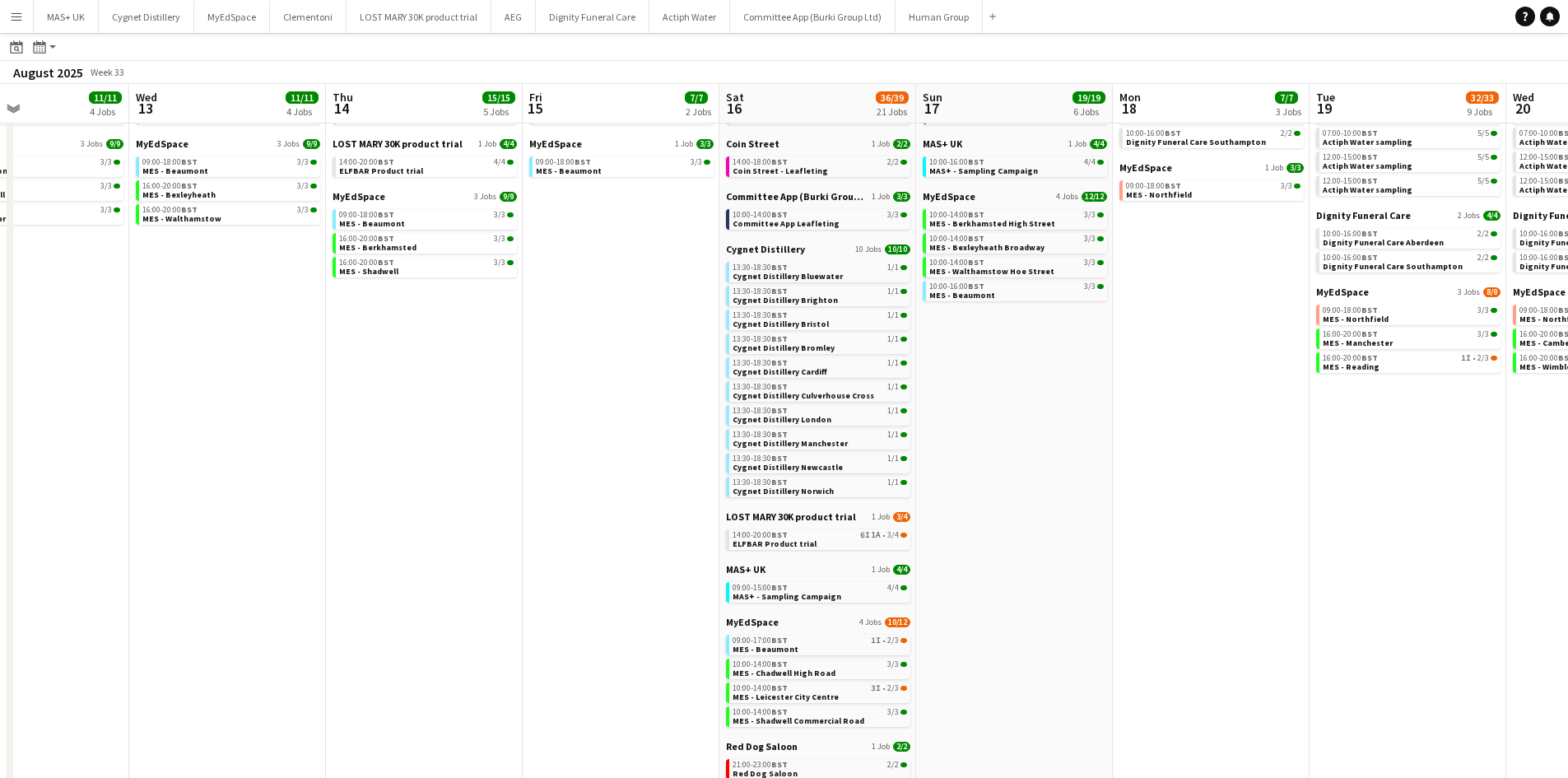 scroll, scrollTop: 0, scrollLeft: 0, axis: both 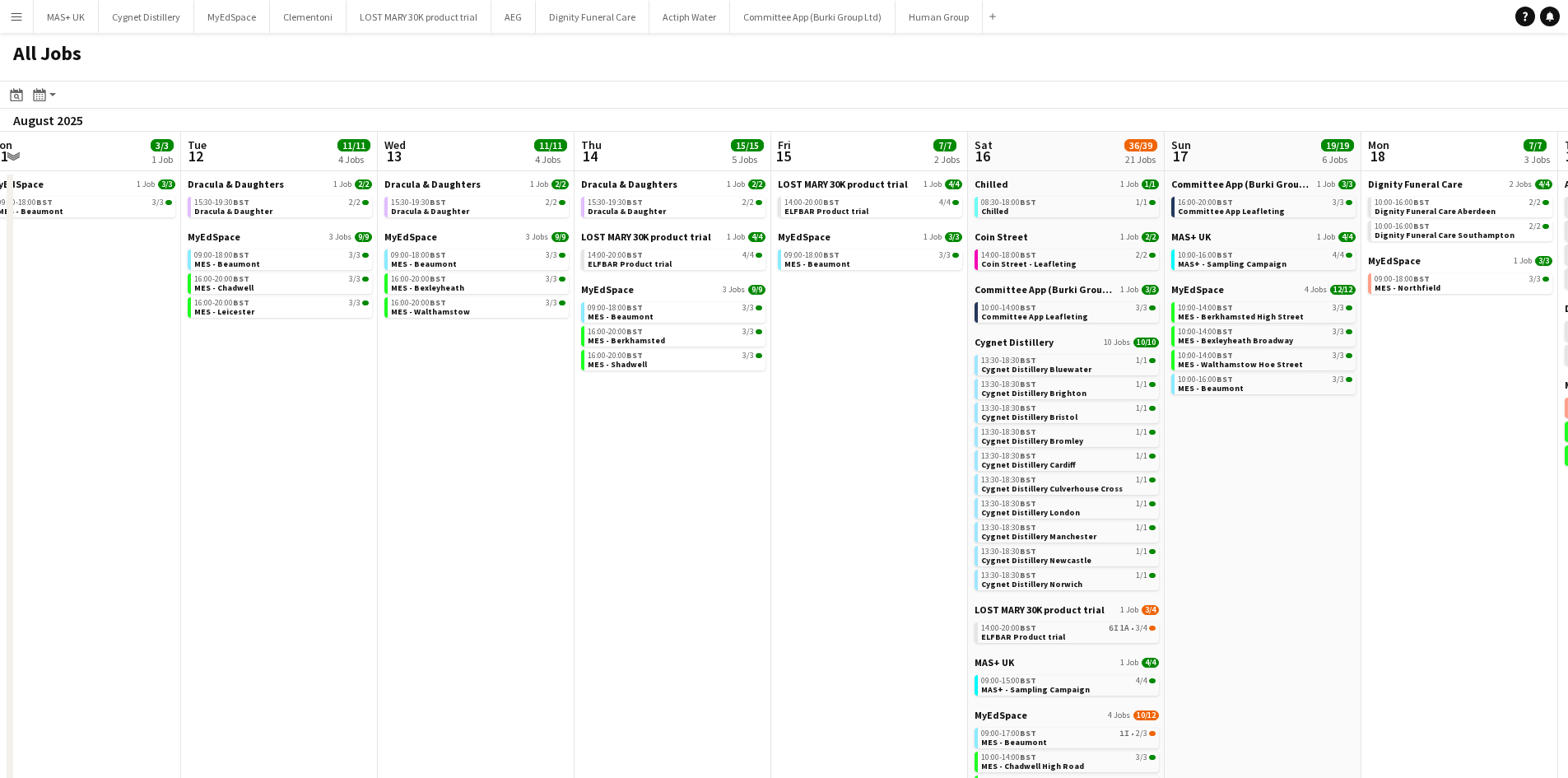 drag, startPoint x: 710, startPoint y: 521, endPoint x: 1102, endPoint y: 516, distance: 392.0319 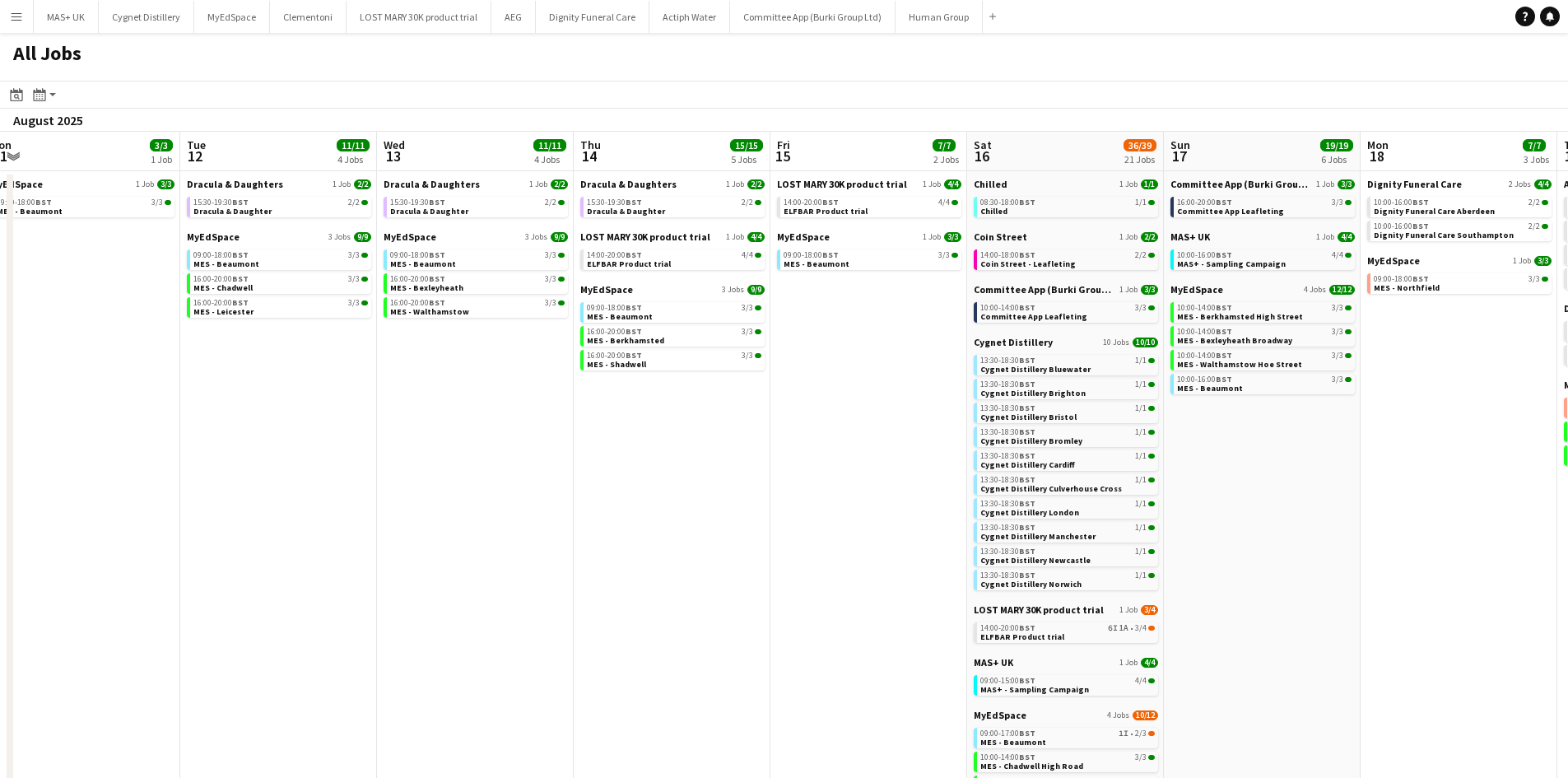 click on "Sat   9   36/37   21 Jobs   Sun   10   18/18   7 Jobs   Mon   11   3/3   1 Job   Tue   12   11/11   4 Jobs   Wed   13   11/11   4 Jobs   Thu   14   15/15   5 Jobs   Fri   15   7/7   2 Jobs   Sat   16   36/39   21 Jobs   Sun   17   19/19   6 Jobs   Mon   18   7/7   3 Jobs   Tue   19   32/33   9 Jobs   Wed   20   31/33   9 Jobs   Thu   21   10/13   5 Jobs   Fri   22   13/15   5 Jobs   Clementoni   2 Jobs   2/2   08:00-16:00    BST   1/1   Clementoni Sampling   08:00-16:00    BST   1/1   Clementoni Sampling   Committee App (Burki Group Ltd)   1 Job   3/3   10:00-14:00    BST   3/3   Committee App Leafleting   Cygnet Distillery   10 Jobs   9/10   13:30-18:30    BST   1/1   Cygnet Distillery Bluewater   13:30-18:30    BST   1/1   Cygnet Distillery Brighton   13:30-18:30    BST   1/1   Cygnet Distillery Bristol   13:30-18:30    BST   1/1   Cygnet Distillery Bromley   13:30-18:30    BST   6I   •   0/1   Cygnet Distillery Cardiff   13:30-18:30    BST   1/1   Cygnet Distillery Culverhouse Cross   13:30-18:30    6I" at bounding box center [784, 561] 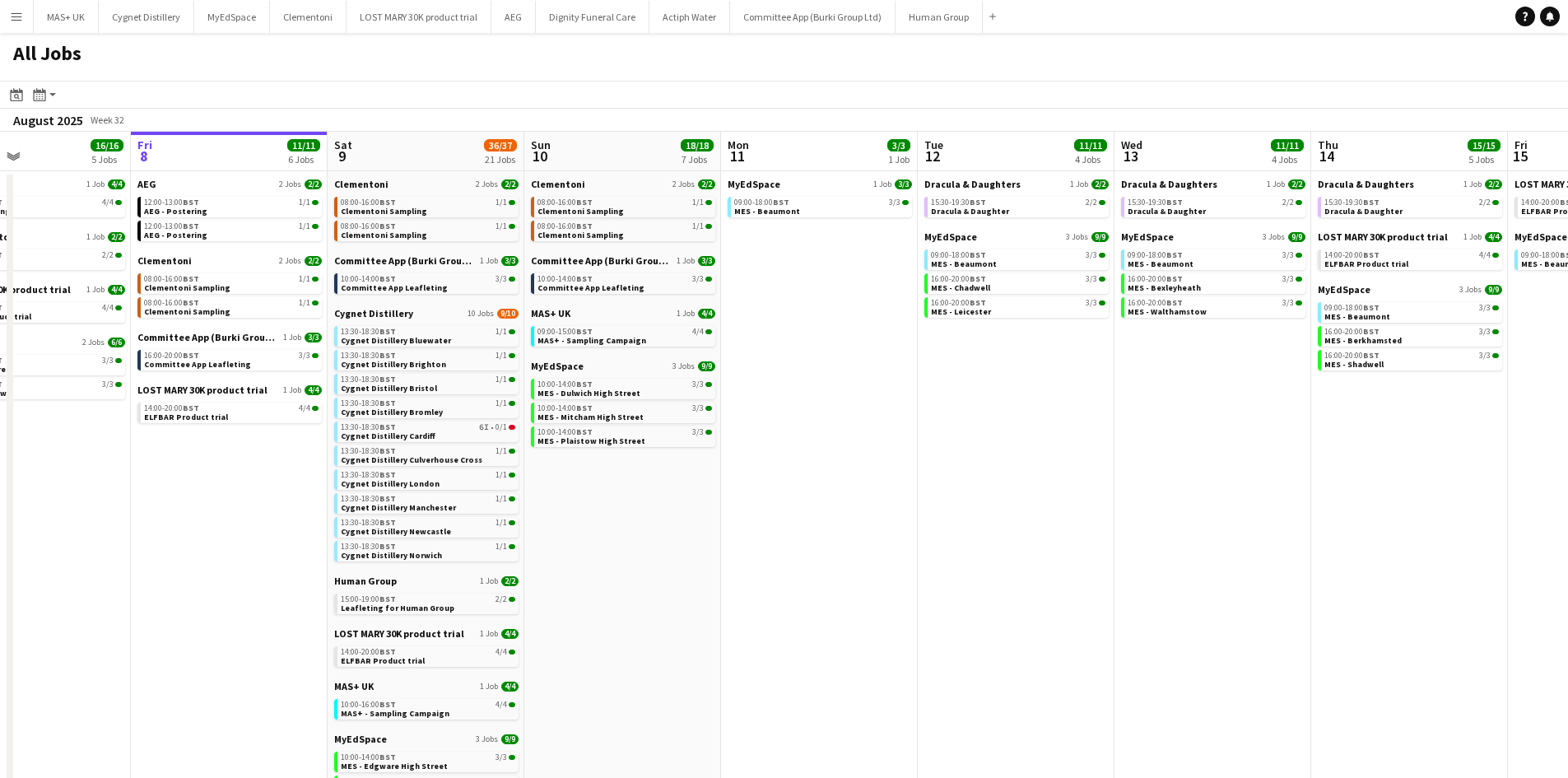 scroll, scrollTop: 0, scrollLeft: 457, axis: horizontal 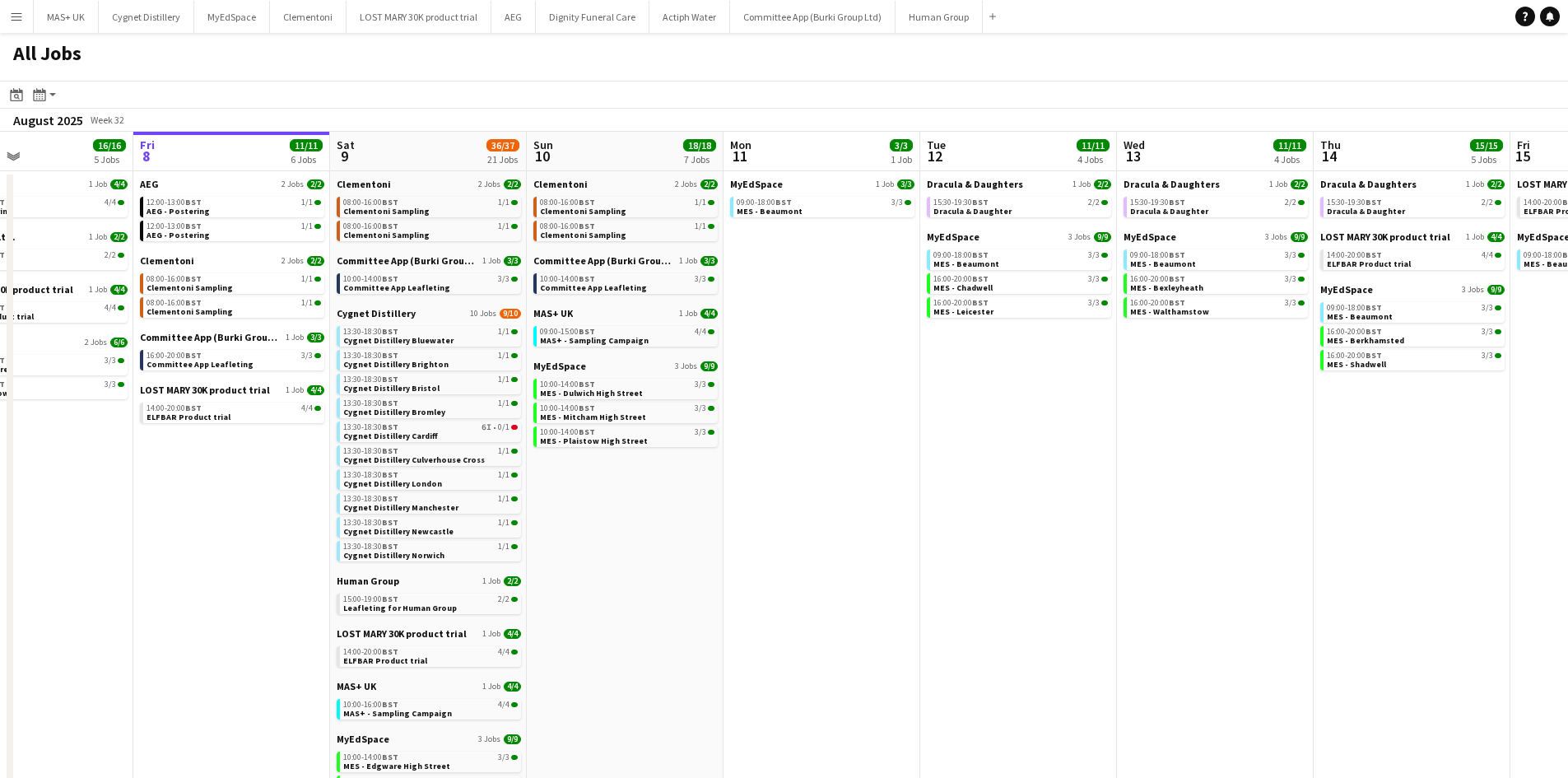 drag, startPoint x: 652, startPoint y: 512, endPoint x: 1048, endPoint y: 513, distance: 396.00126 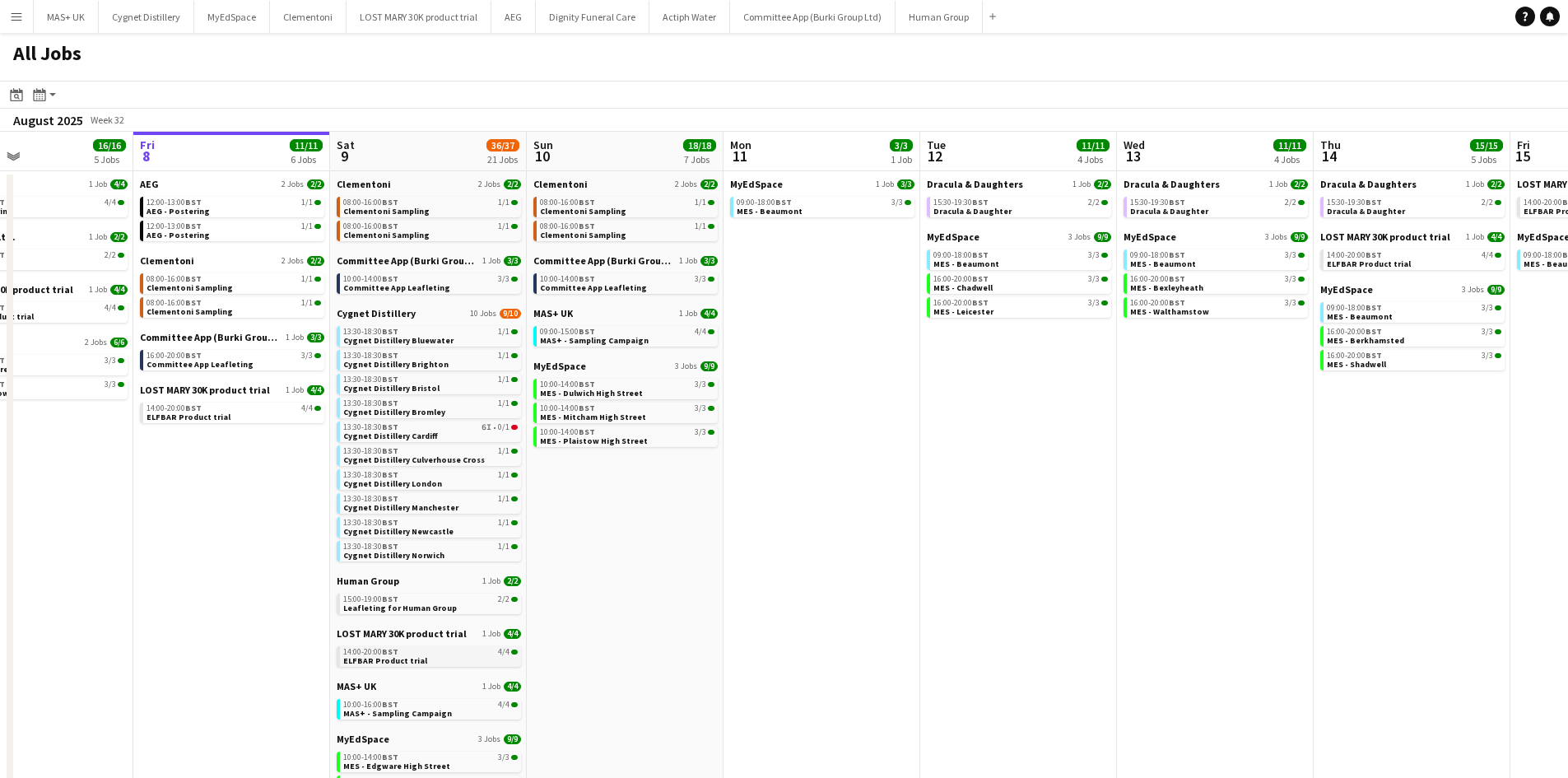 click on "14:00-20:00    BST   4/4" at bounding box center (430, 652) 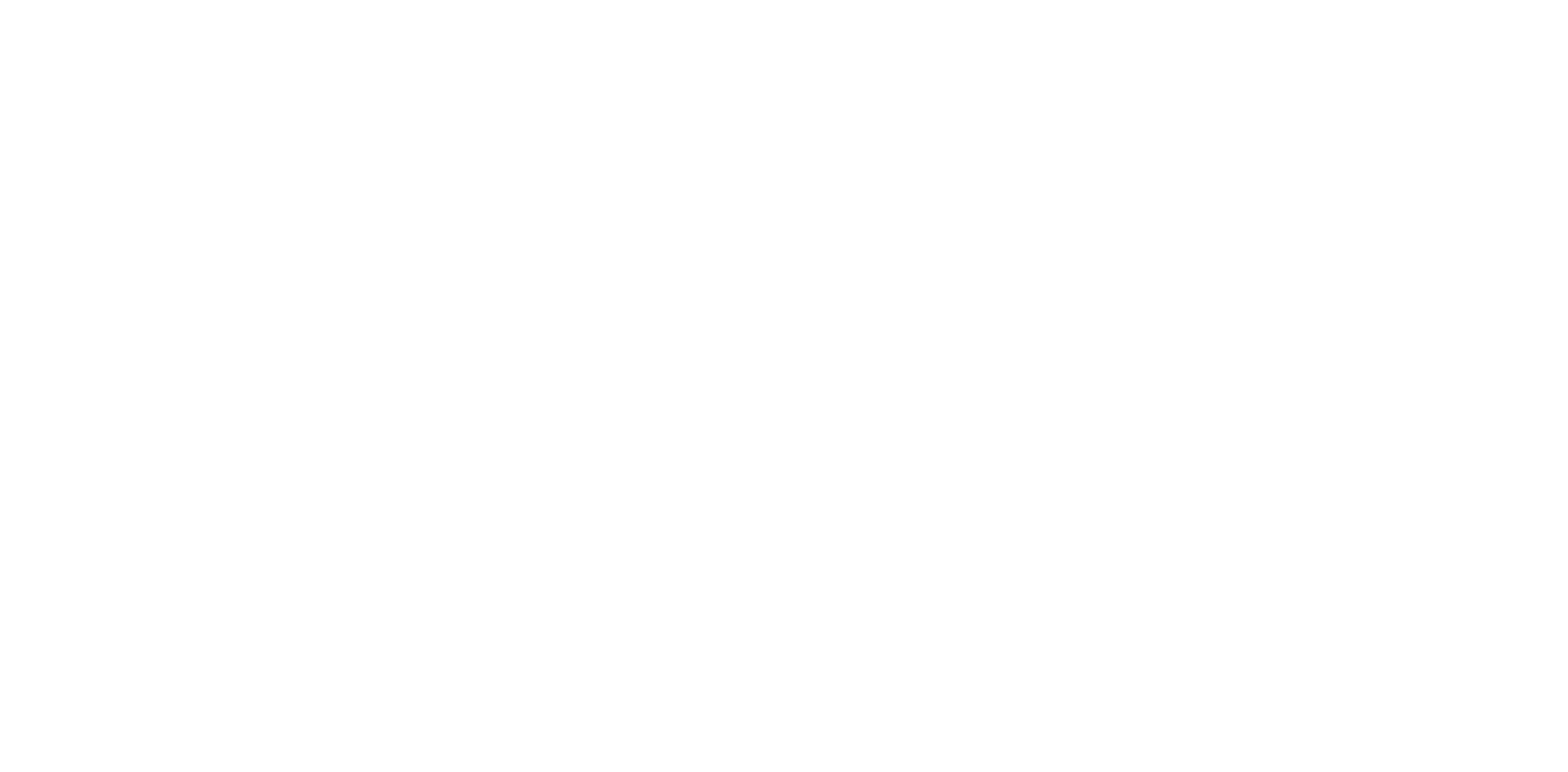 scroll, scrollTop: 0, scrollLeft: 0, axis: both 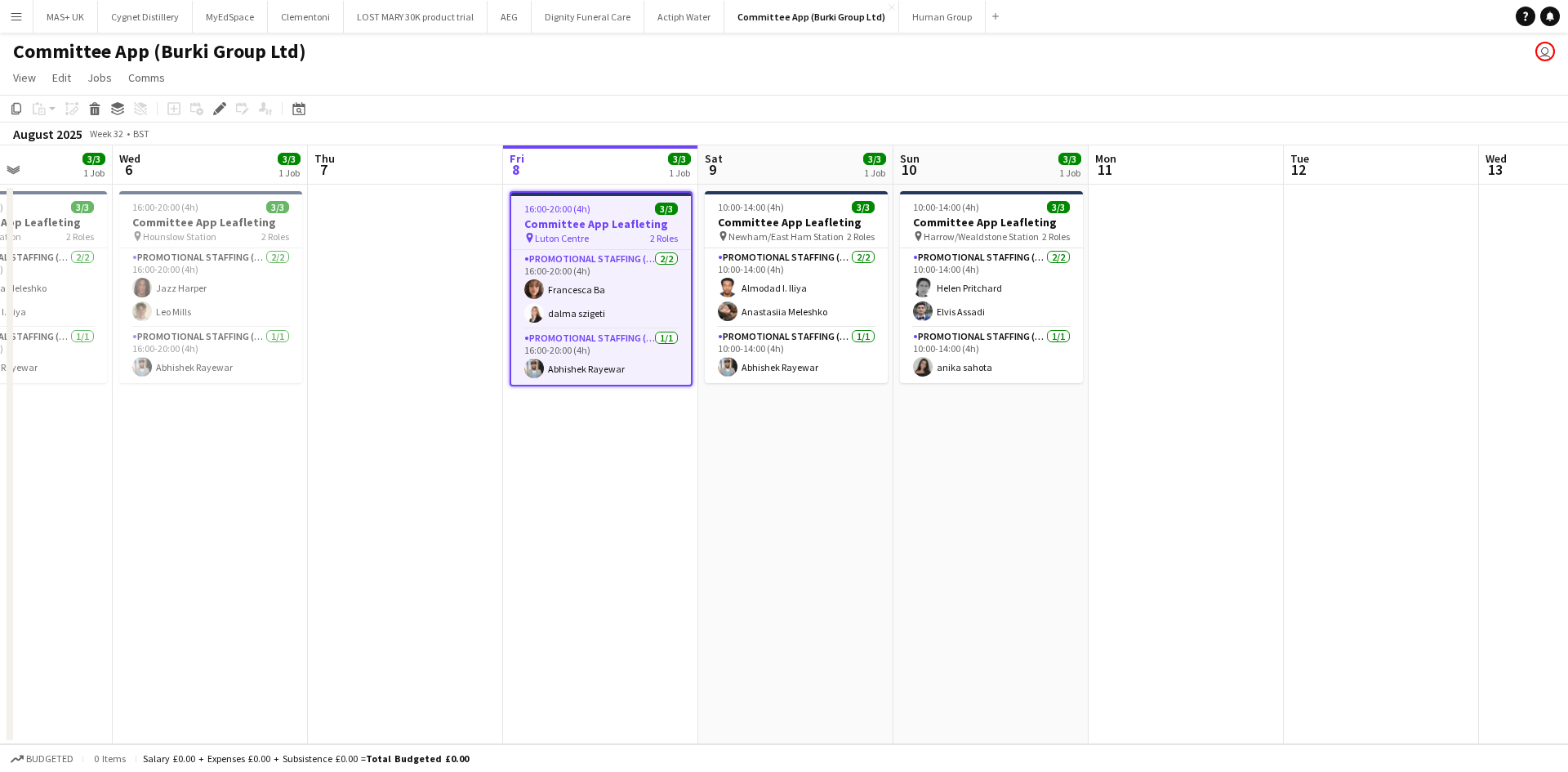 drag, startPoint x: 939, startPoint y: 443, endPoint x: 833, endPoint y: 444, distance: 106.00472 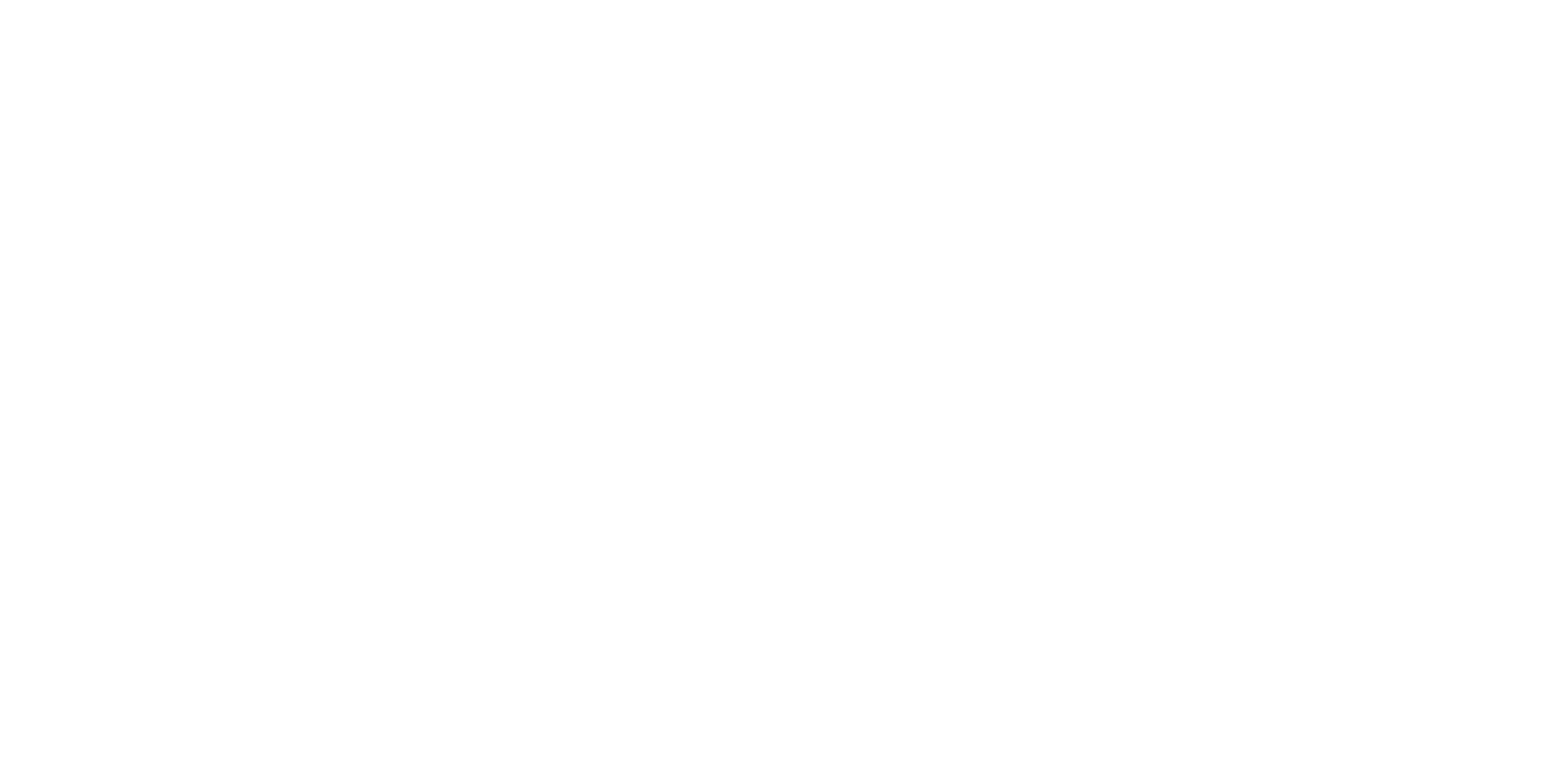 scroll, scrollTop: 0, scrollLeft: 0, axis: both 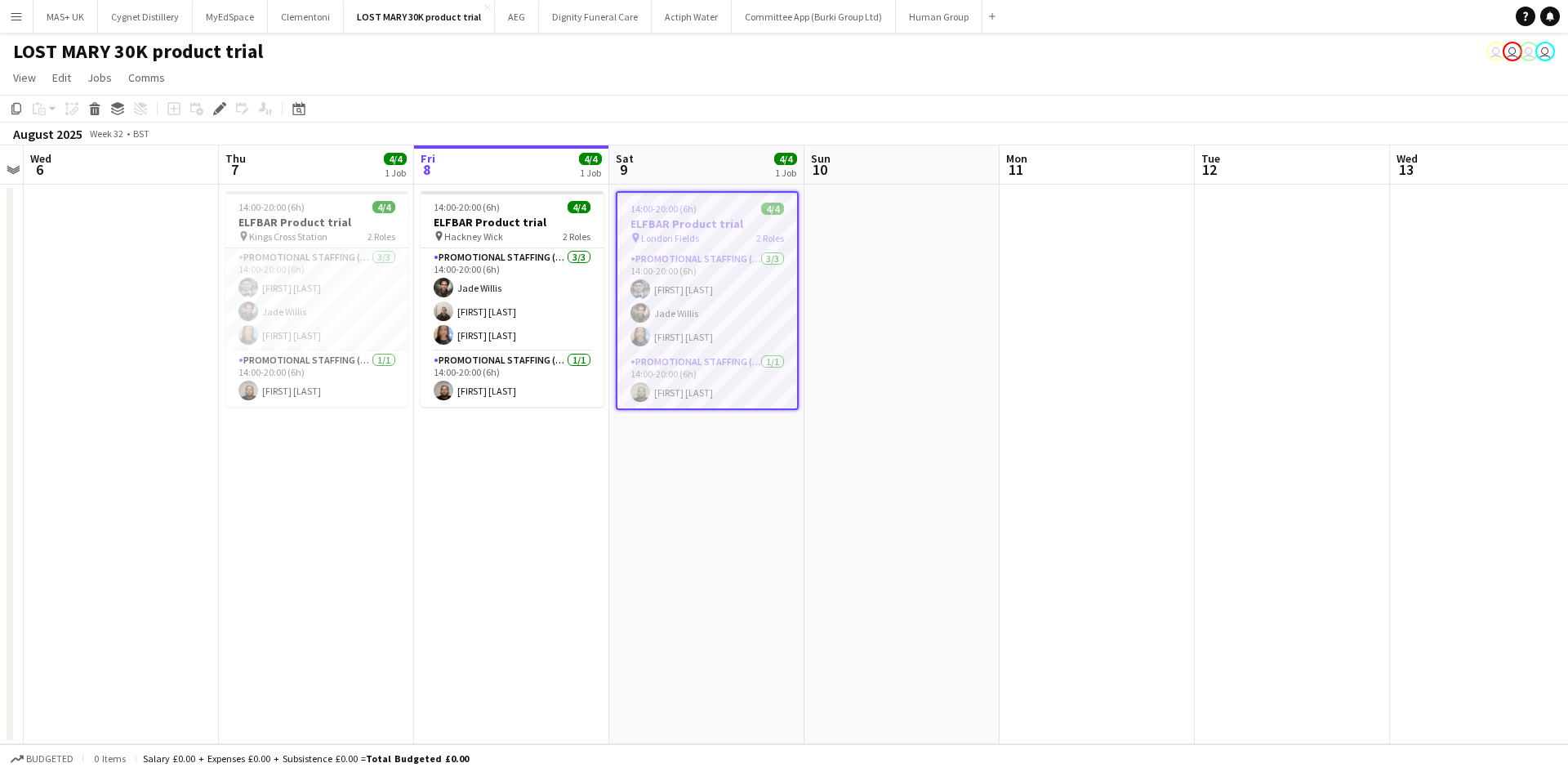 click on "Menu" at bounding box center [16, 16] 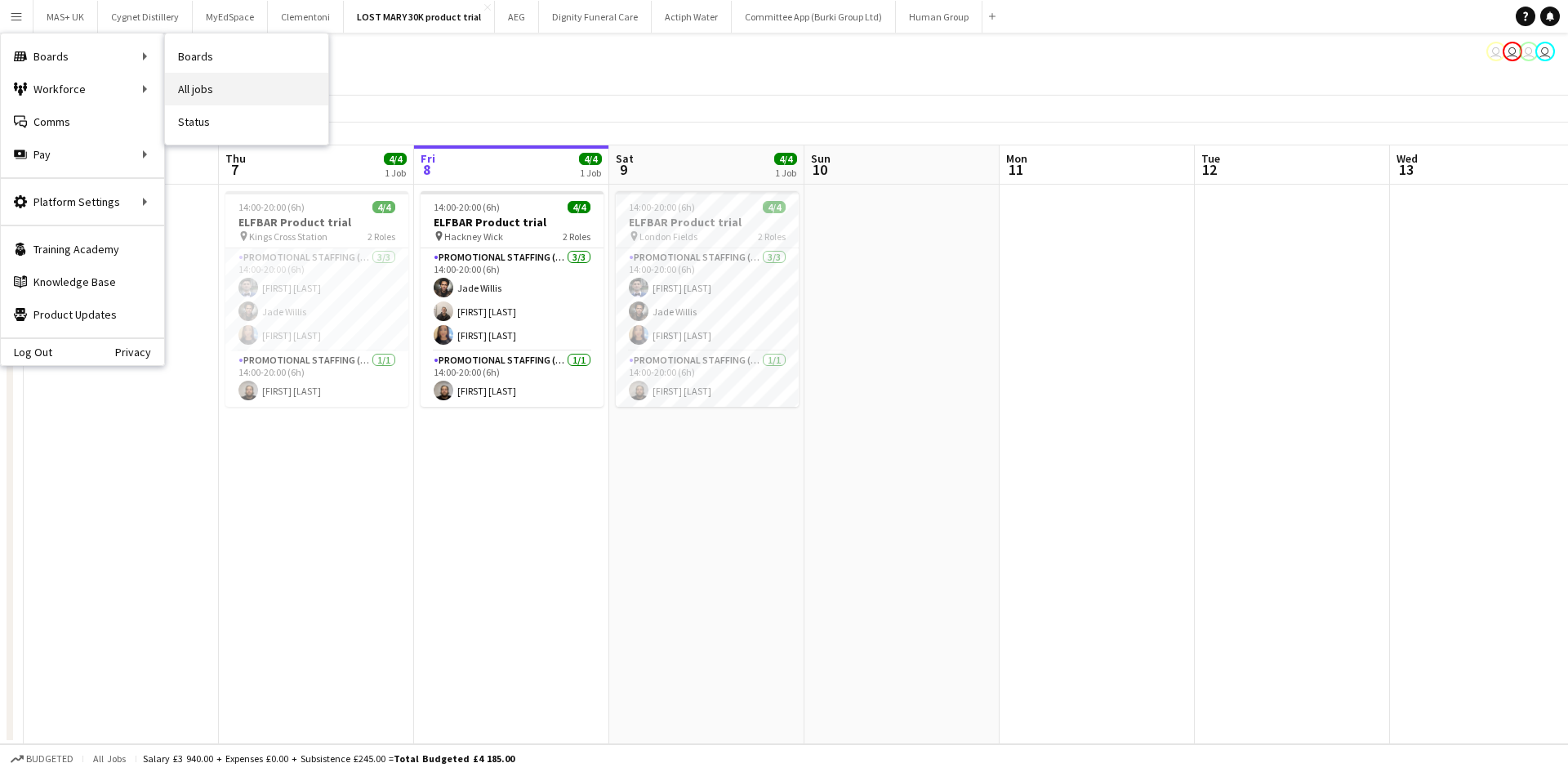 click on "All jobs" at bounding box center [247, 89] 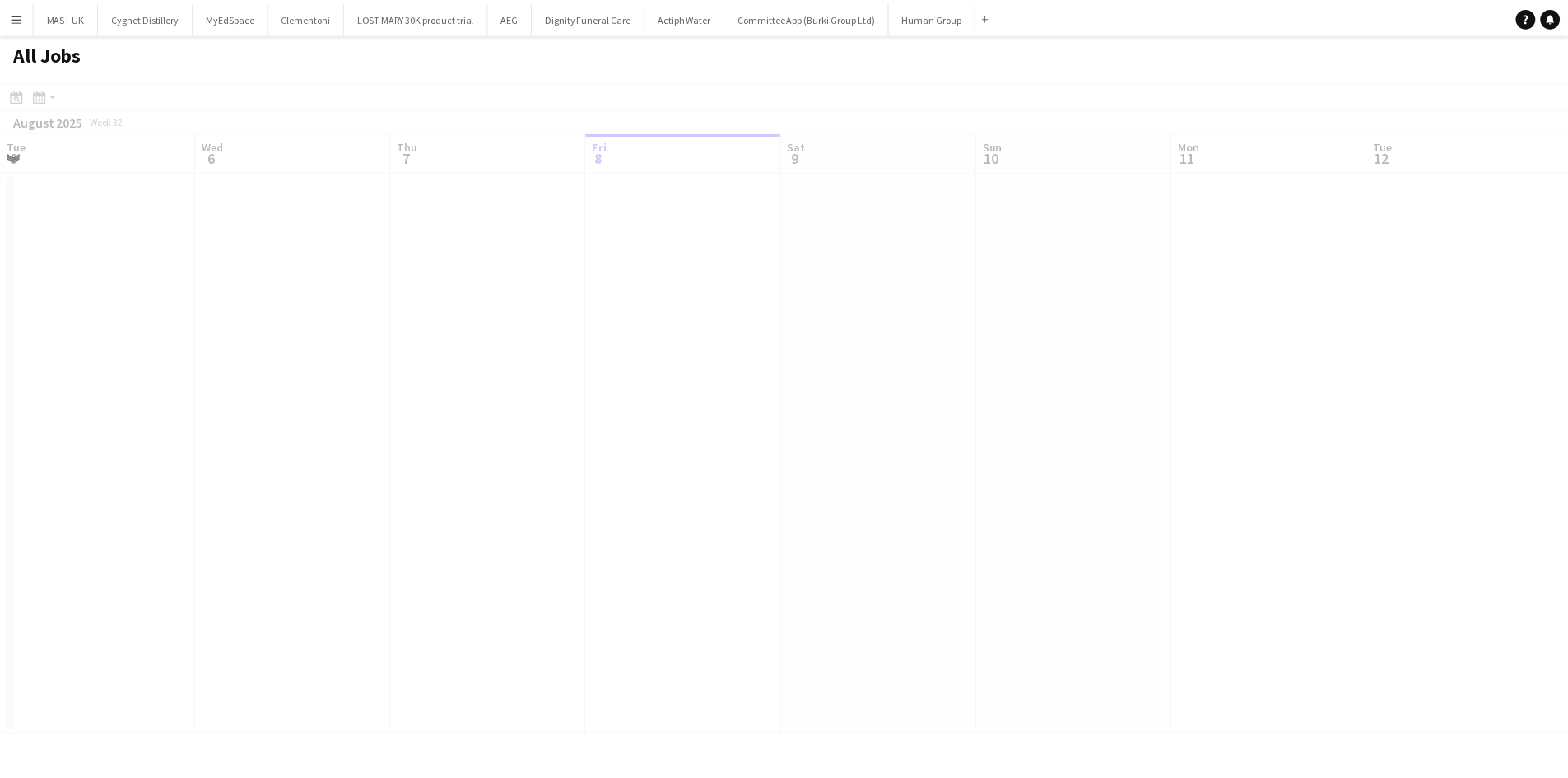 scroll, scrollTop: 0, scrollLeft: 393, axis: horizontal 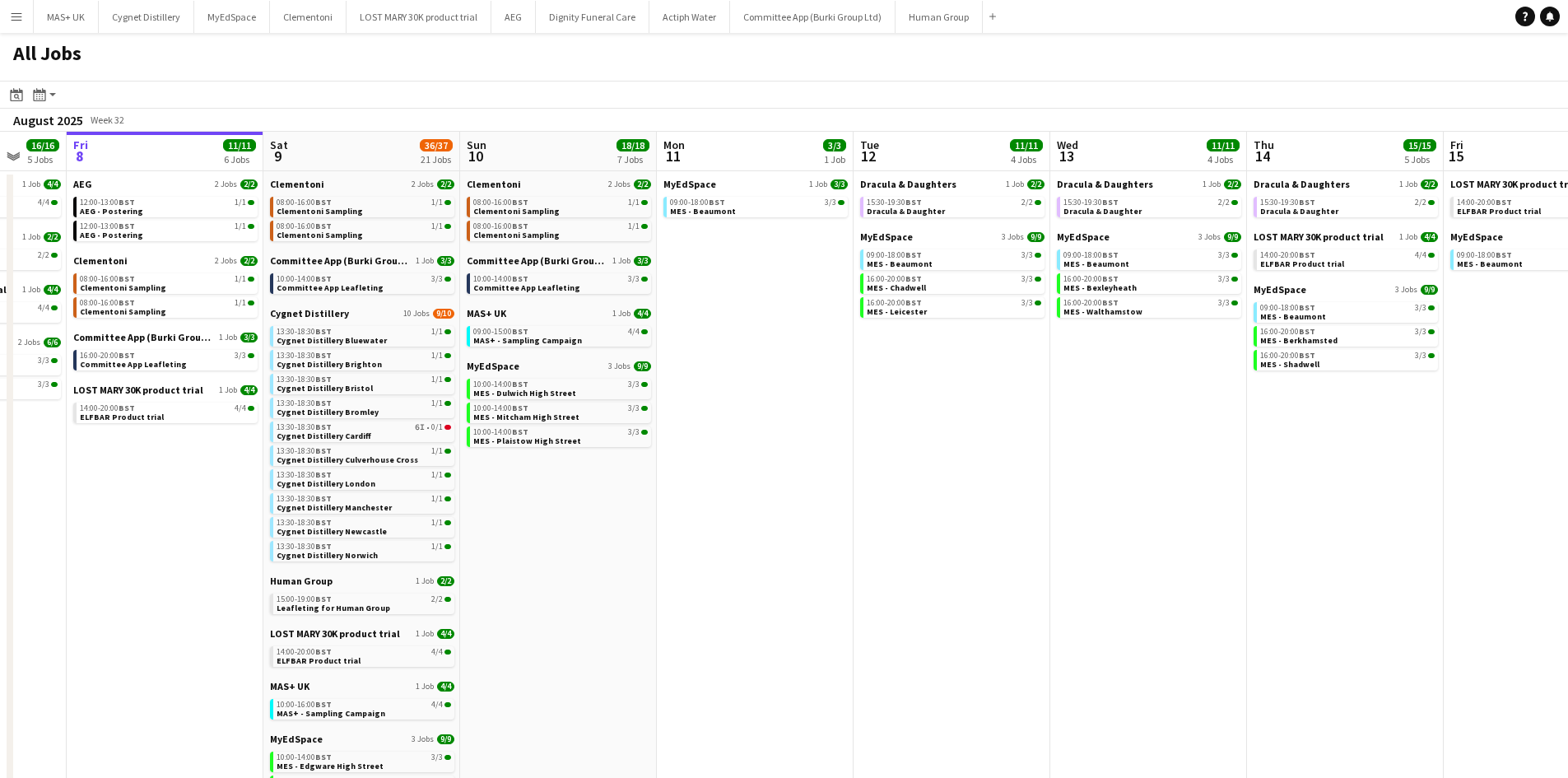 drag, startPoint x: 1173, startPoint y: 518, endPoint x: 780, endPoint y: 459, distance: 397.40408 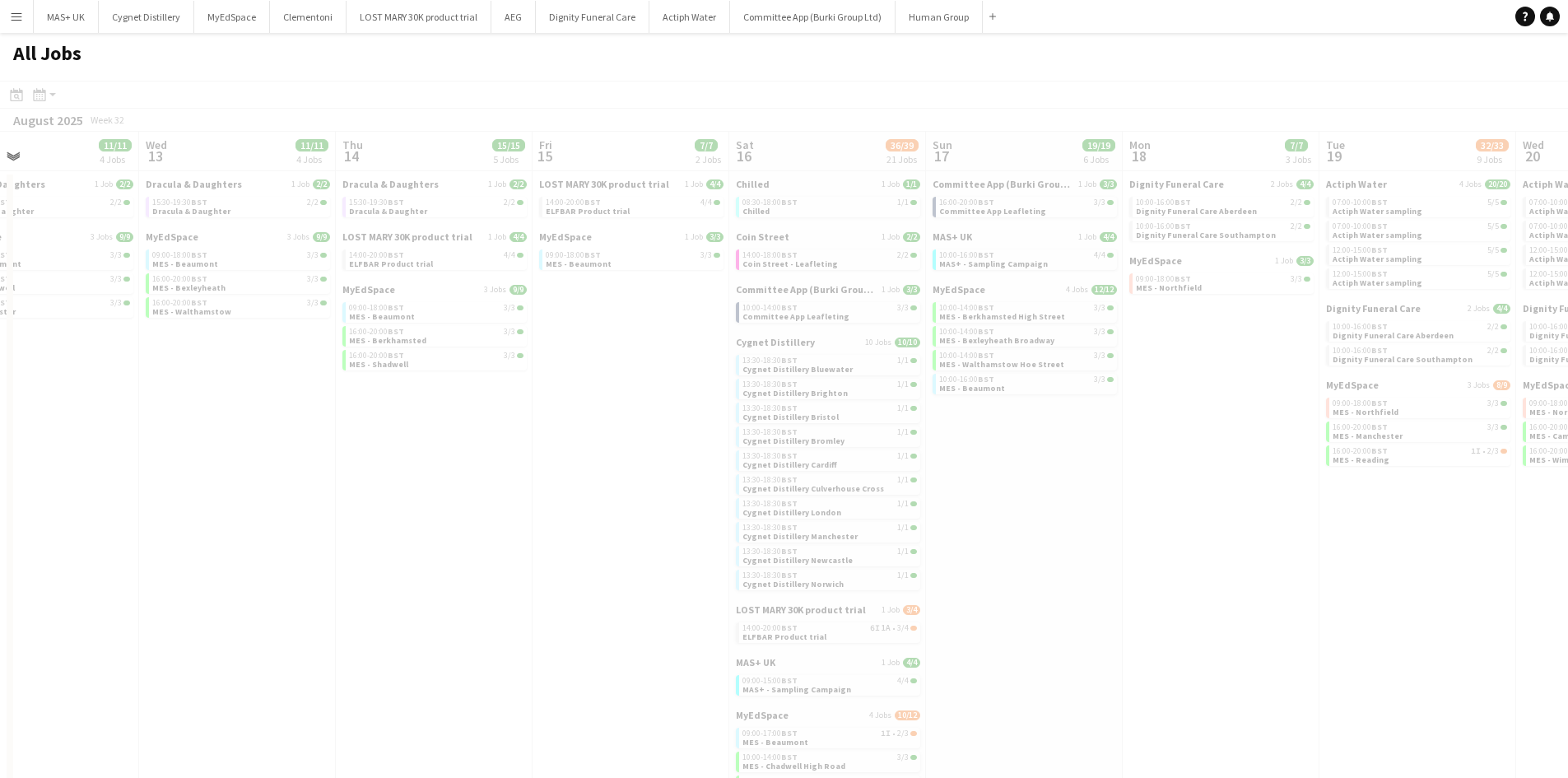 drag, startPoint x: 1059, startPoint y: 484, endPoint x: 542, endPoint y: 410, distance: 522.26909 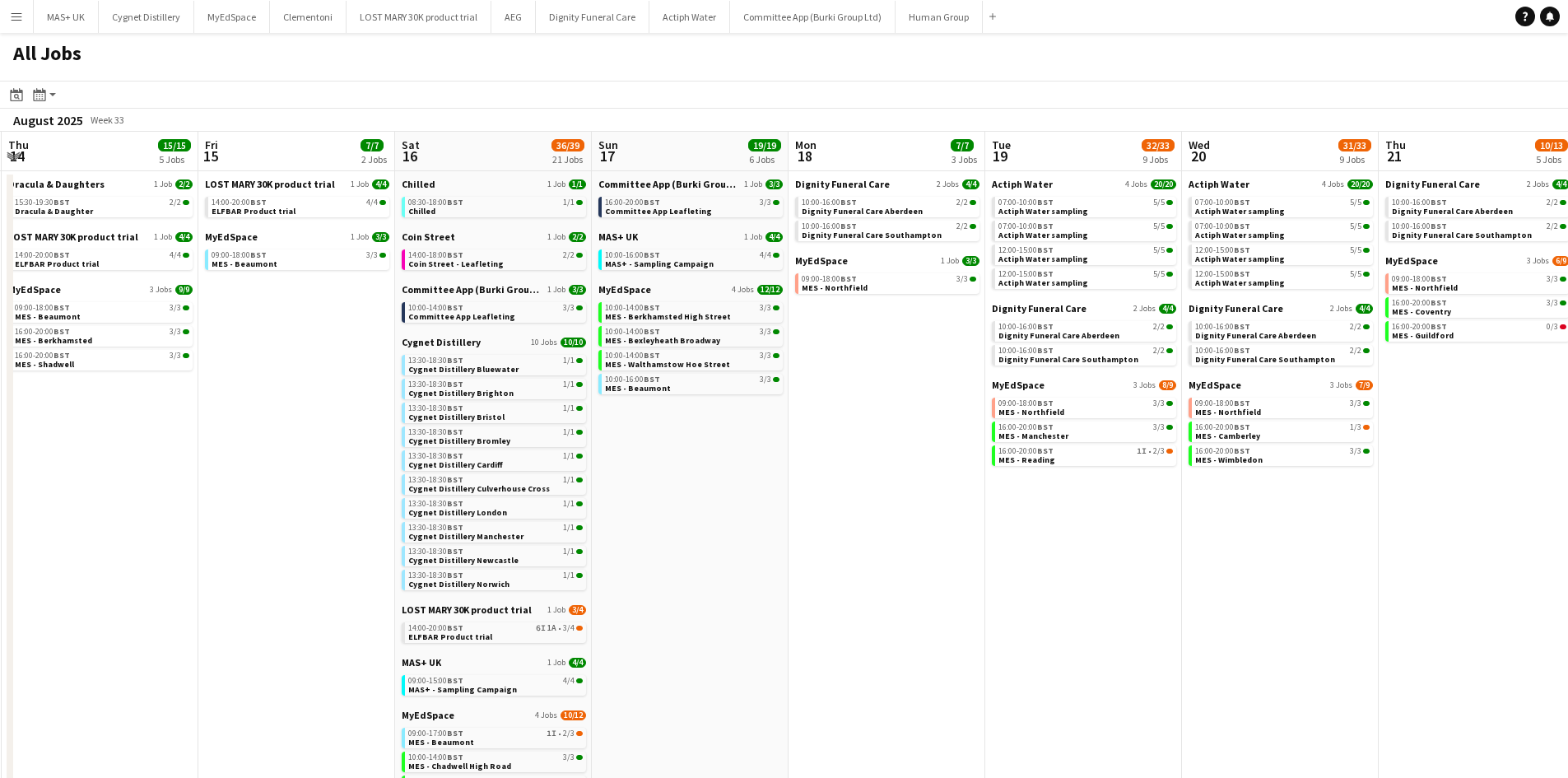 drag, startPoint x: 1063, startPoint y: 496, endPoint x: 729, endPoint y: 459, distance: 336.04315 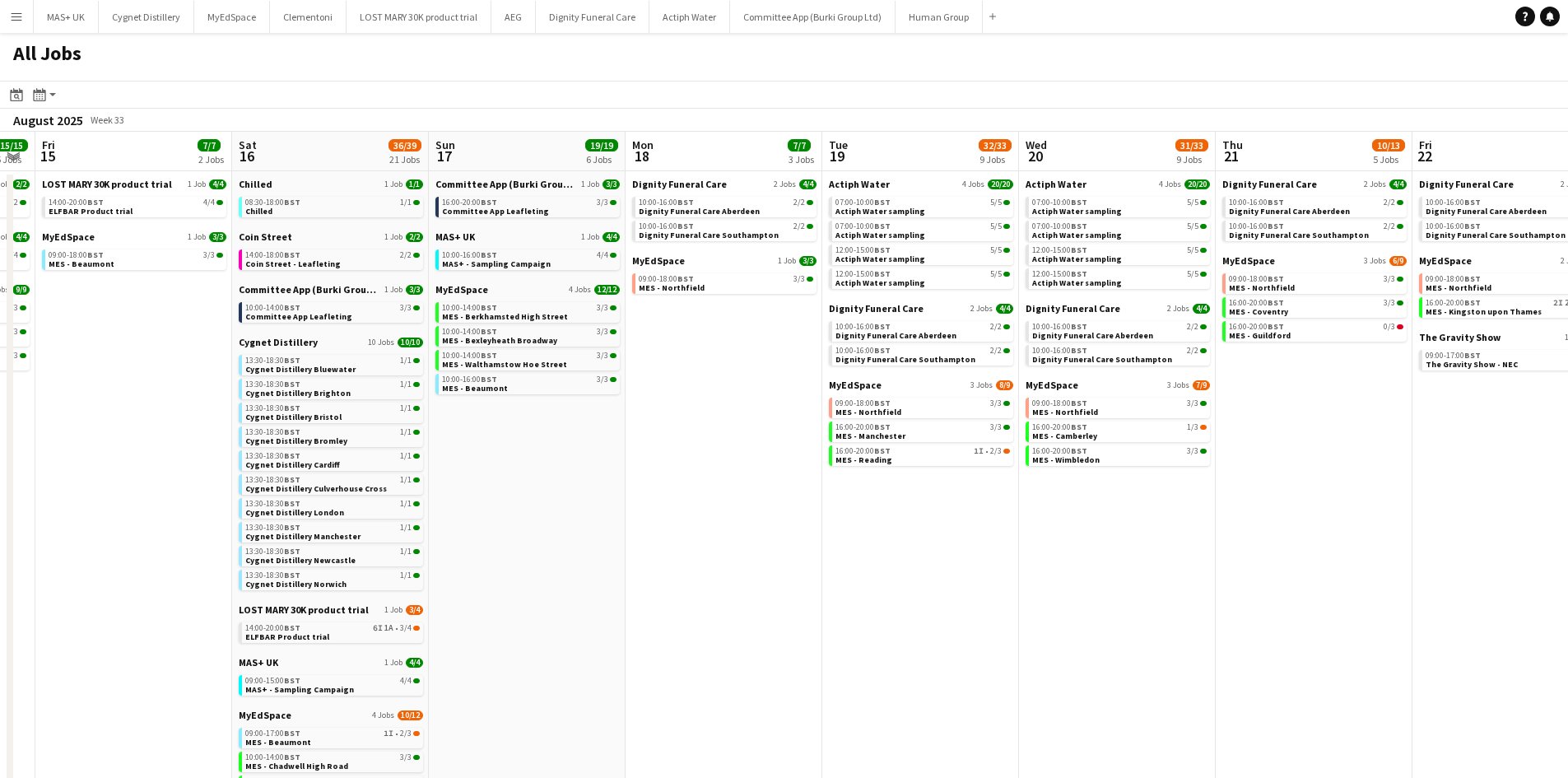 drag, startPoint x: 876, startPoint y: 475, endPoint x: 713, endPoint y: 468, distance: 163.15024 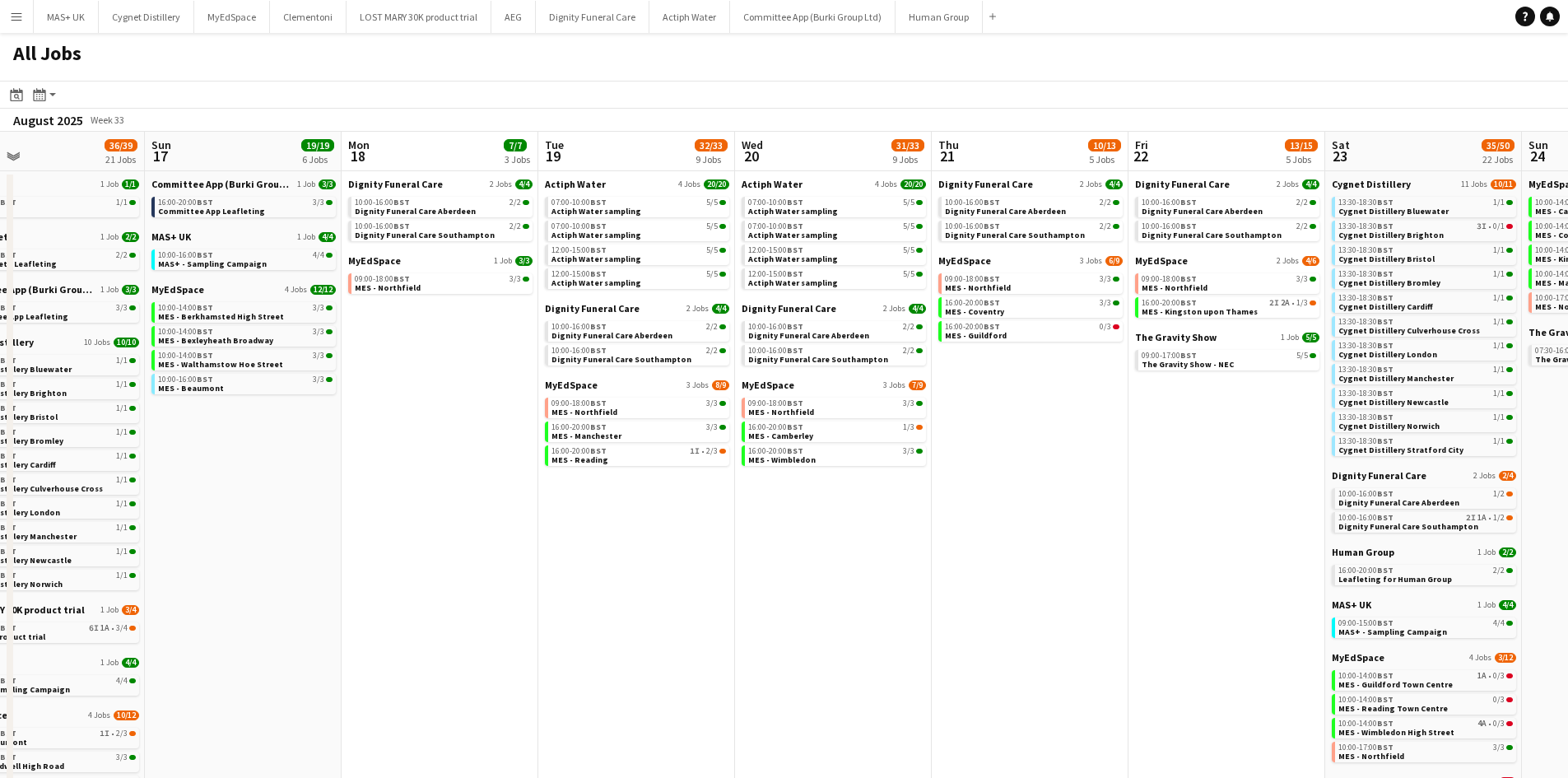 drag, startPoint x: 1112, startPoint y: 524, endPoint x: 840, endPoint y: 507, distance: 272.53073 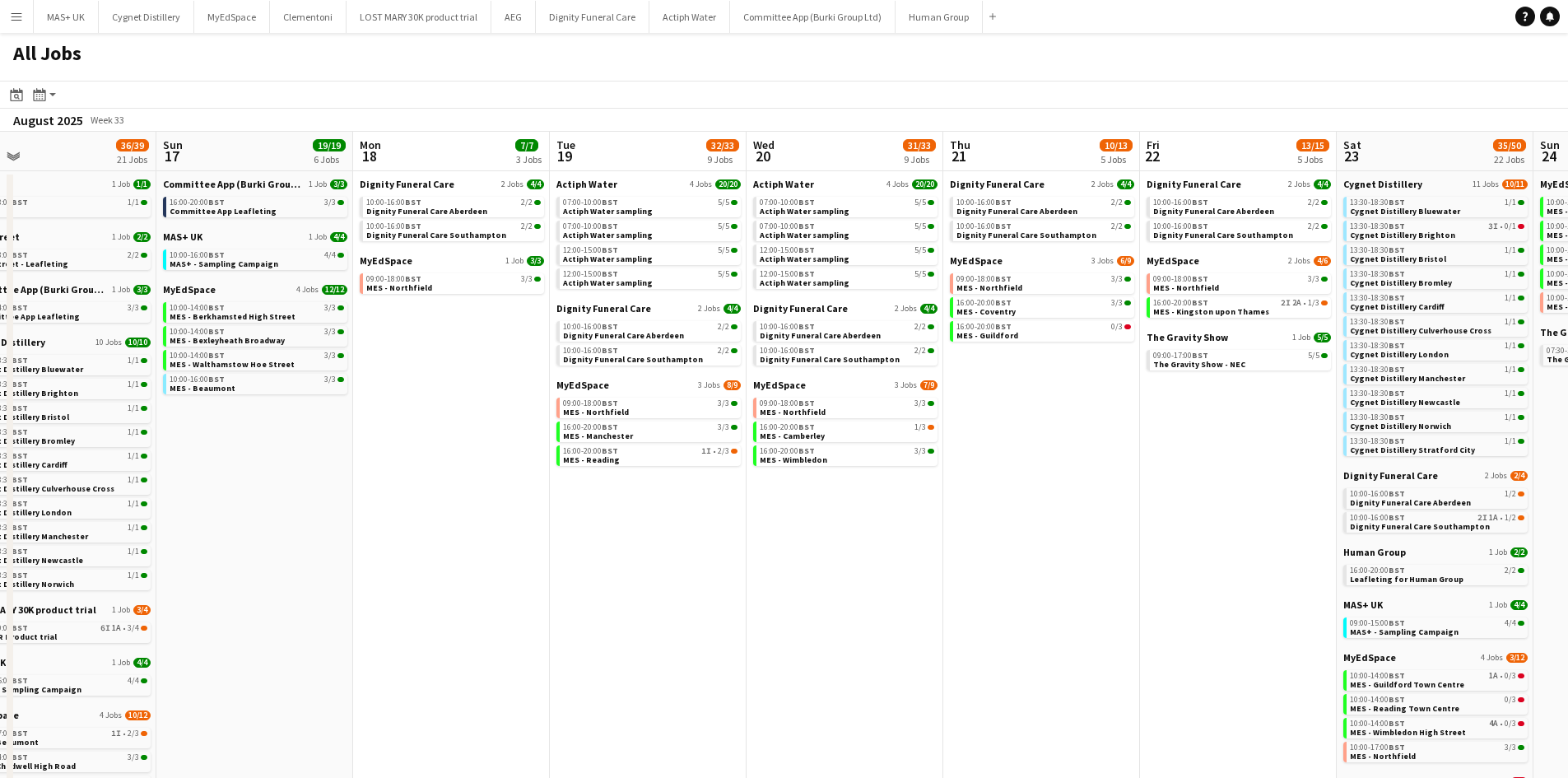 scroll, scrollTop: 0, scrollLeft: 543, axis: horizontal 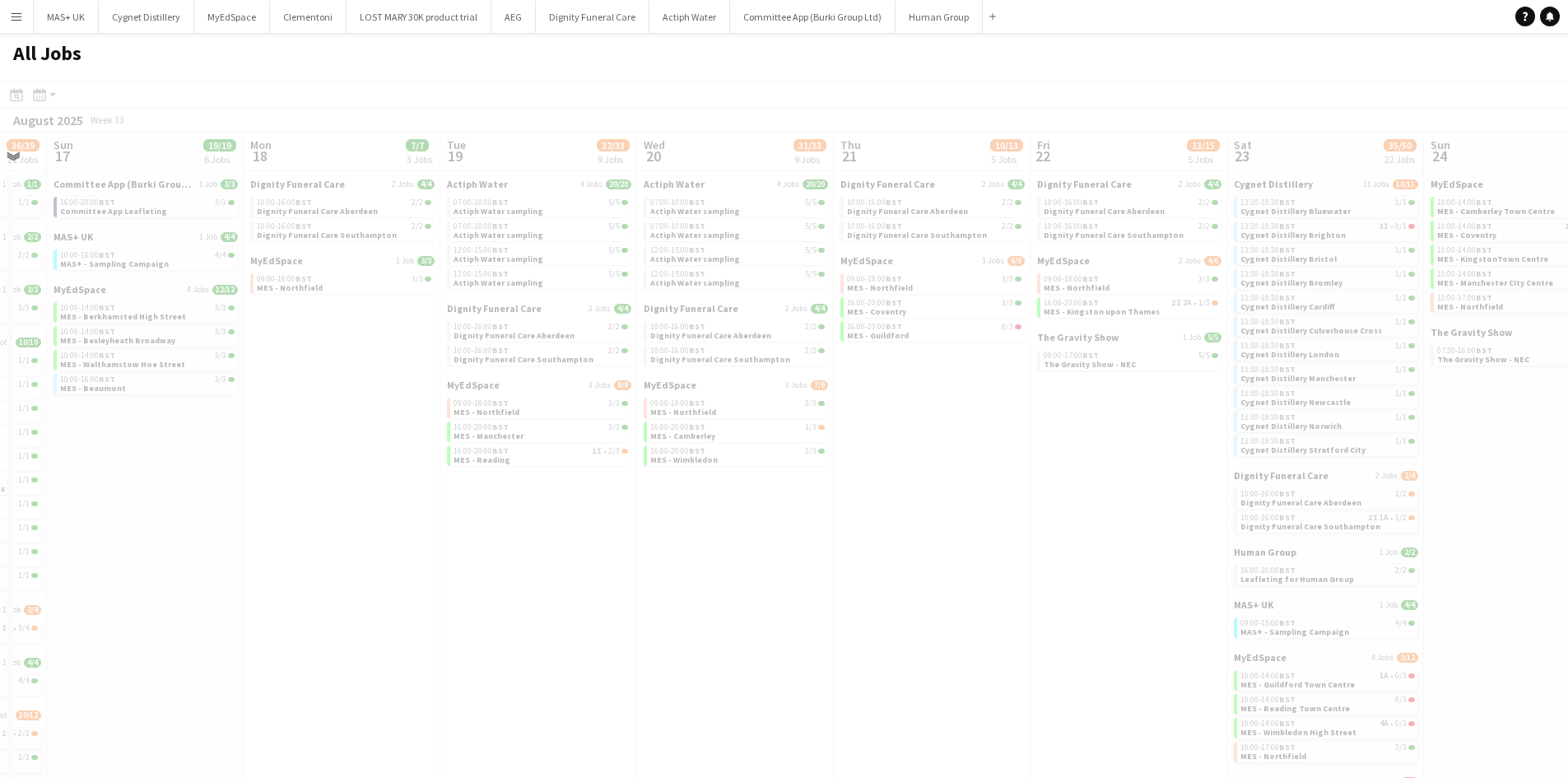 click on "All Jobs
Date picker
AUG 2025 AUG 2025 Monday M Tuesday T Wednesday W Thursday T Friday F Saturday S Sunday S  AUG   1   2   3   4   5   6   7   8   9   10   11   12   13   14   15   16   17   18   19   20   21   22   23   24   25   26   27   28   29   30   31
Comparison range
Comparison range
Today
Month view / Day view
Day view by Board Day view by Job Month view  August 2025   Week 33
Expand/collapse
Thu   14   15/15   5 Jobs   Fri   15   7/7   2 Jobs   Sat   16   36/39   21 Jobs   Sun   17   19/19   6 Jobs   Mon   18   7/7   3 Jobs   Tue   19   32/33   9 Jobs   Wed   20   31/33   9 Jobs   Thu   21   10/13   5 Jobs   Fri   22   13/15   5 Jobs   Sat   23   35/50   22 Jobs   Sun   24   21/27   6 Jobs   Mon   25   7/7   3 Jobs   Tue   26   9/13   5 Jobs   Wed   27   Dracula & Daughters   1 Job   2/2   15:30-19:30    BST   2/2   1 Job" 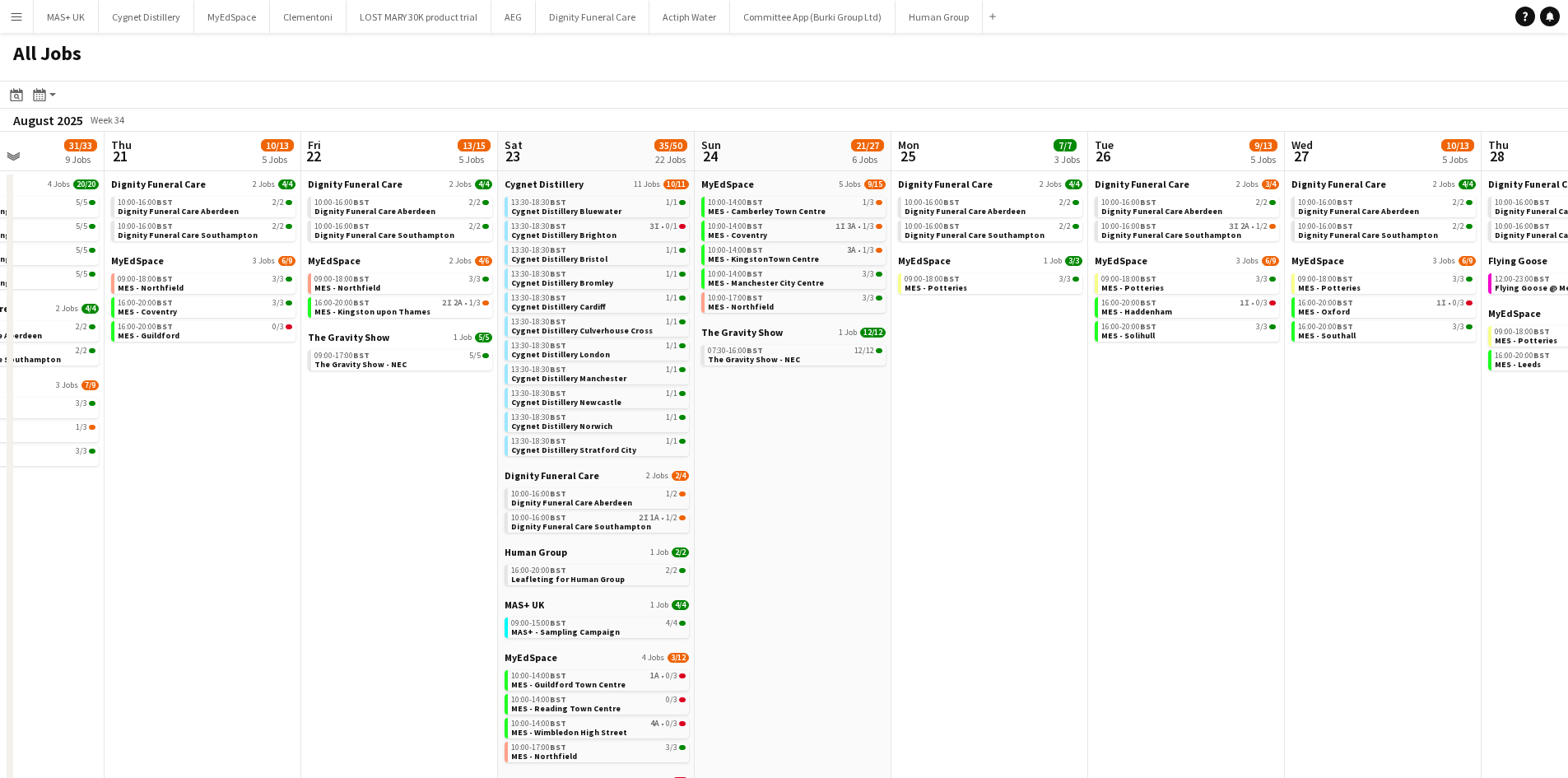 scroll, scrollTop: 0, scrollLeft: 529, axis: horizontal 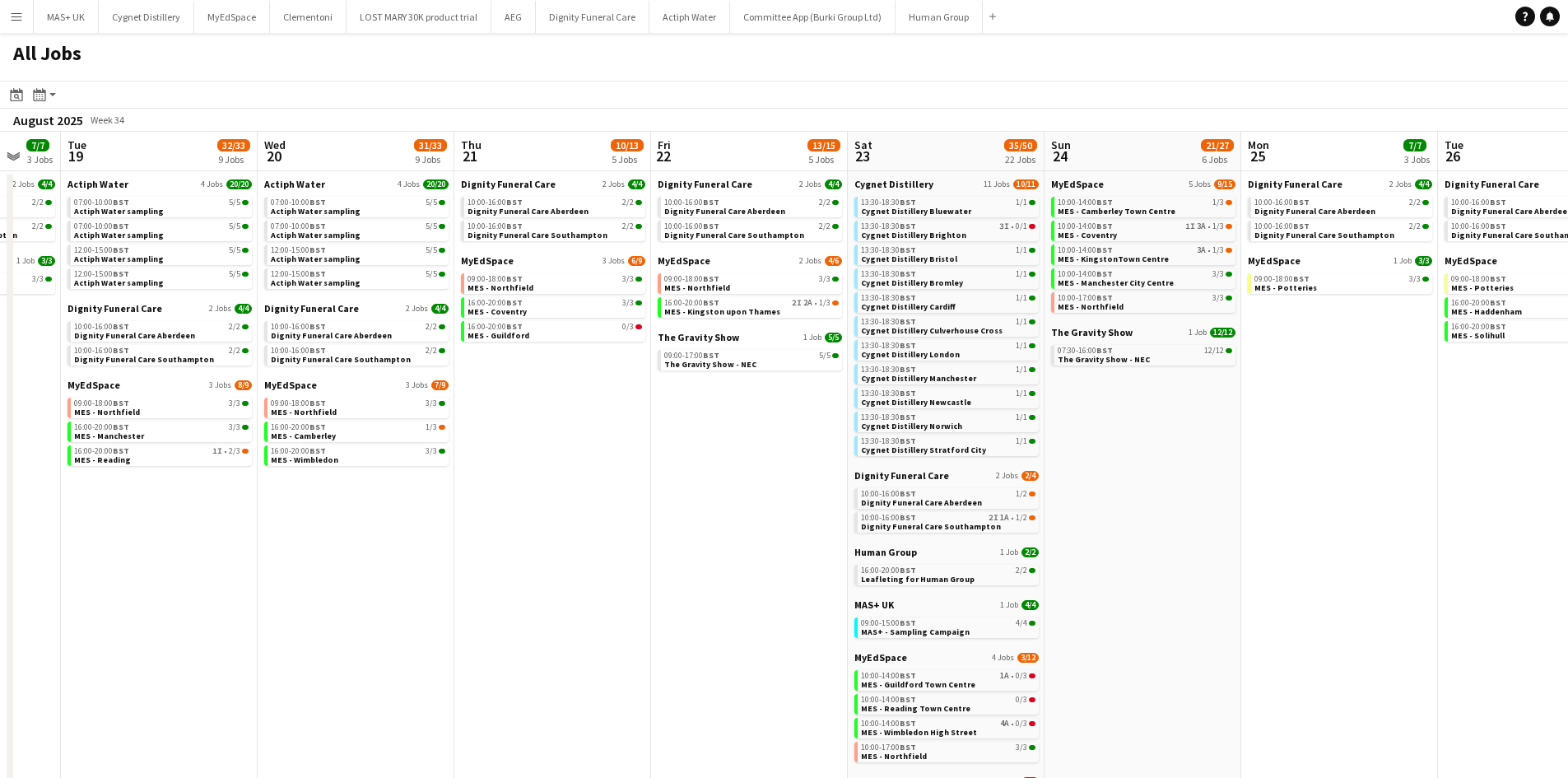 drag, startPoint x: 1063, startPoint y: 484, endPoint x: 683, endPoint y: 441, distance: 382.4252 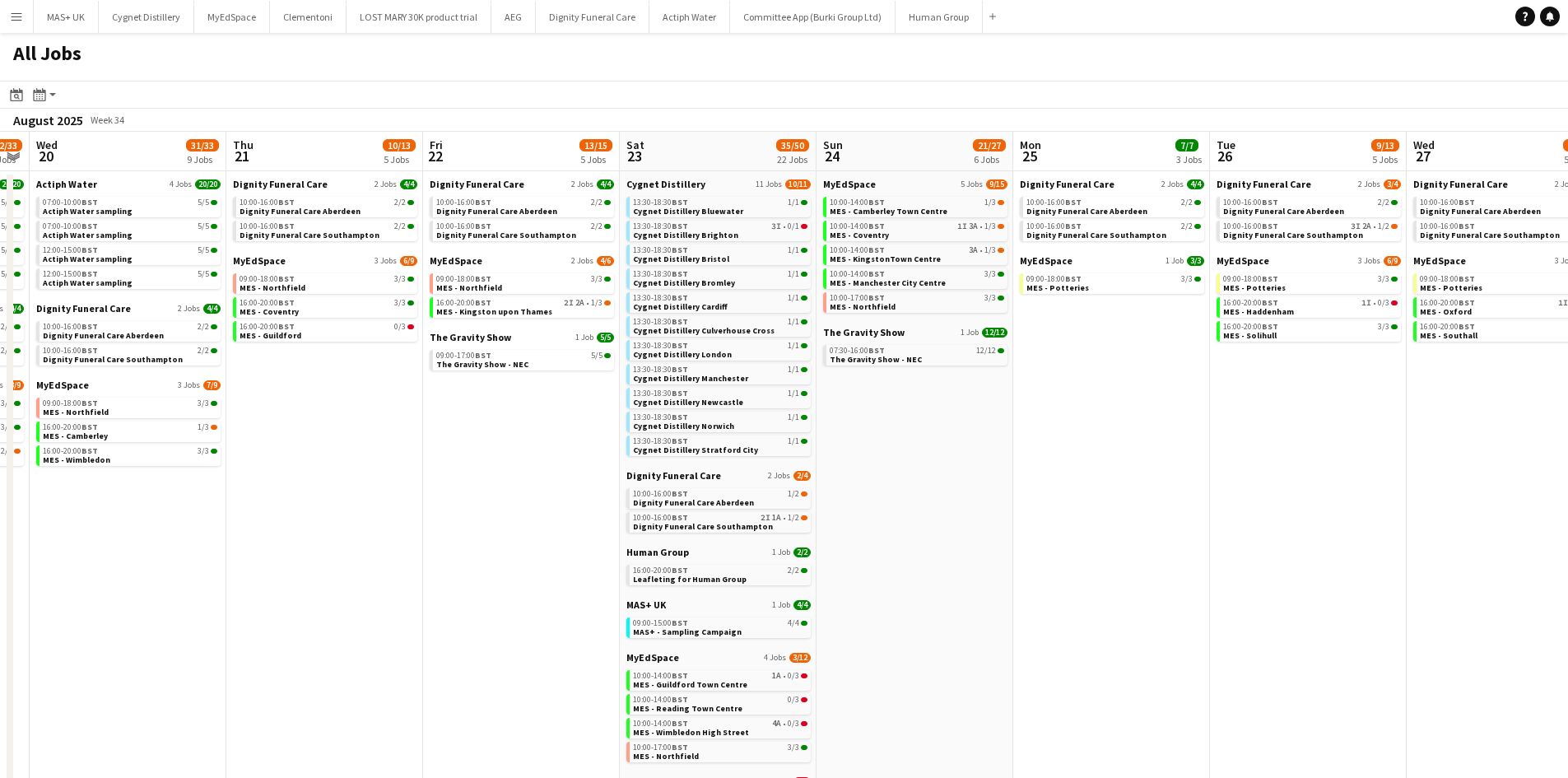 scroll, scrollTop: 0, scrollLeft: 767, axis: horizontal 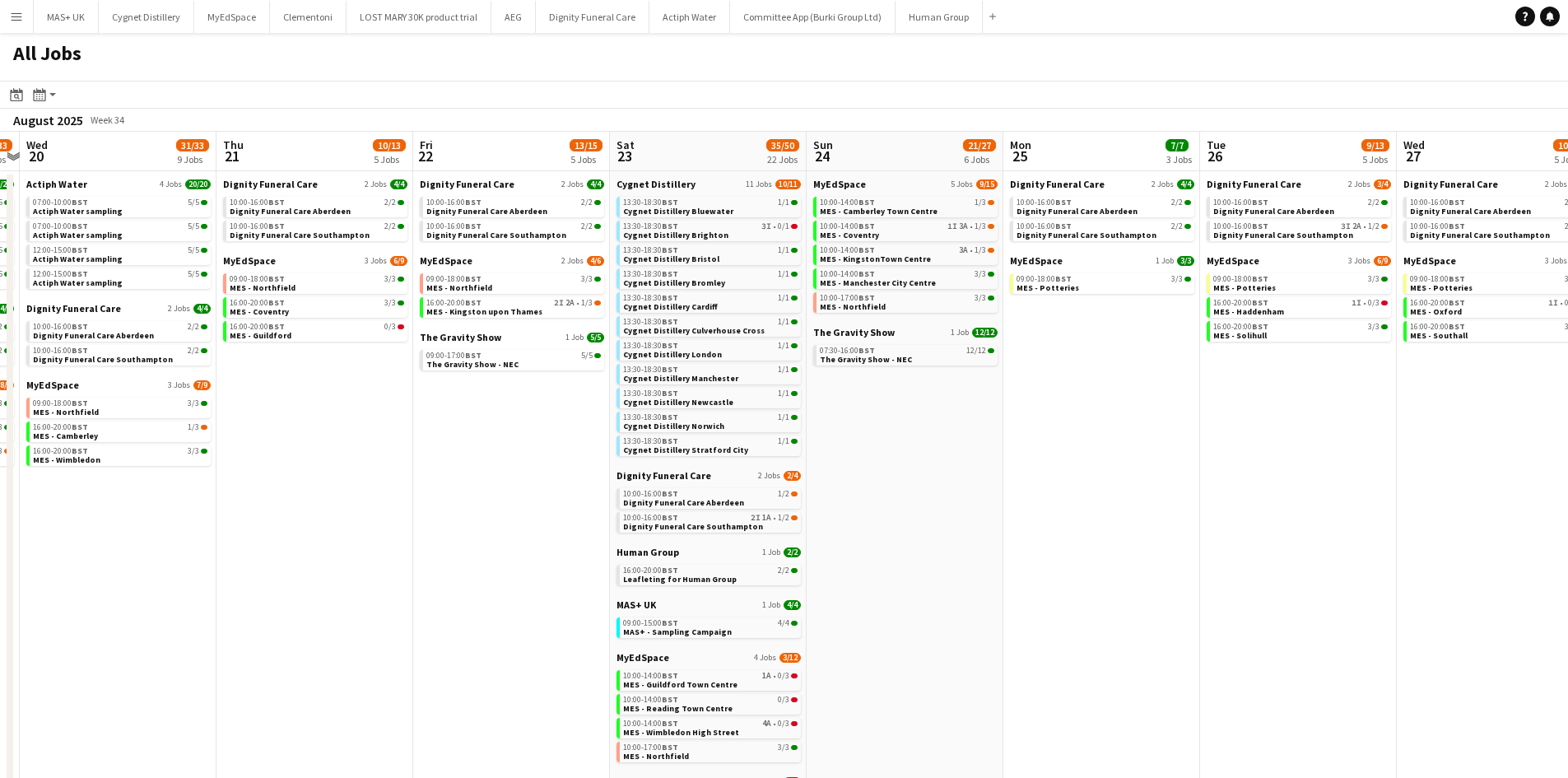 drag, startPoint x: 812, startPoint y: 469, endPoint x: 574, endPoint y: 426, distance: 241.85326 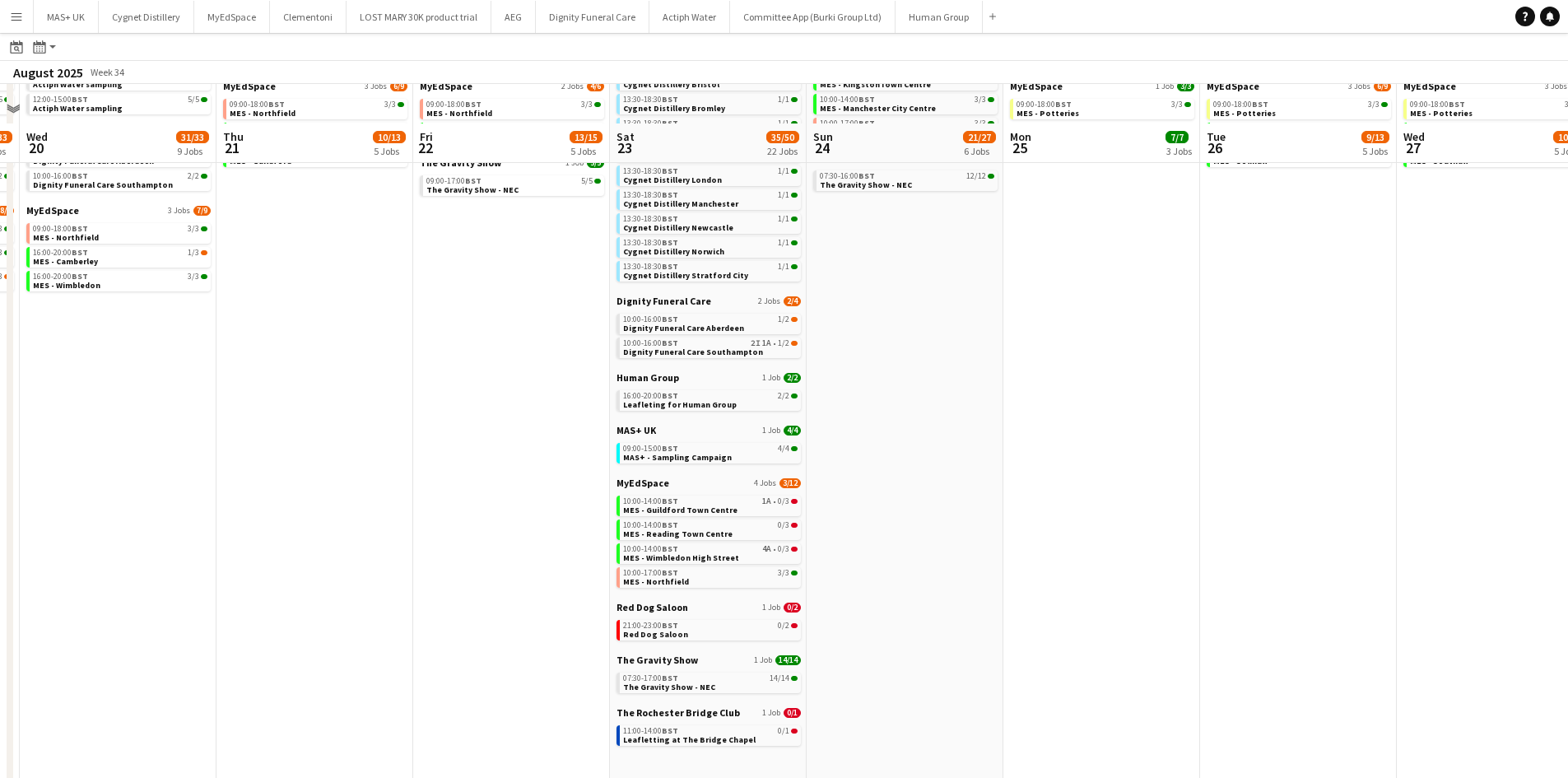 scroll, scrollTop: 212, scrollLeft: 0, axis: vertical 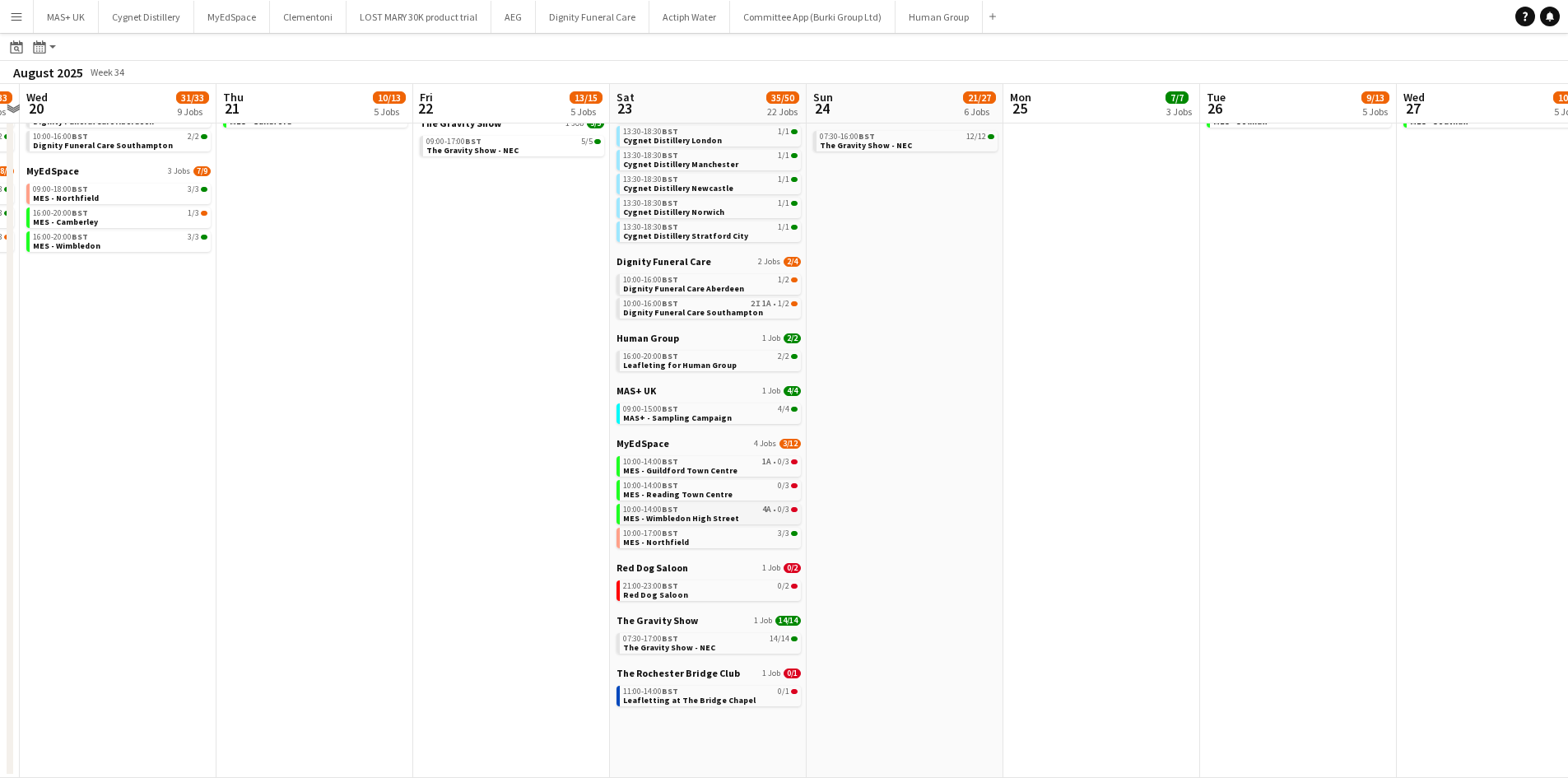 click on "10:00-14:00    BST   4A   •   0/3   MES - Wimbledon High Street" at bounding box center [710, 513] 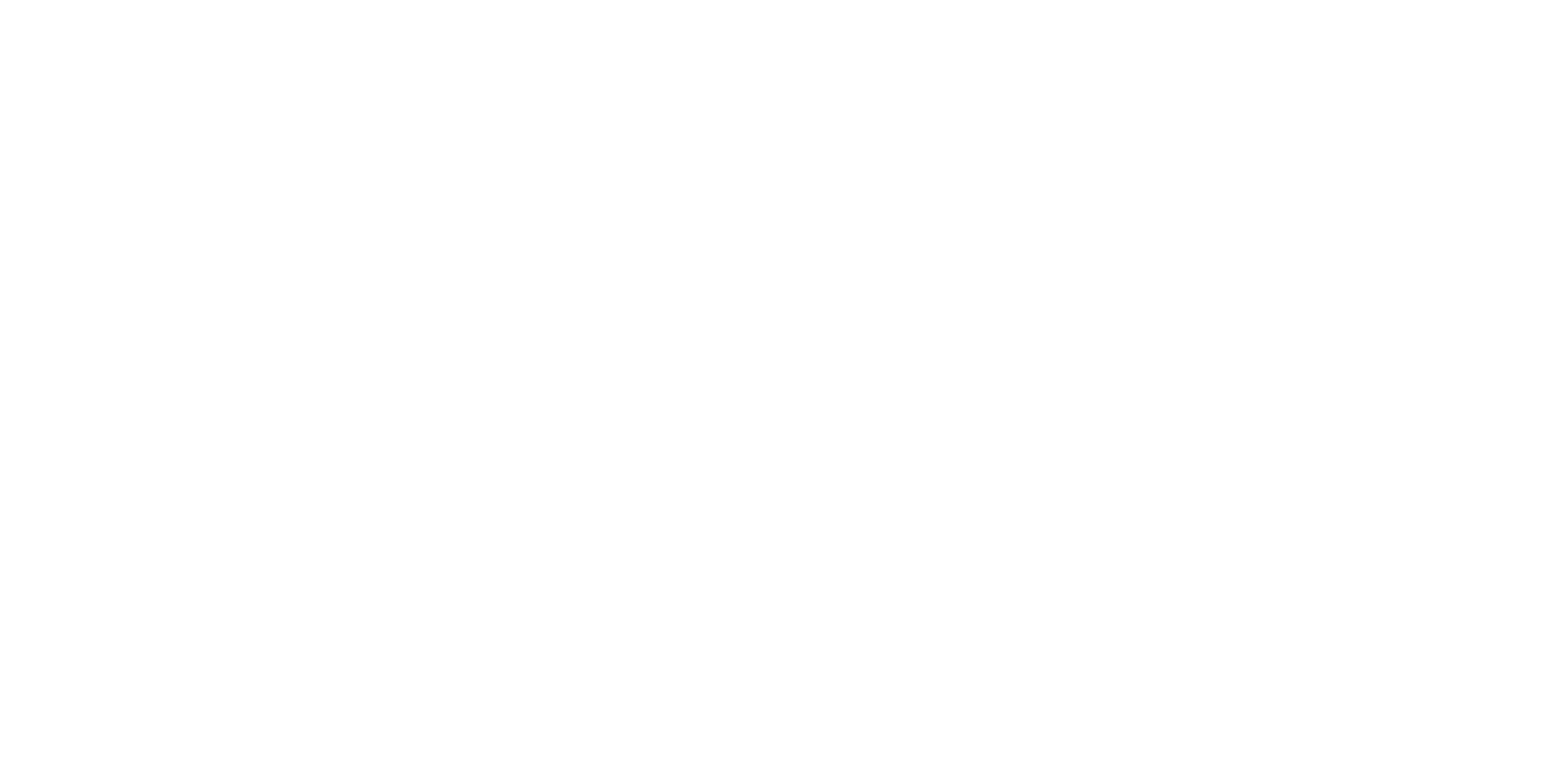 scroll, scrollTop: 0, scrollLeft: 0, axis: both 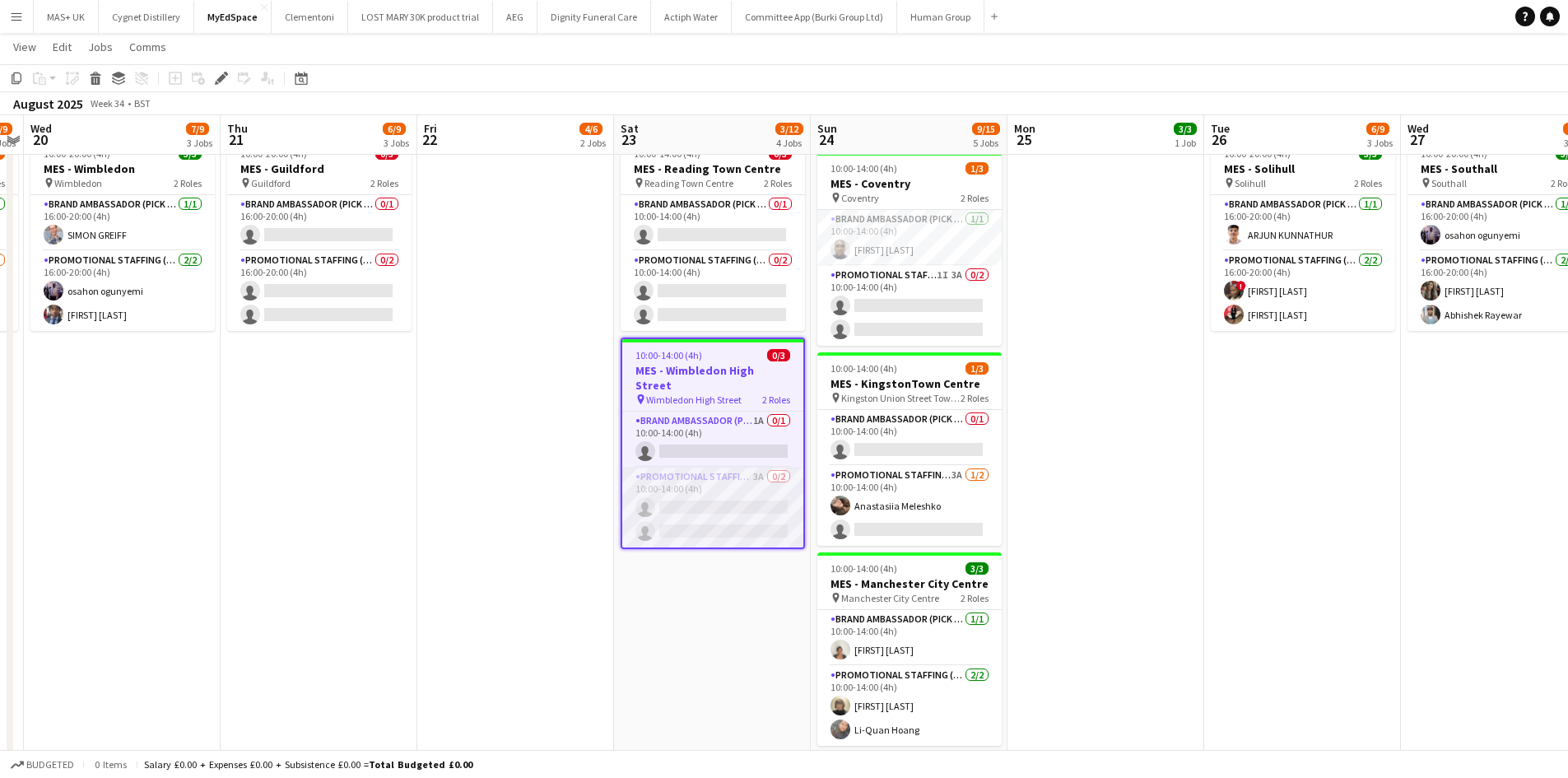 click on "Promotional Staffing (Brand Ambassadors)   3A   0/2   10:00-14:00 (4h)
single-neutral-actions
single-neutral-actions" at bounding box center (713, 507) 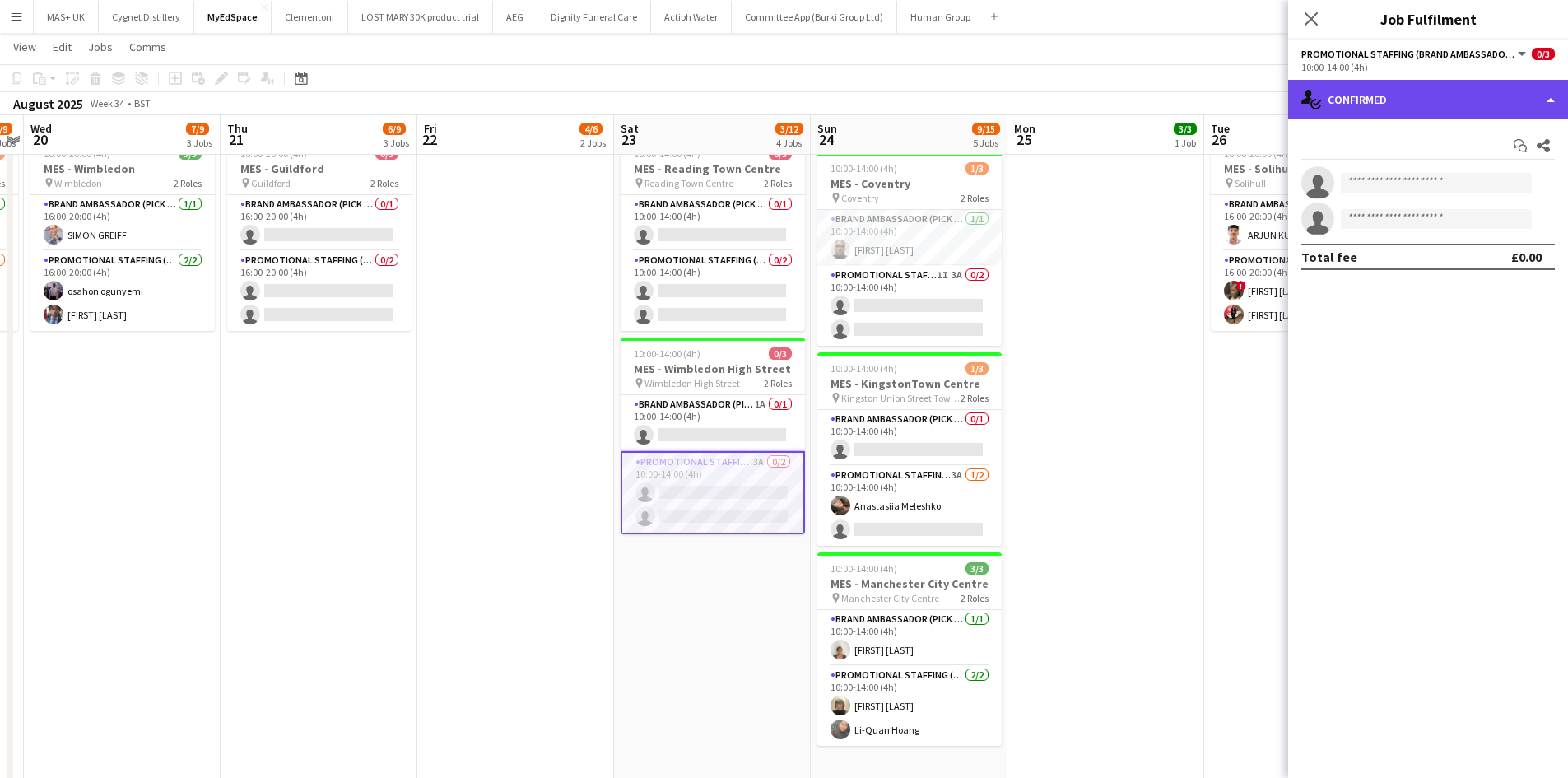 click on "single-neutral-actions-check-2
Confirmed" 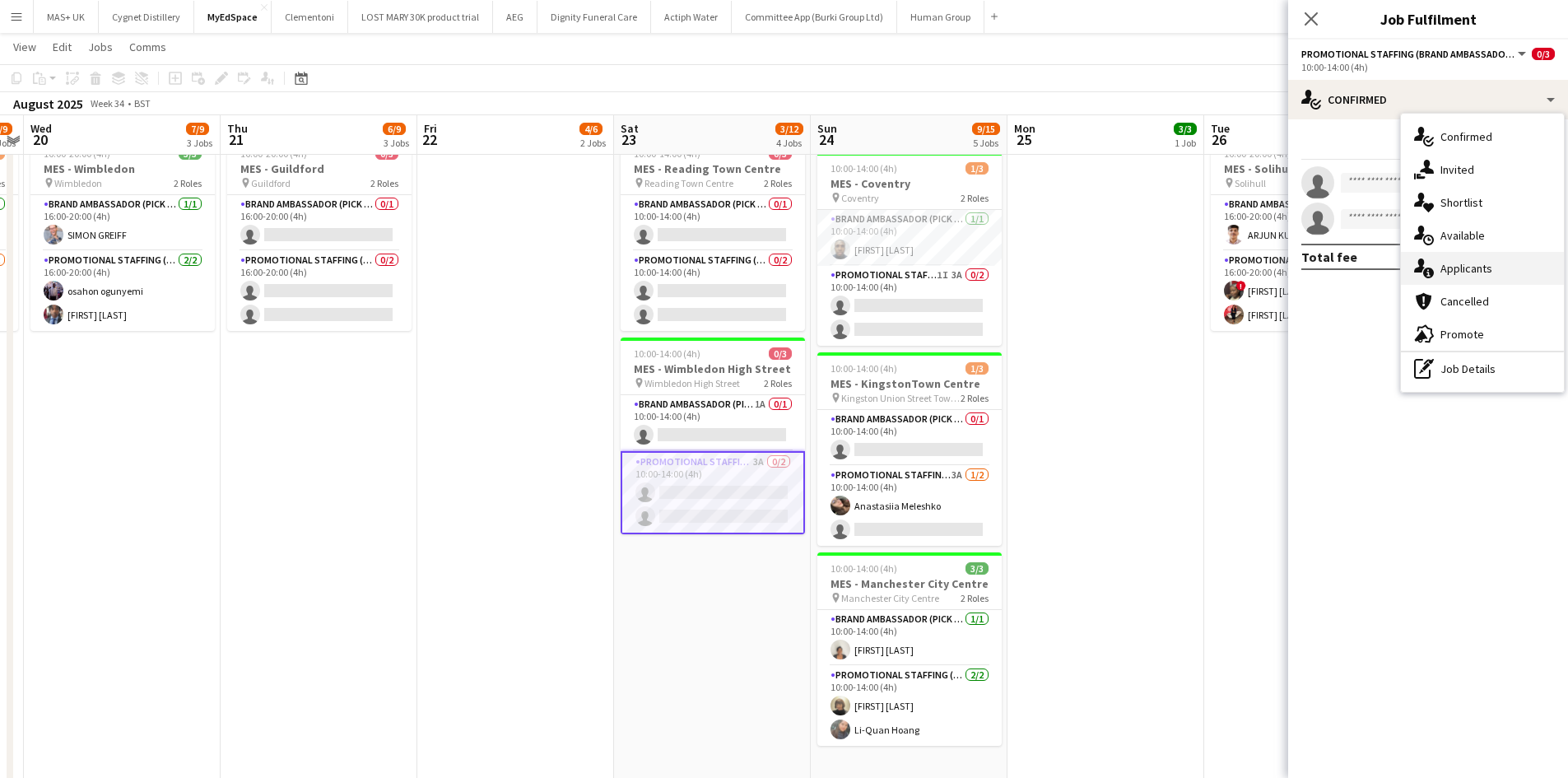 click on "single-neutral-actions-information
Applicants" at bounding box center [1482, 268] 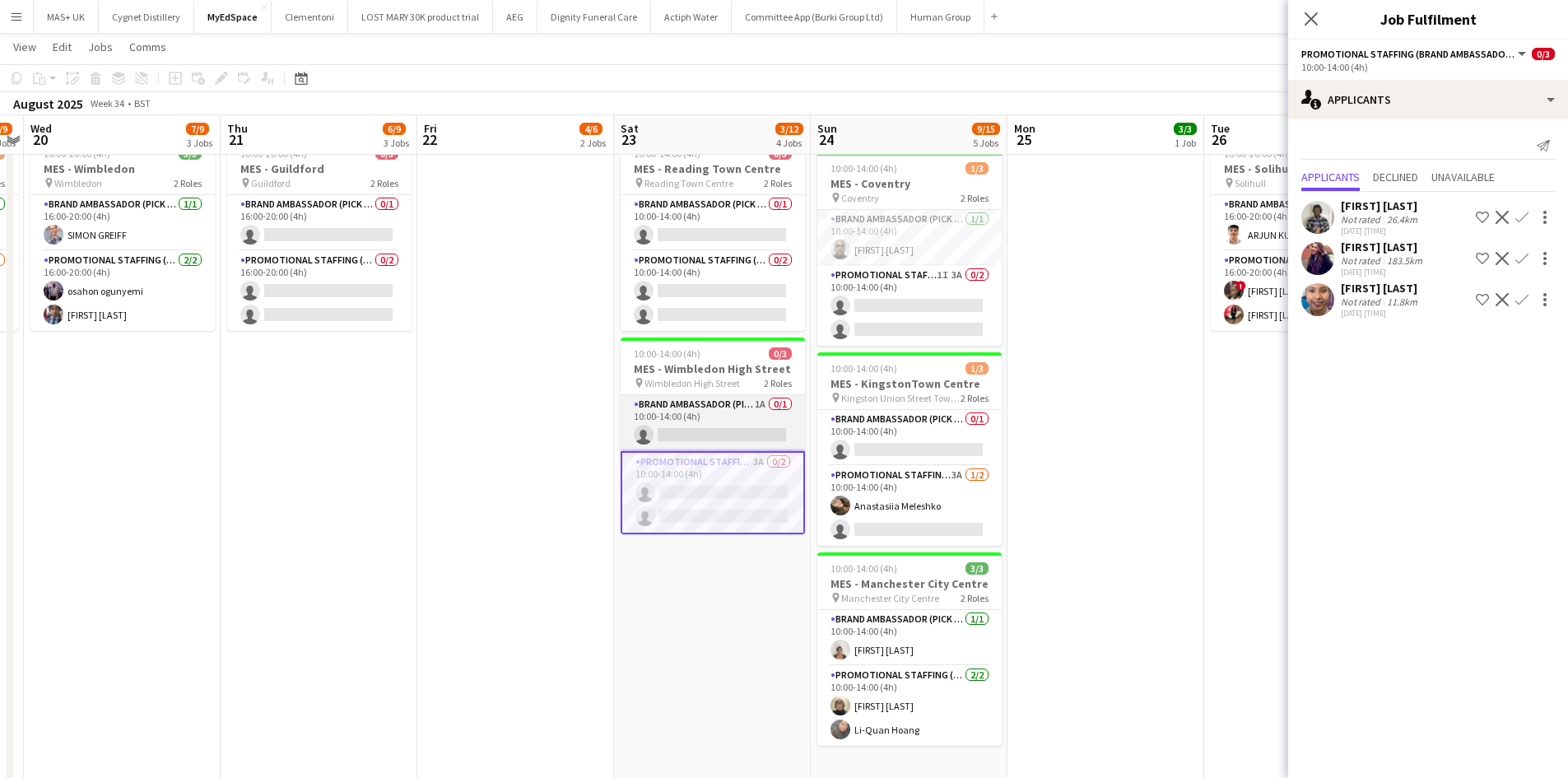 click on "Brand Ambassador (Pick up)   1A   0/1   10:00-14:00 (4h)
single-neutral-actions" at bounding box center (713, 423) 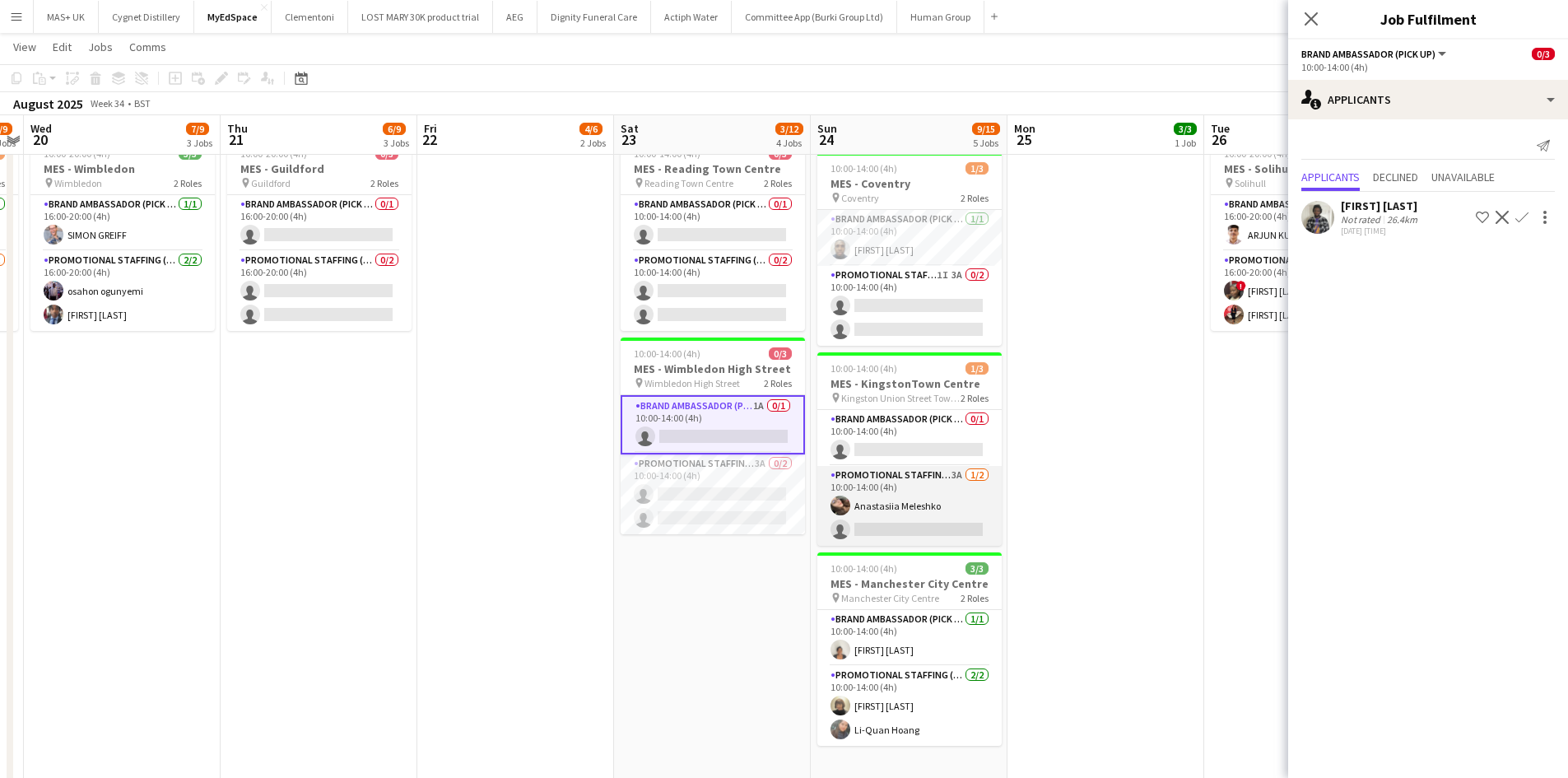 click on "Promotional Staffing (Brand Ambassadors)   3A   1/2   10:00-14:00 (4h)
[FIRST] [LAST]
single-neutral-actions" at bounding box center [910, 505] 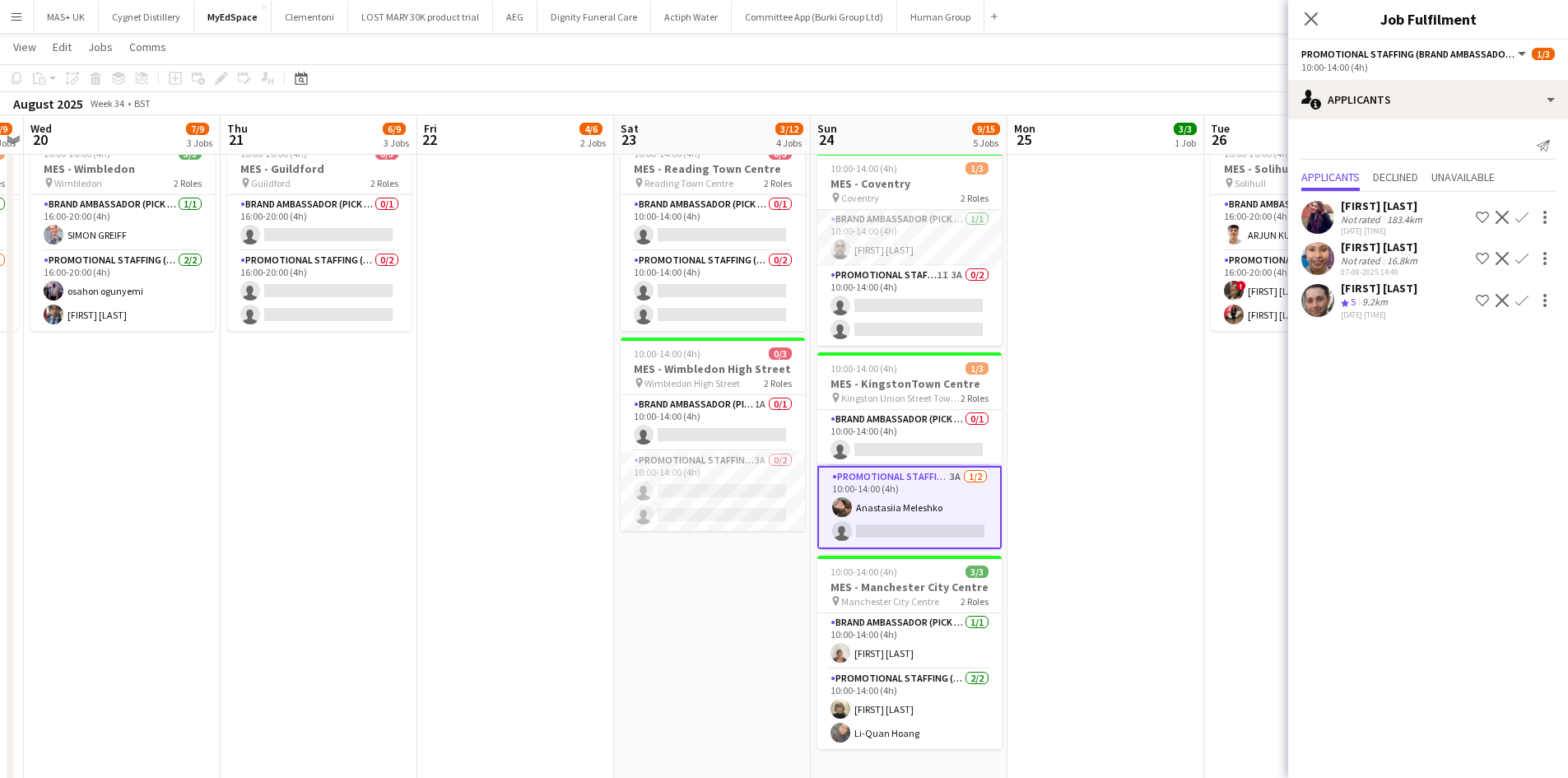 click on "Confirm" 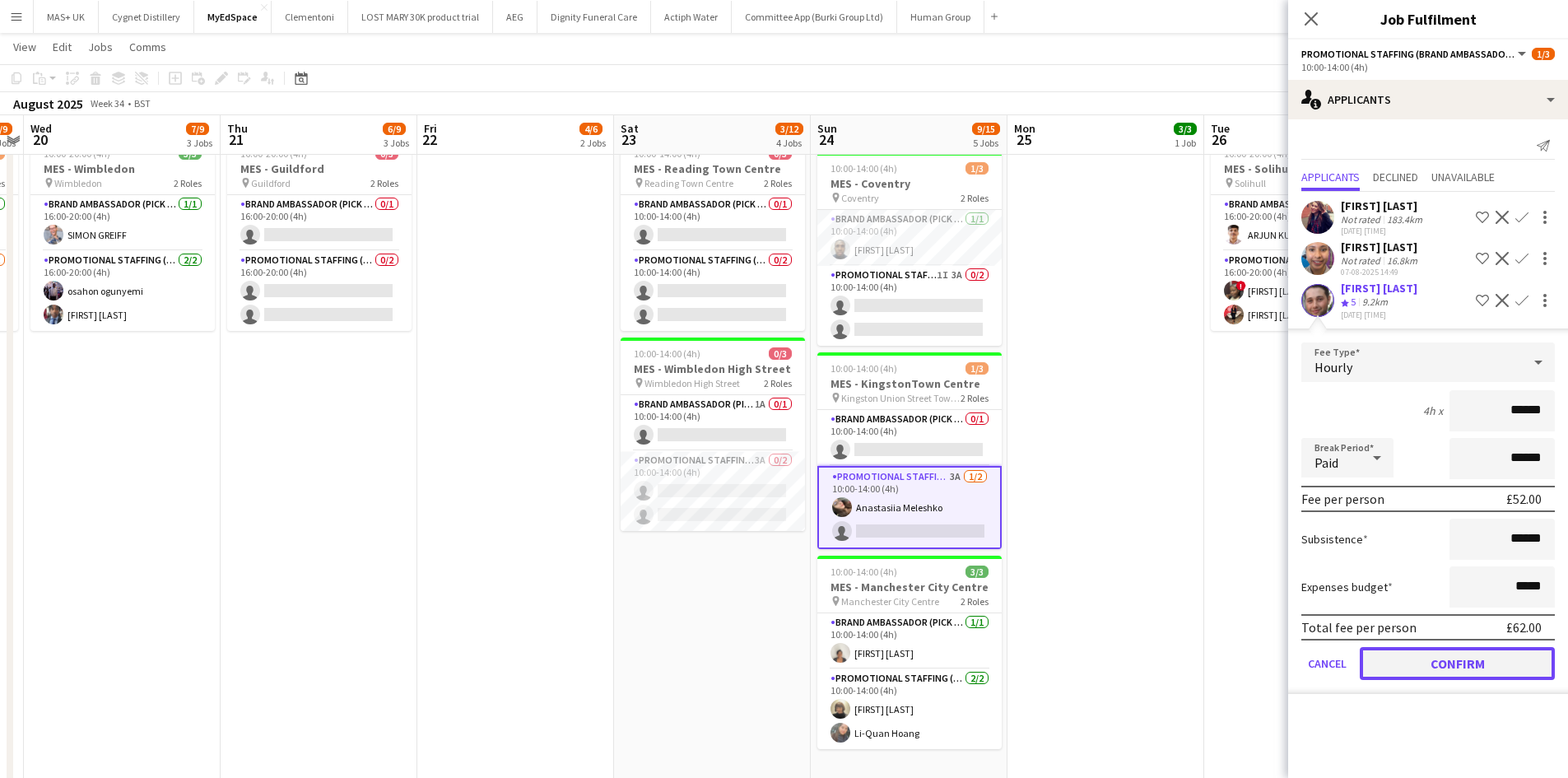 click on "Confirm" 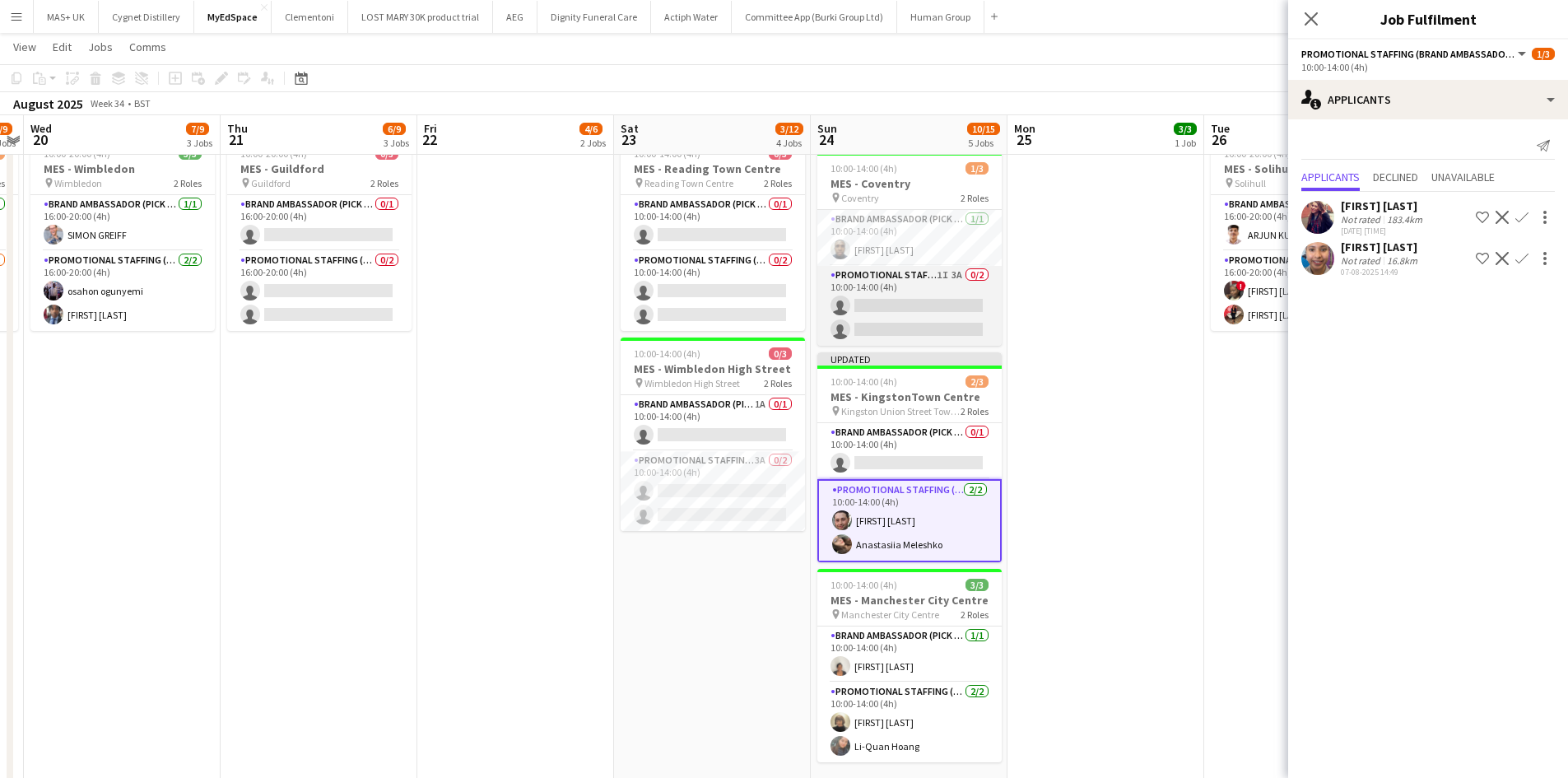 click on "Promotional Staffing (Brand Ambassadors)   1I   3A   0/2   10:00-14:00 (4h)
single-neutral-actions
single-neutral-actions" at bounding box center [910, 305] 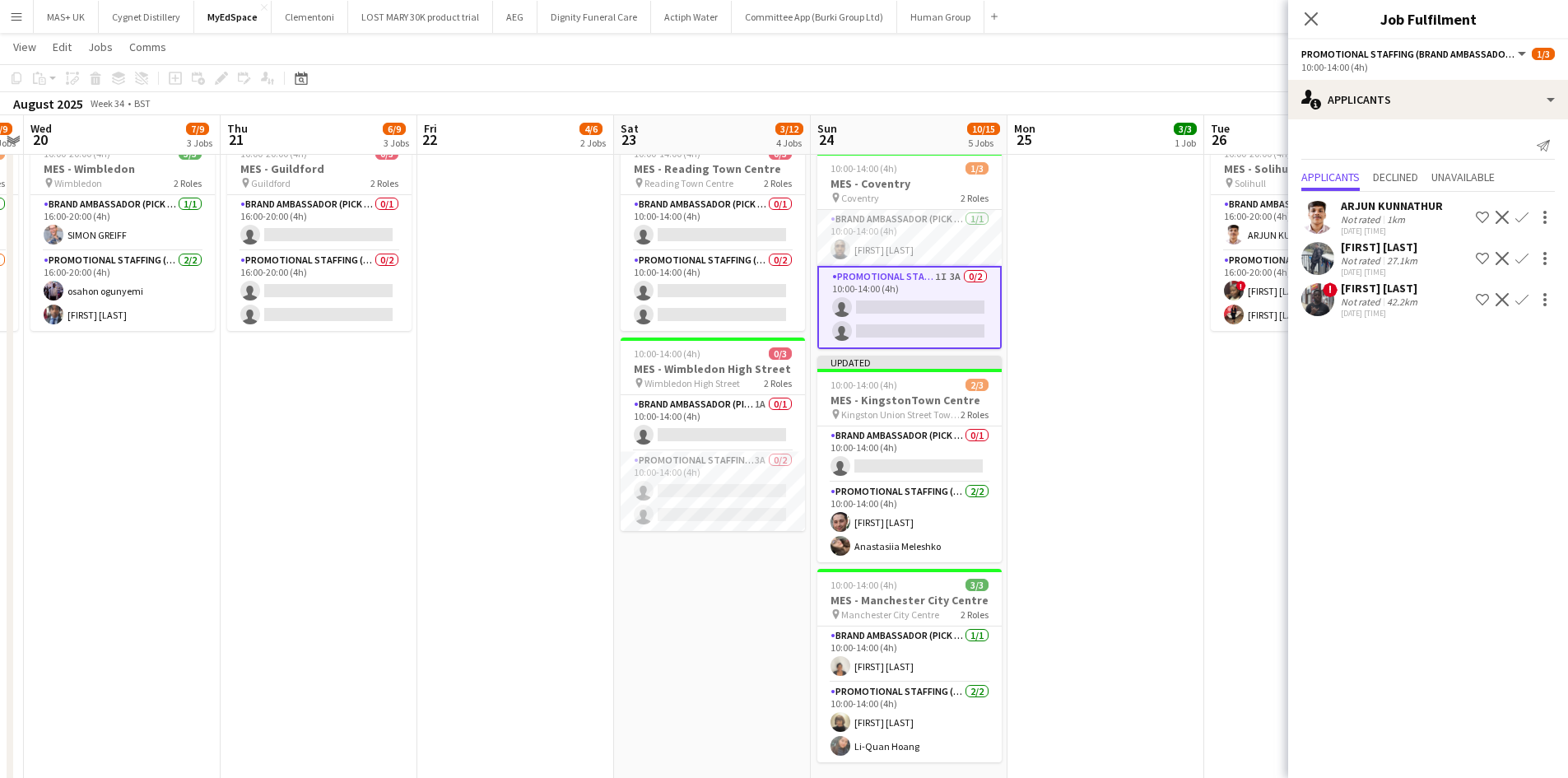 click at bounding box center (1105, 372) 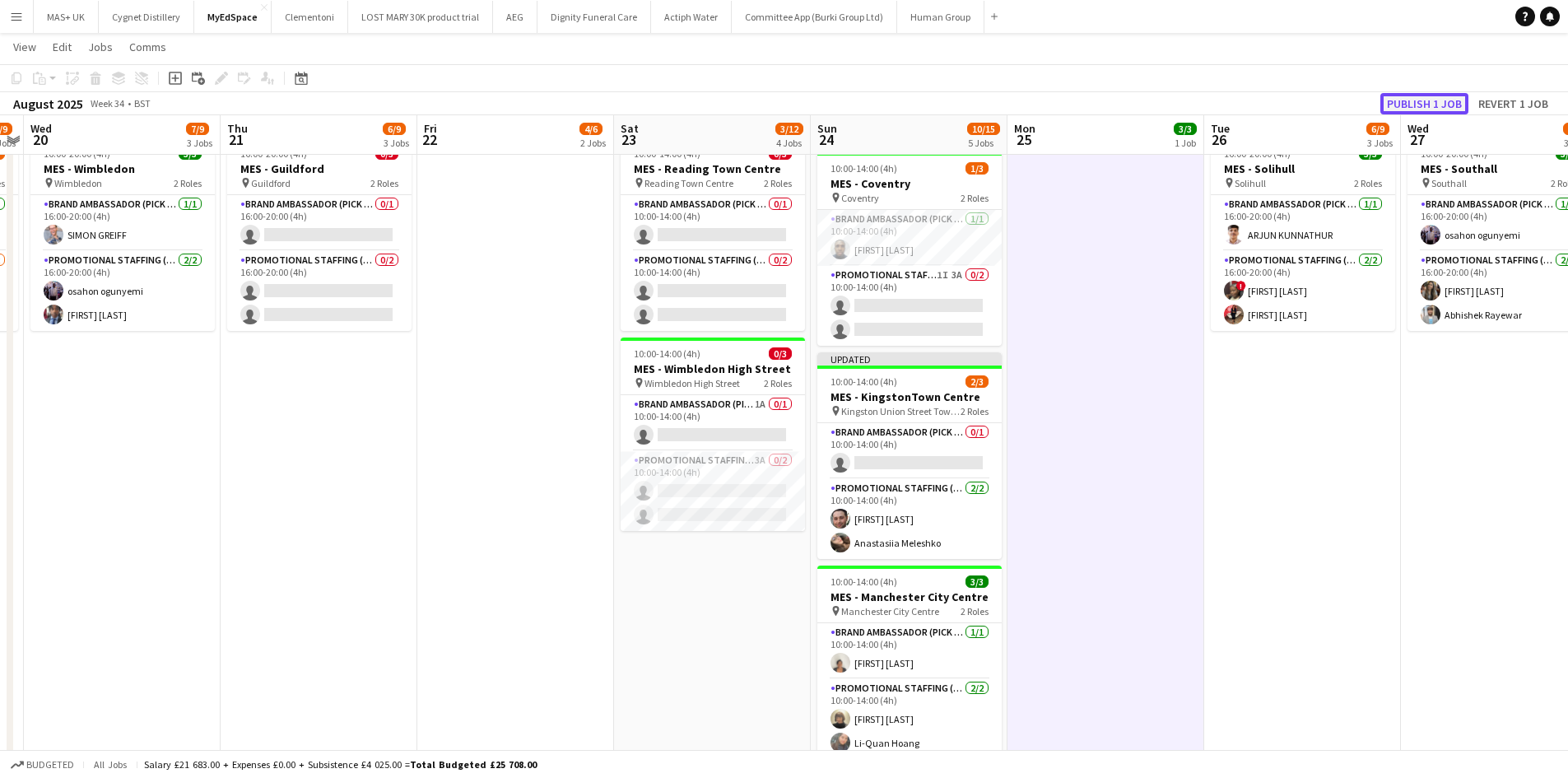 click on "Publish 1 job" 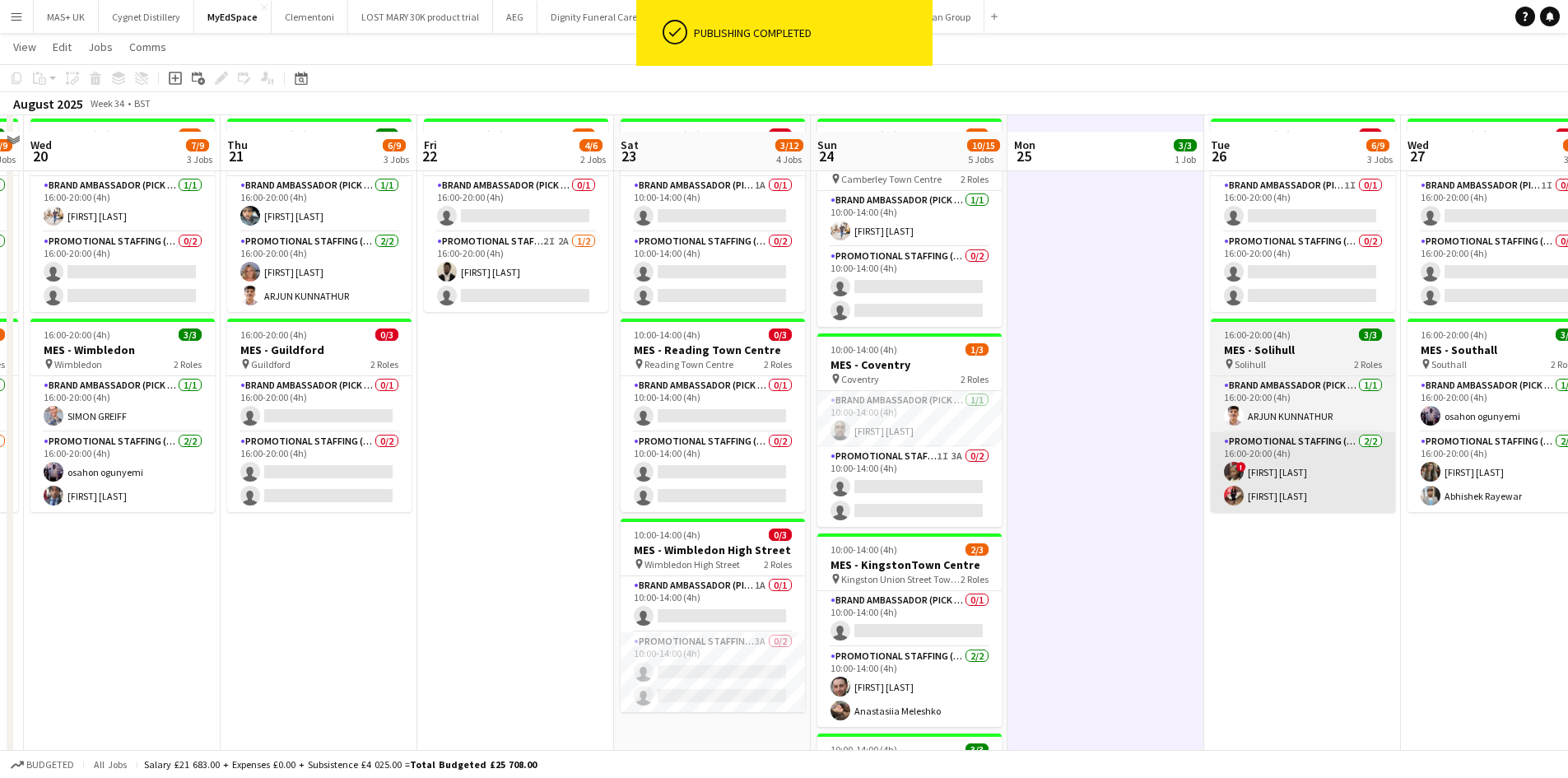scroll, scrollTop: 165, scrollLeft: 0, axis: vertical 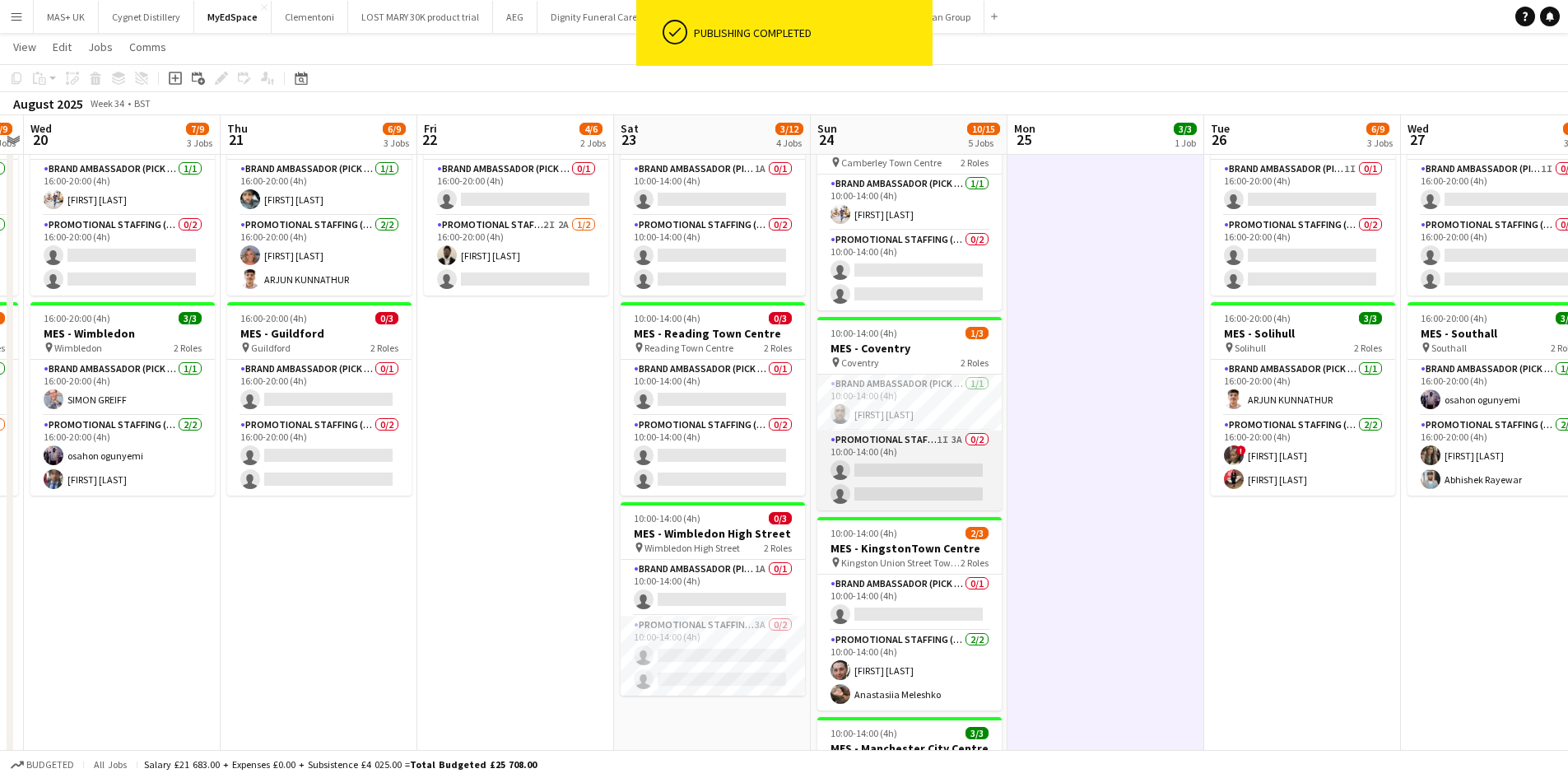 click on "Promotional Staffing (Brand Ambassadors)   1I   3A   0/2   10:00-14:00 (4h)
single-neutral-actions
single-neutral-actions" at bounding box center [910, 470] 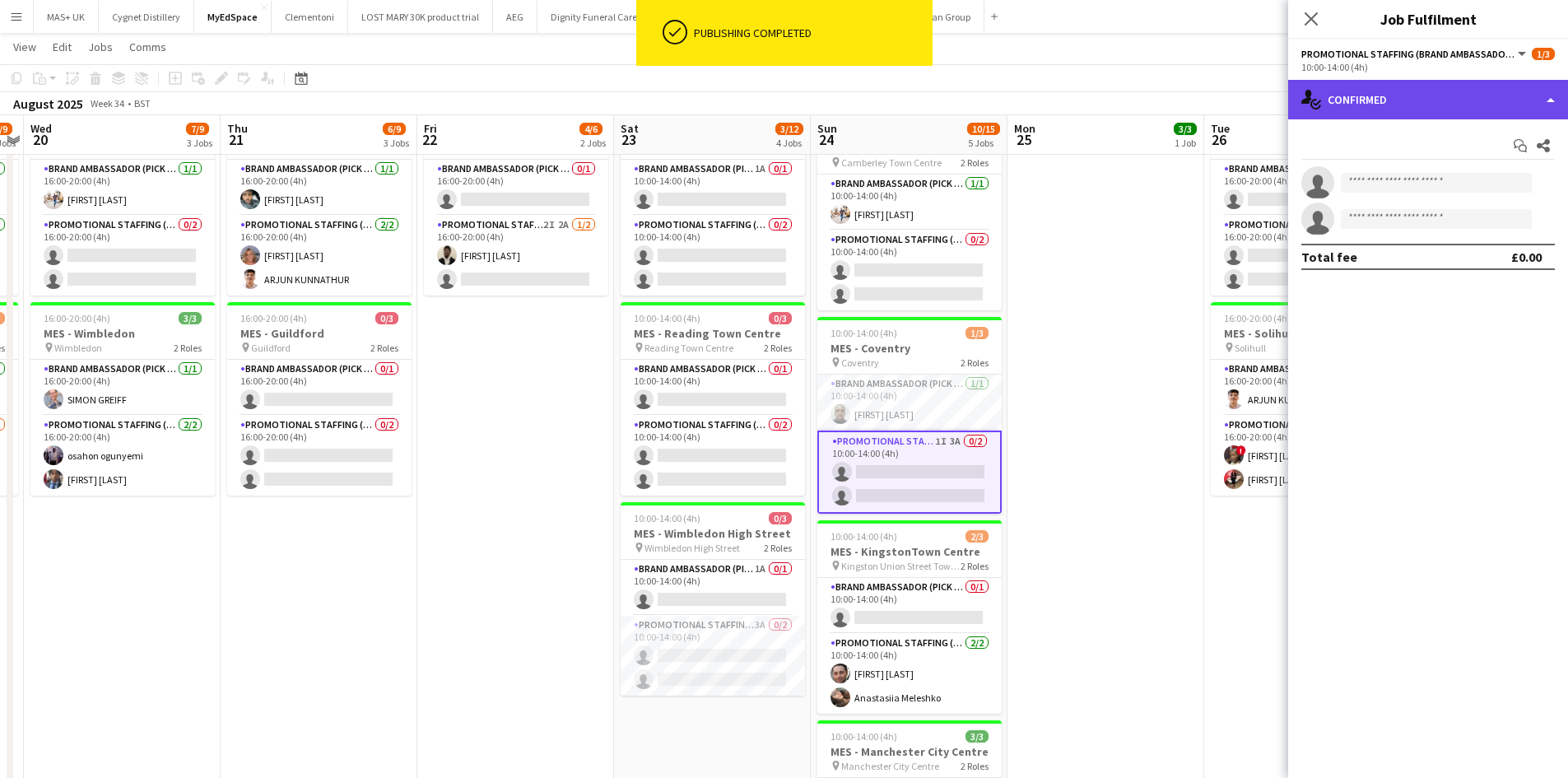 click on "single-neutral-actions-check-2
Confirmed" 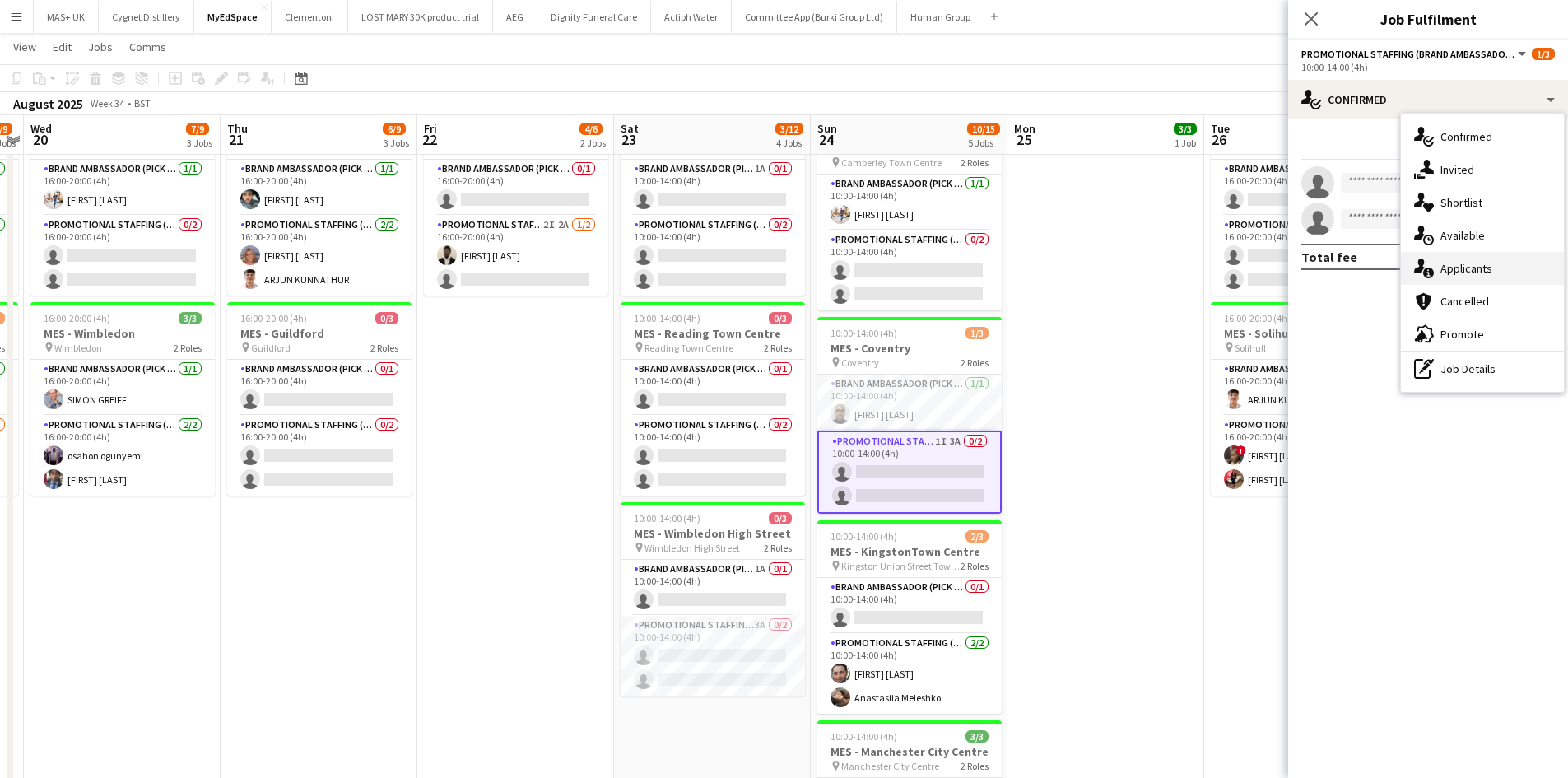 click on "single-neutral-actions-information
Applicants" at bounding box center (1482, 268) 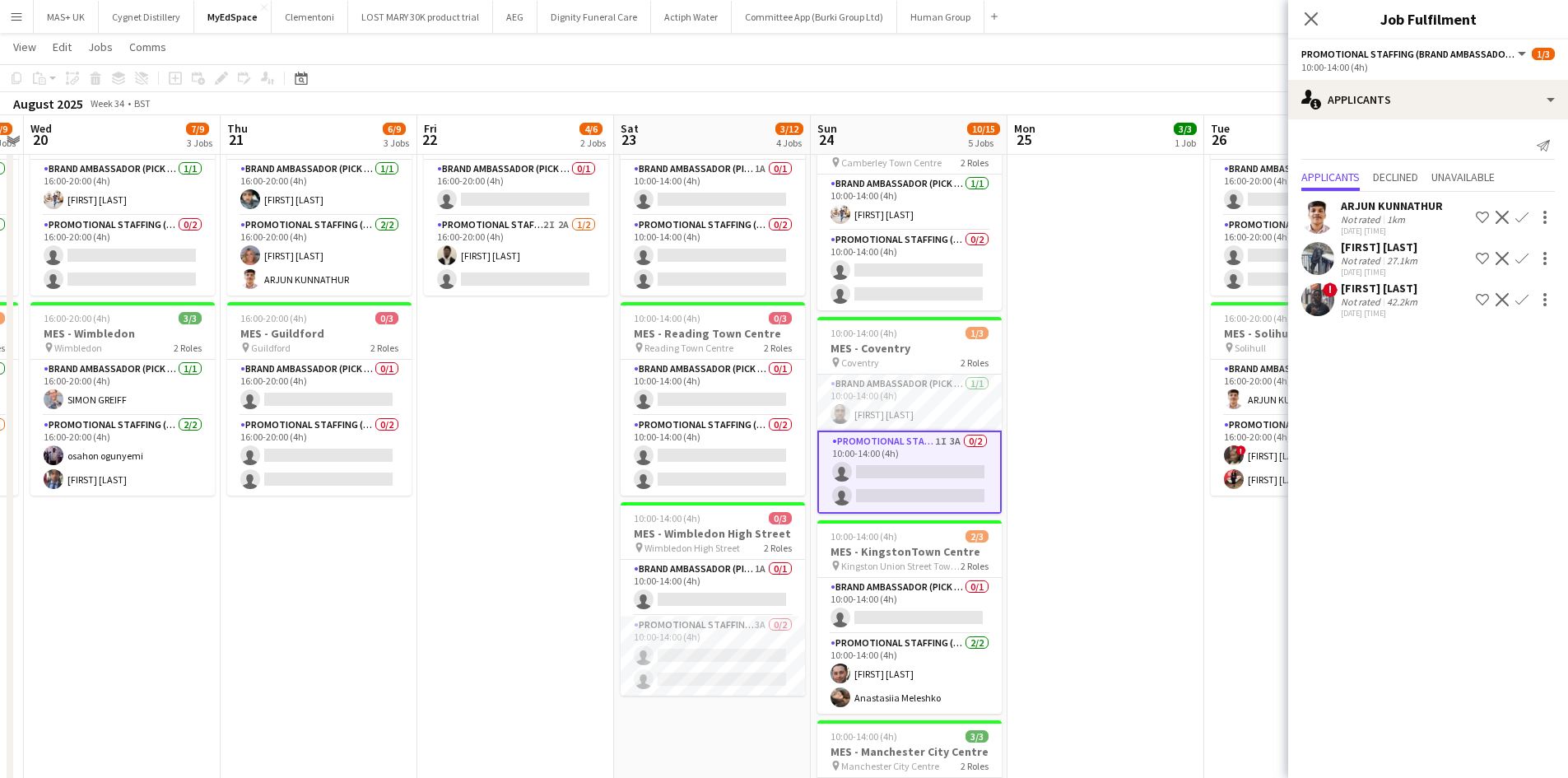 click on "Confirm" at bounding box center (1522, 259) 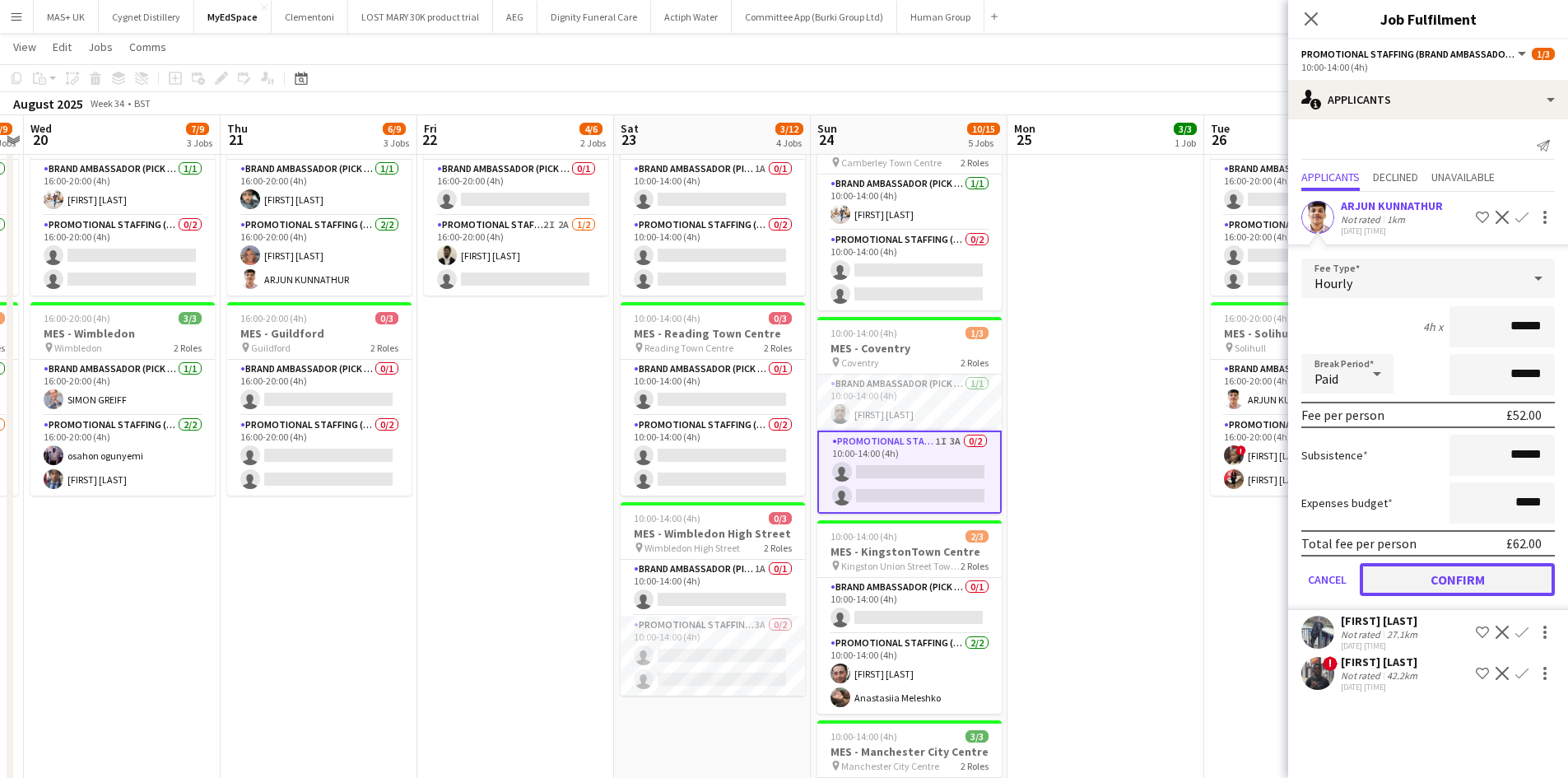 click on "Confirm" 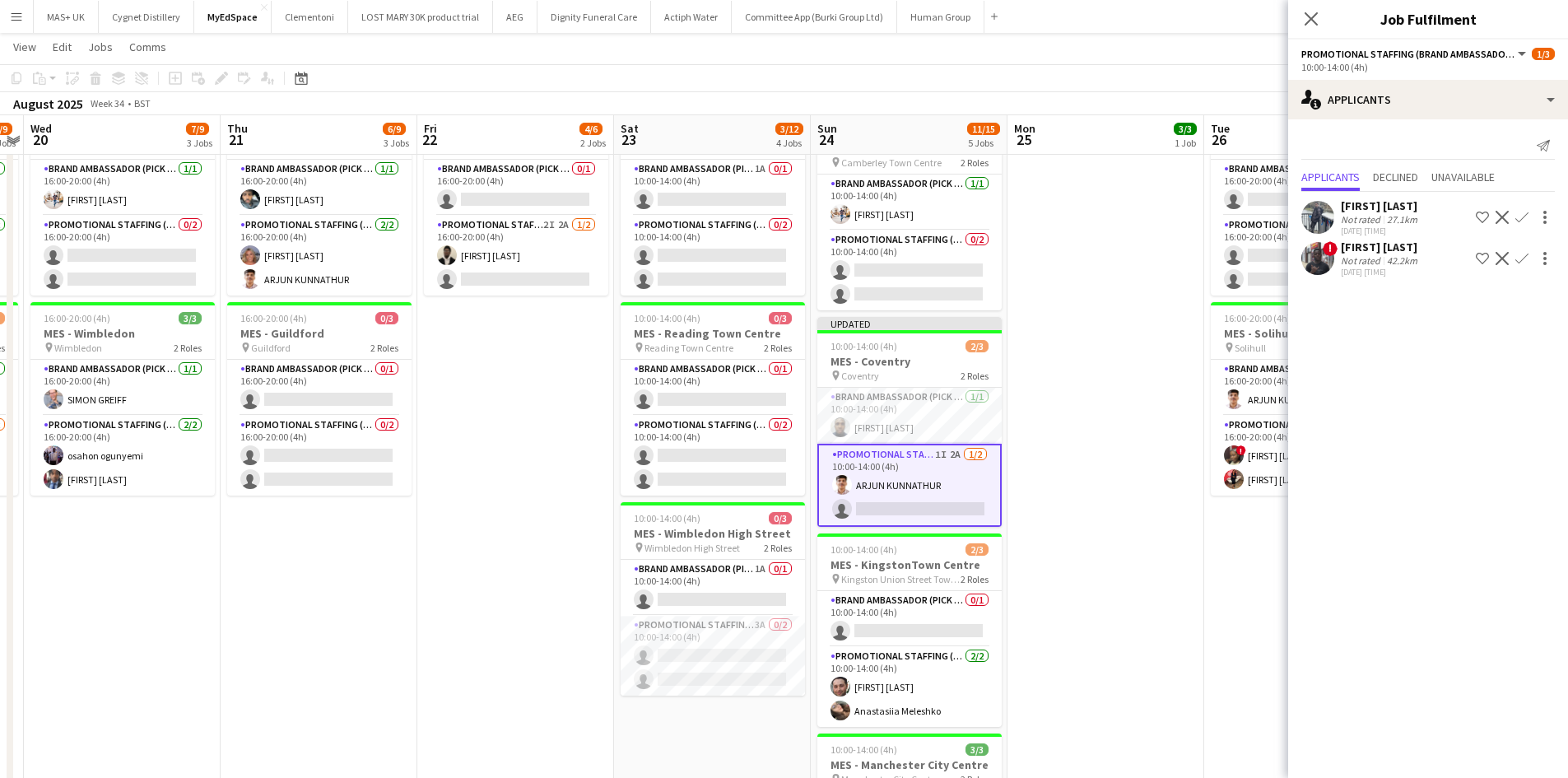 drag, startPoint x: 1068, startPoint y: 520, endPoint x: 1124, endPoint y: 417, distance: 117.23907 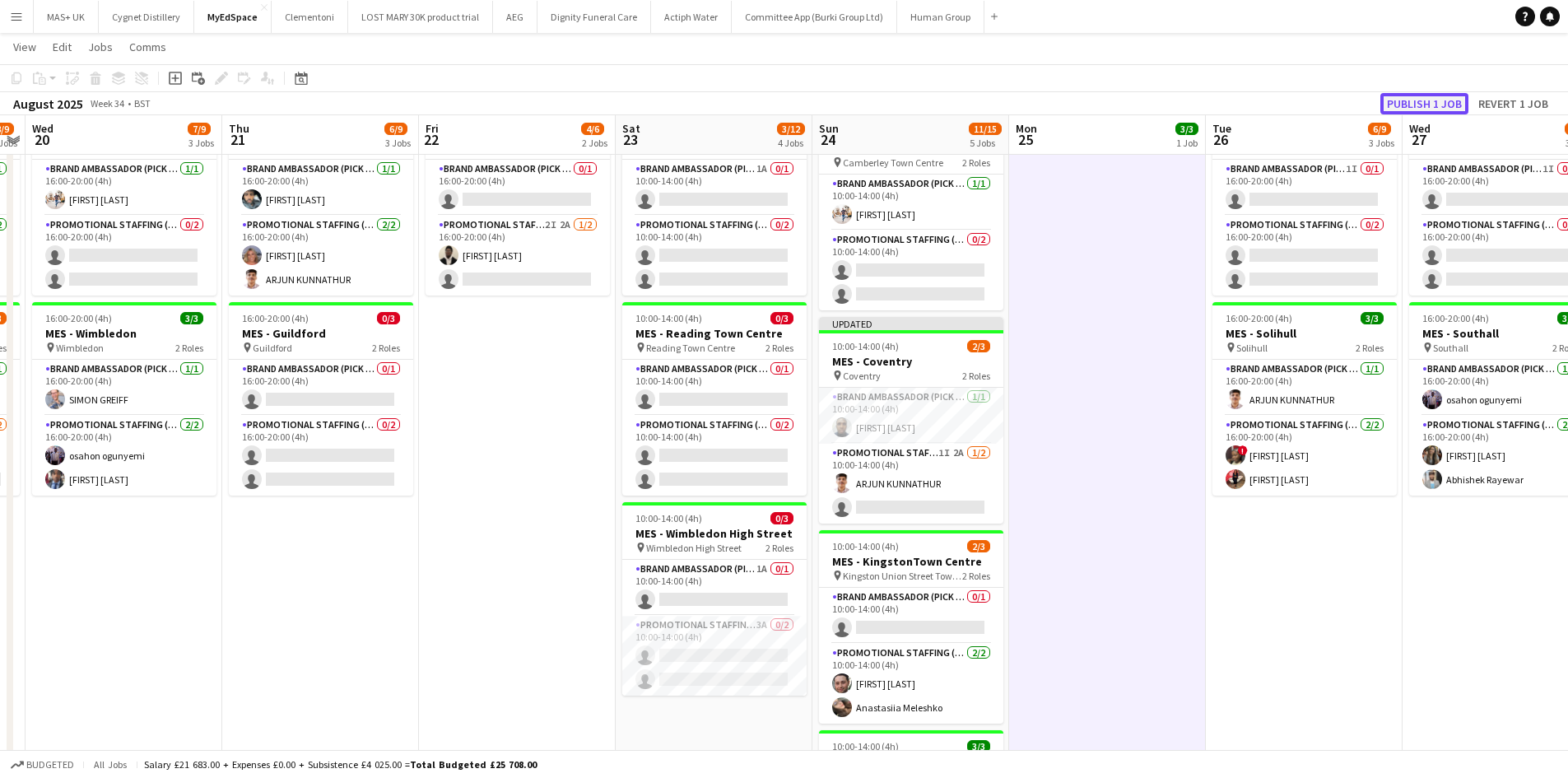 click on "Publish 1 job" 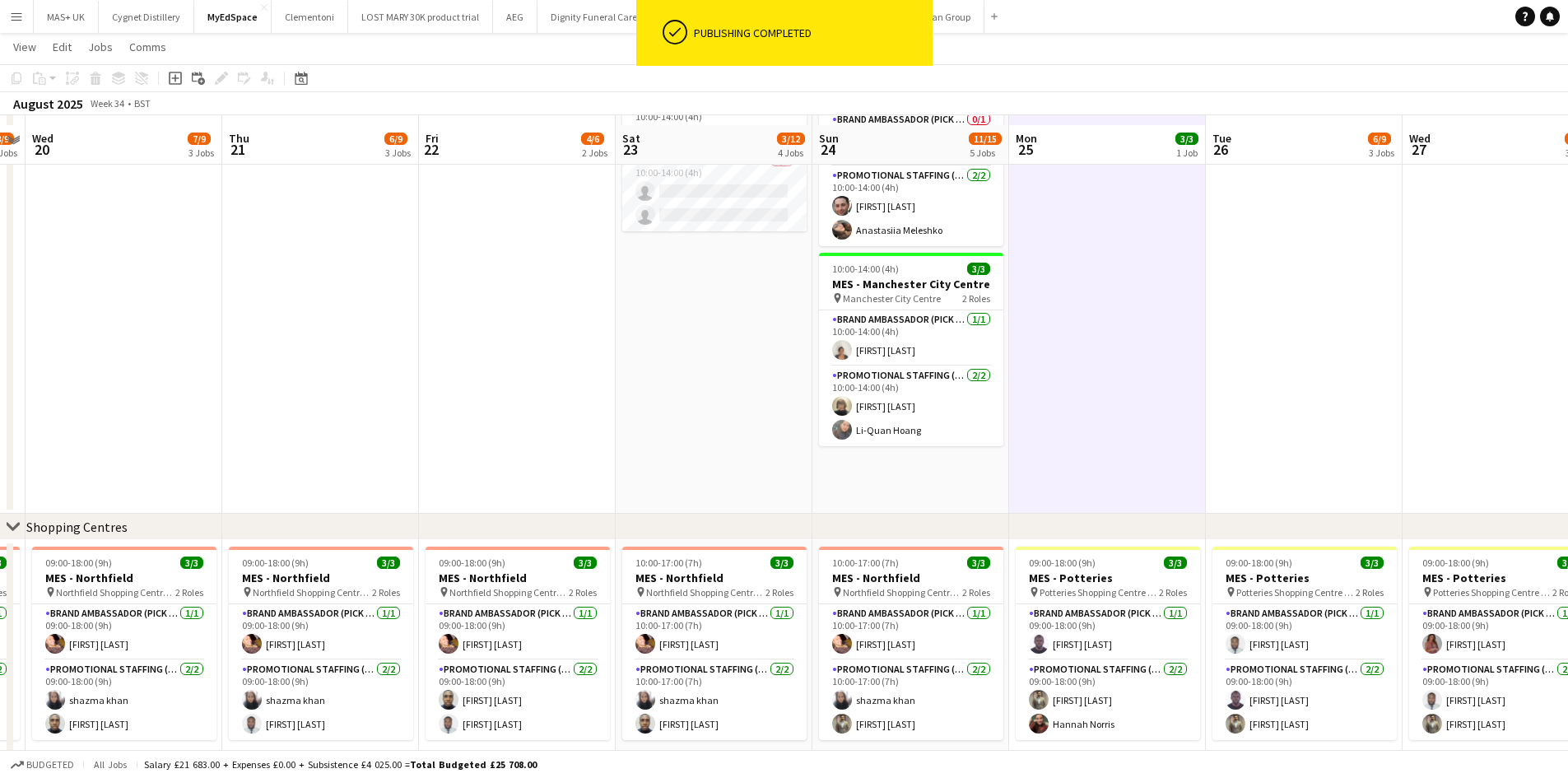 scroll, scrollTop: 654, scrollLeft: 0, axis: vertical 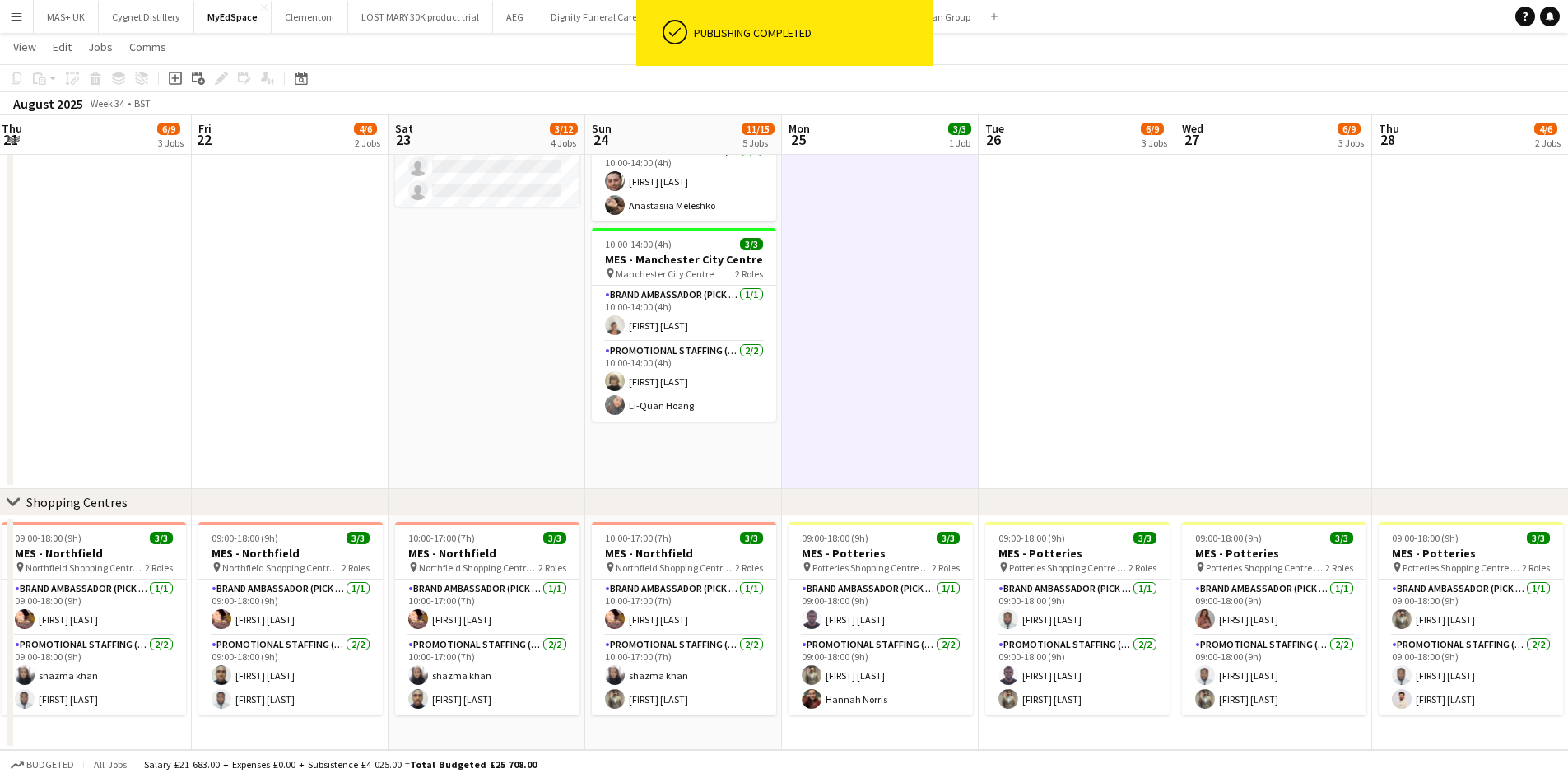 drag, startPoint x: 843, startPoint y: 456, endPoint x: 616, endPoint y: 436, distance: 227.8794 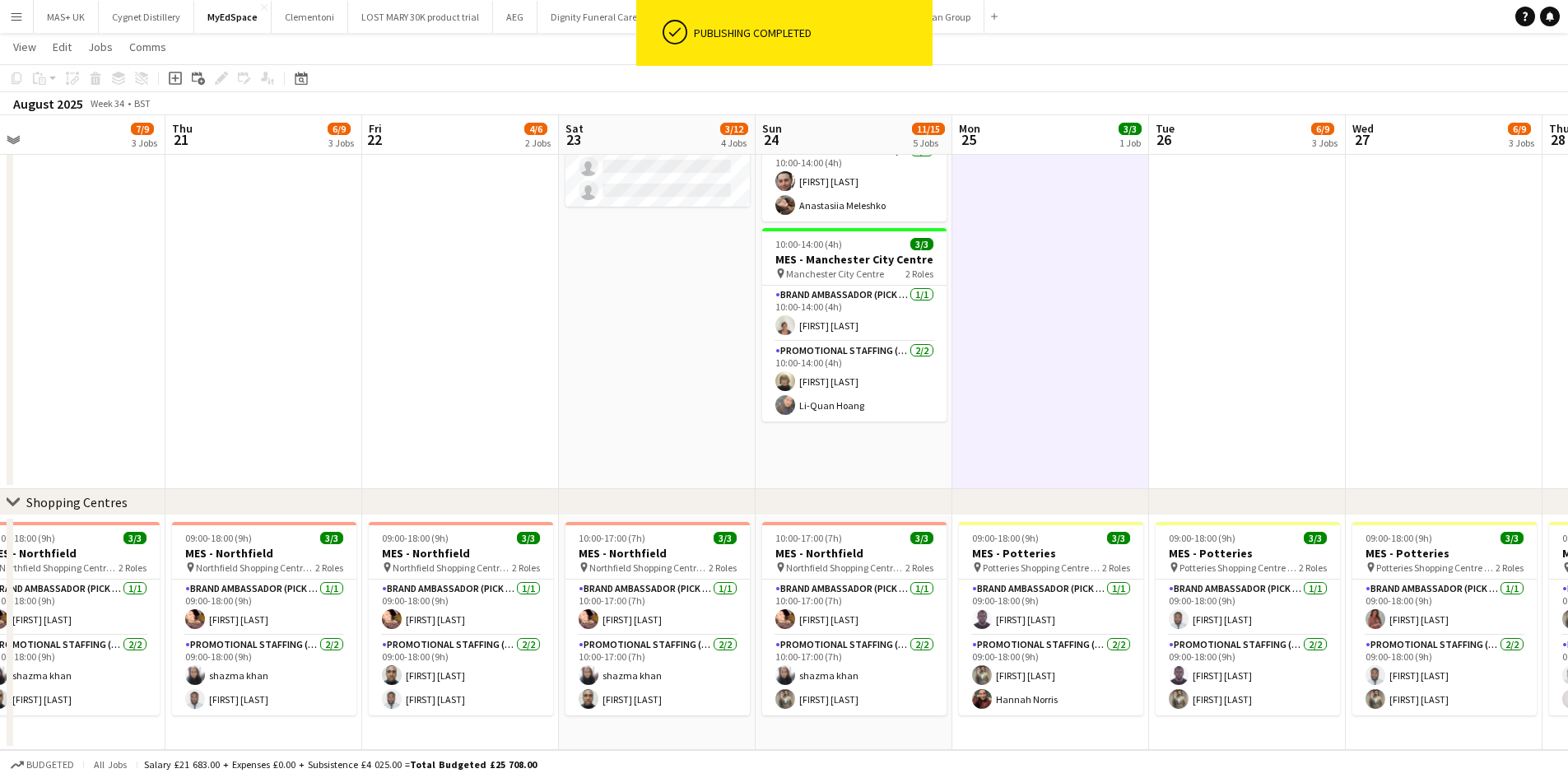 drag, startPoint x: 1115, startPoint y: 445, endPoint x: 905, endPoint y: 444, distance: 210.00238 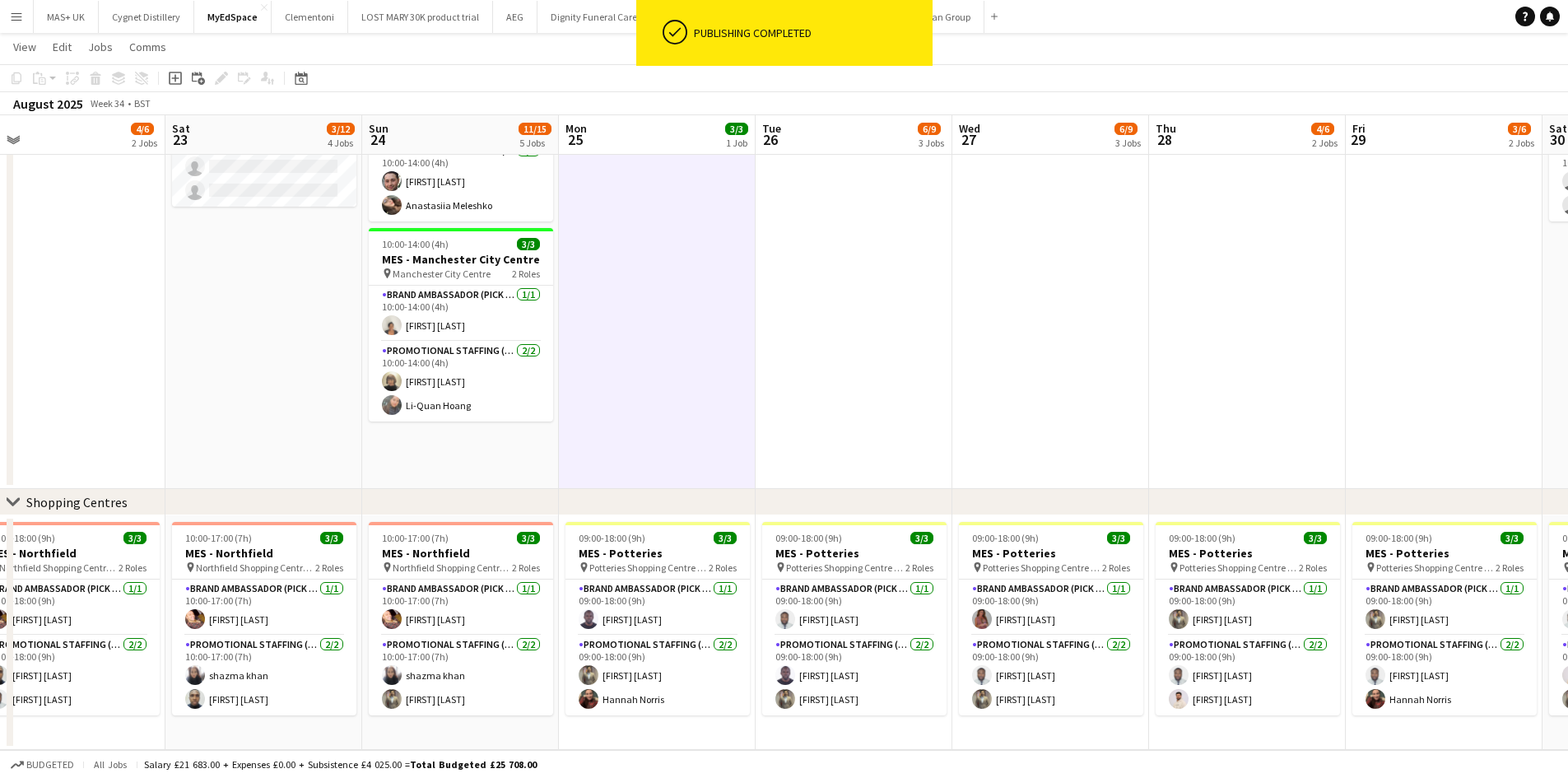 scroll, scrollTop: 0, scrollLeft: 622, axis: horizontal 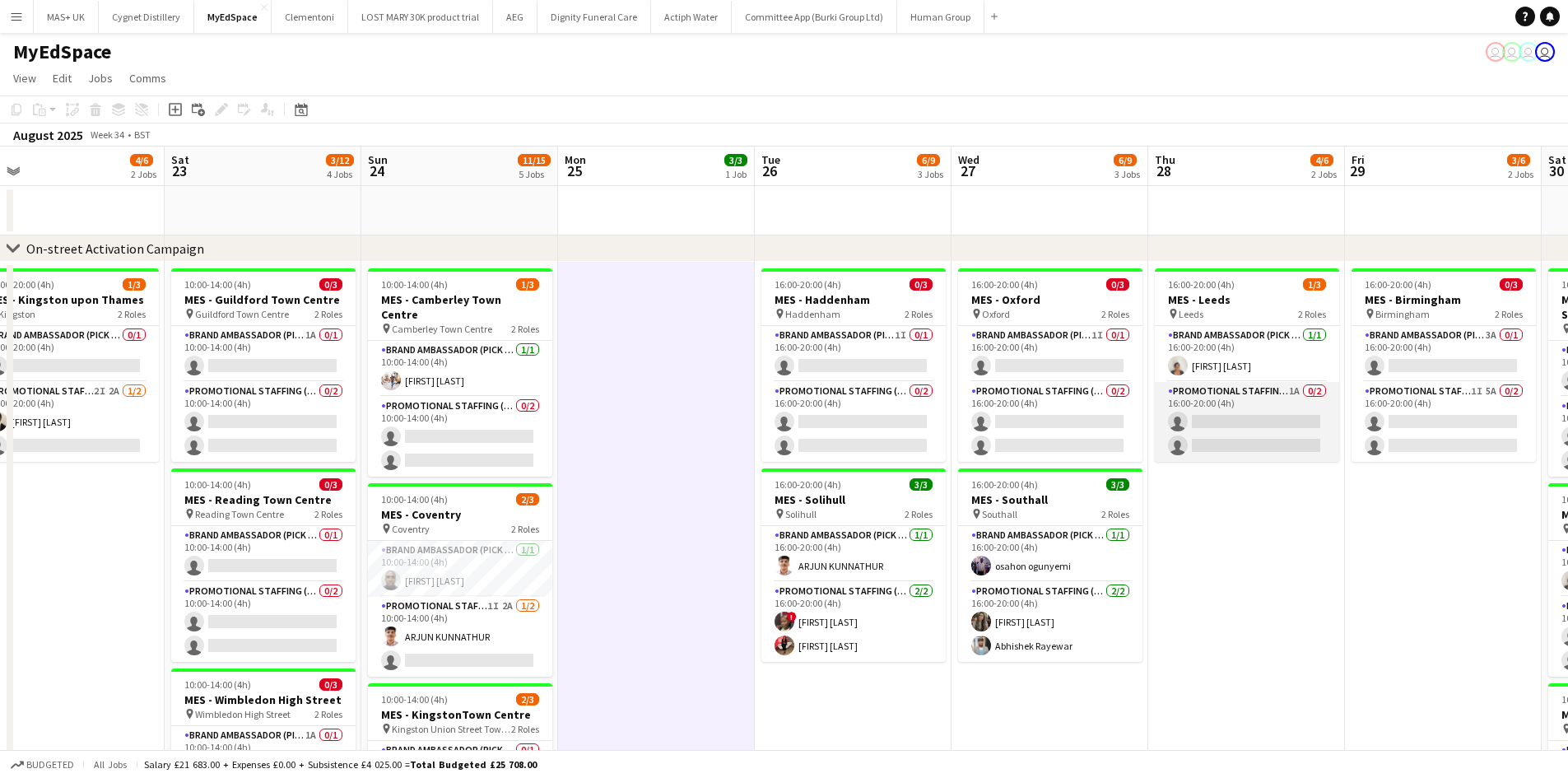 click on "Promotional Staffing (Brand Ambassadors)   1A   0/2   16:00-20:00 (4h)
single-neutral-actions
single-neutral-actions" at bounding box center (1247, 422) 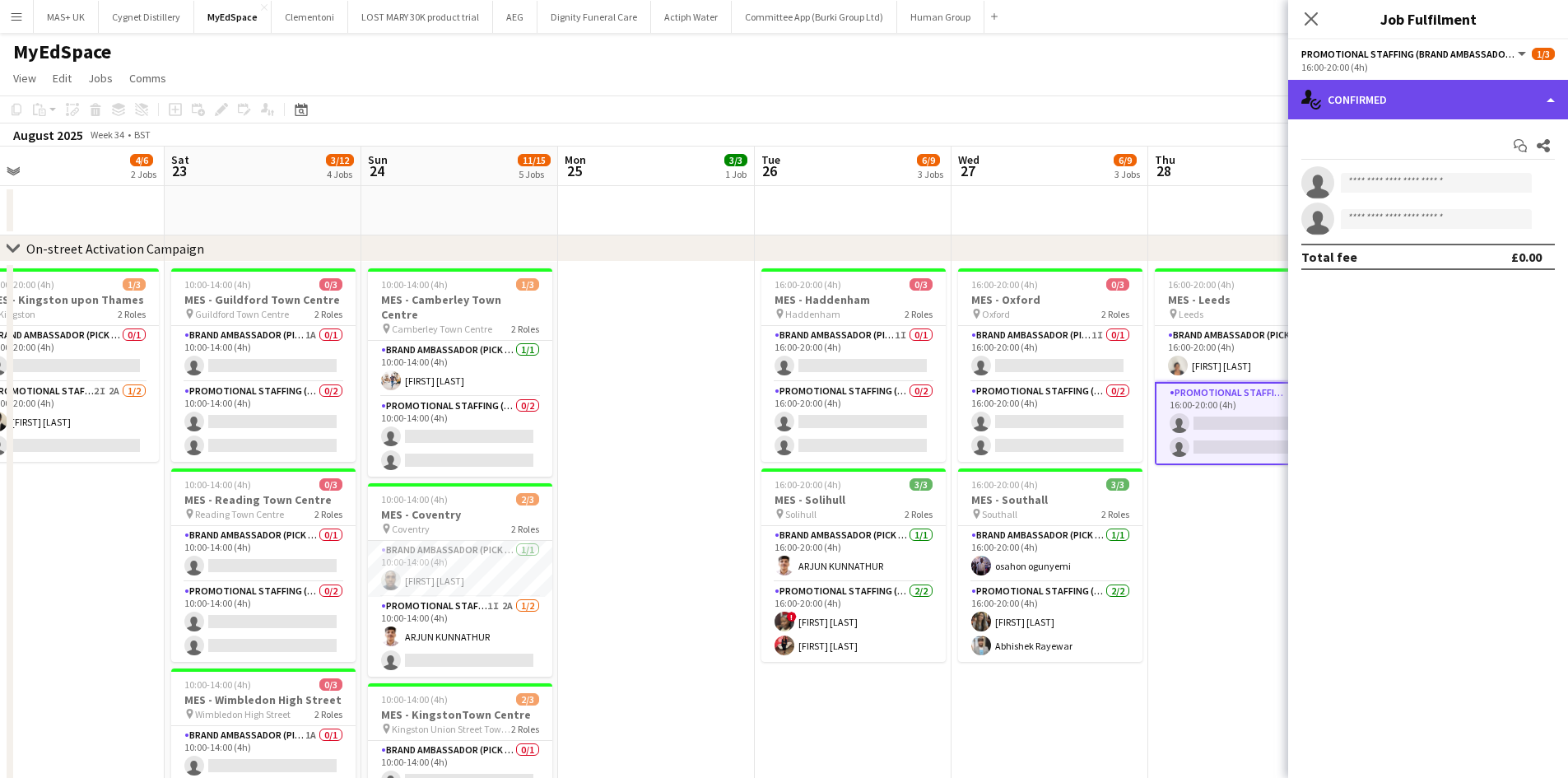 click on "single-neutral-actions-check-2
Confirmed" 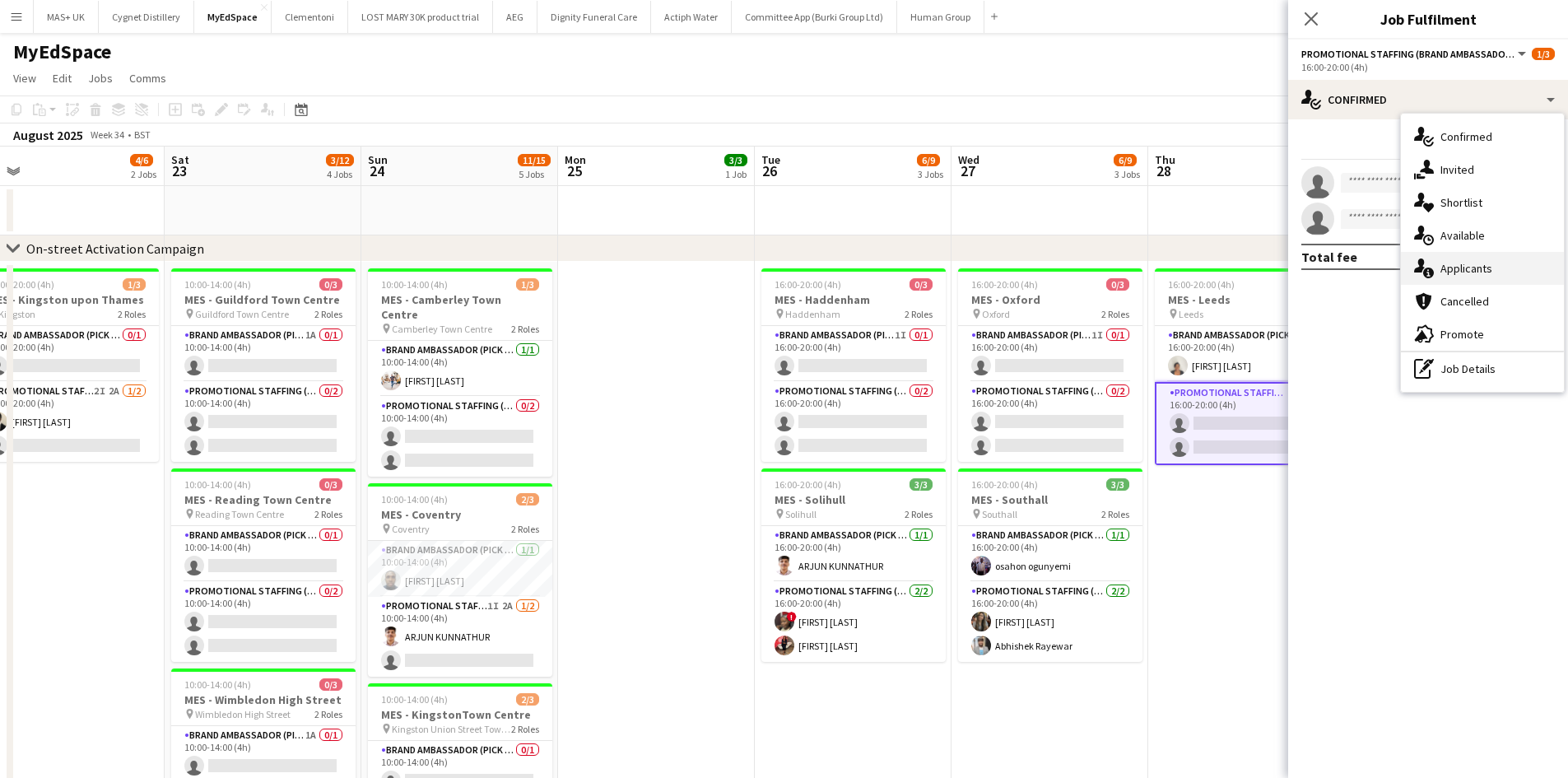 click on "single-neutral-actions-information
Applicants" at bounding box center (1482, 268) 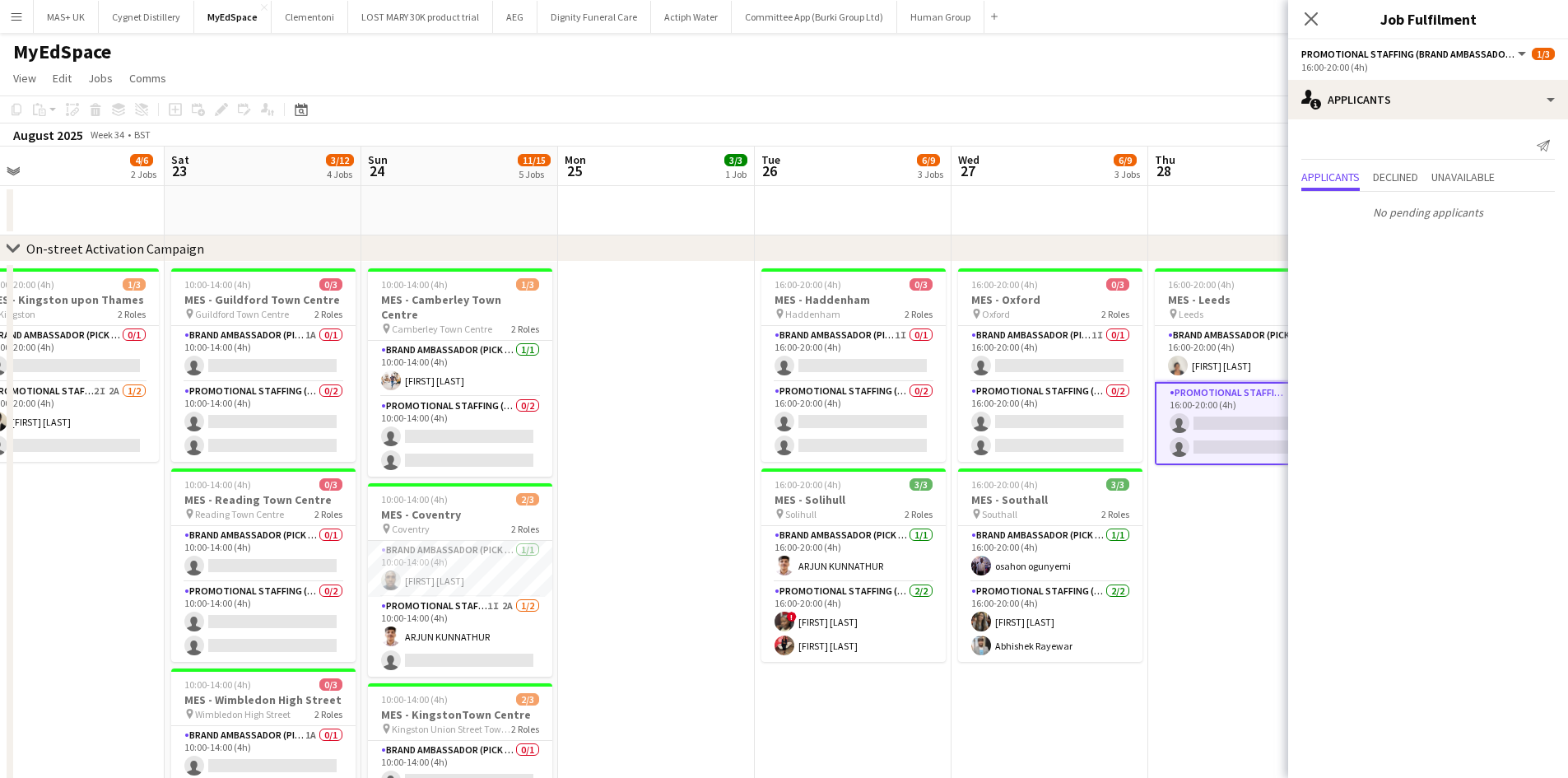 click on "16:00-20:00 (4h)    1/3   MES - [CITY]
pin
[CITY]   2 Roles   Brand Ambassador (Pick up)   1/1   16:00-20:00 (4h)
[FIRST] [LAST]  Promotional Staffing (Brand Ambassadors)   1A   0/2   16:00-20:00 (4h)
single-neutral-actions
single-neutral-actions" at bounding box center (1246, 703) 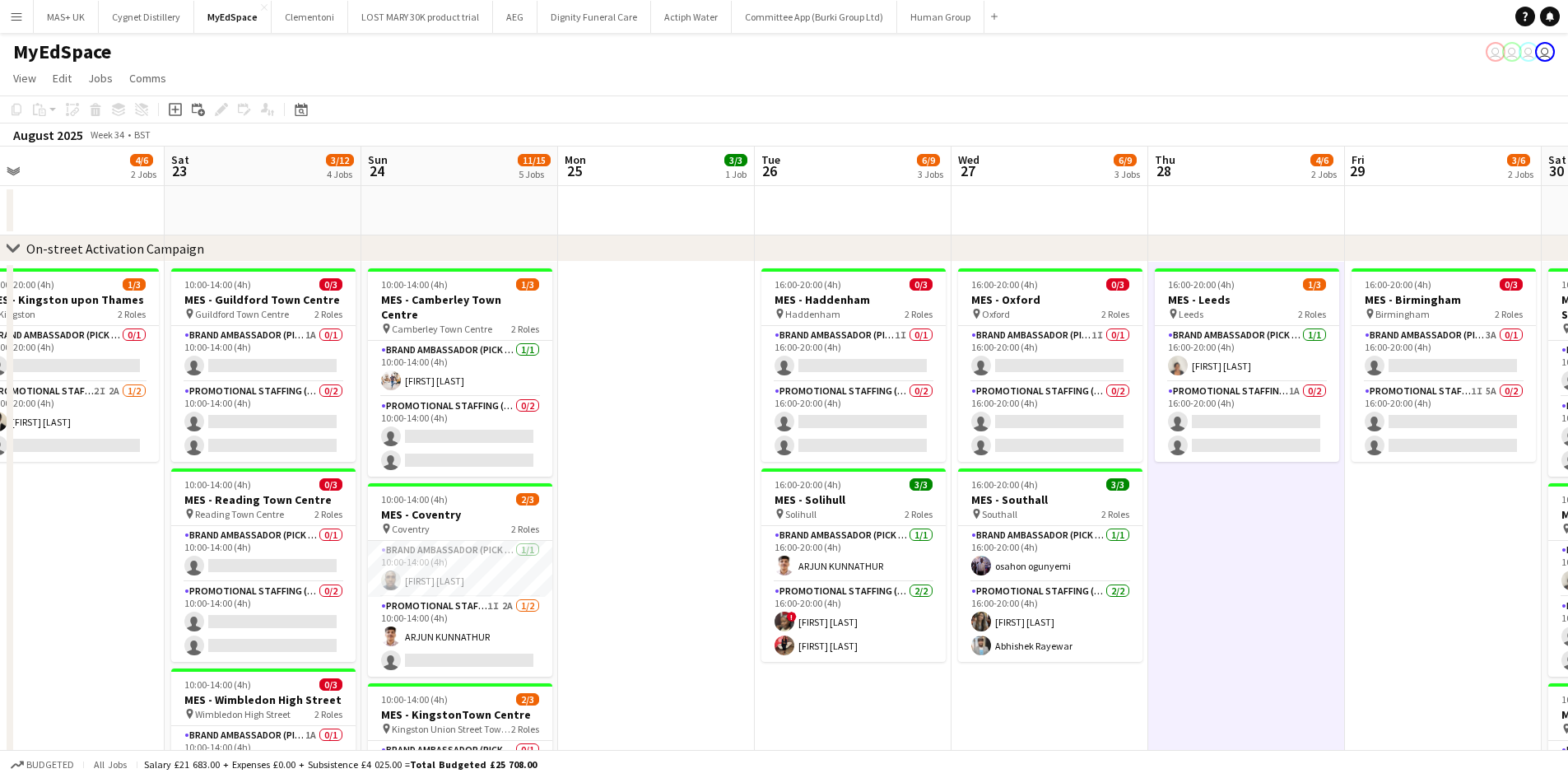 drag, startPoint x: 1358, startPoint y: 536, endPoint x: 885, endPoint y: 528, distance: 473.068 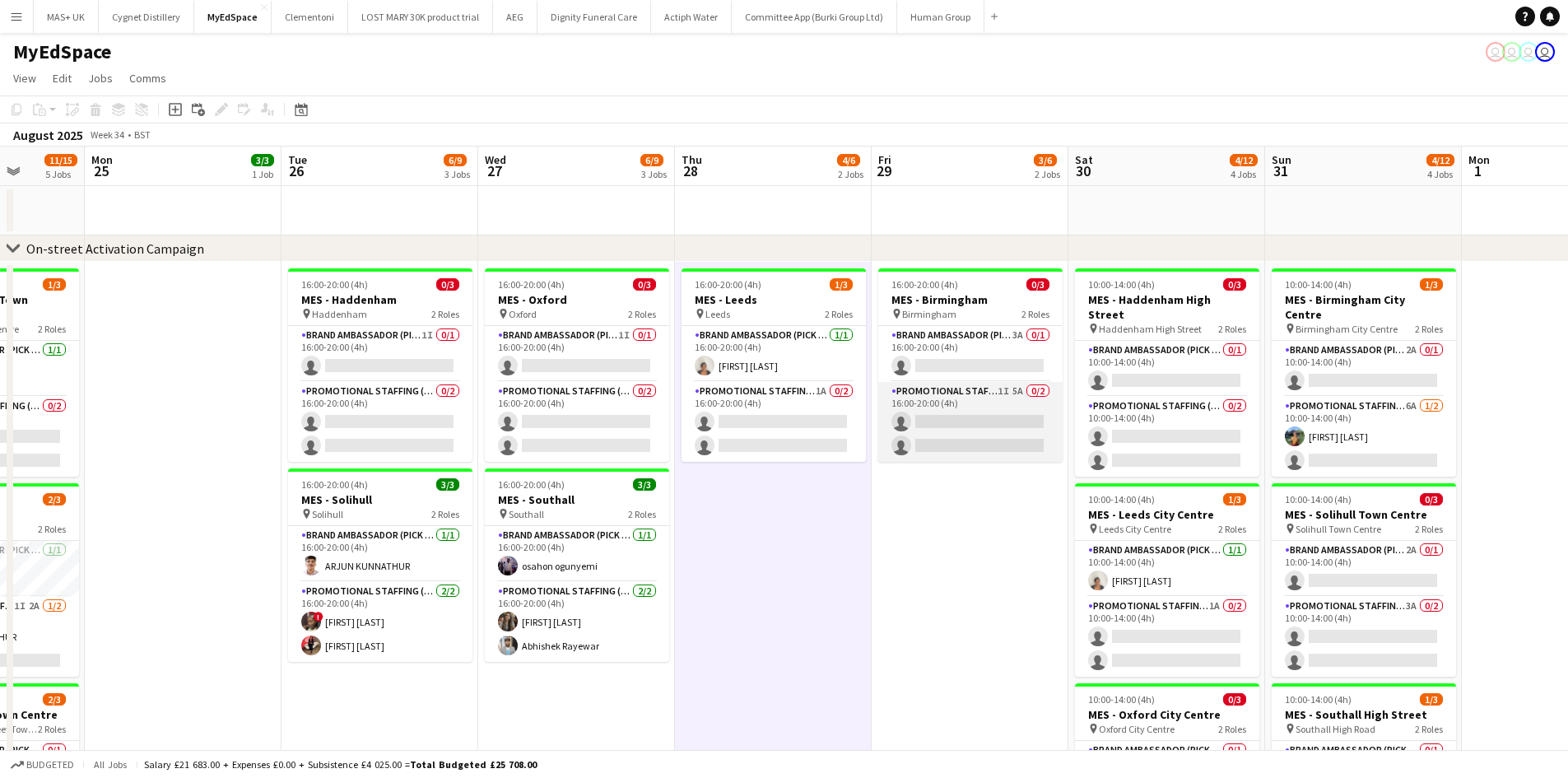 click on "Promotional Staffing (Brand Ambassadors)   1I   5A   0/2   16:00-20:00 (4h)
single-neutral-actions
single-neutral-actions" at bounding box center (970, 422) 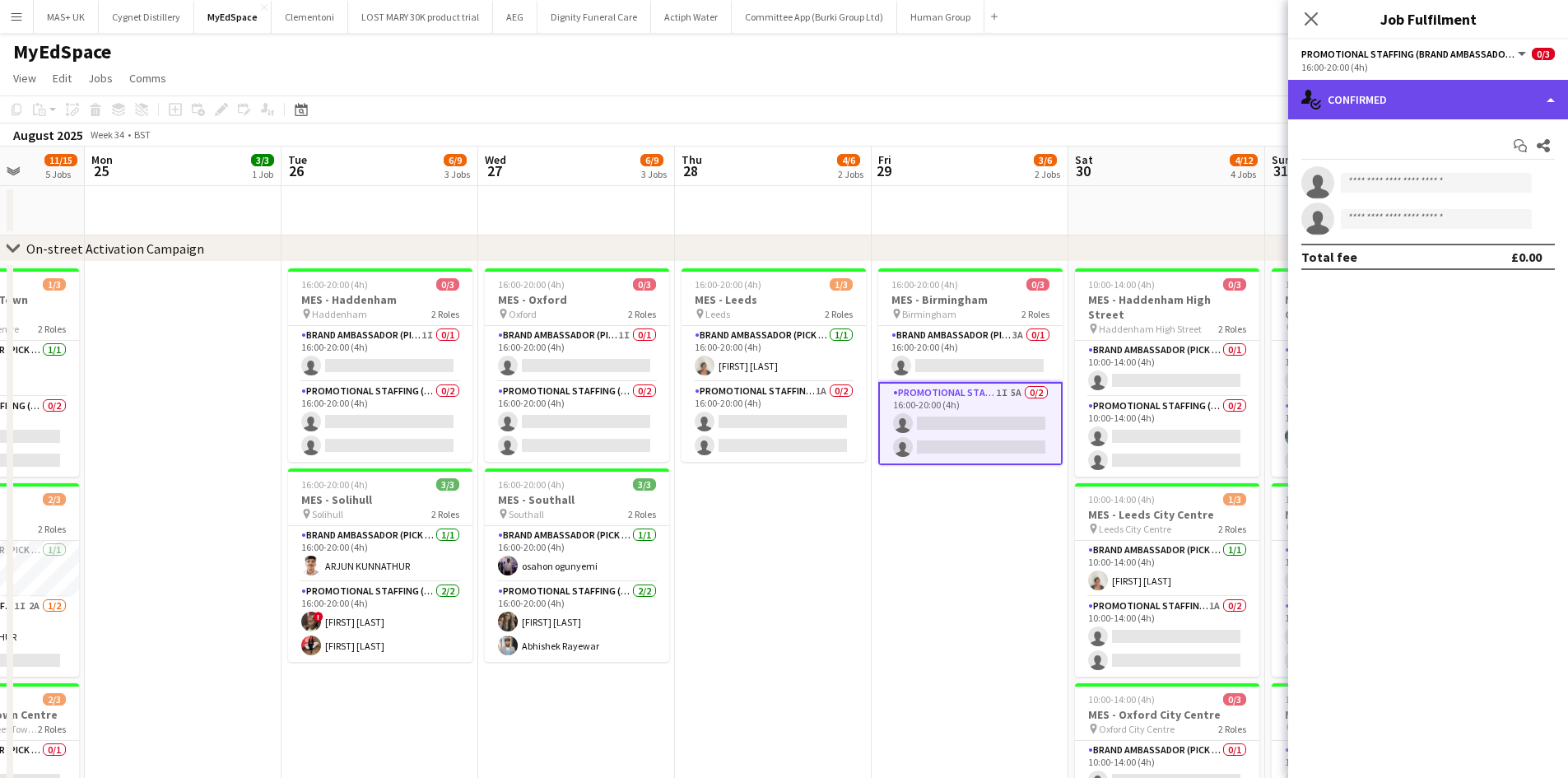 click on "single-neutral-actions-check-2
Confirmed" 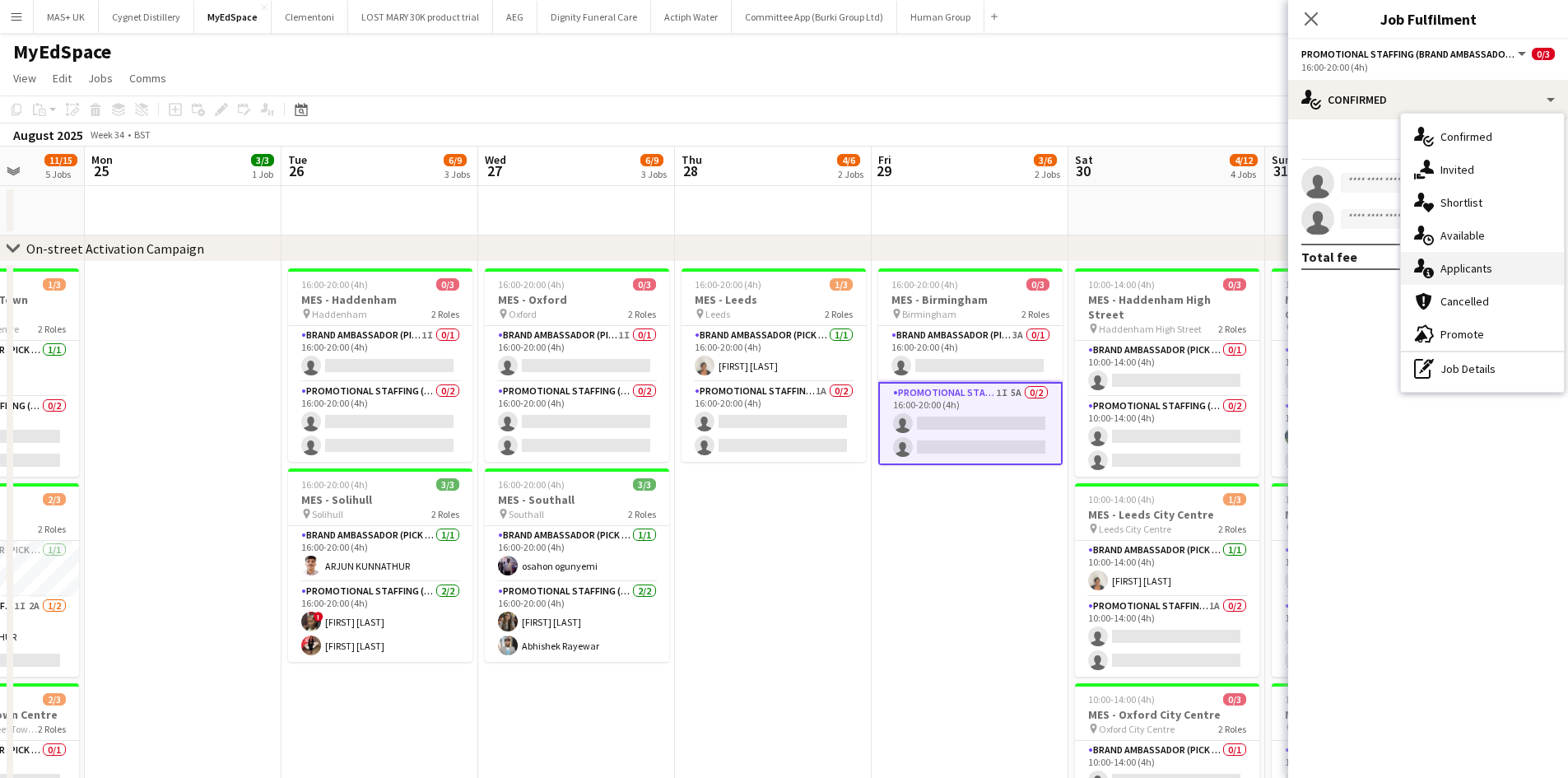 click on "single-neutral-actions-information
Applicants" at bounding box center [1482, 268] 